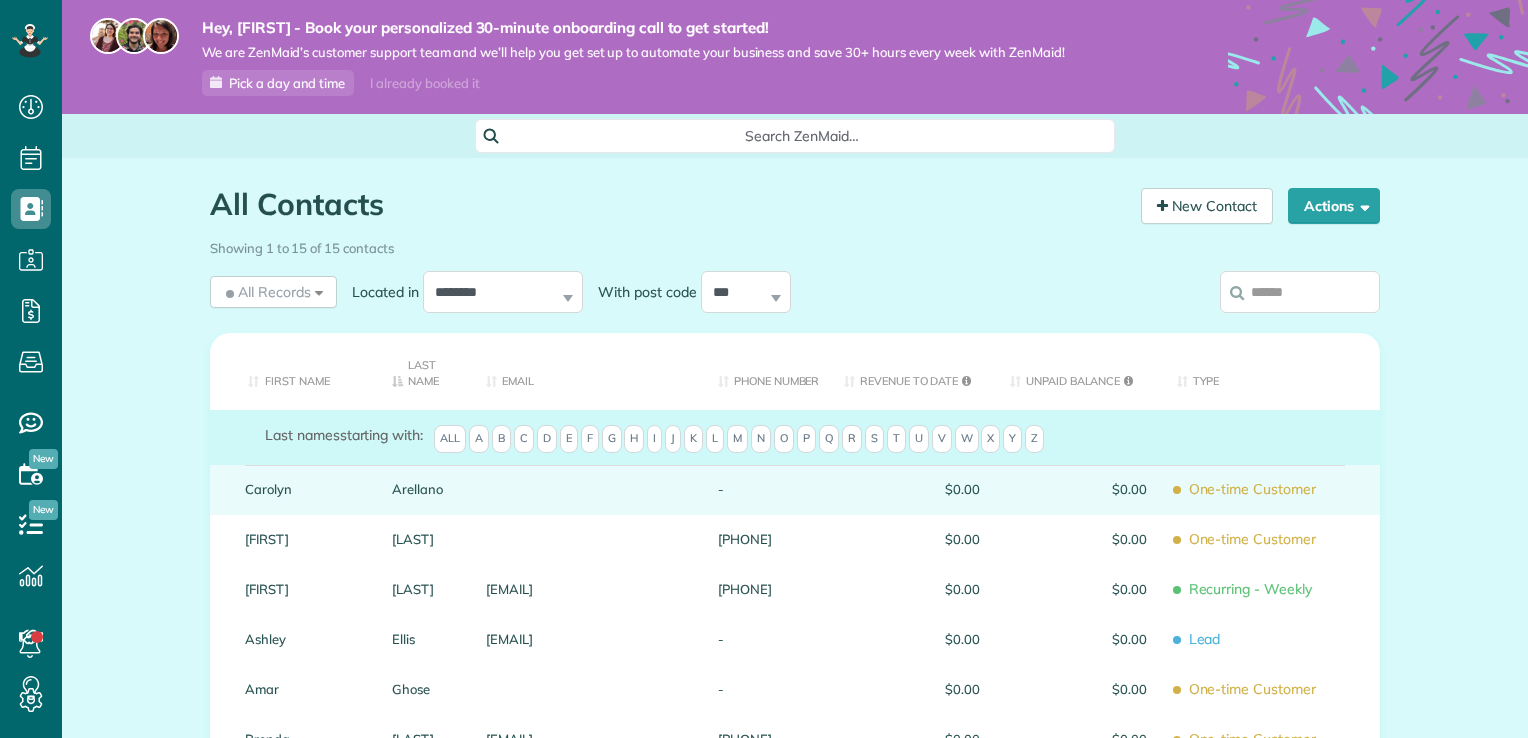 scroll, scrollTop: 0, scrollLeft: 0, axis: both 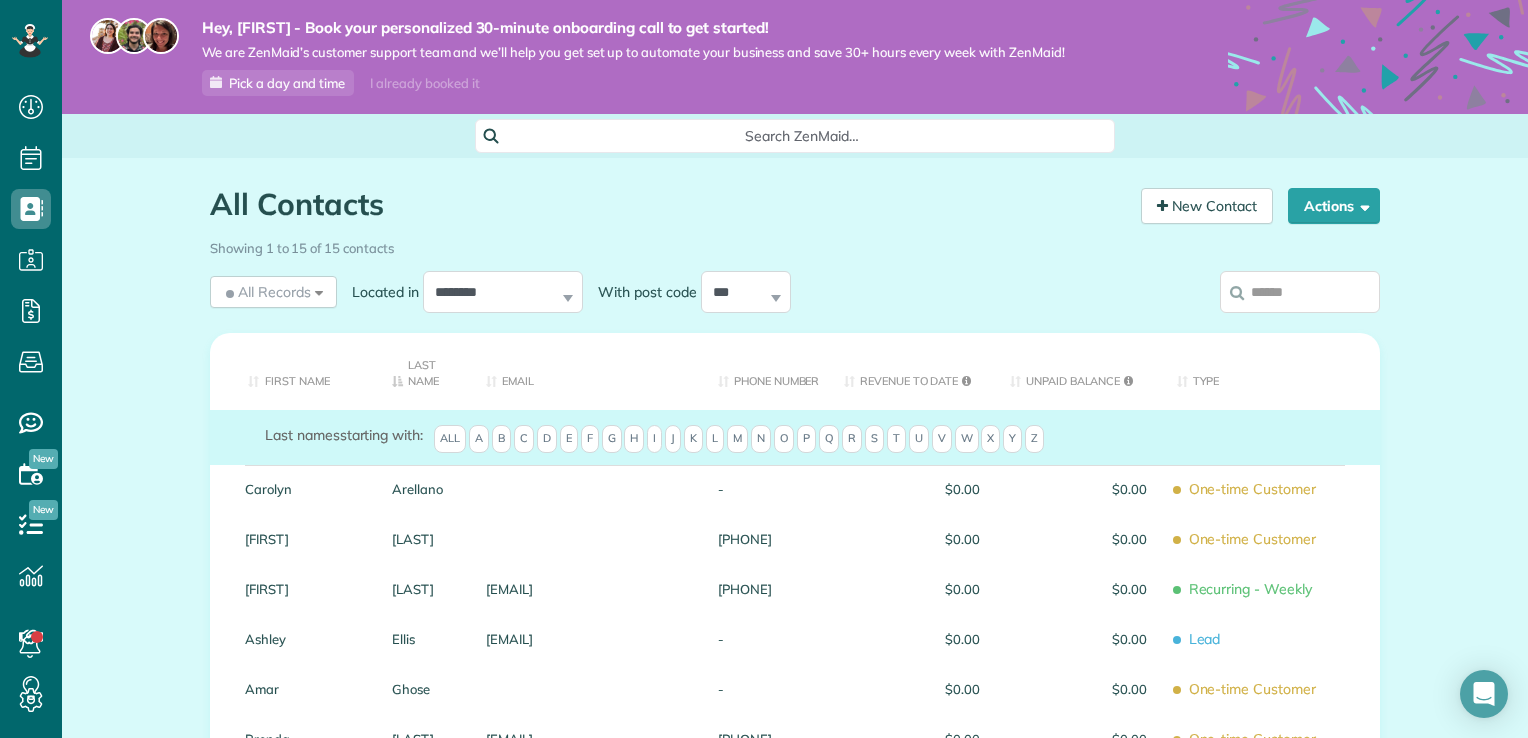click on "All Contacts
Contacts in ZenMaid [2 min]
New Contact
Actions
New Contact
Export Appointments (QDS Friendly)
Last exported 2 days ago
Sync Contacts to MailChimp..
Export data..
Showing 1 to 15 of 15 contacts
All Records
Leads" at bounding box center [795, 791] 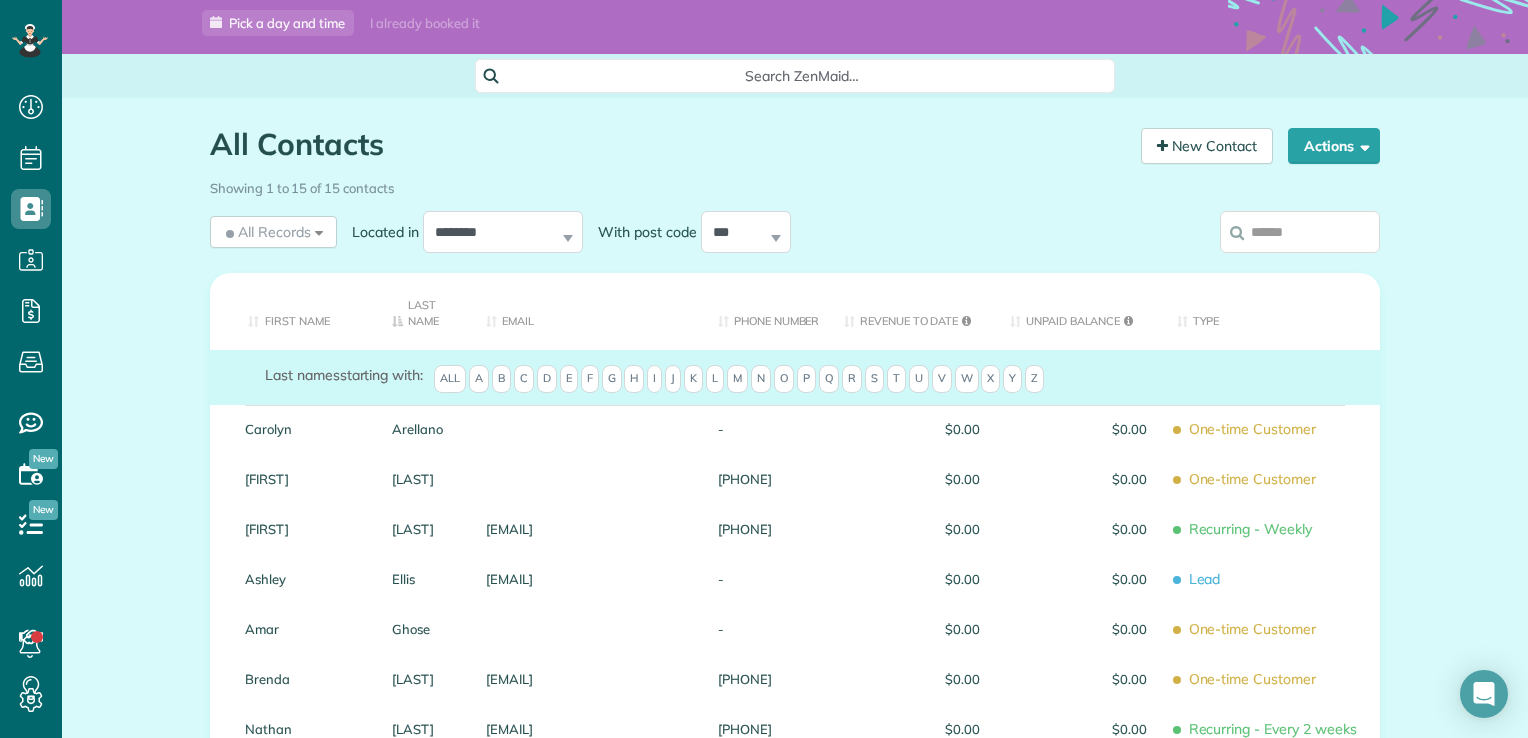 scroll, scrollTop: 80, scrollLeft: 0, axis: vertical 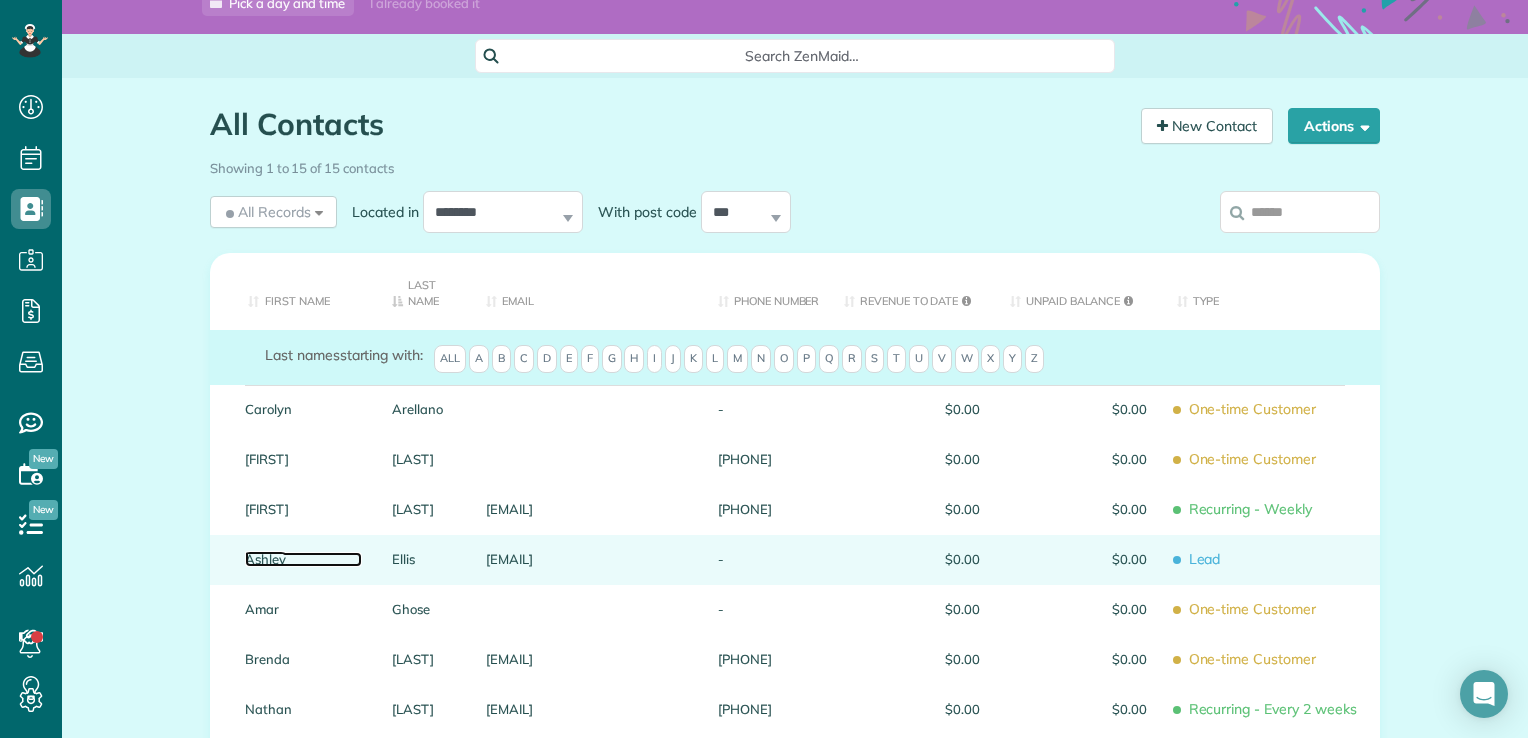 click on "Ashley" at bounding box center (303, 559) 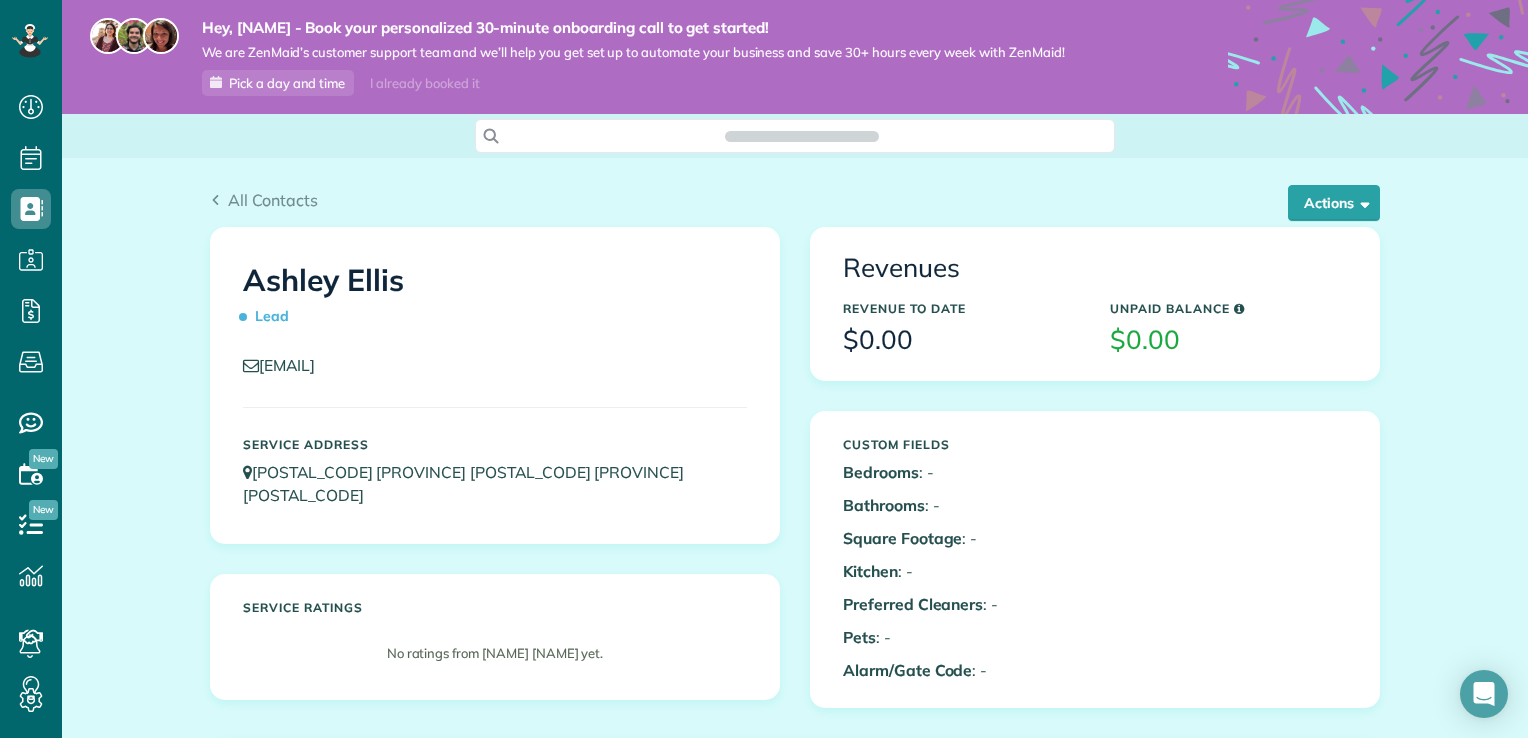scroll, scrollTop: 0, scrollLeft: 0, axis: both 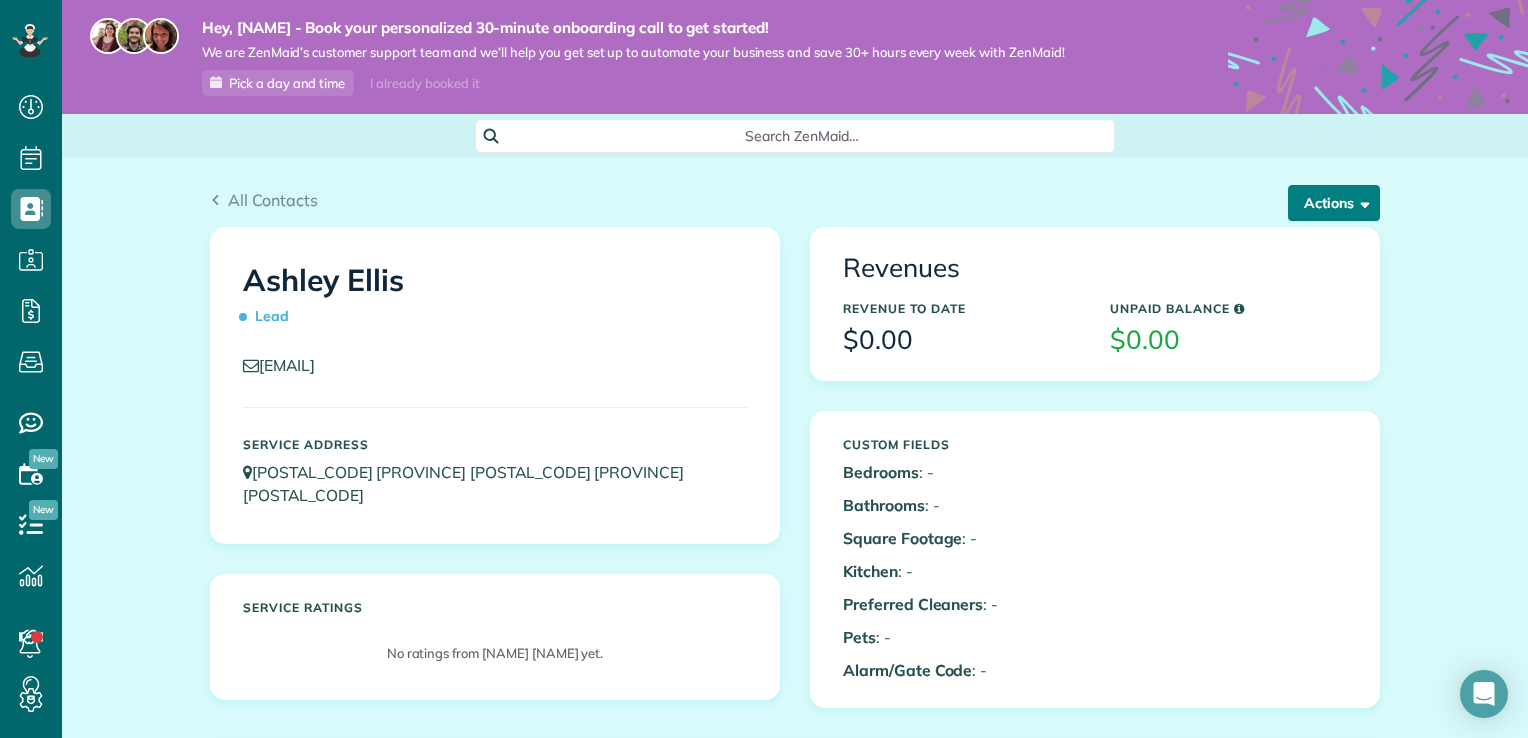 click on "Actions" at bounding box center (1334, 203) 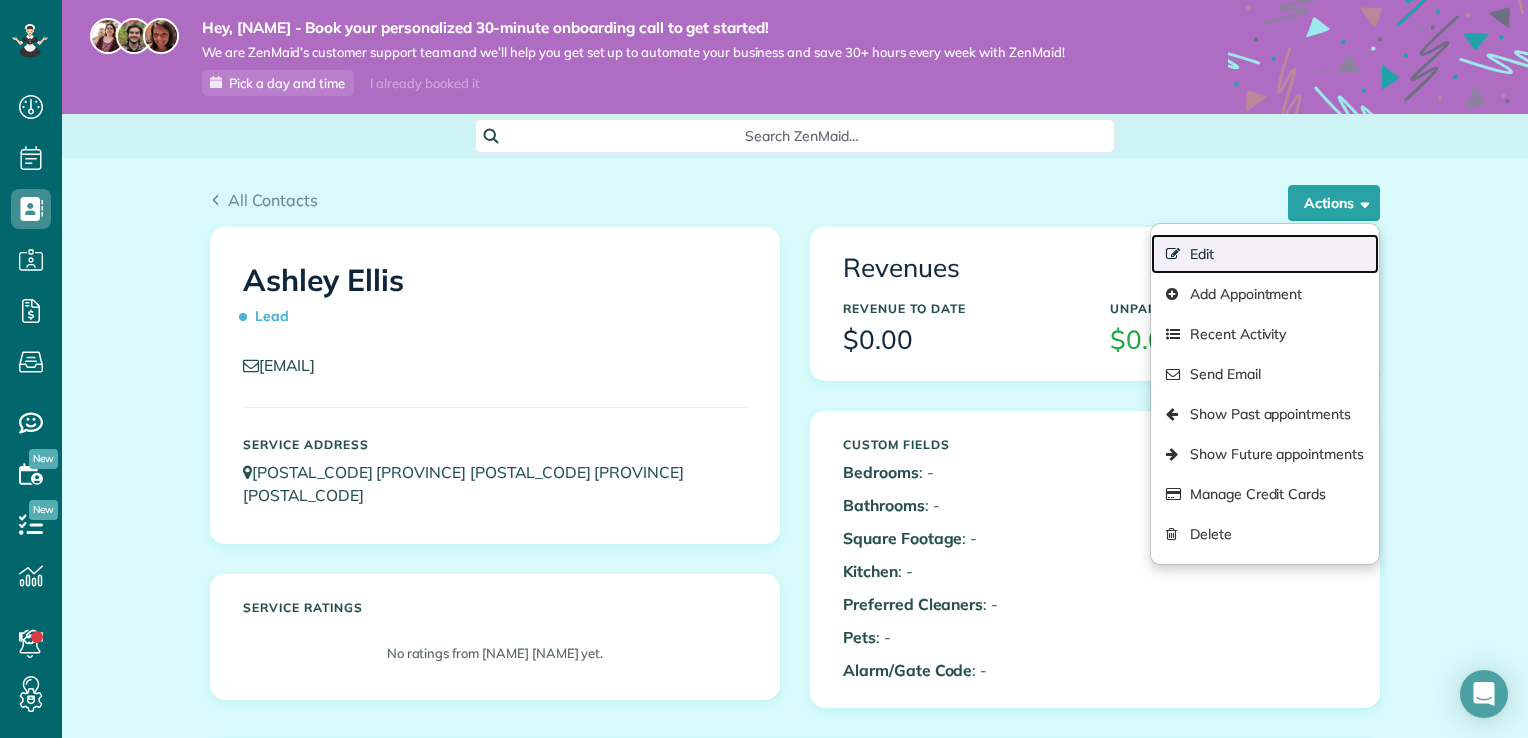 click on "Edit" at bounding box center [1265, 254] 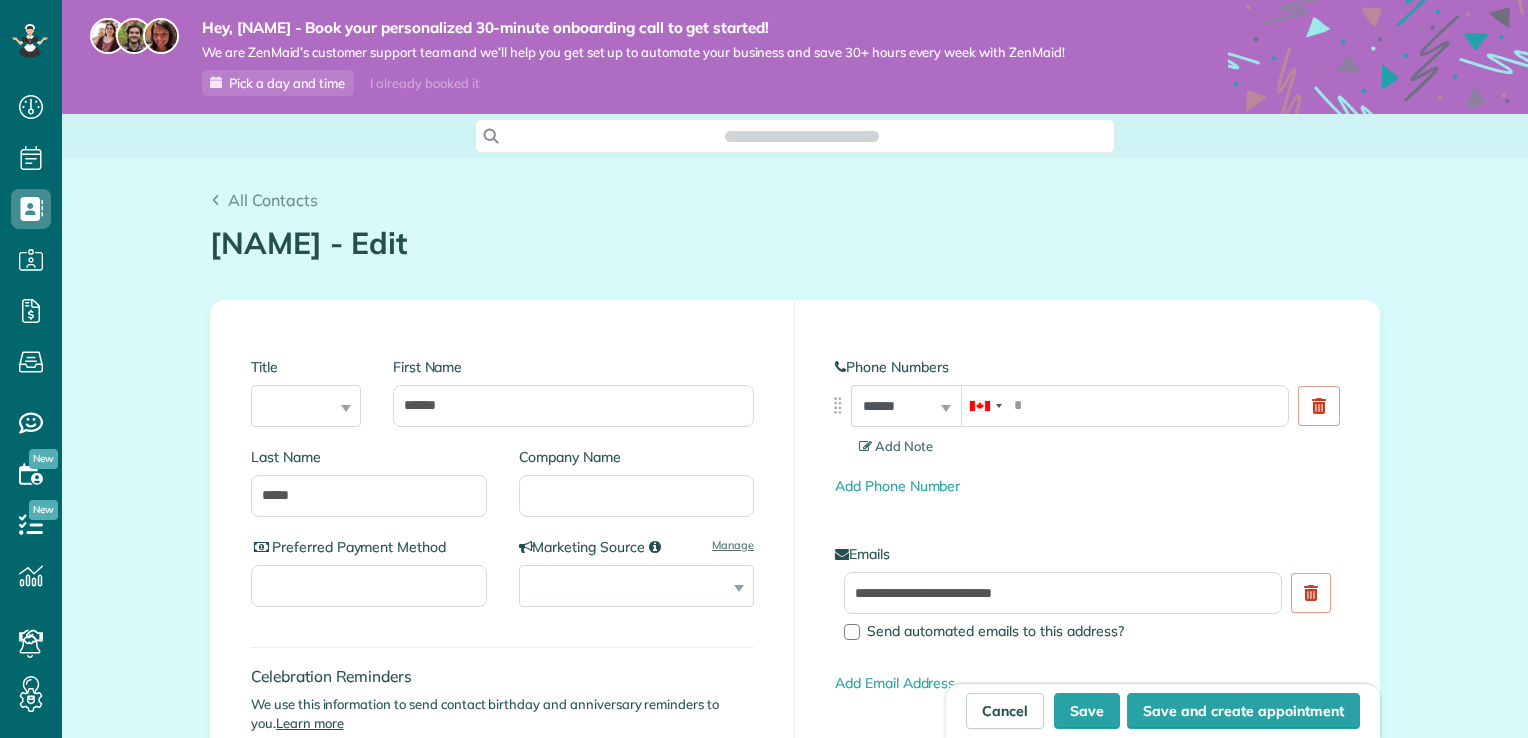 scroll, scrollTop: 0, scrollLeft: 0, axis: both 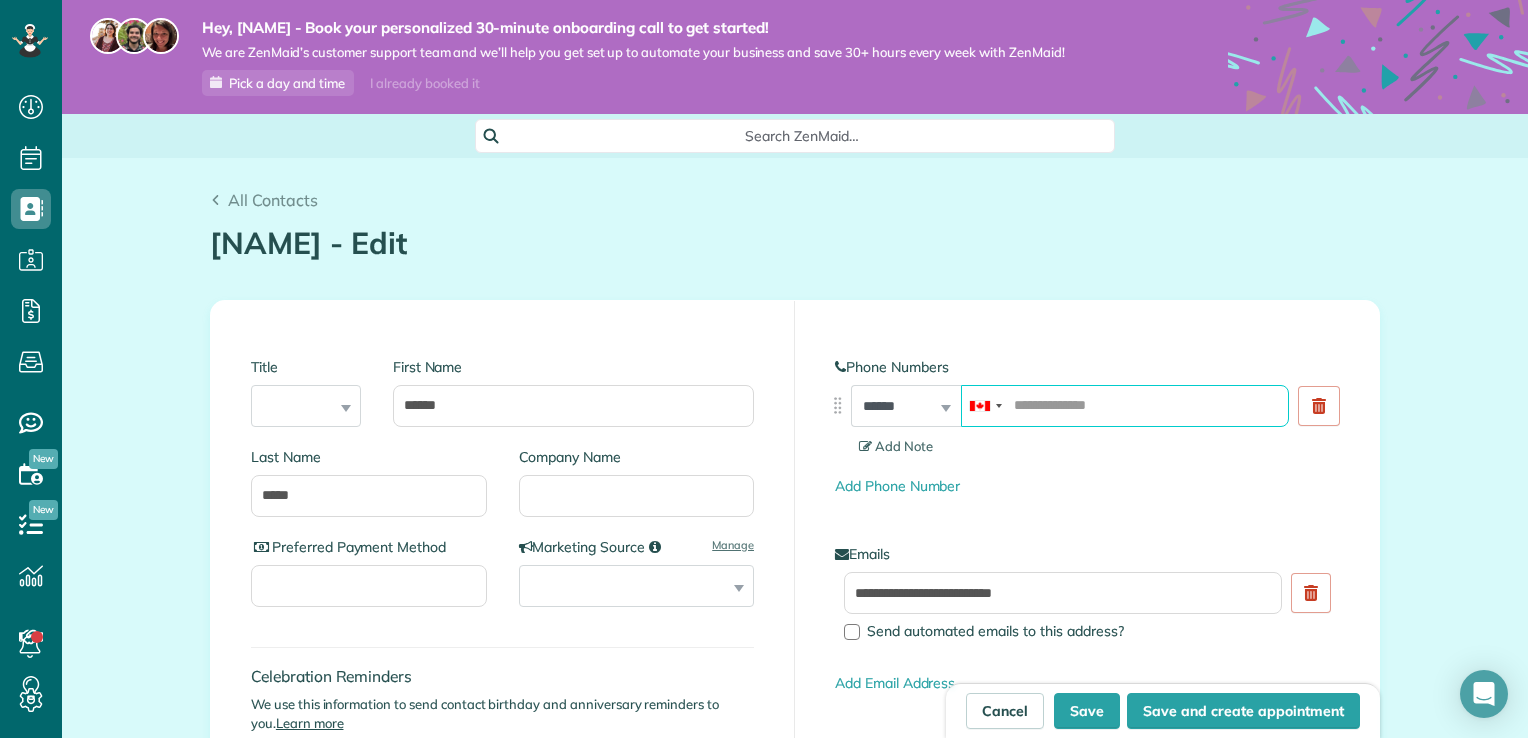 click at bounding box center [1125, 406] 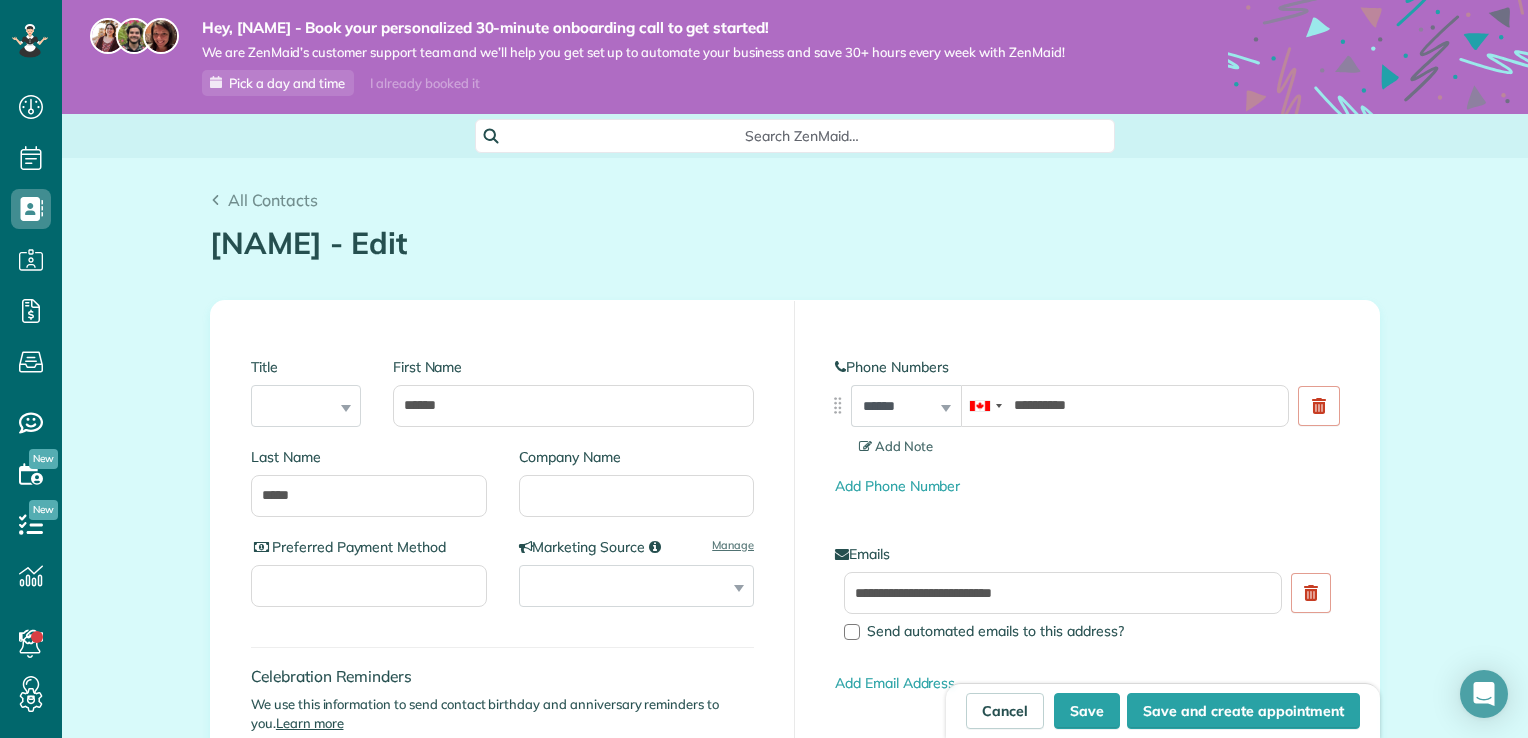click on "**********" at bounding box center (1087, 517) 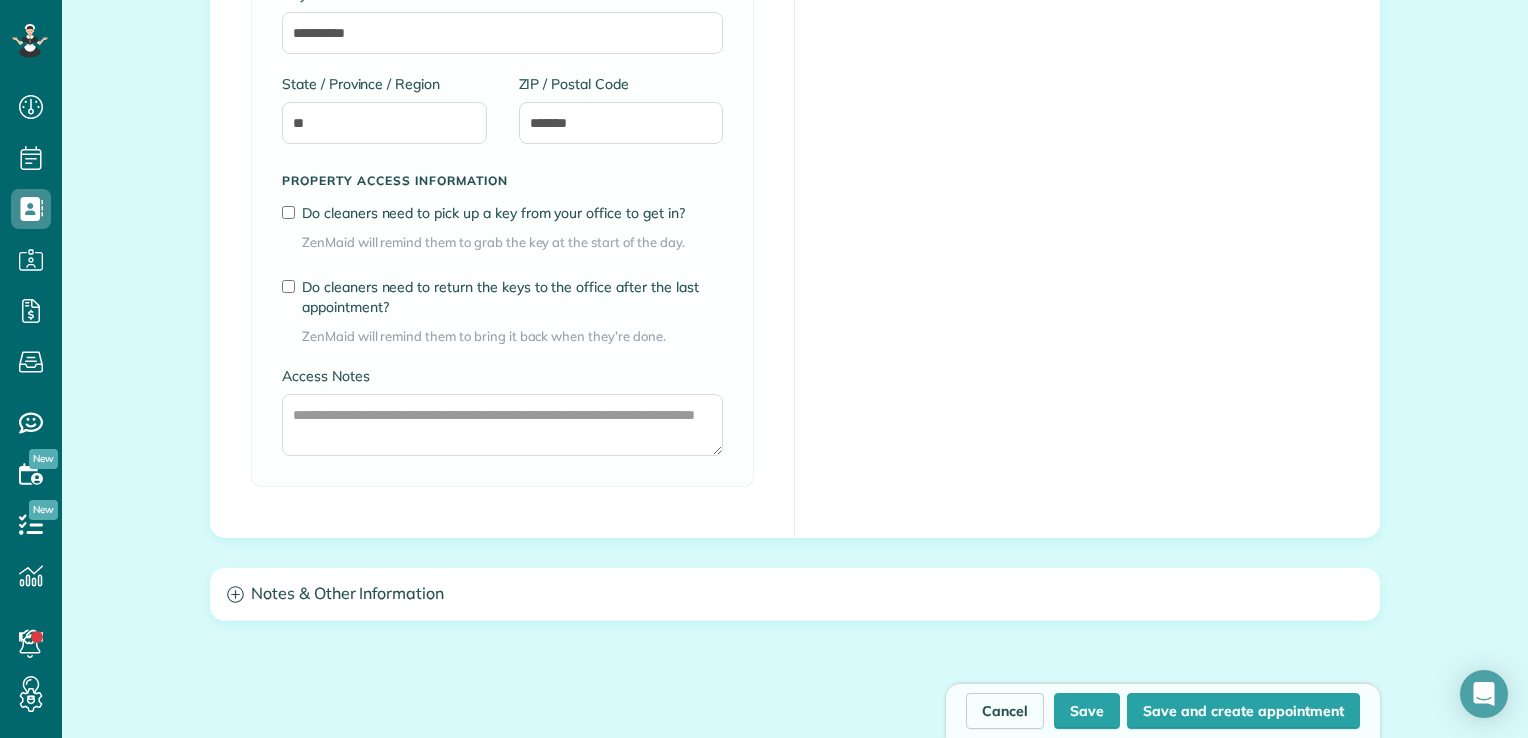 scroll, scrollTop: 1516, scrollLeft: 0, axis: vertical 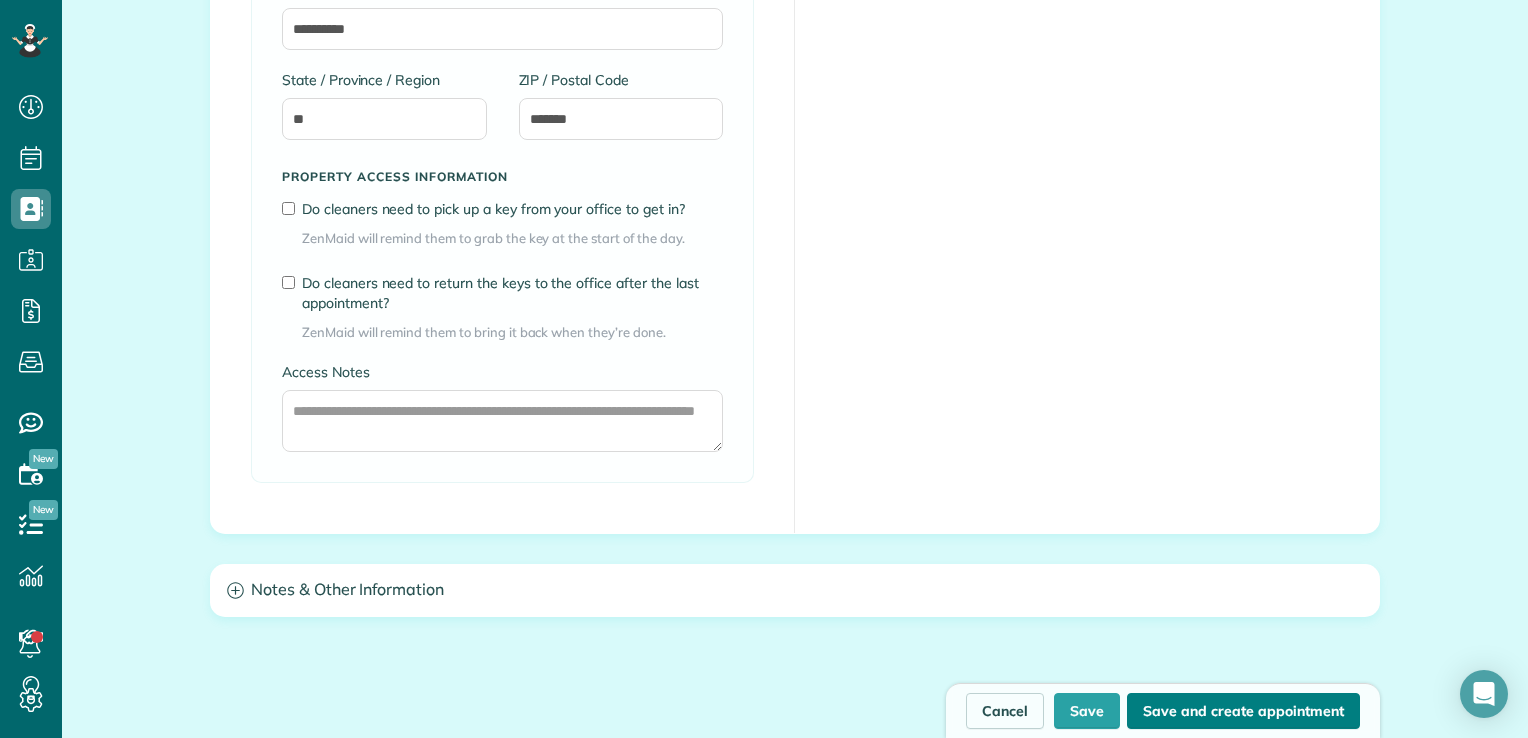 click on "Save and create appointment" at bounding box center [1243, 711] 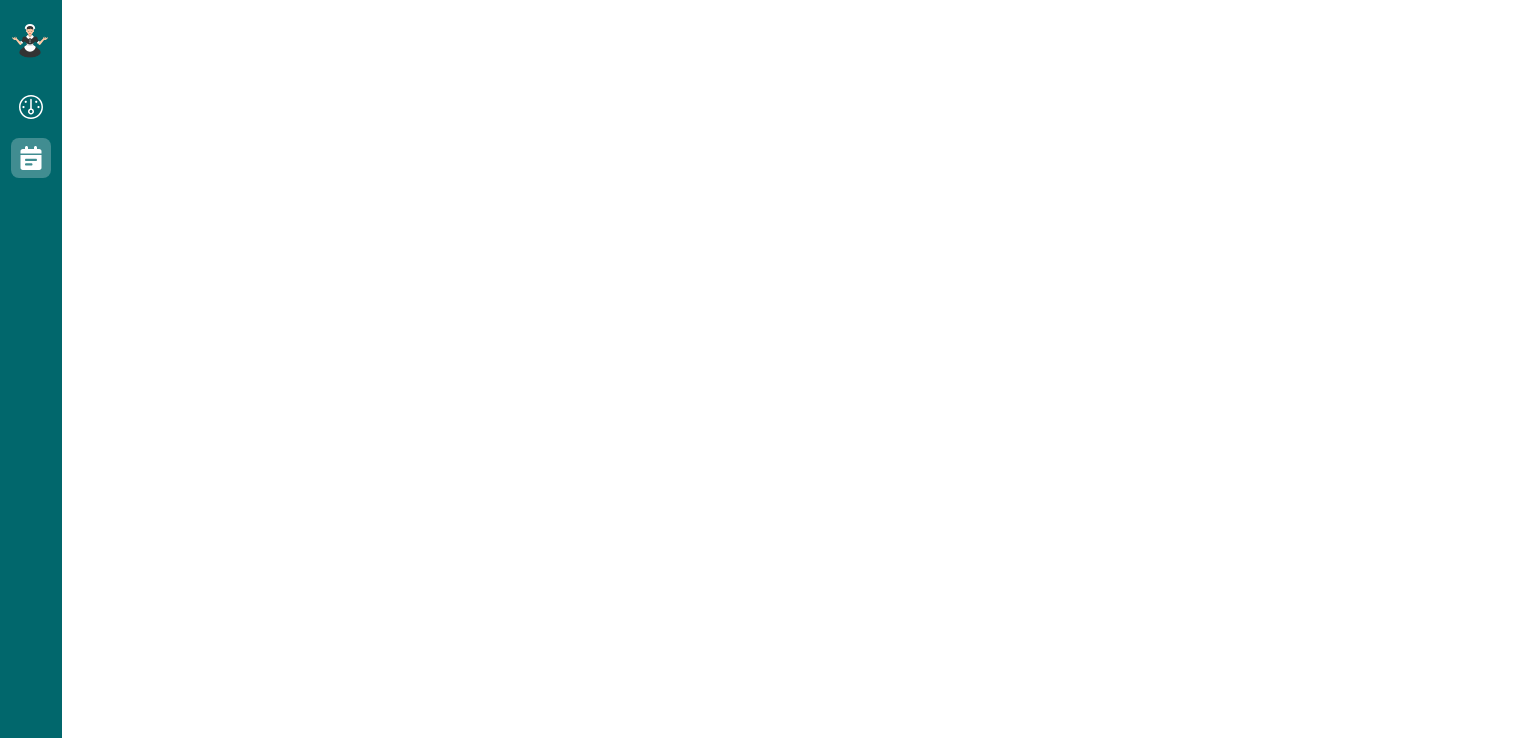scroll, scrollTop: 0, scrollLeft: 0, axis: both 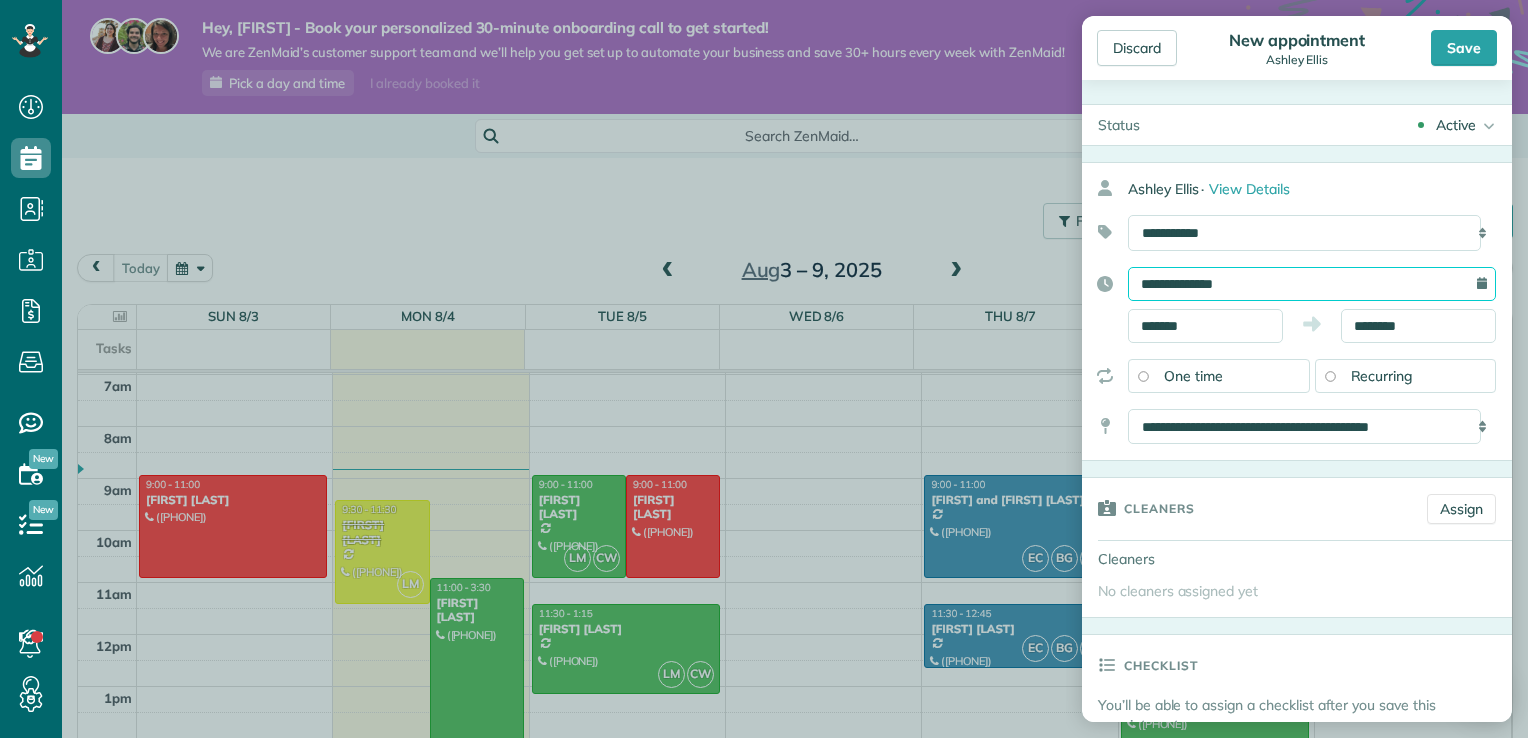 click on "**********" at bounding box center [1312, 284] 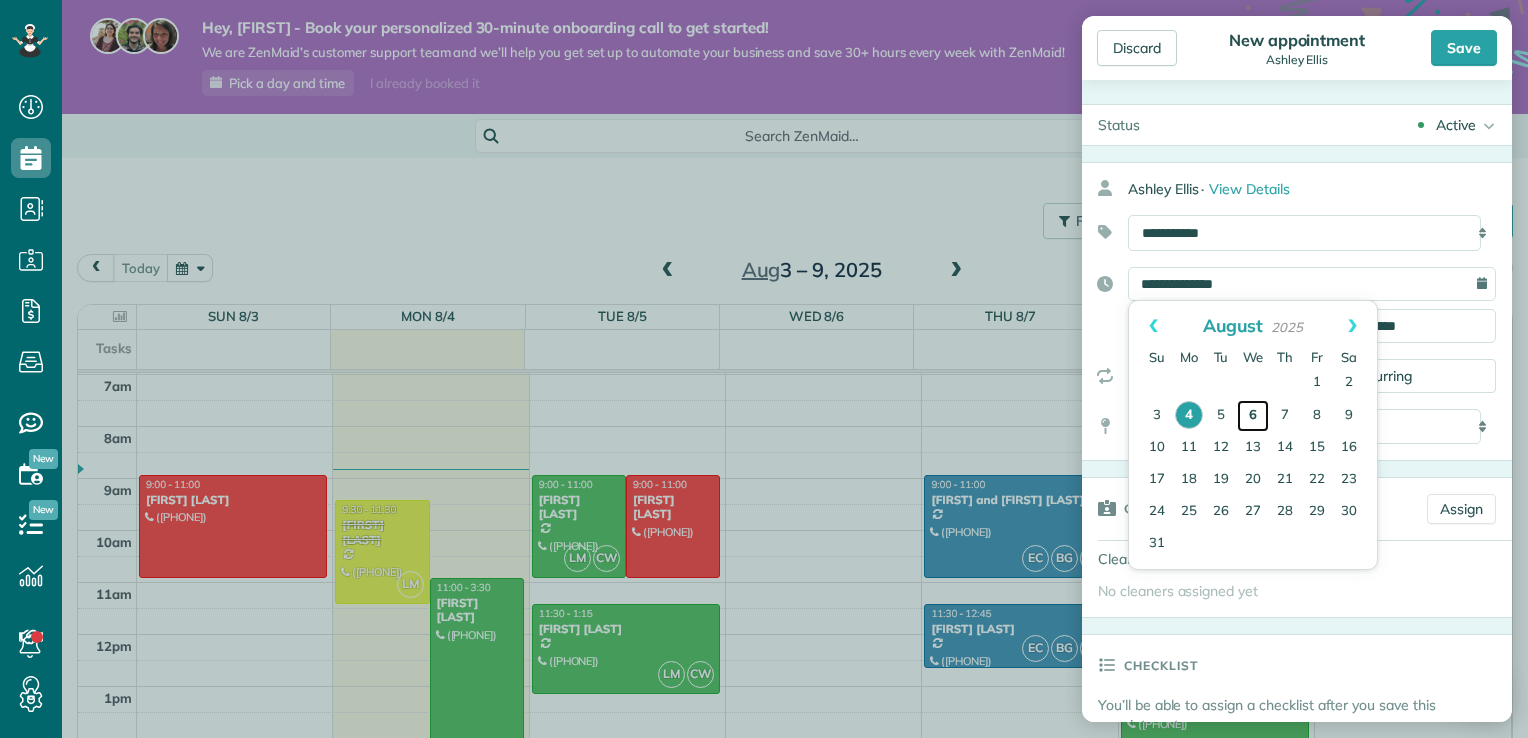 click on "6" at bounding box center (1253, 416) 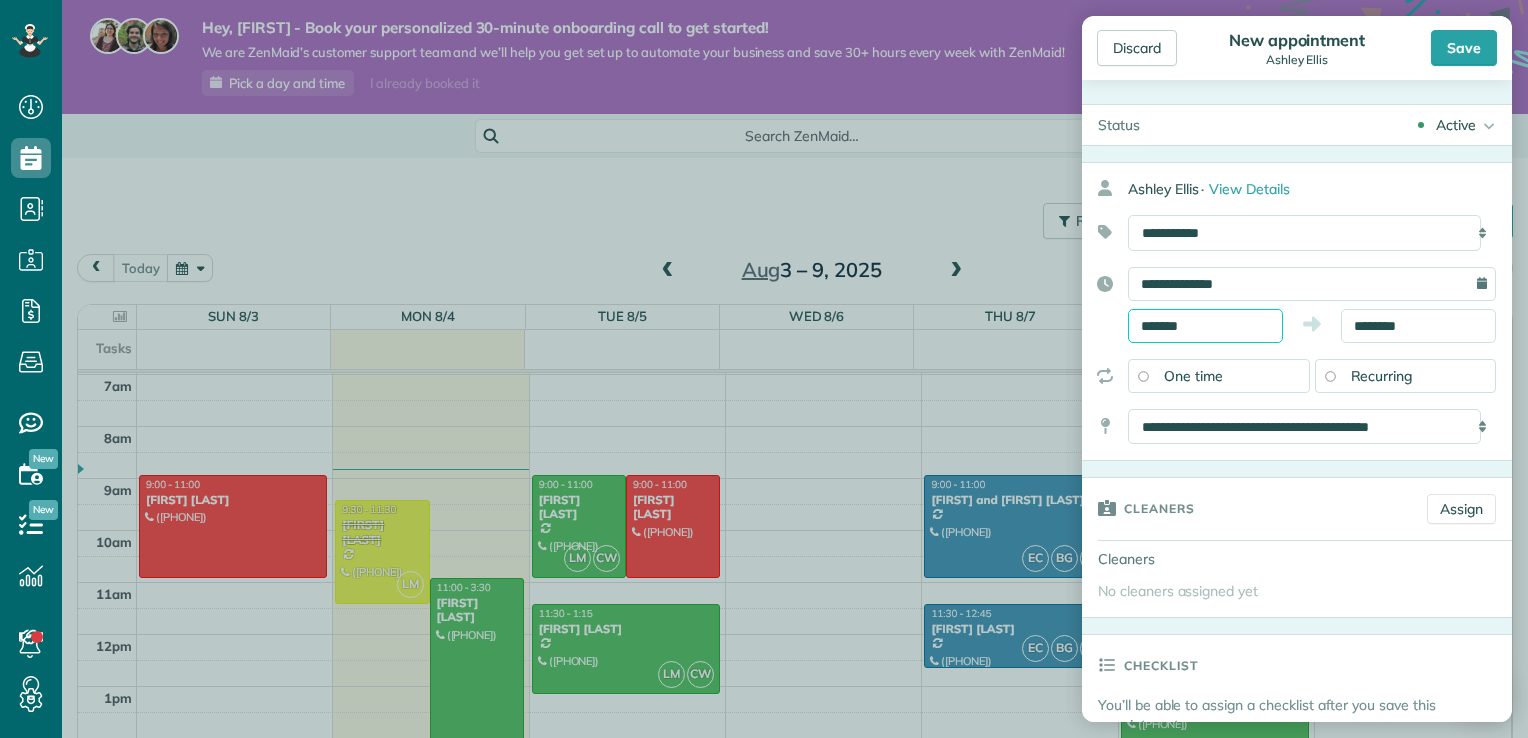 click on "*******" at bounding box center [1205, 326] 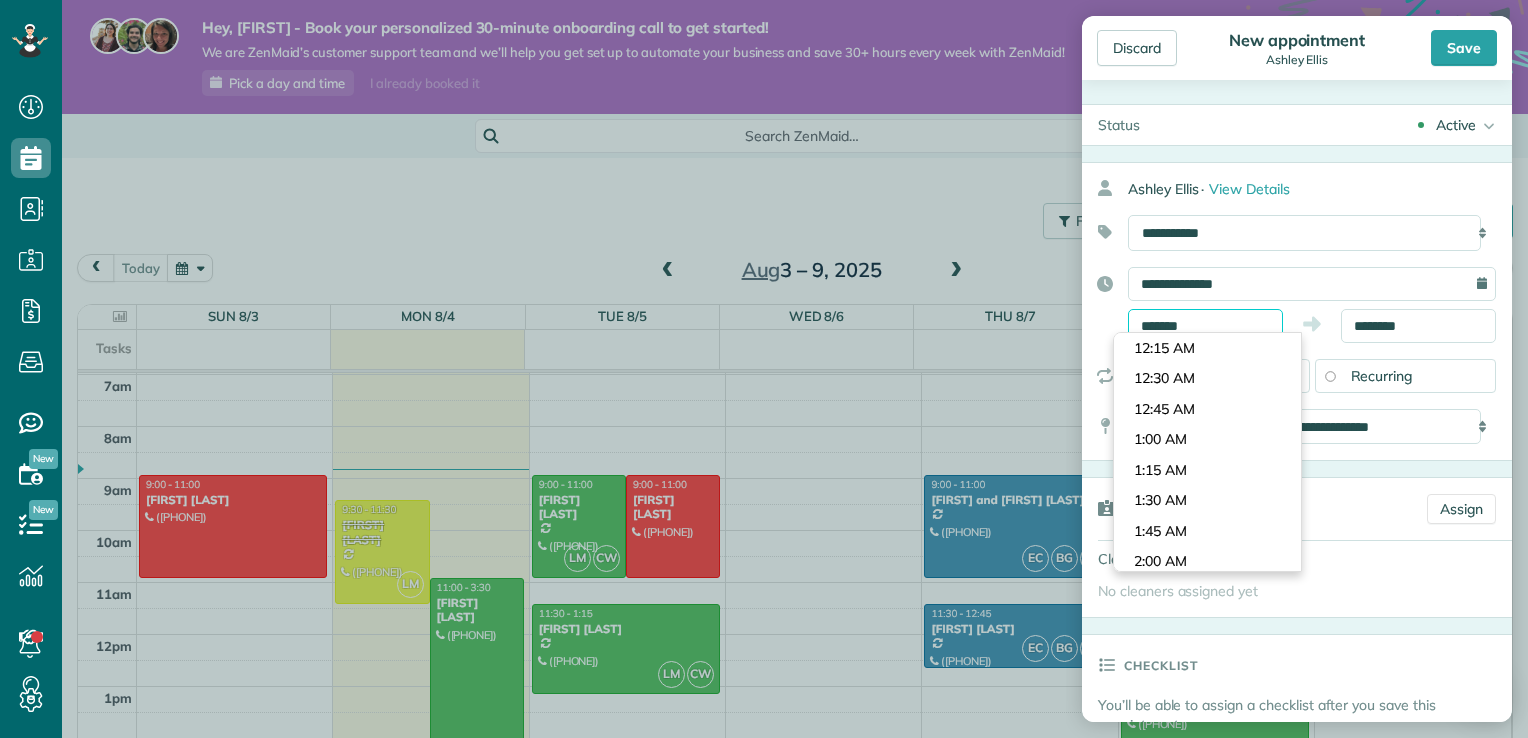 scroll, scrollTop: 1037, scrollLeft: 0, axis: vertical 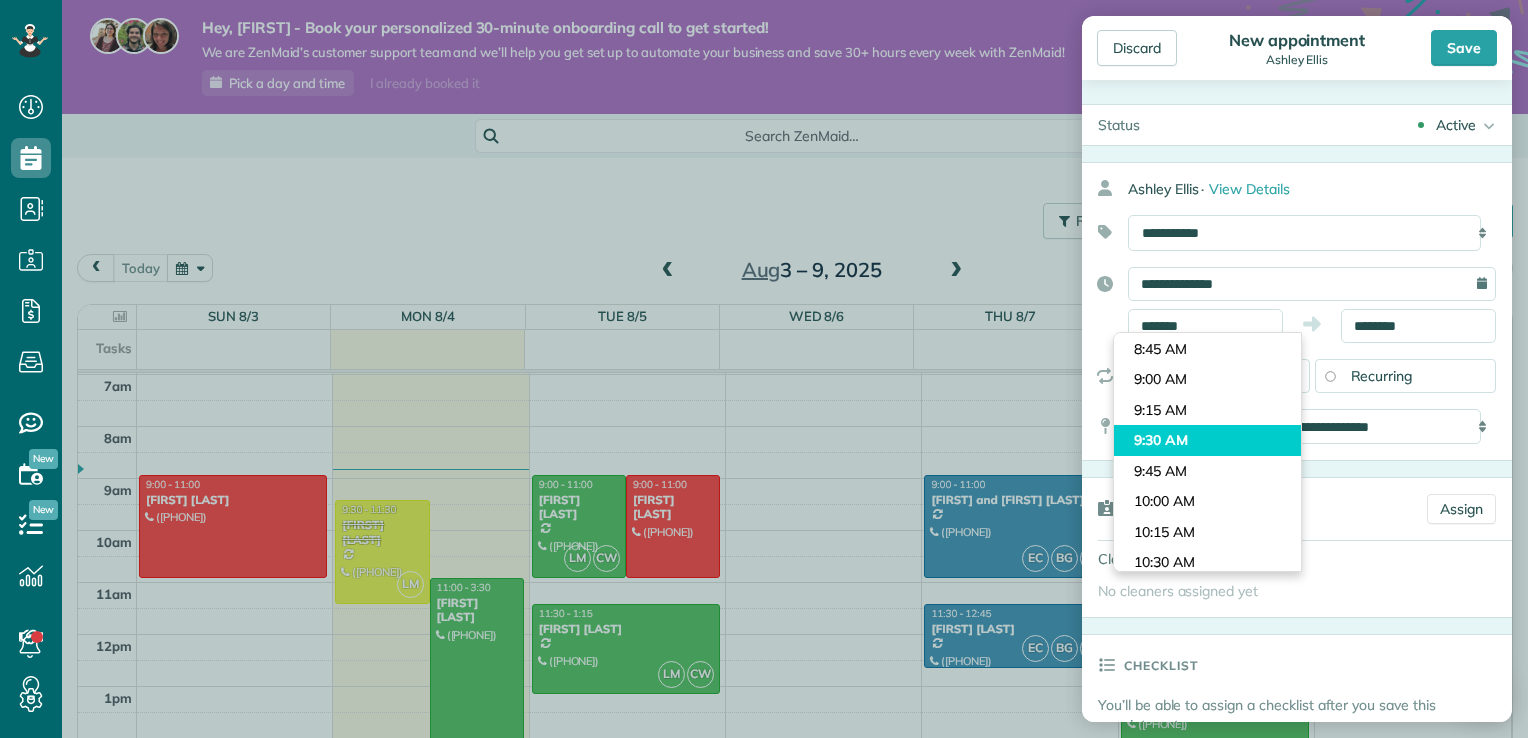 type on "*******" 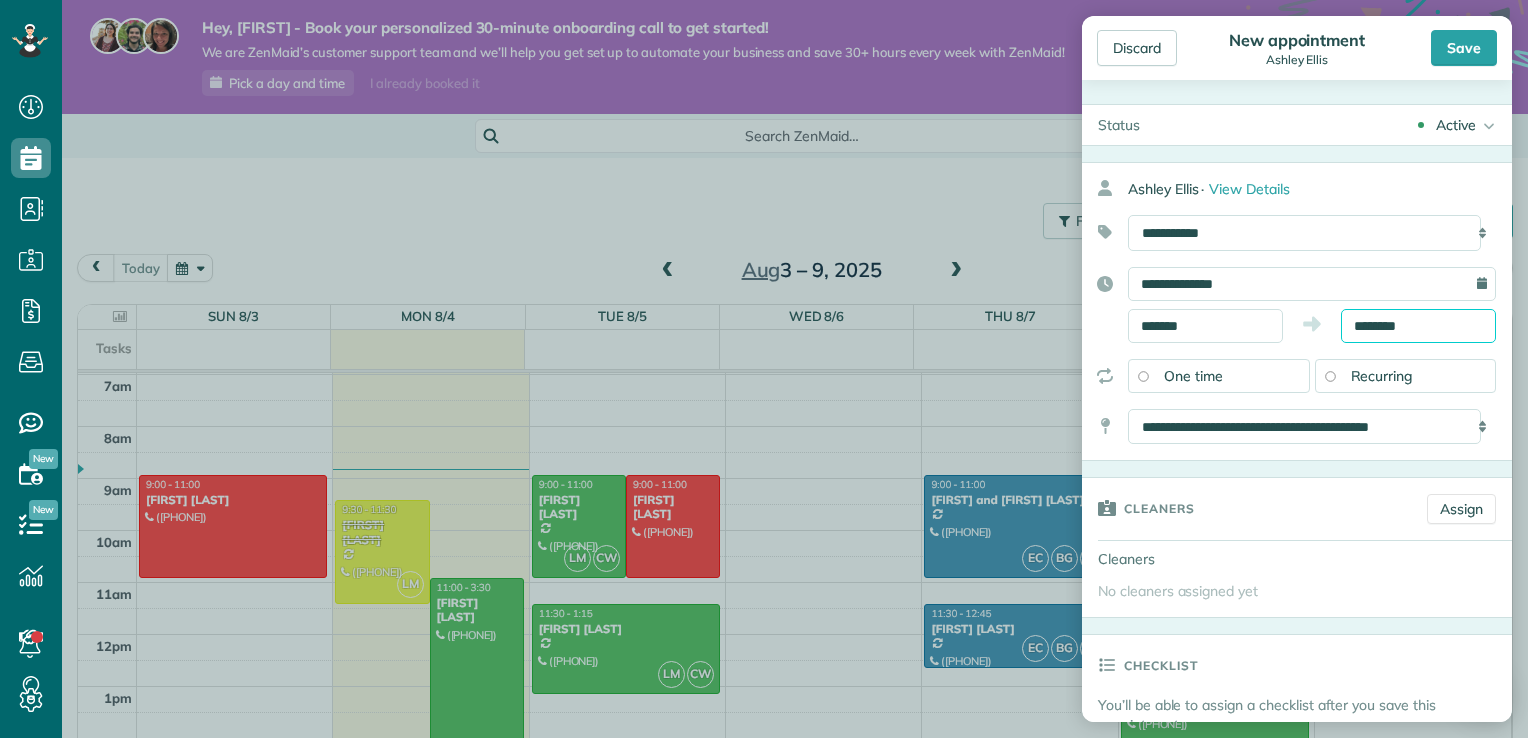 click on "********" at bounding box center (1418, 326) 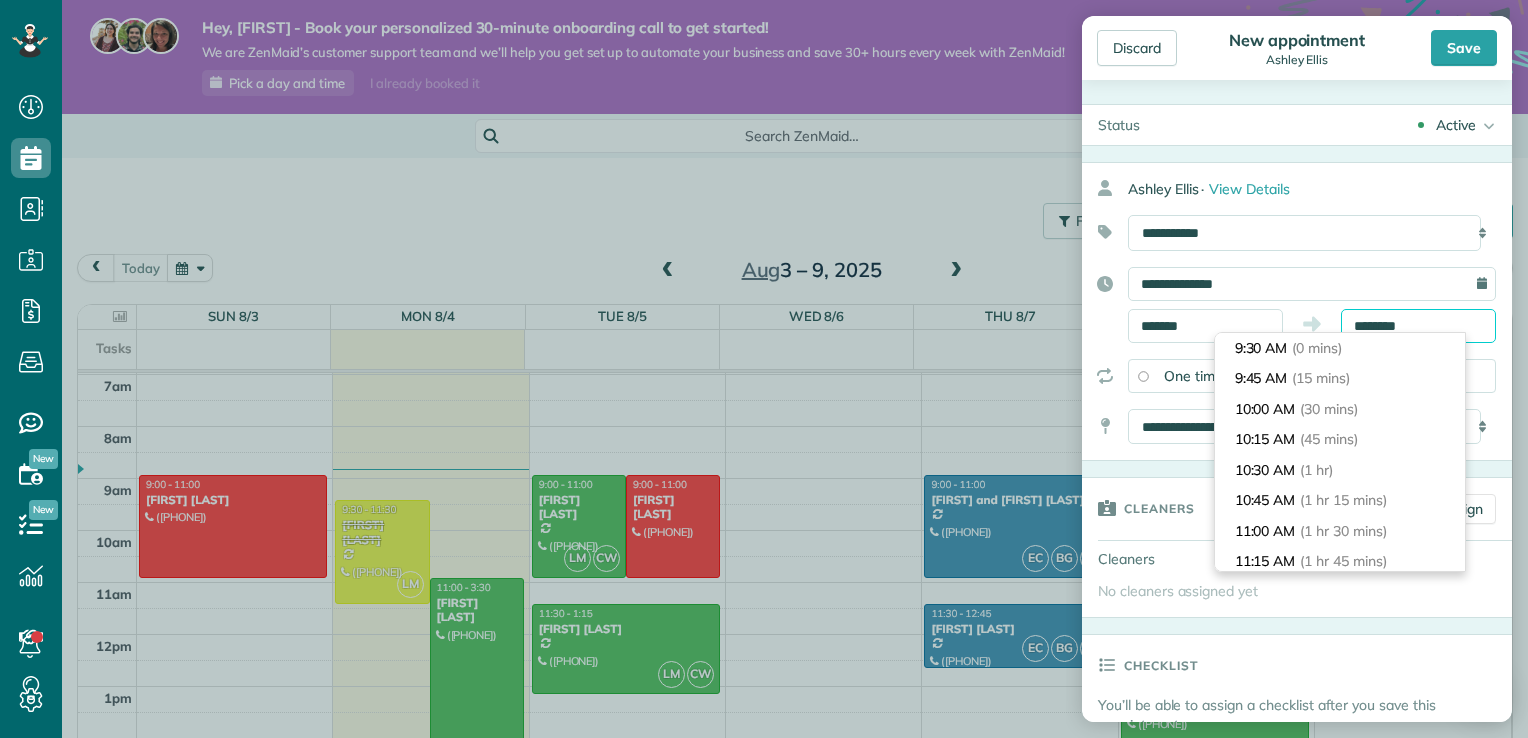 scroll, scrollTop: 152, scrollLeft: 0, axis: vertical 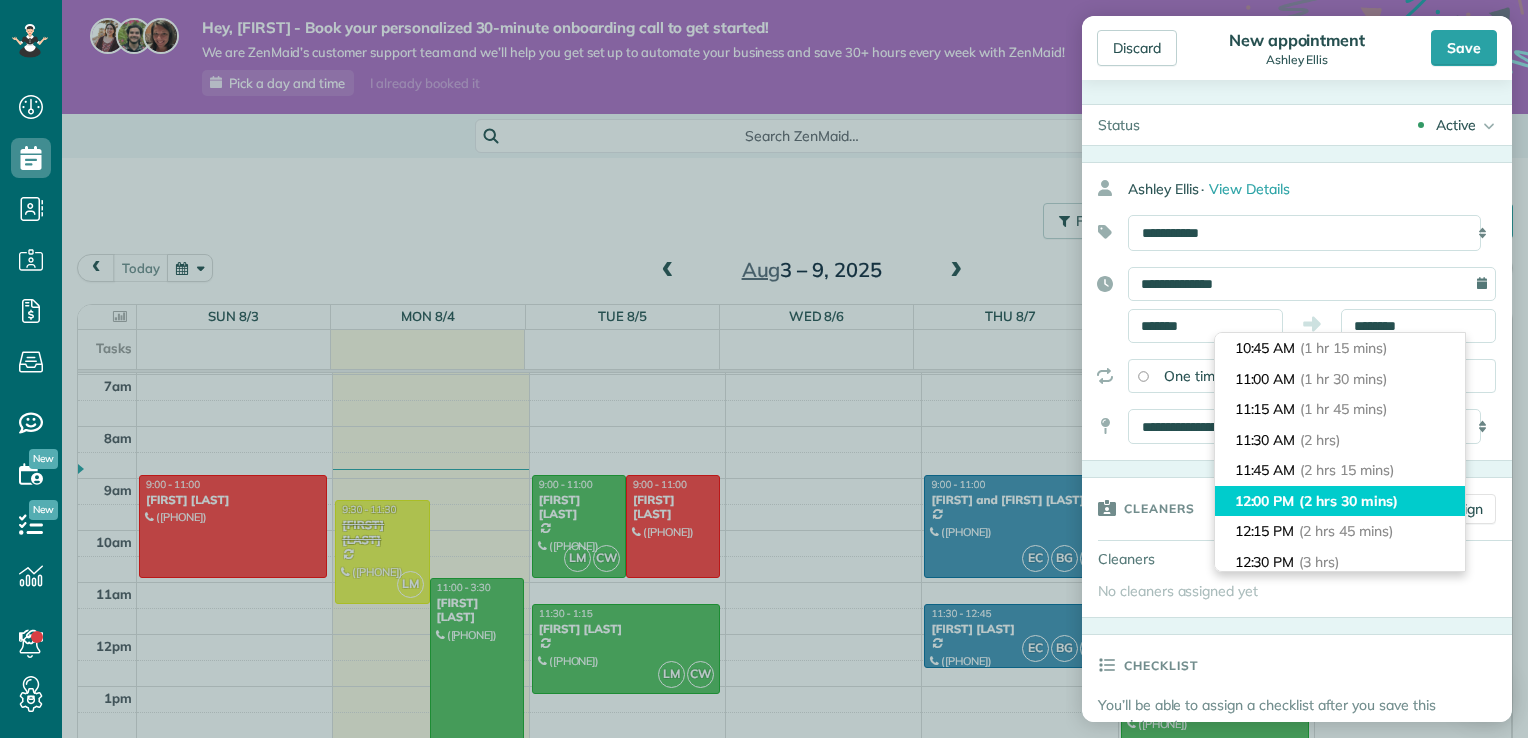 click on "(2 hrs 30 mins)" at bounding box center [1348, 501] 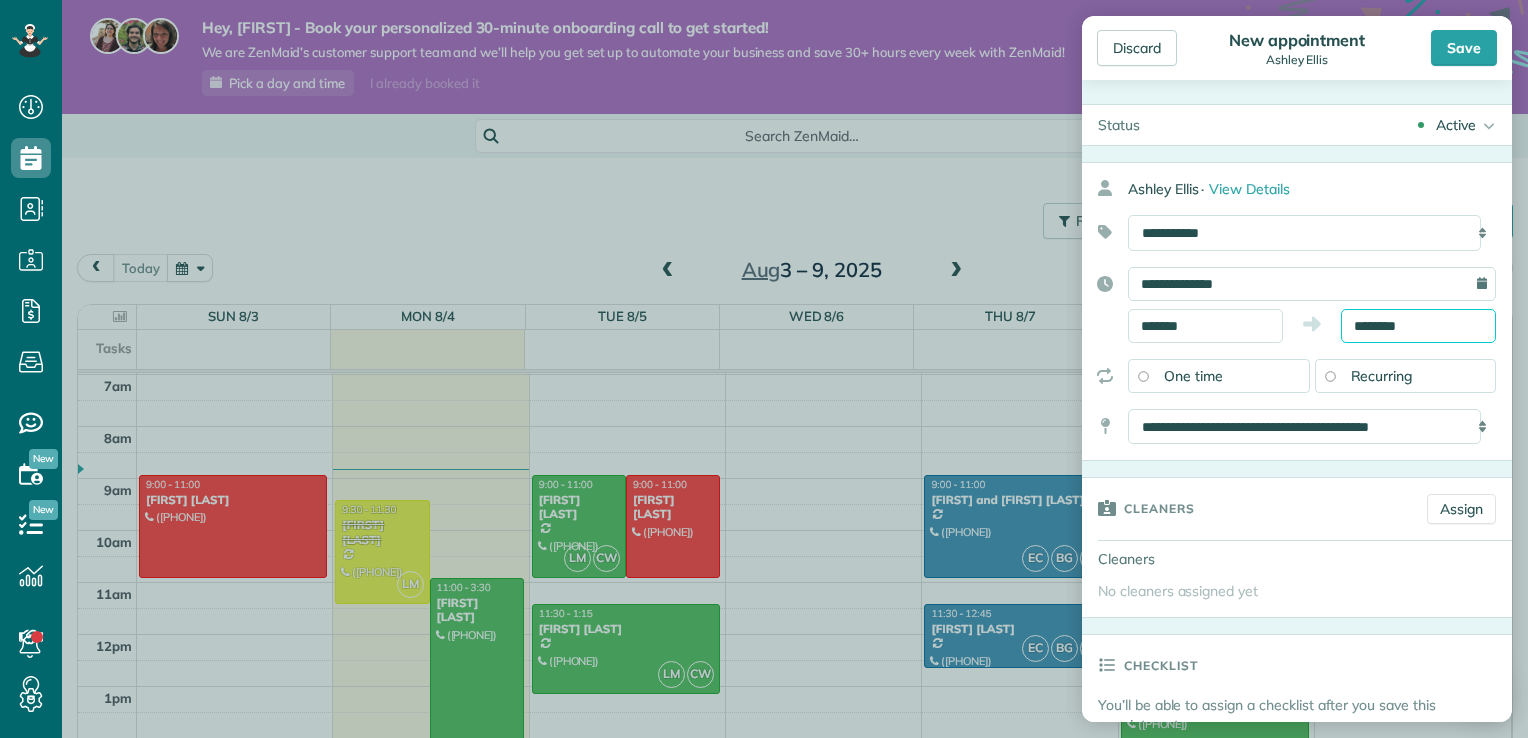 click on "********" at bounding box center [1418, 326] 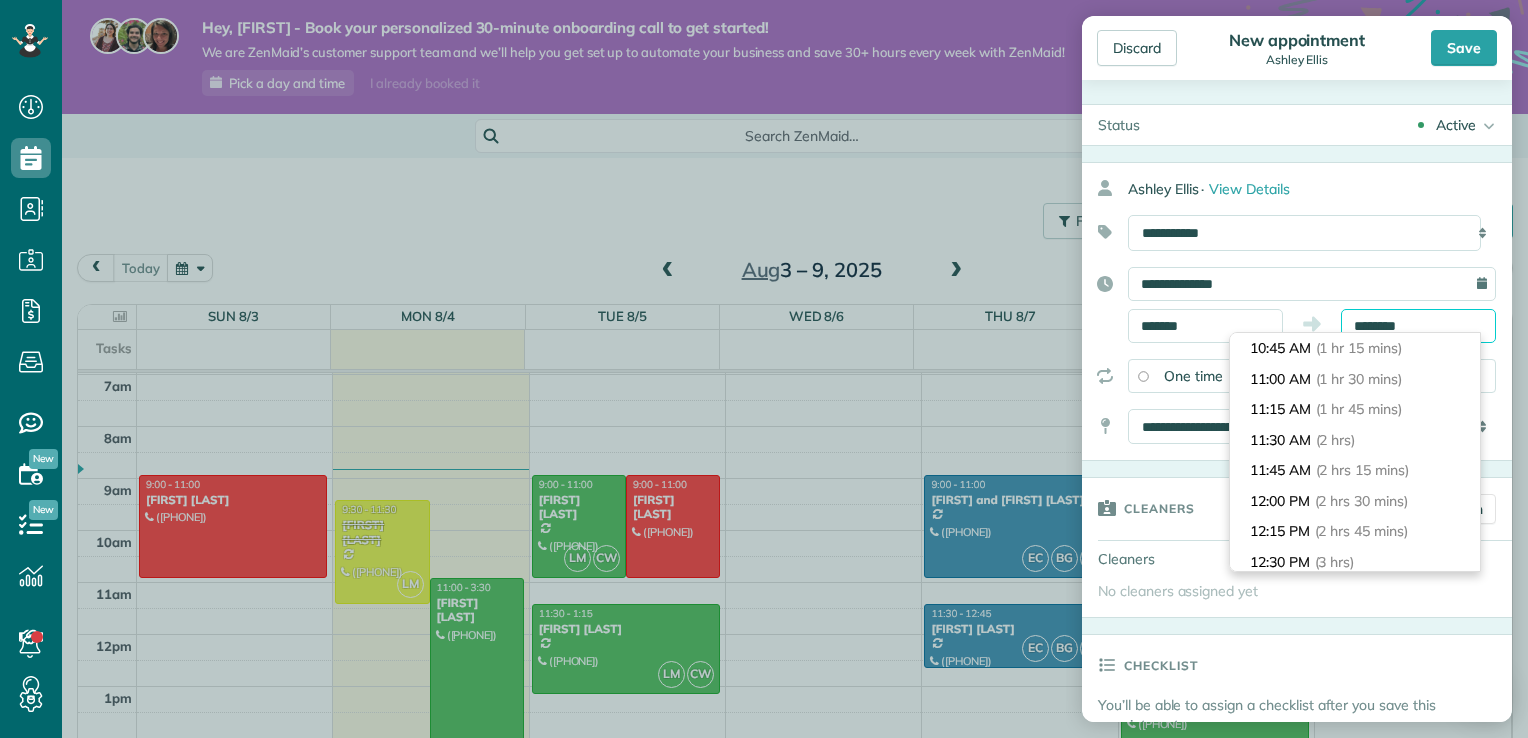 scroll, scrollTop: 274, scrollLeft: 0, axis: vertical 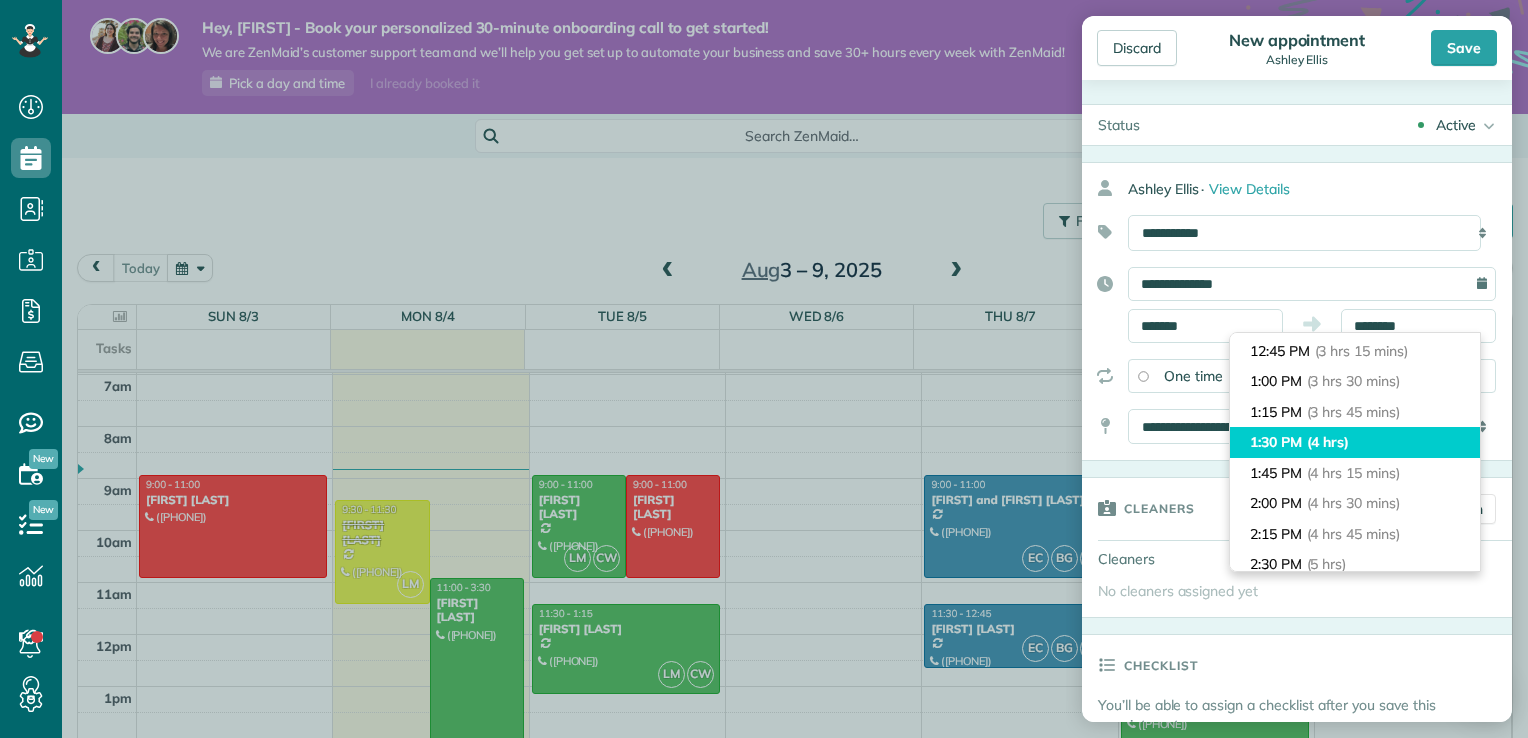 type on "*******" 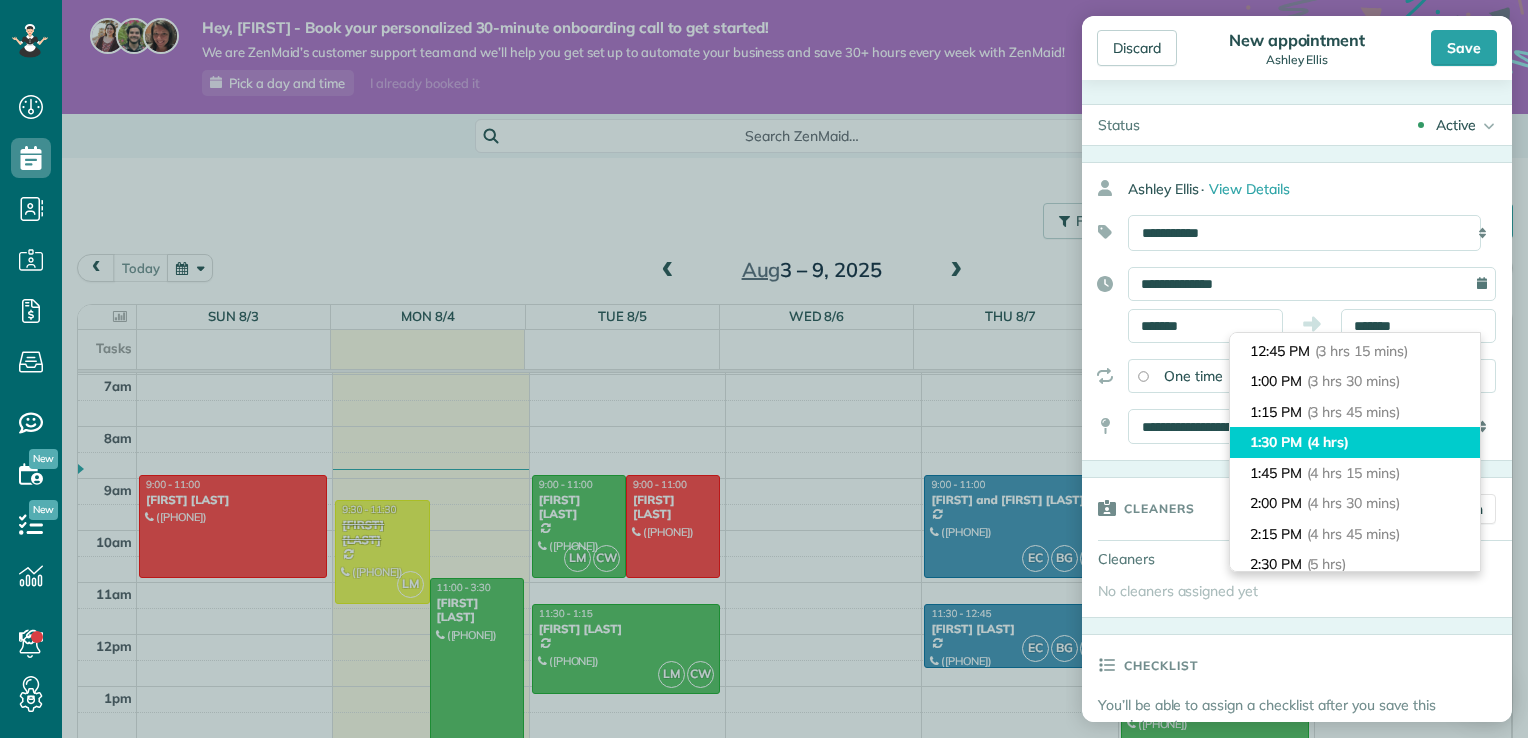 click on "(4 hrs)" at bounding box center (1328, 442) 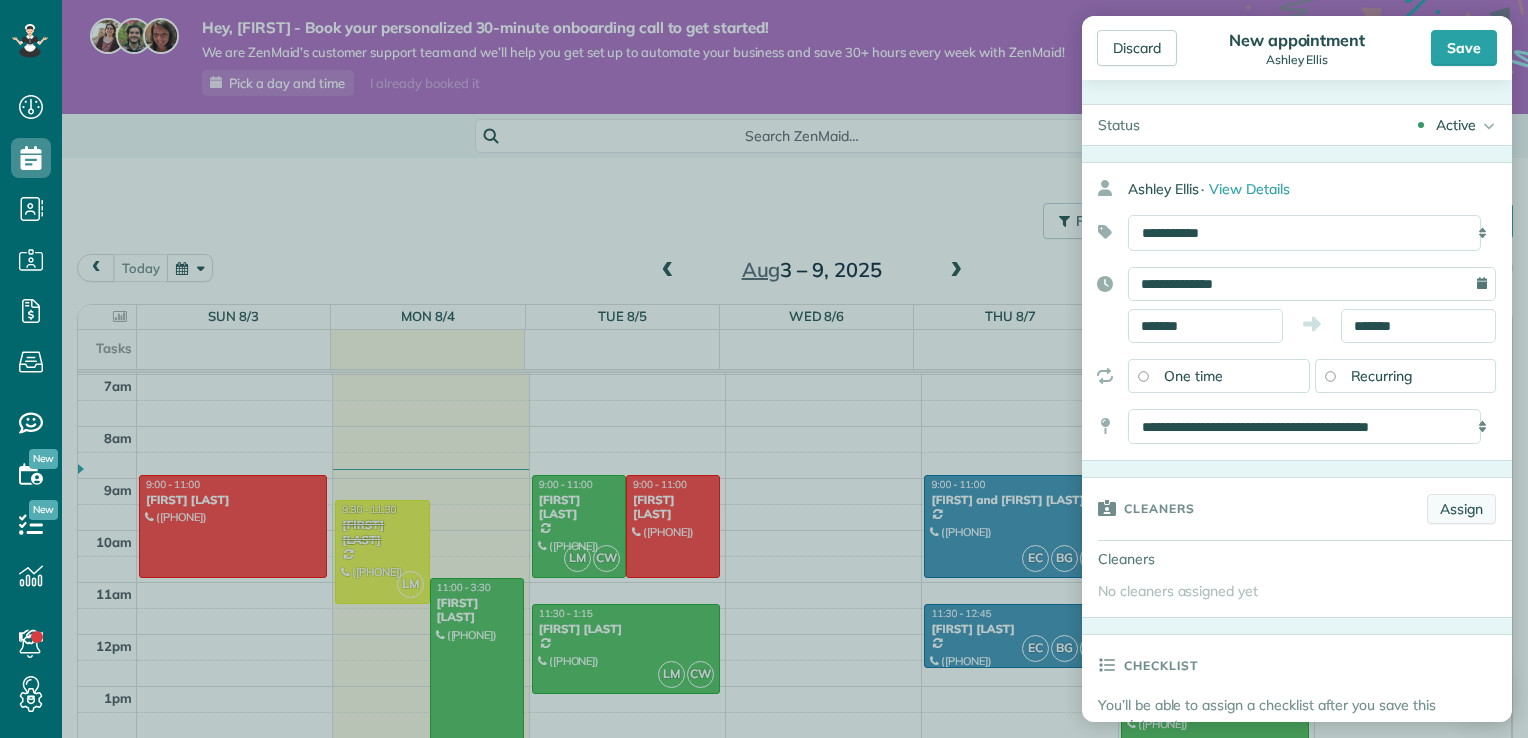 click on "Assign" at bounding box center [1461, 509] 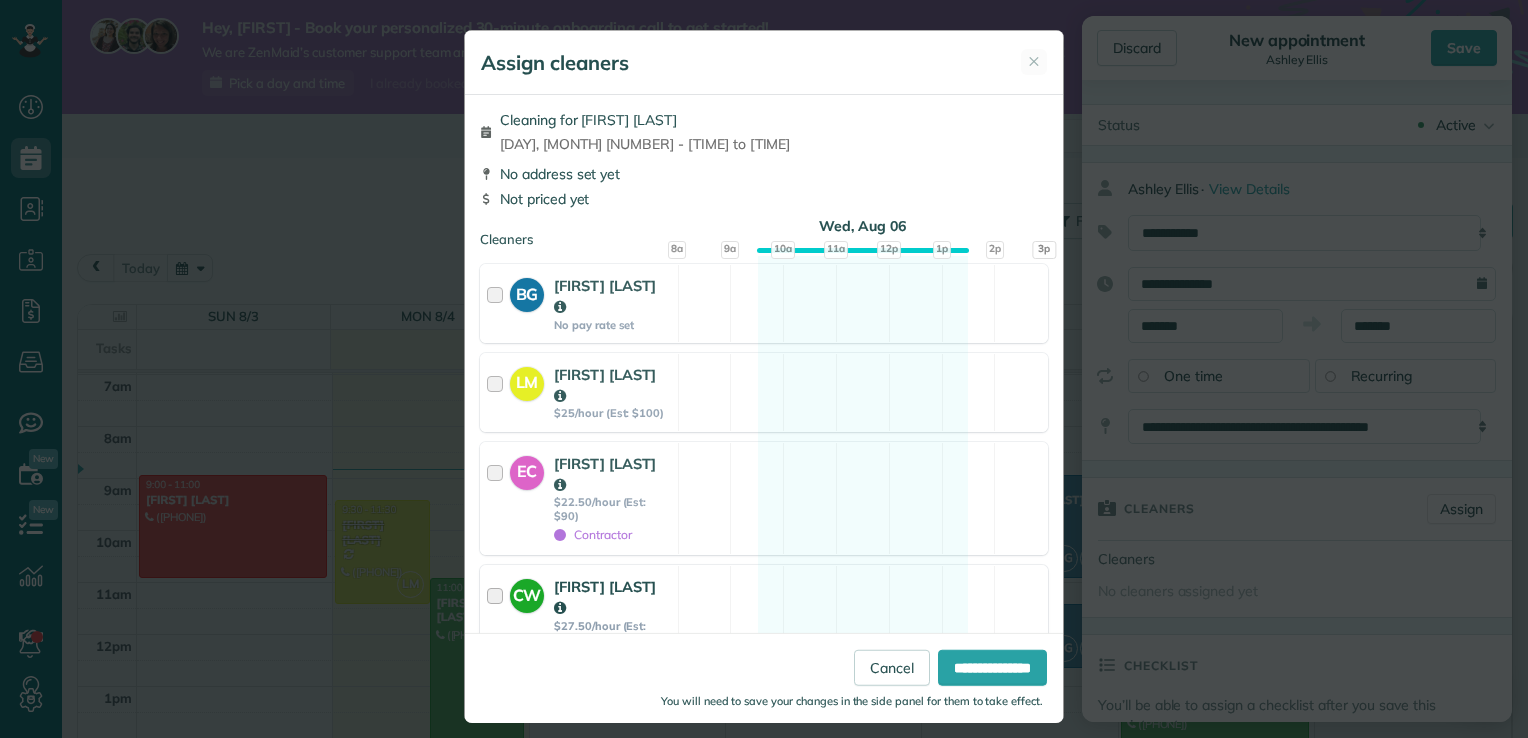click at bounding box center [498, 611] 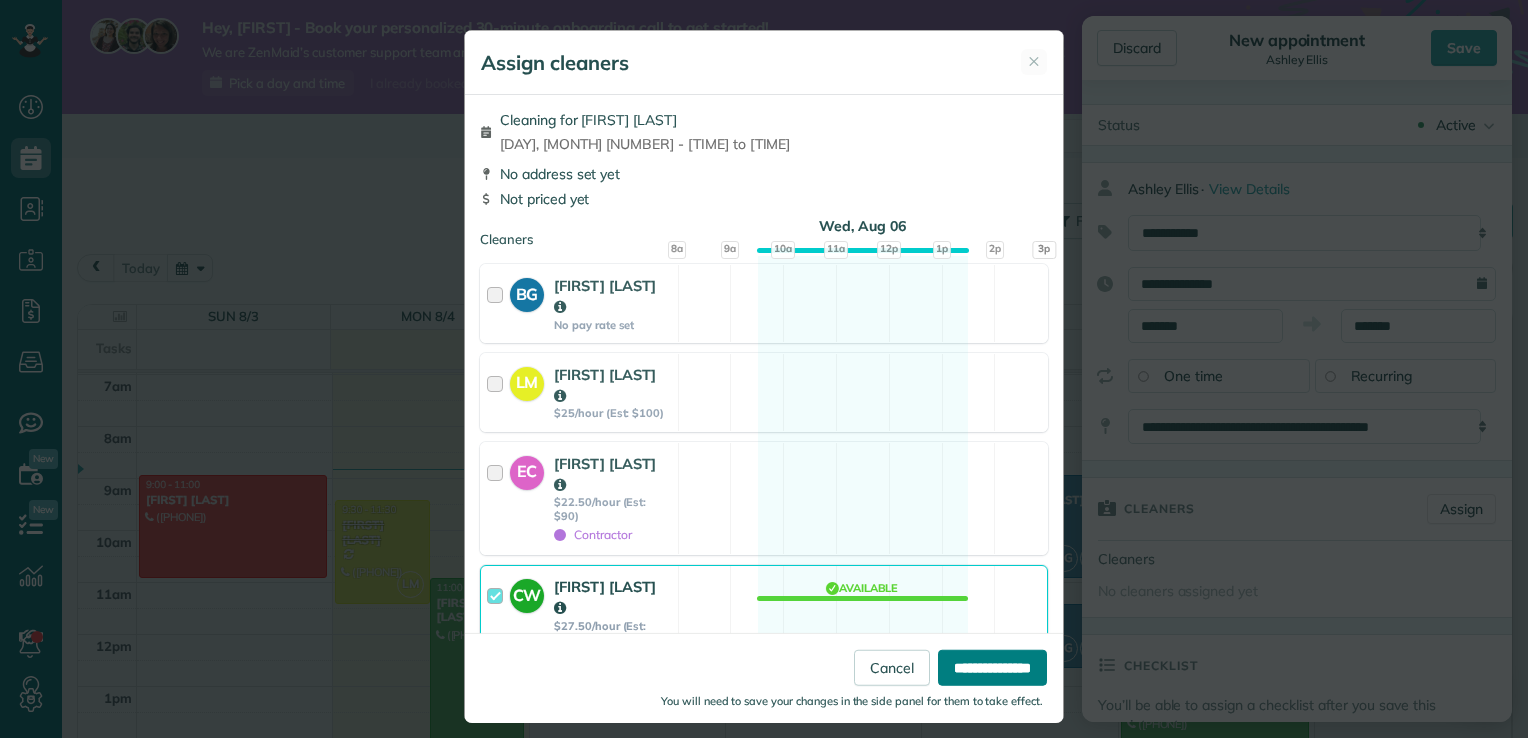 drag, startPoint x: 988, startPoint y: 668, endPoint x: 956, endPoint y: 667, distance: 32.01562 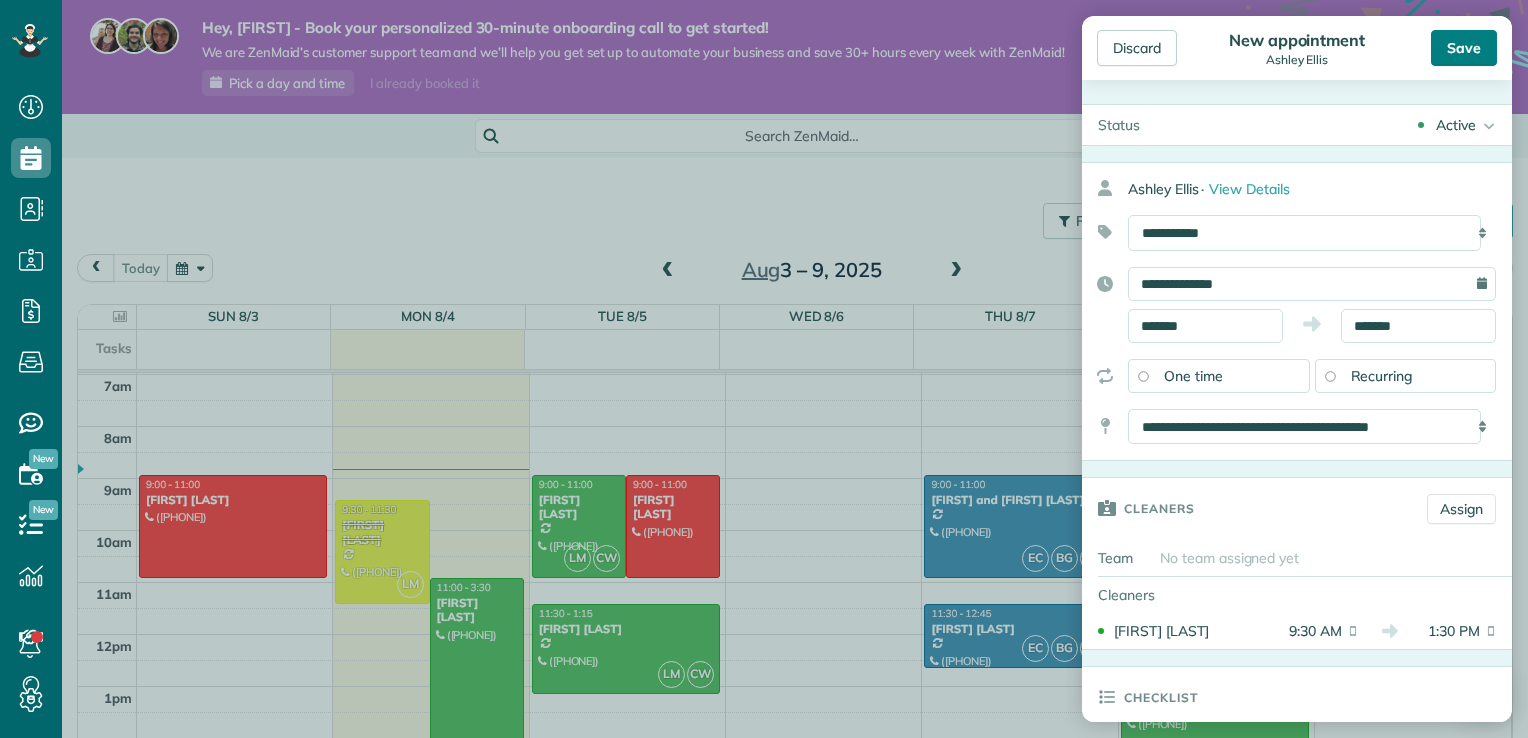 click on "Save" at bounding box center (1464, 48) 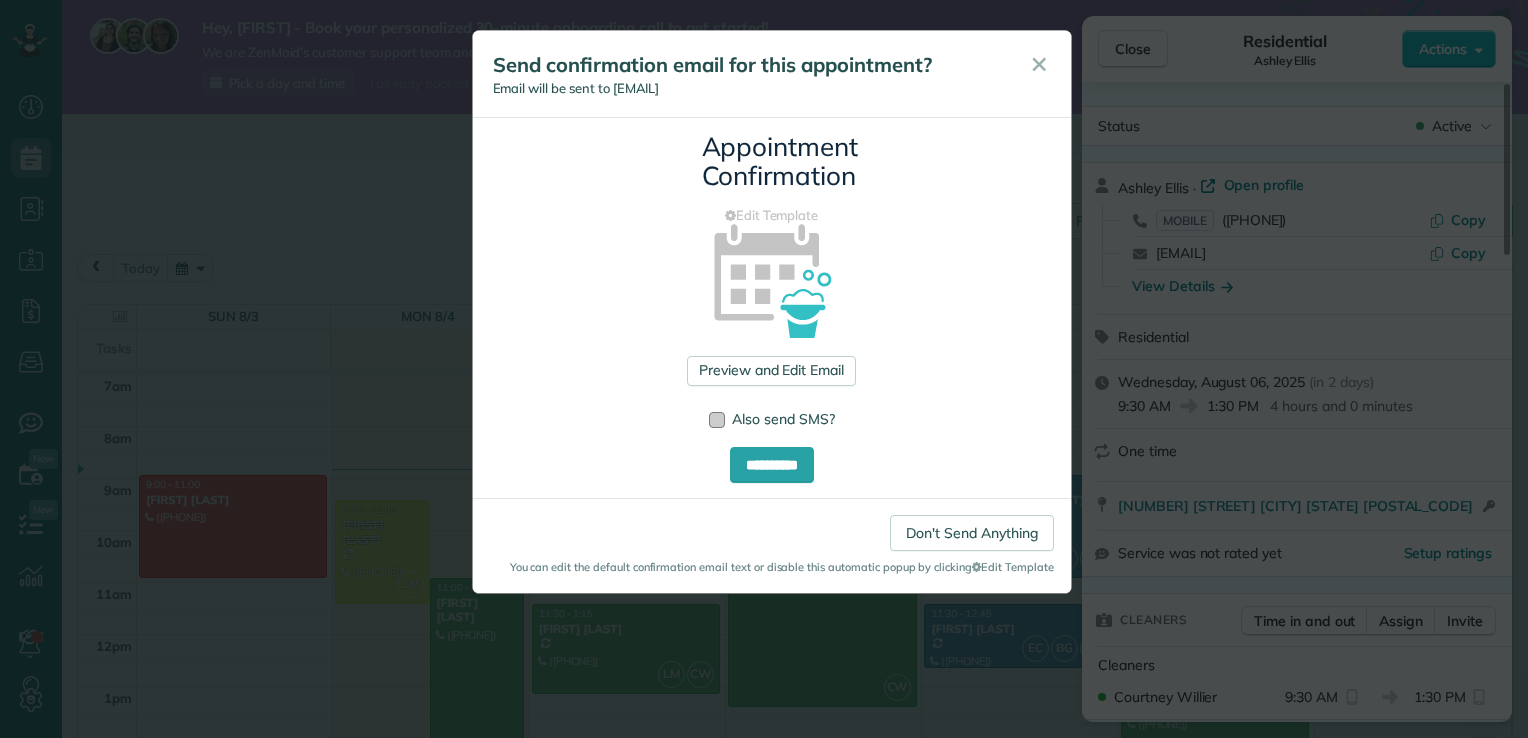 click at bounding box center (717, 420) 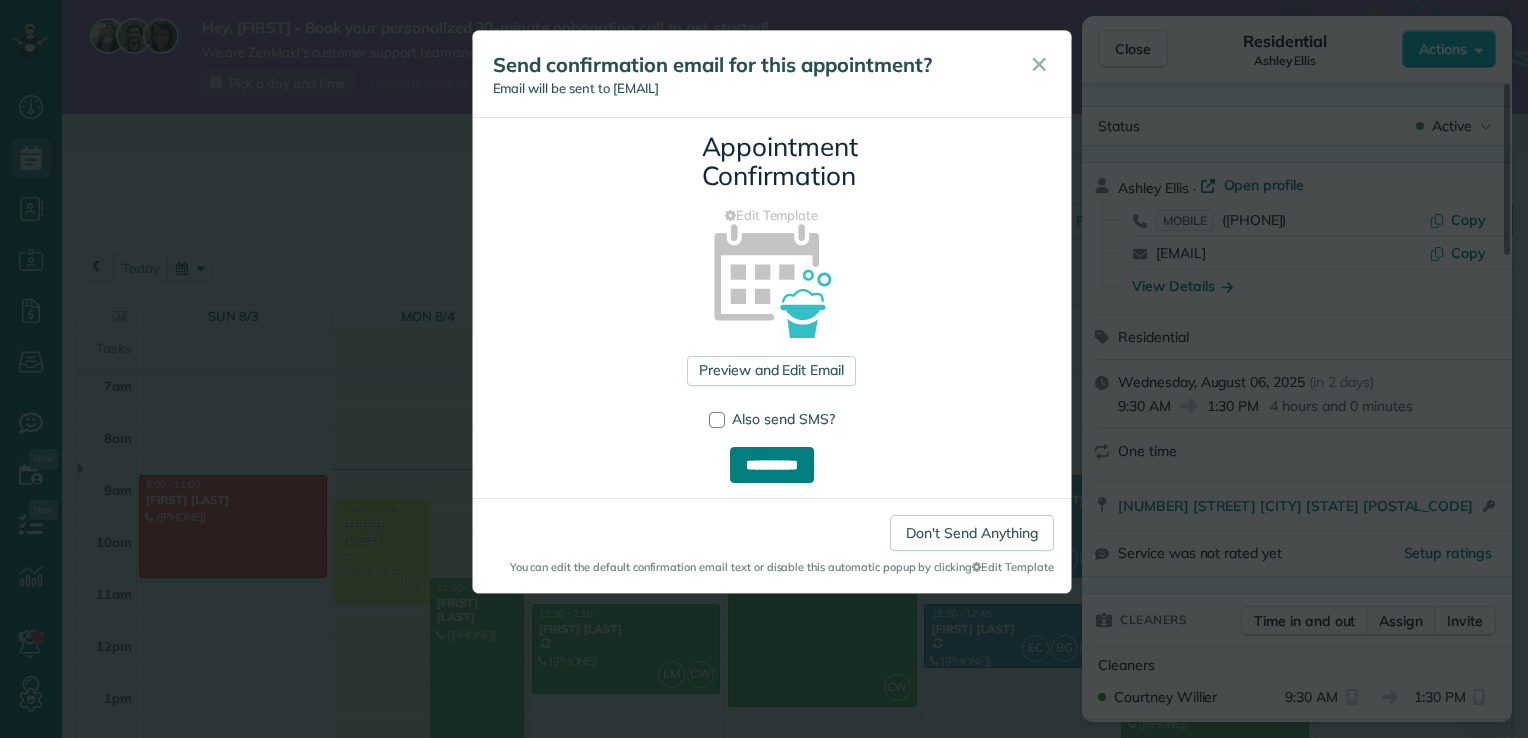 click on "**********" at bounding box center (772, 465) 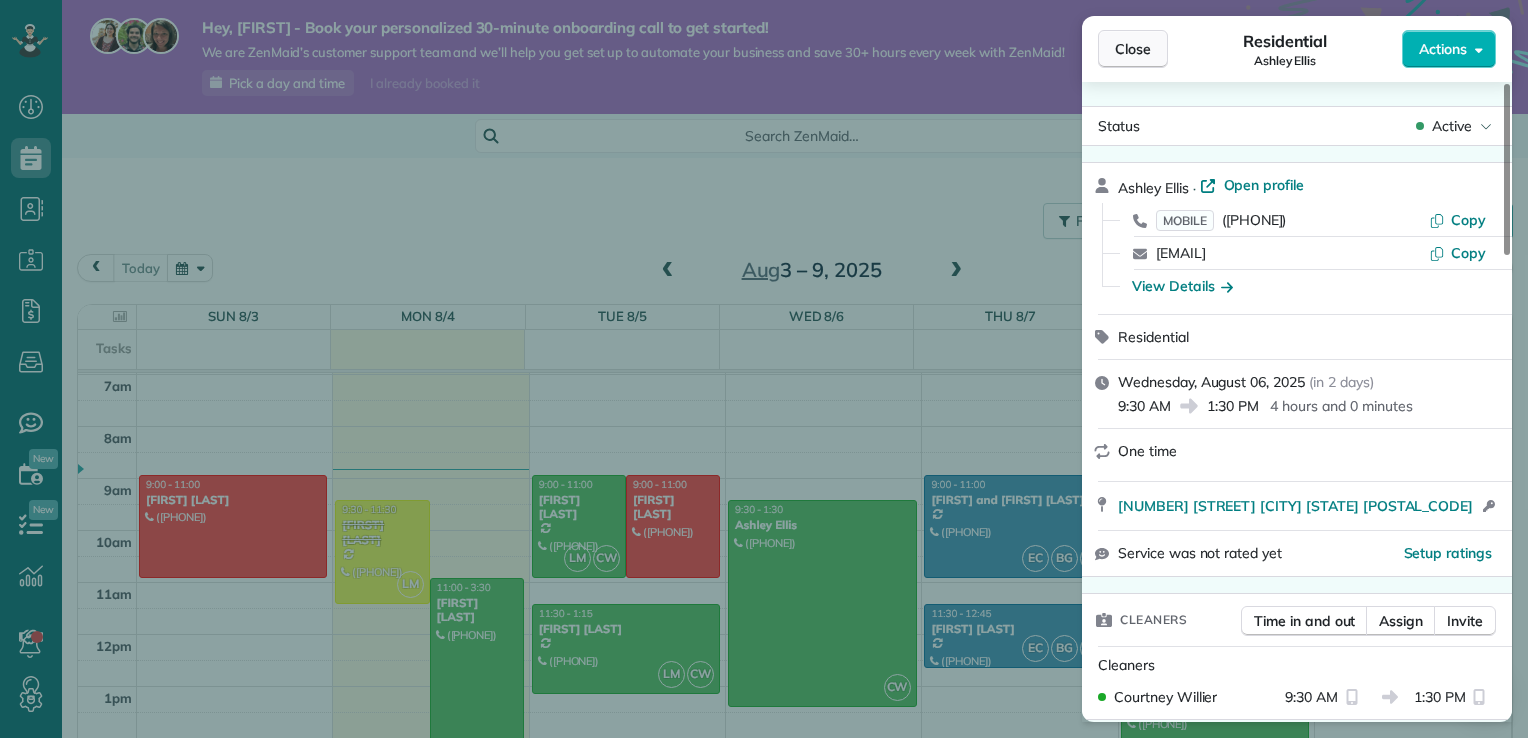 click on "Close" at bounding box center (1133, 49) 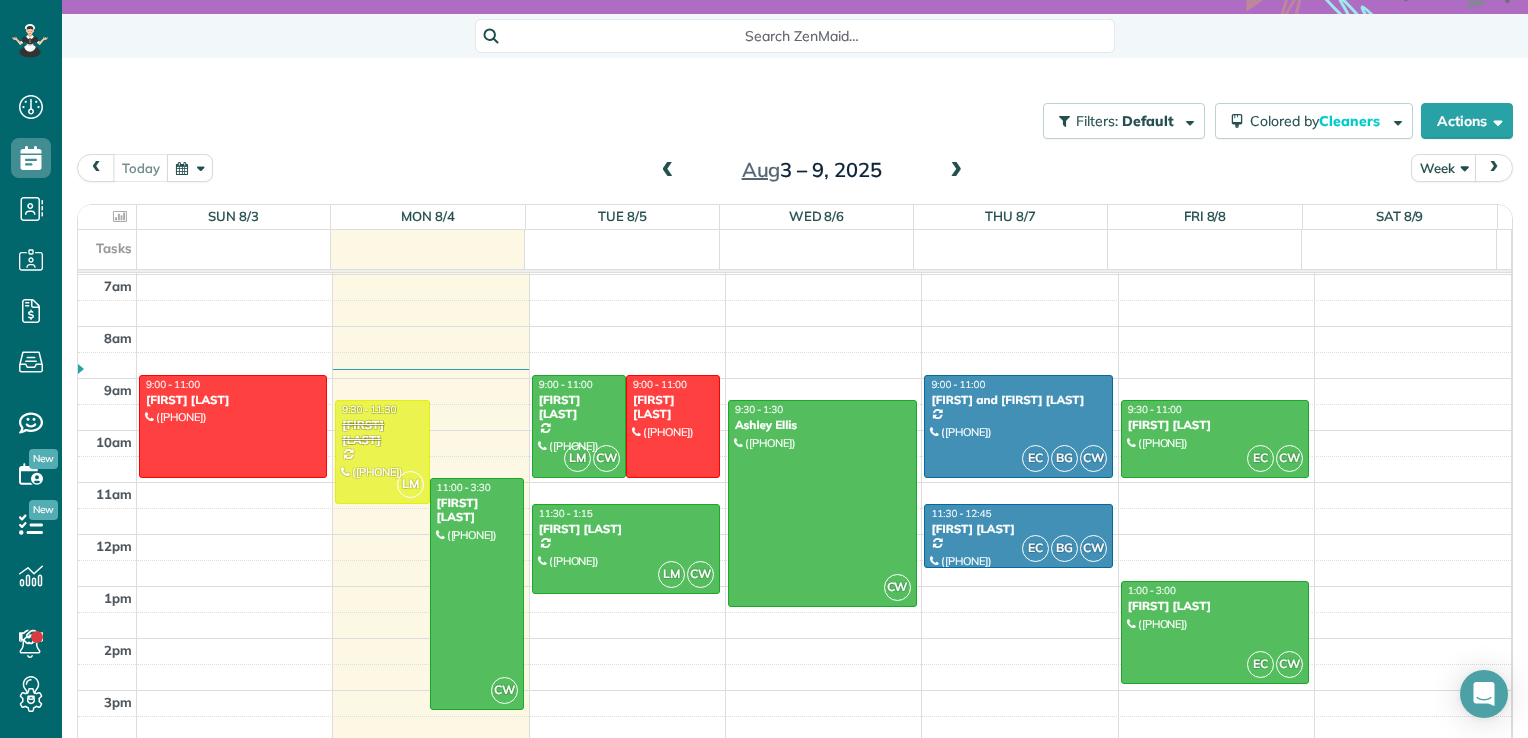 scroll, scrollTop: 101, scrollLeft: 0, axis: vertical 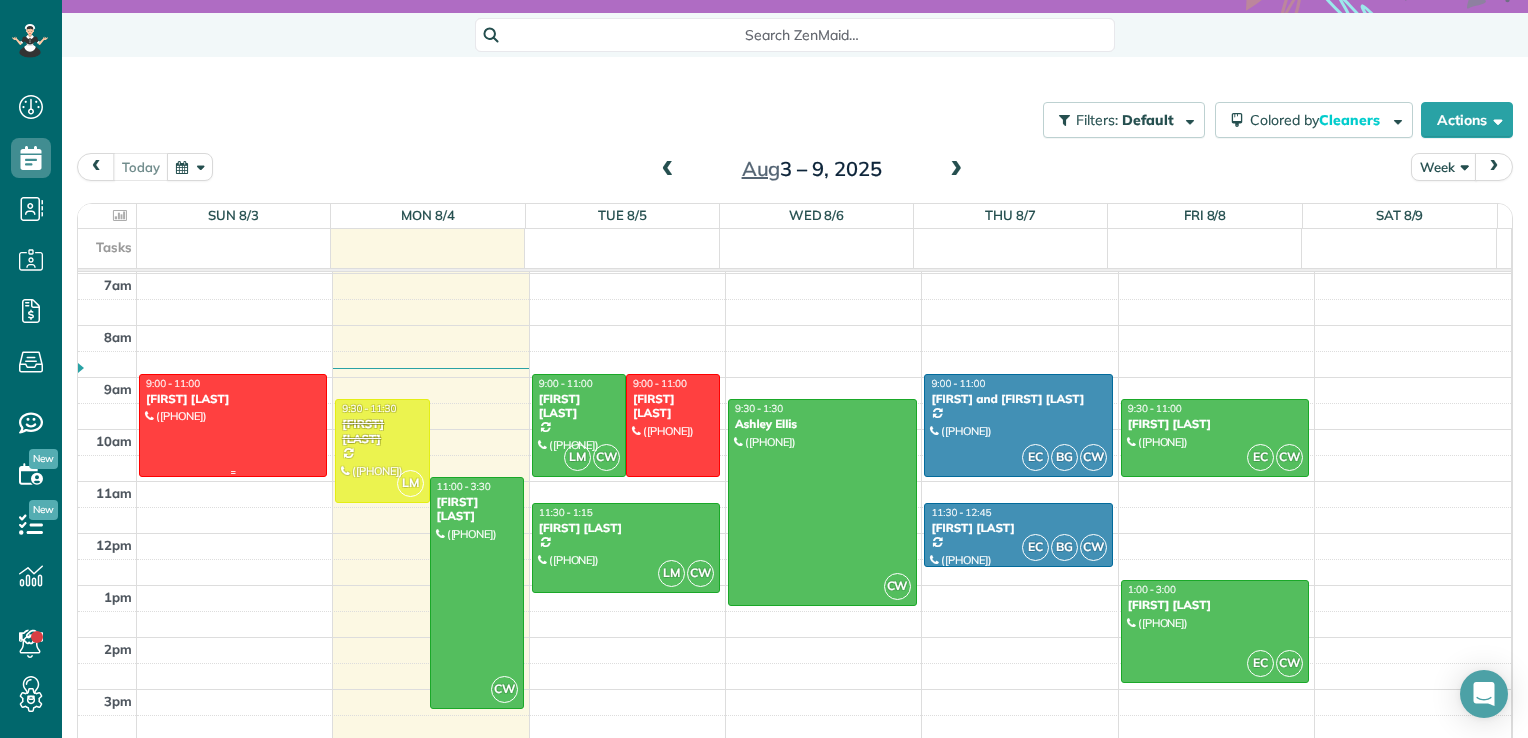 click on "[FIRST] [LAST]" at bounding box center (233, 399) 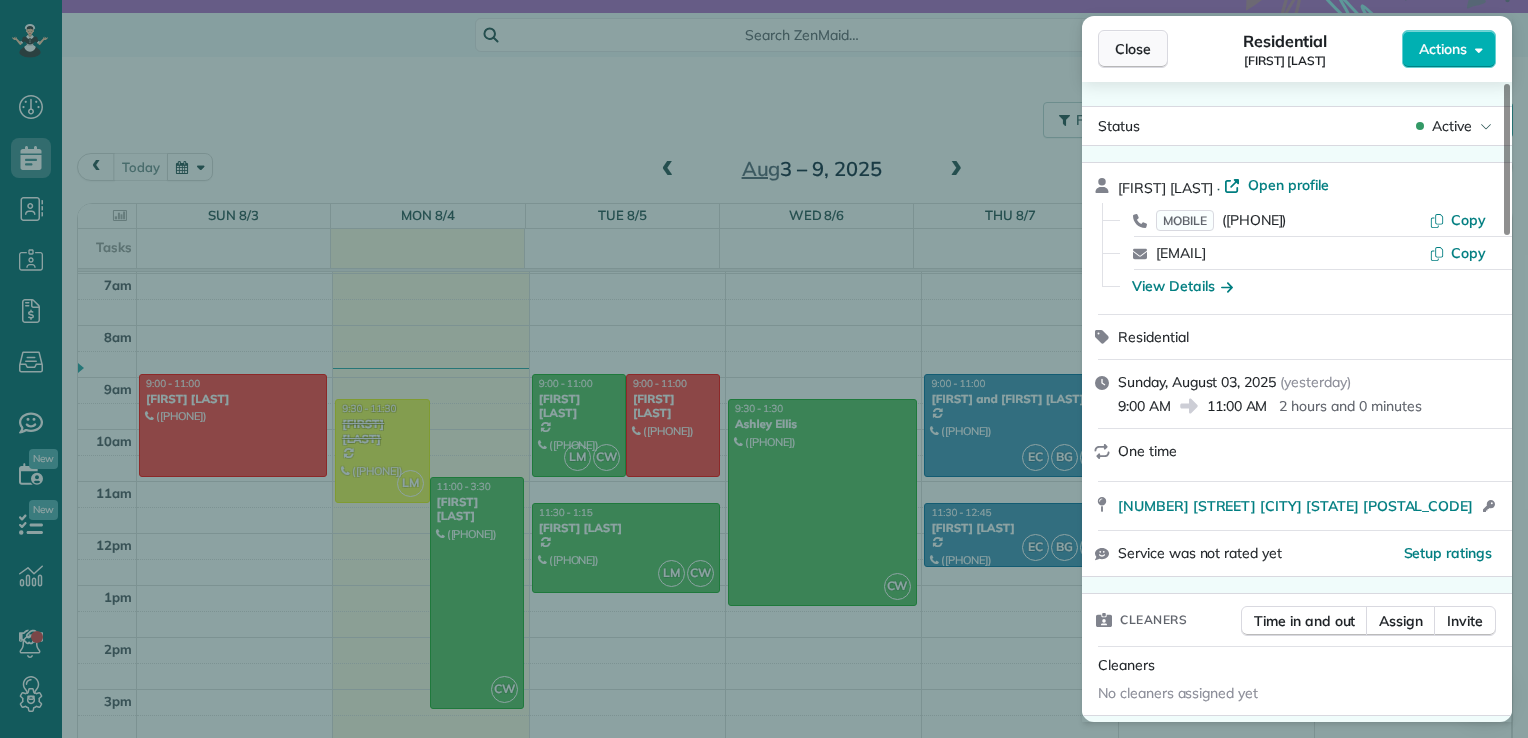 click on "Close" at bounding box center [1133, 49] 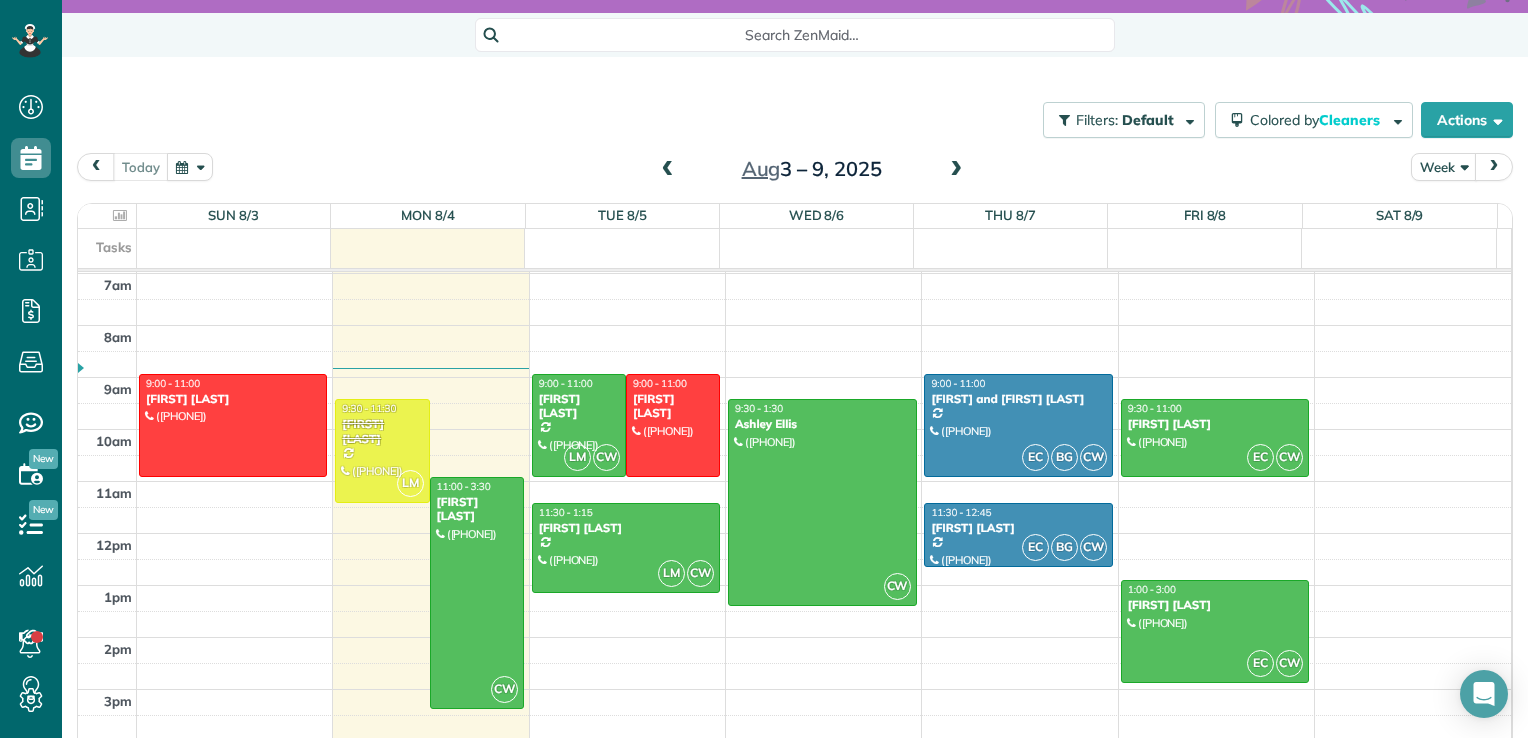 click at bounding box center (956, 170) 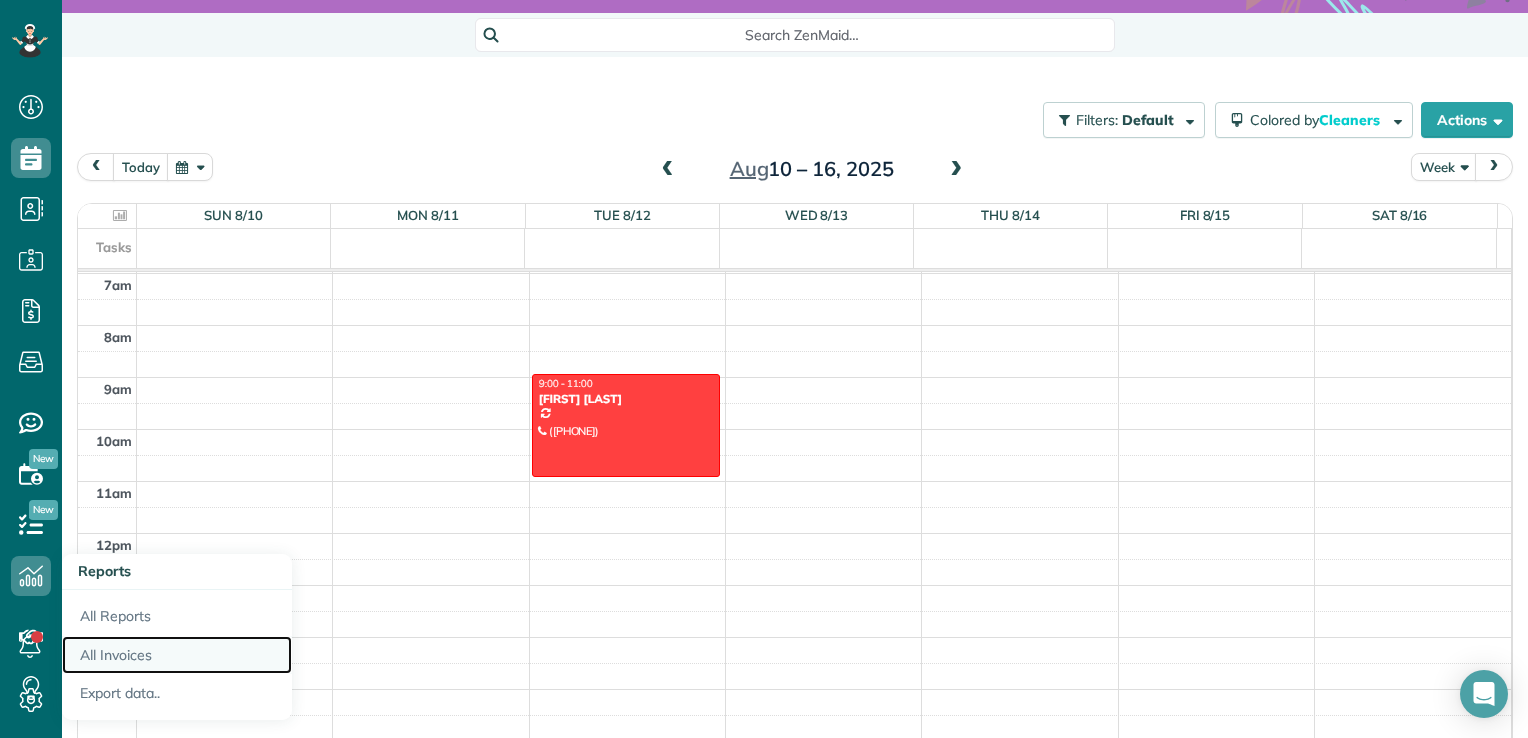 click on "All Invoices" at bounding box center (177, 655) 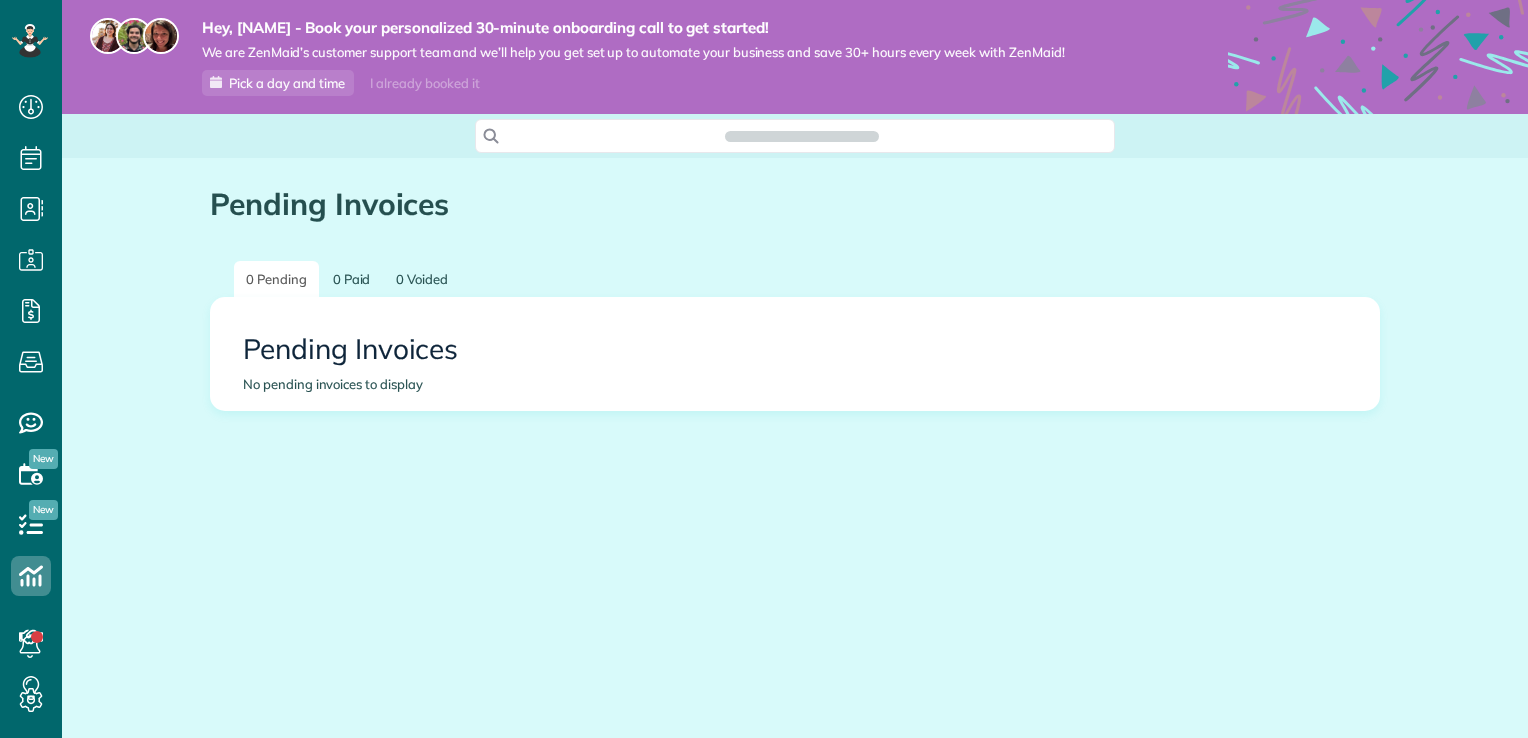 scroll, scrollTop: 0, scrollLeft: 0, axis: both 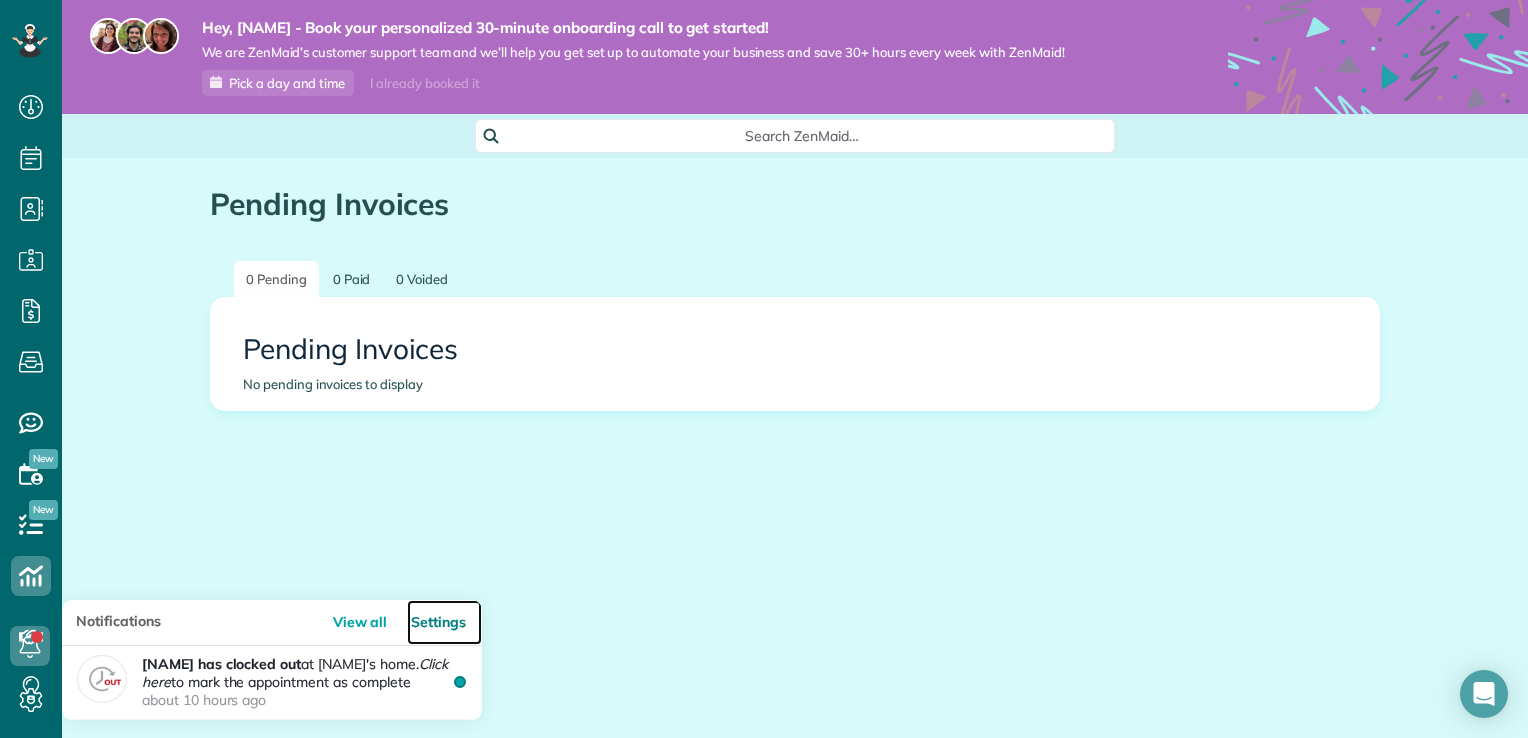 click on "Settings" at bounding box center (444, 622) 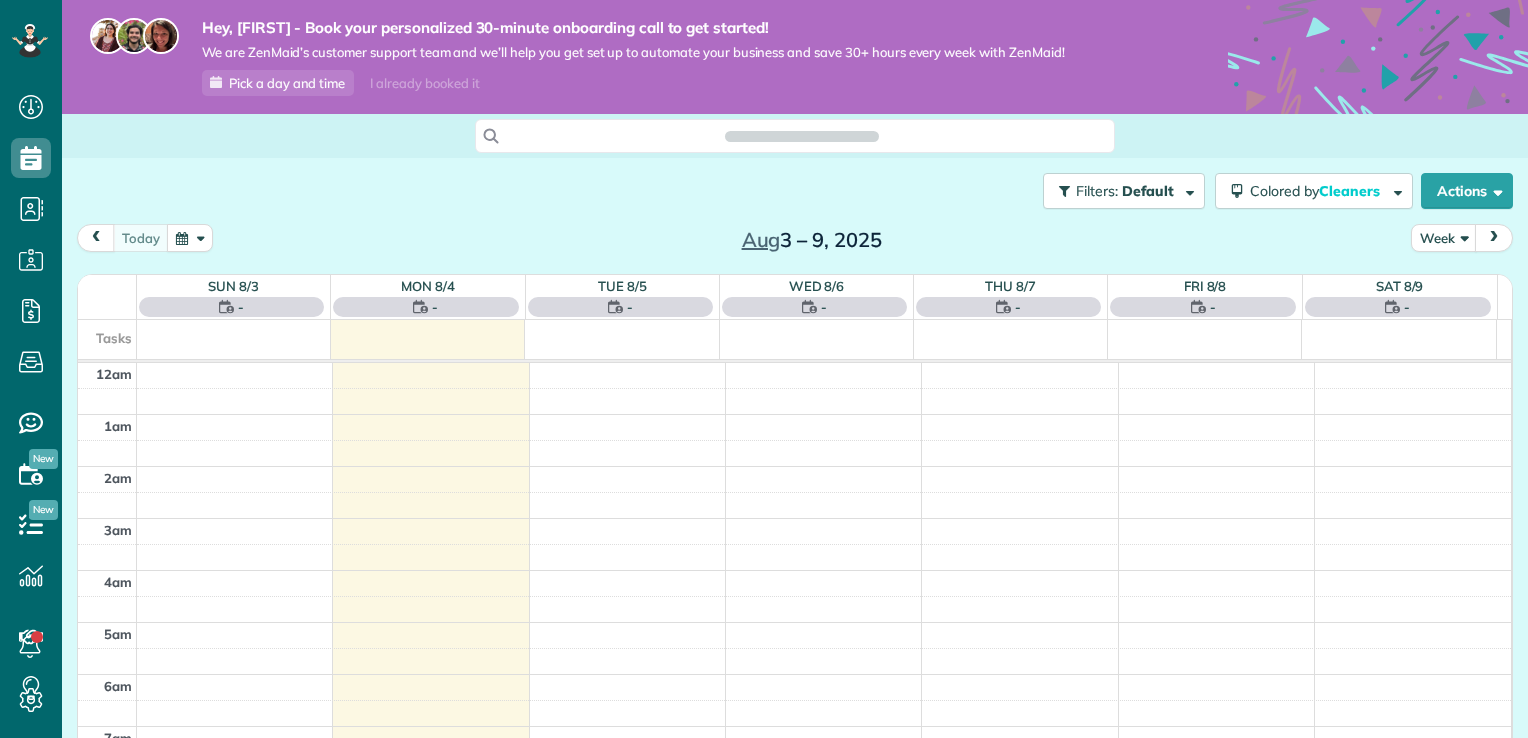scroll, scrollTop: 0, scrollLeft: 0, axis: both 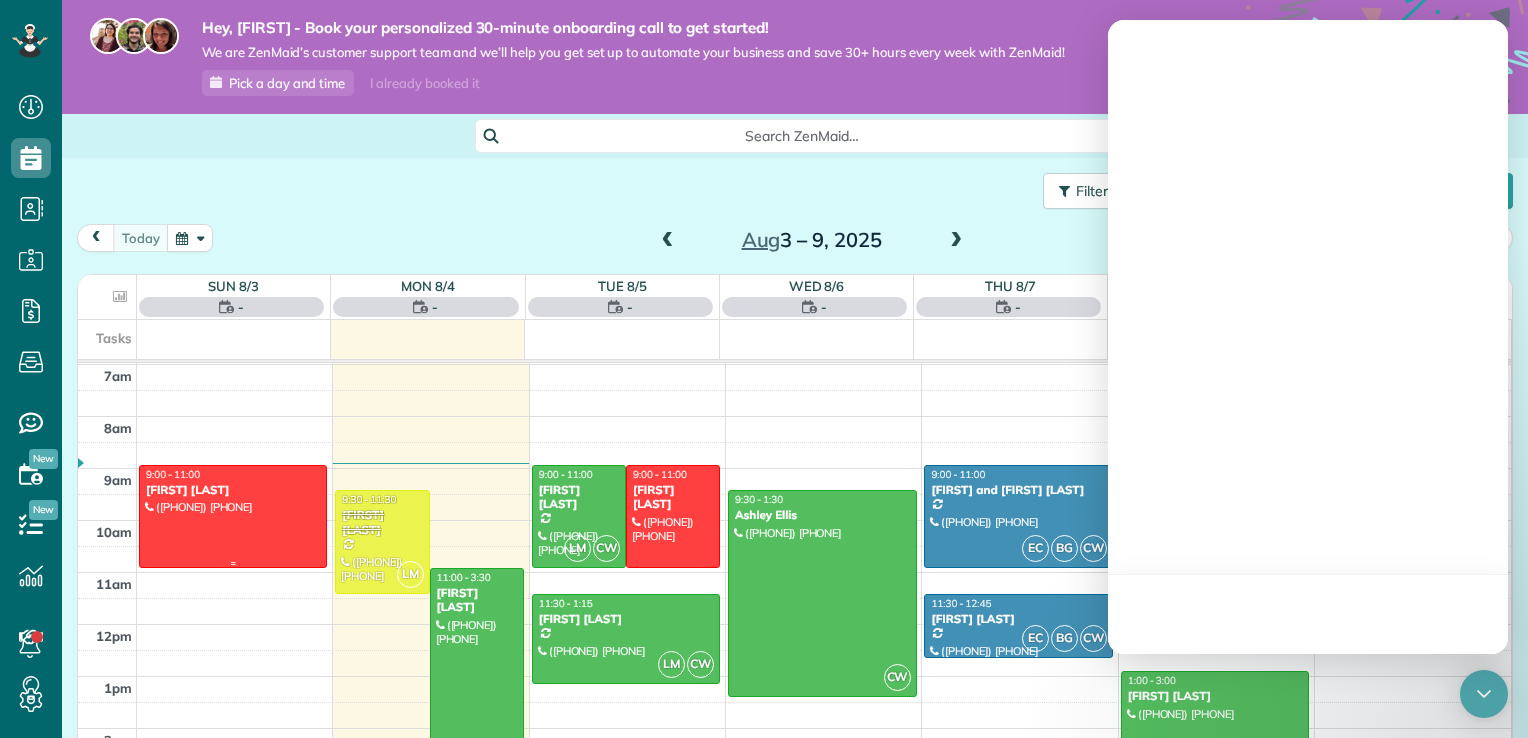 click on "9:00 - 11:00 Cody Stacey (250) 309-4458 3909 30th Avenue Vernon, BC V1T 2g2" at bounding box center (233, 516) 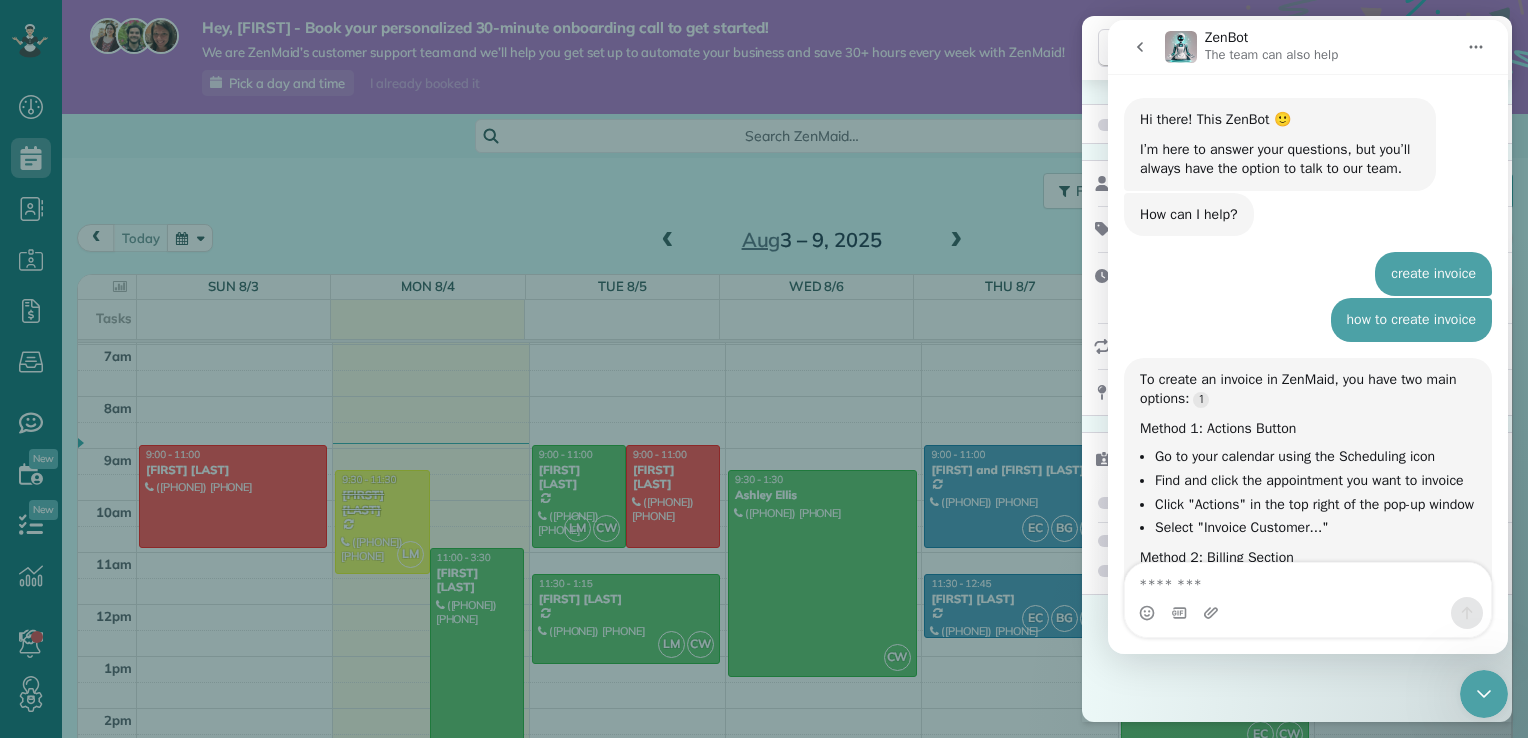 scroll, scrollTop: 0, scrollLeft: 0, axis: both 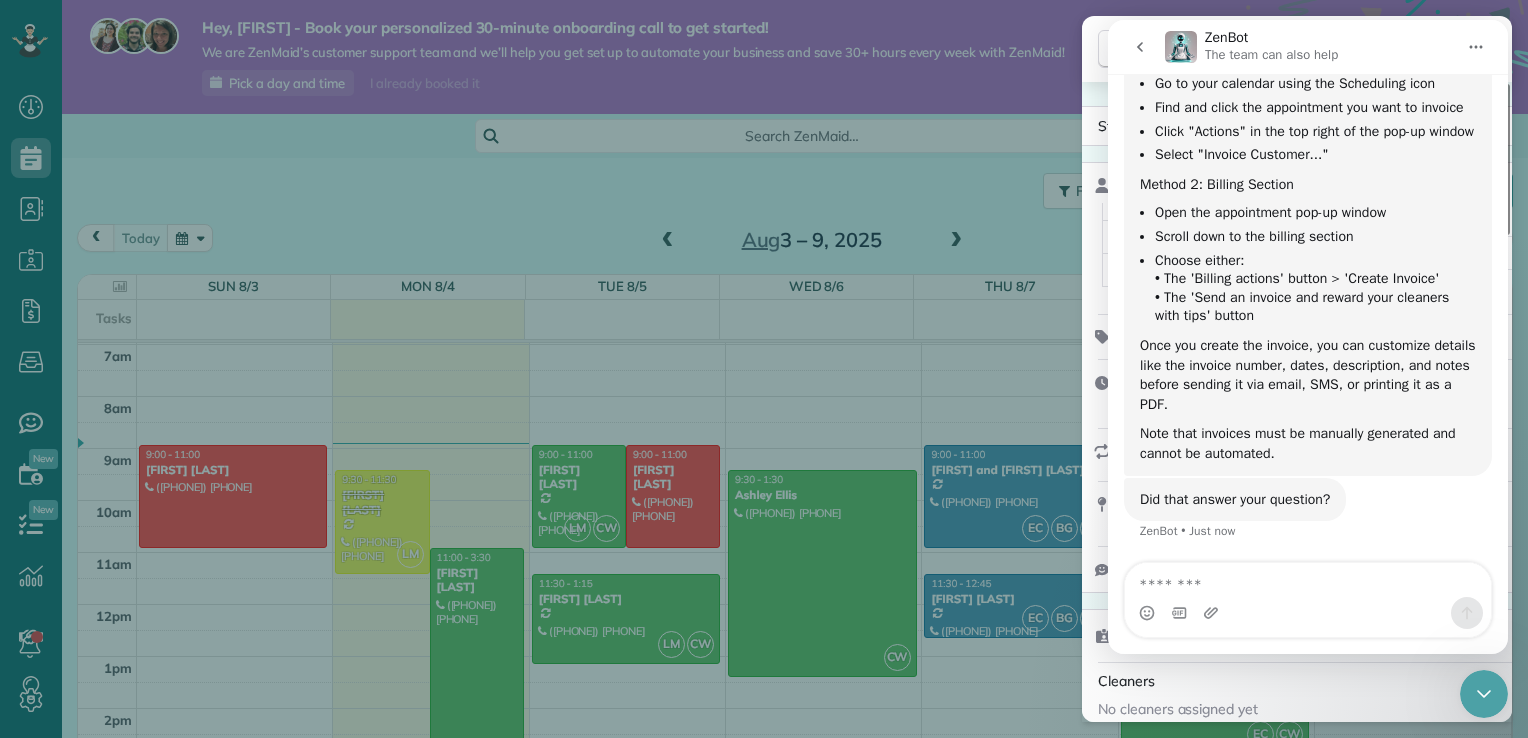 click 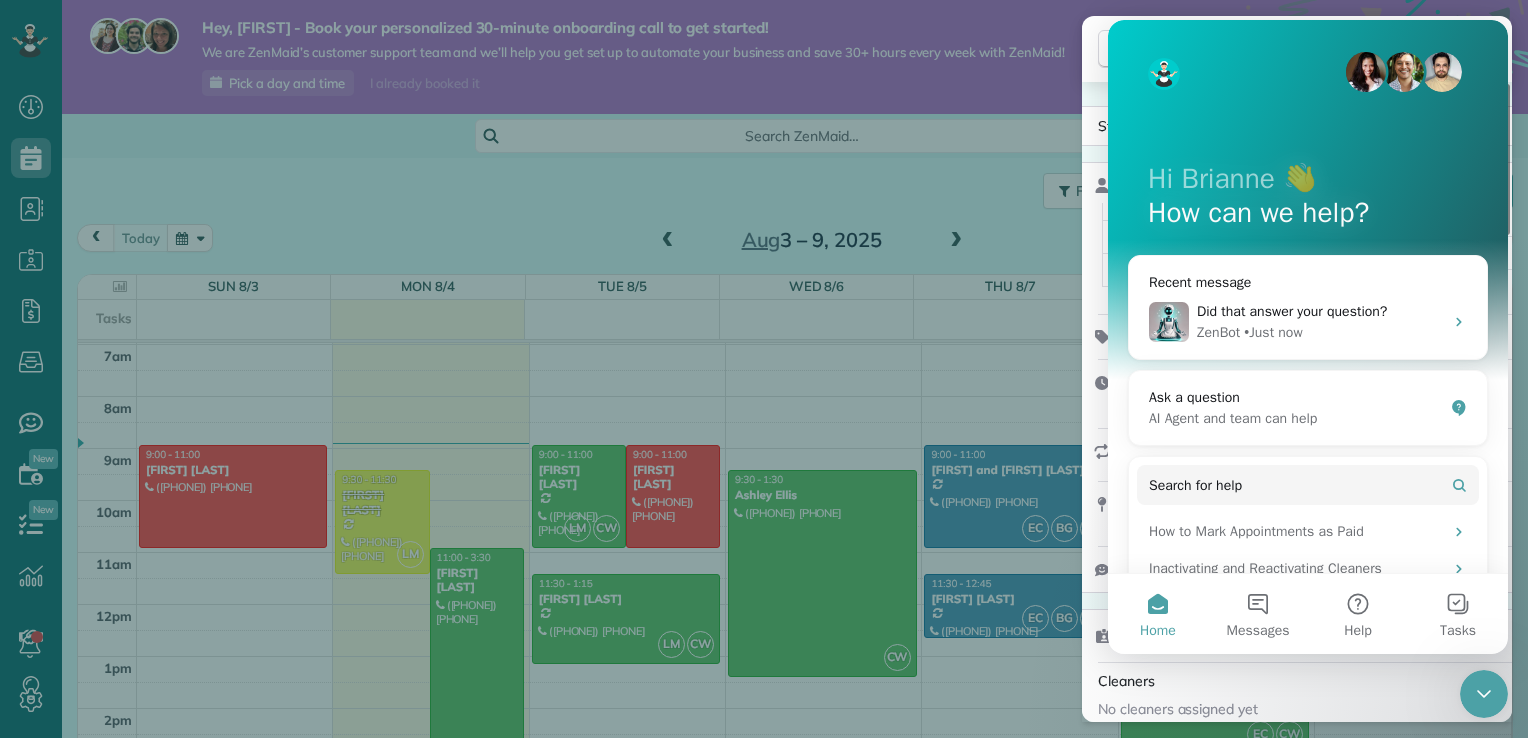 scroll, scrollTop: 0, scrollLeft: 0, axis: both 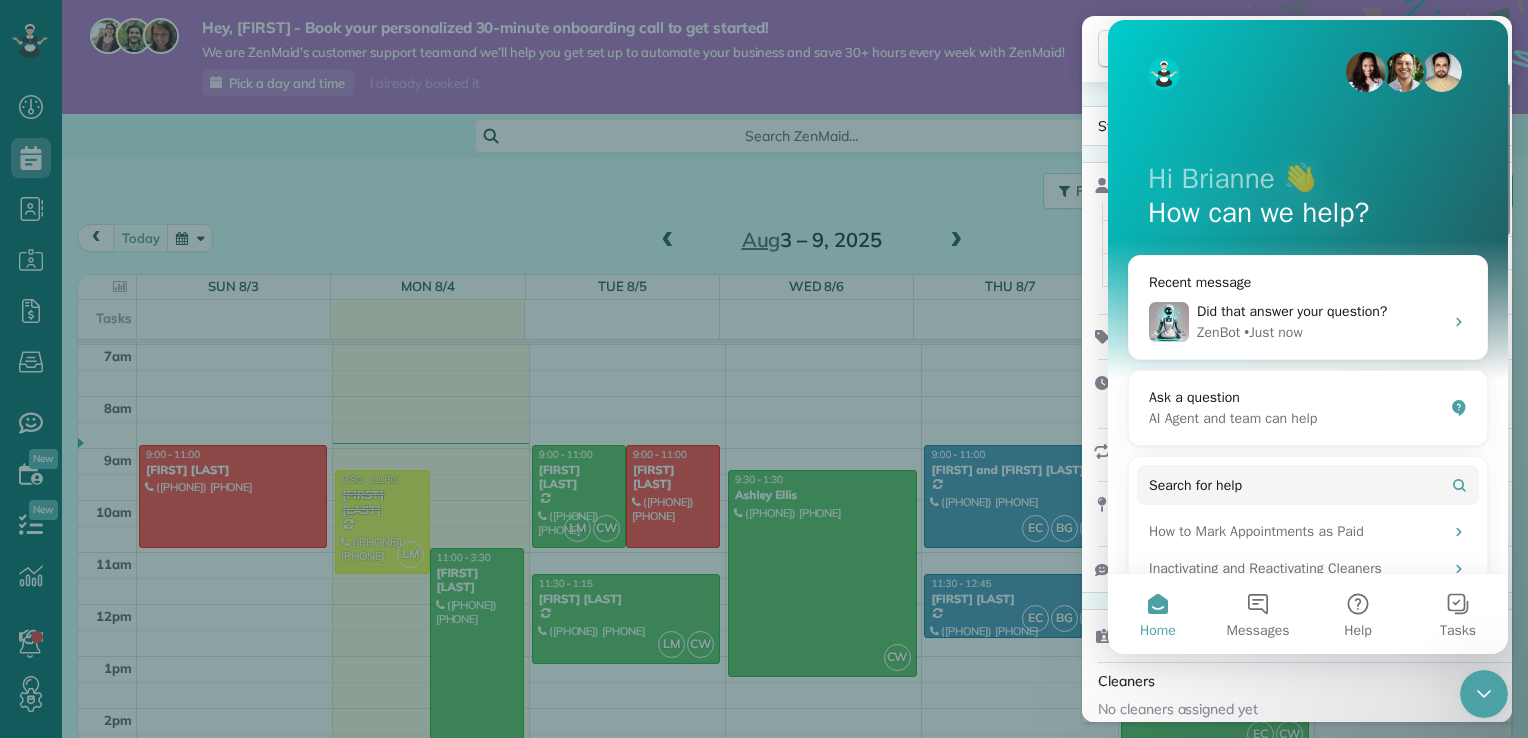 click at bounding box center (1484, 694) 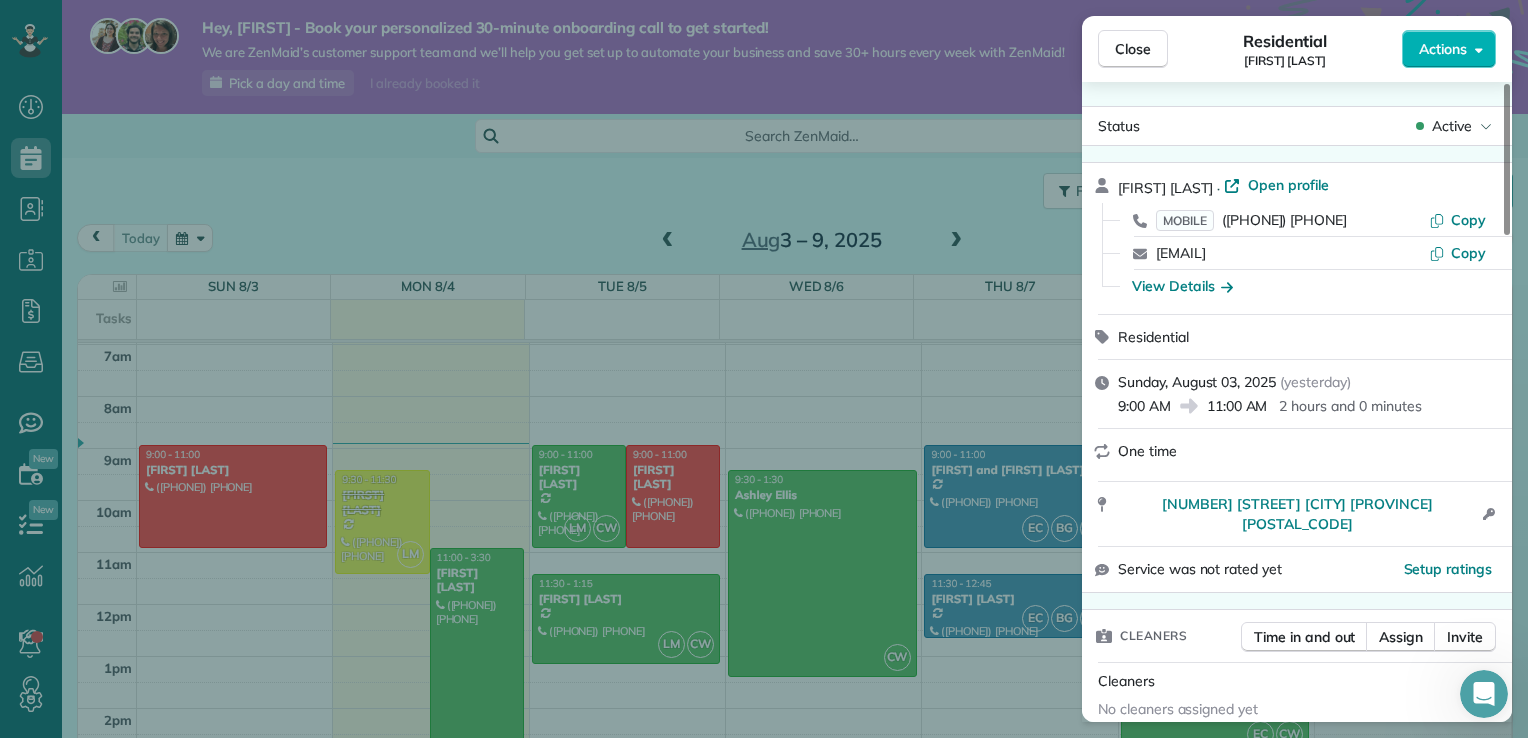 scroll, scrollTop: 0, scrollLeft: 0, axis: both 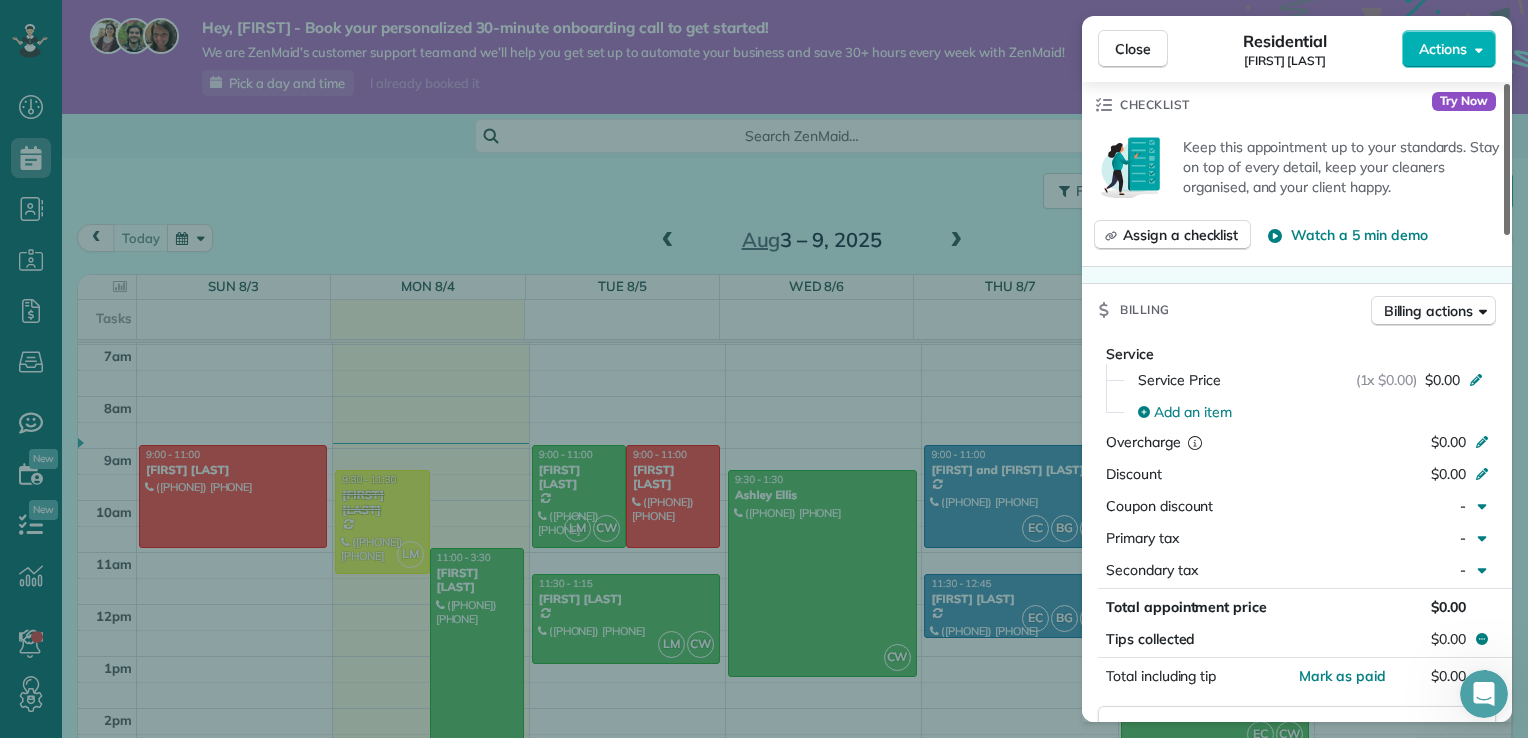 drag, startPoint x: 1505, startPoint y: 154, endPoint x: 1471, endPoint y: 312, distance: 161.61684 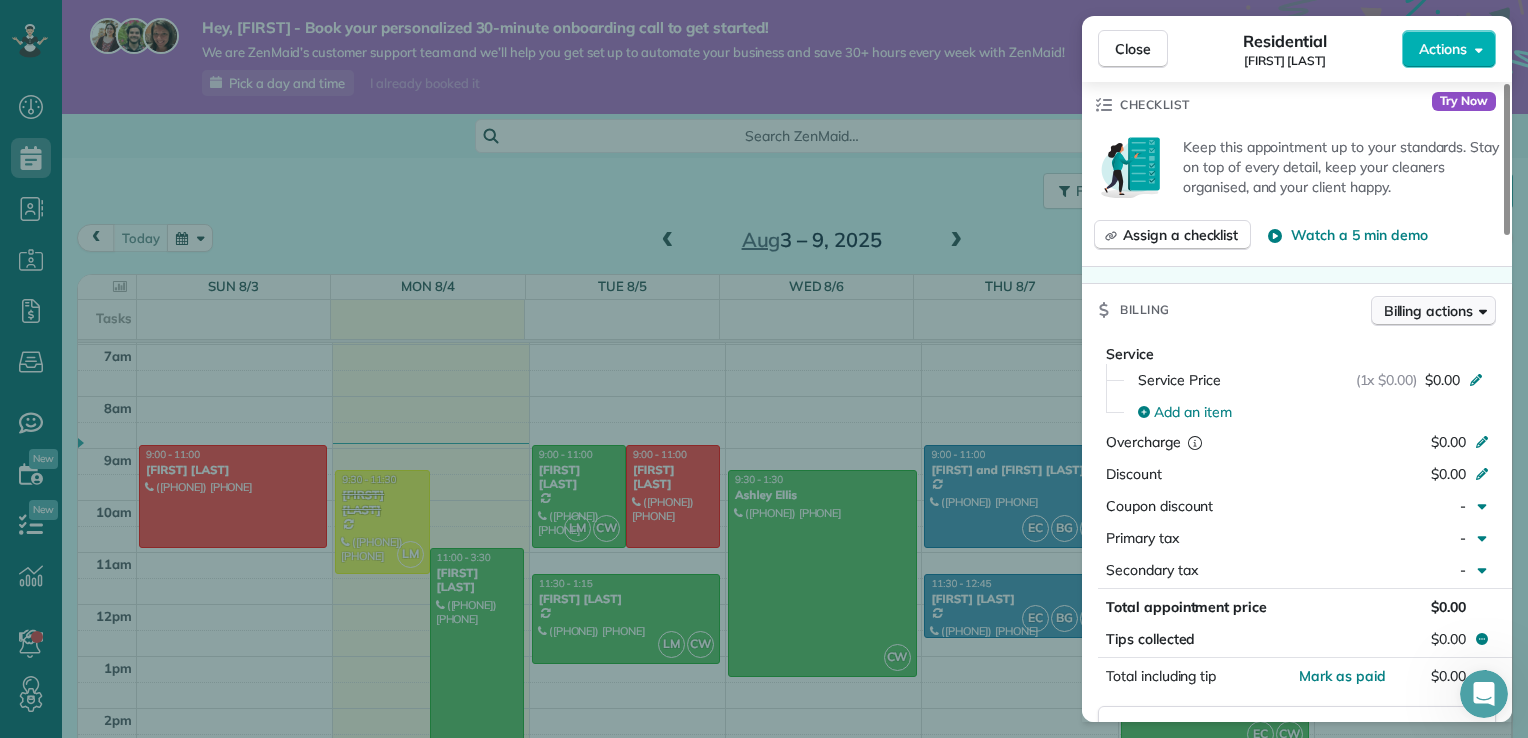 click on "Billing actions" at bounding box center (1428, 311) 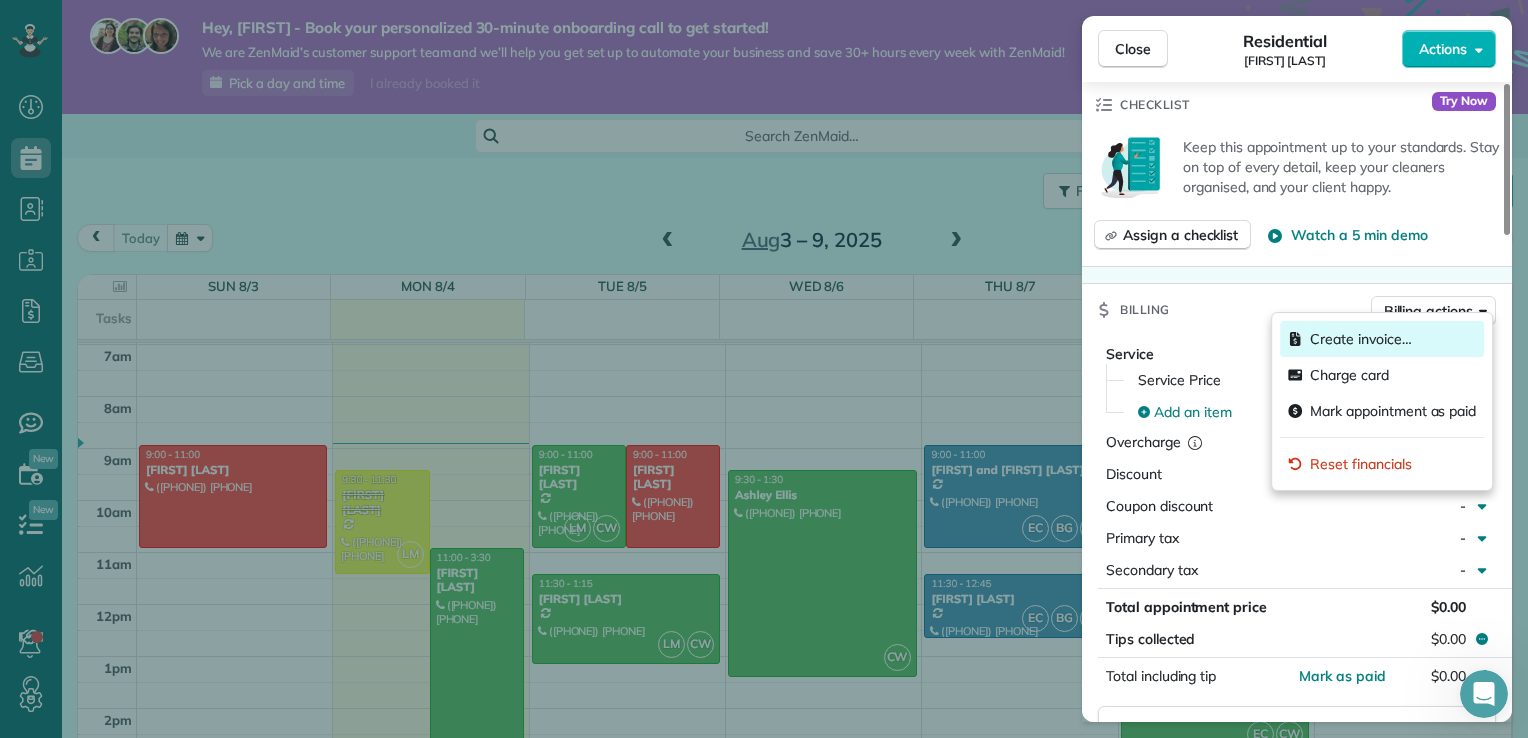 click on "Create invoice…" at bounding box center [1360, 339] 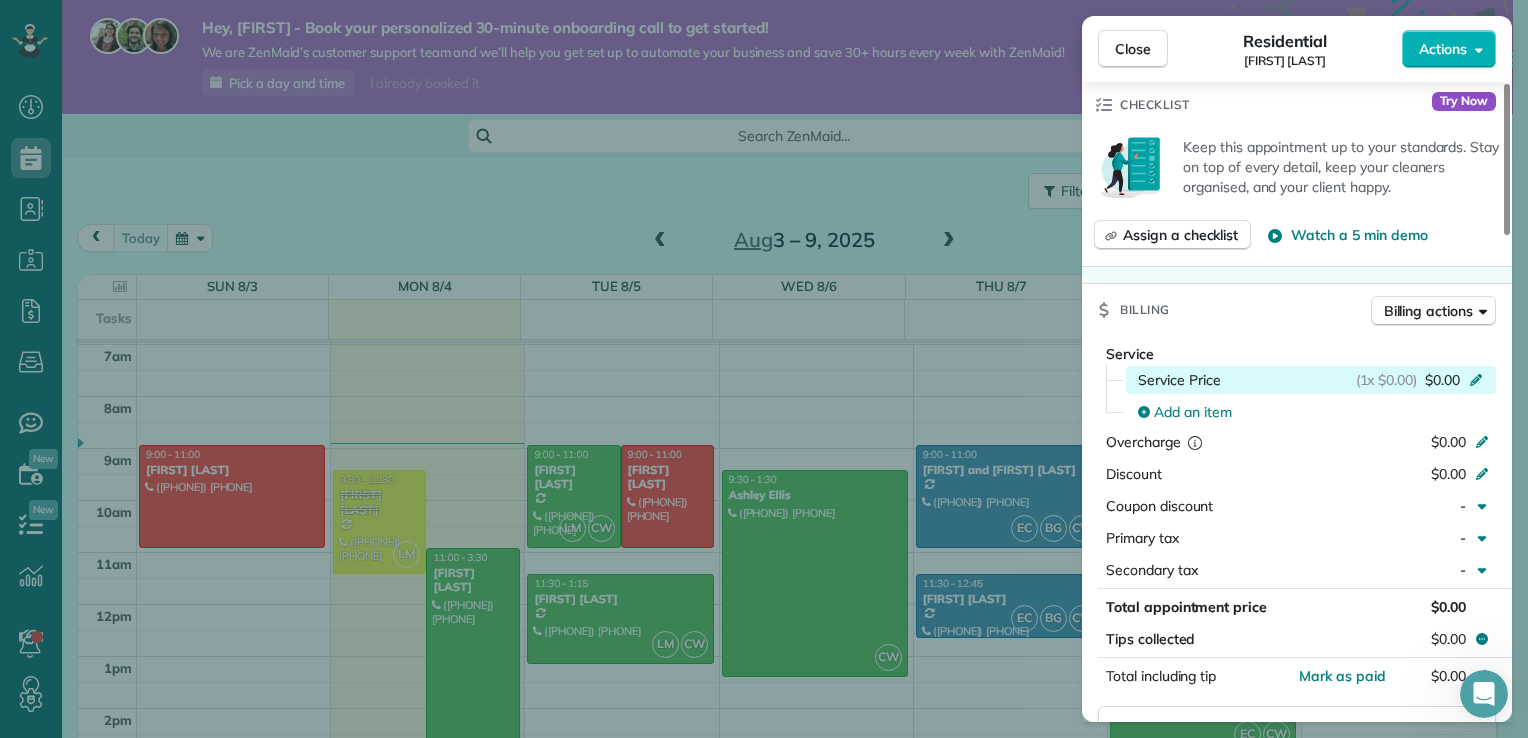 click on "Service Price (1x $0.00) $0.00" at bounding box center (1314, 380) 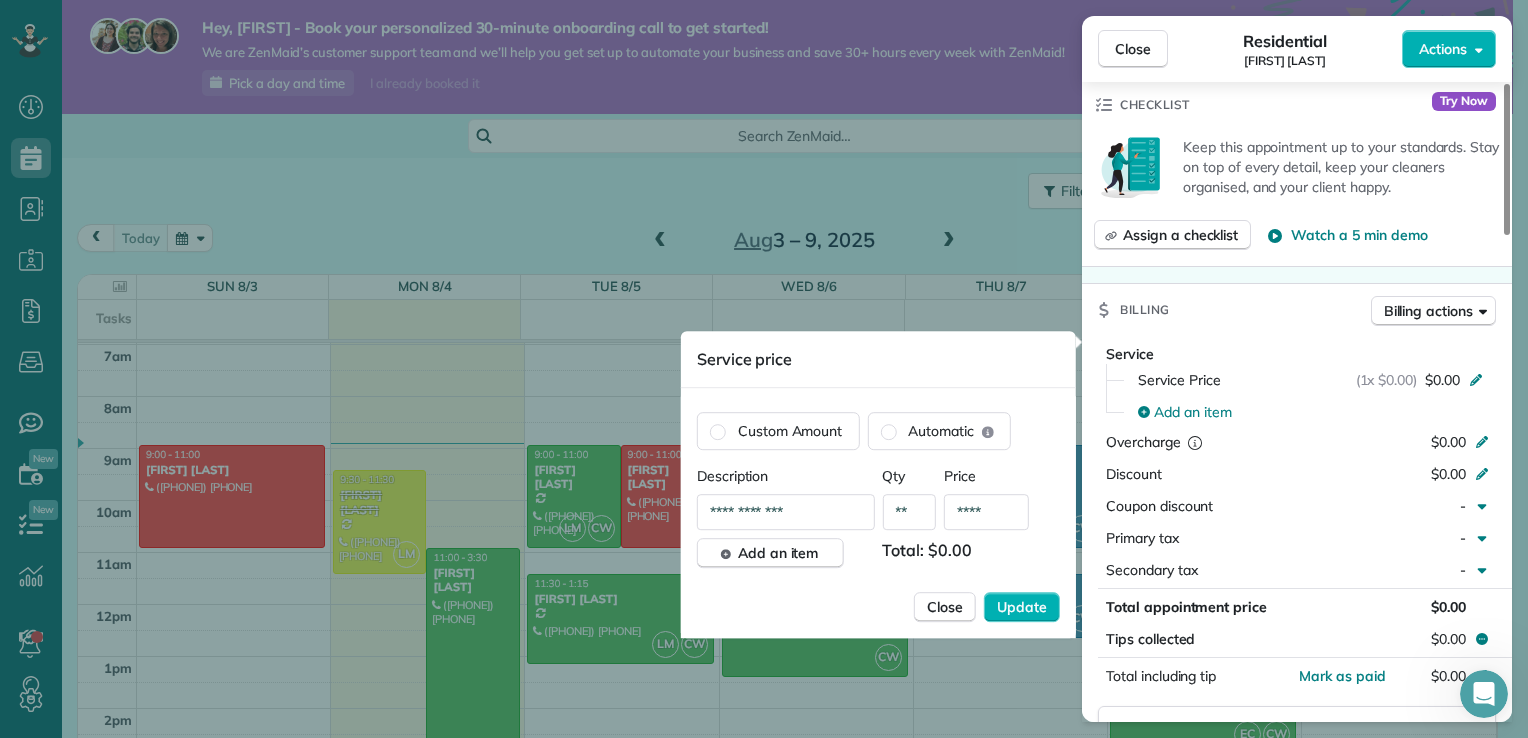 drag, startPoint x: 797, startPoint y: 511, endPoint x: 607, endPoint y: 525, distance: 190.51509 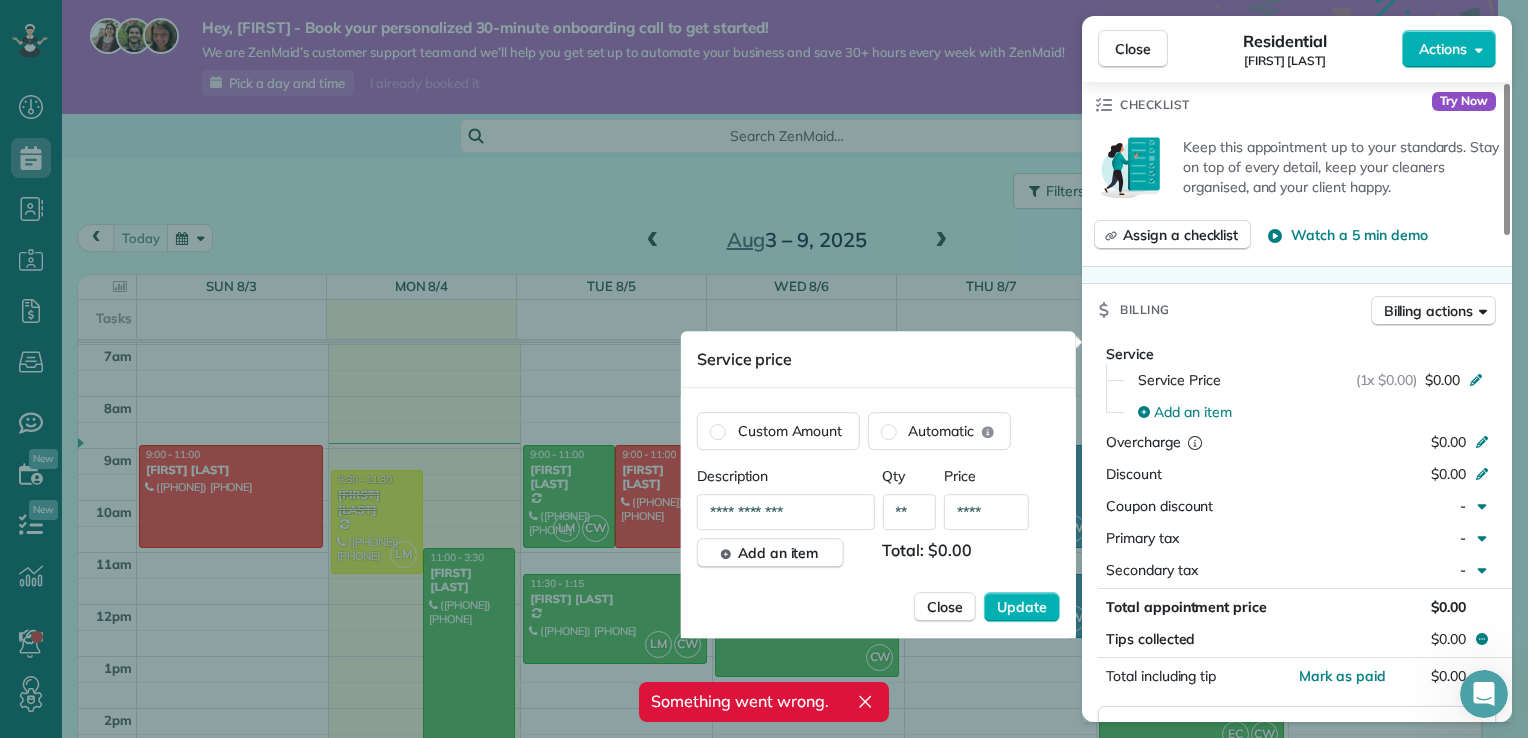 drag, startPoint x: 770, startPoint y: 513, endPoint x: 688, endPoint y: 509, distance: 82.0975 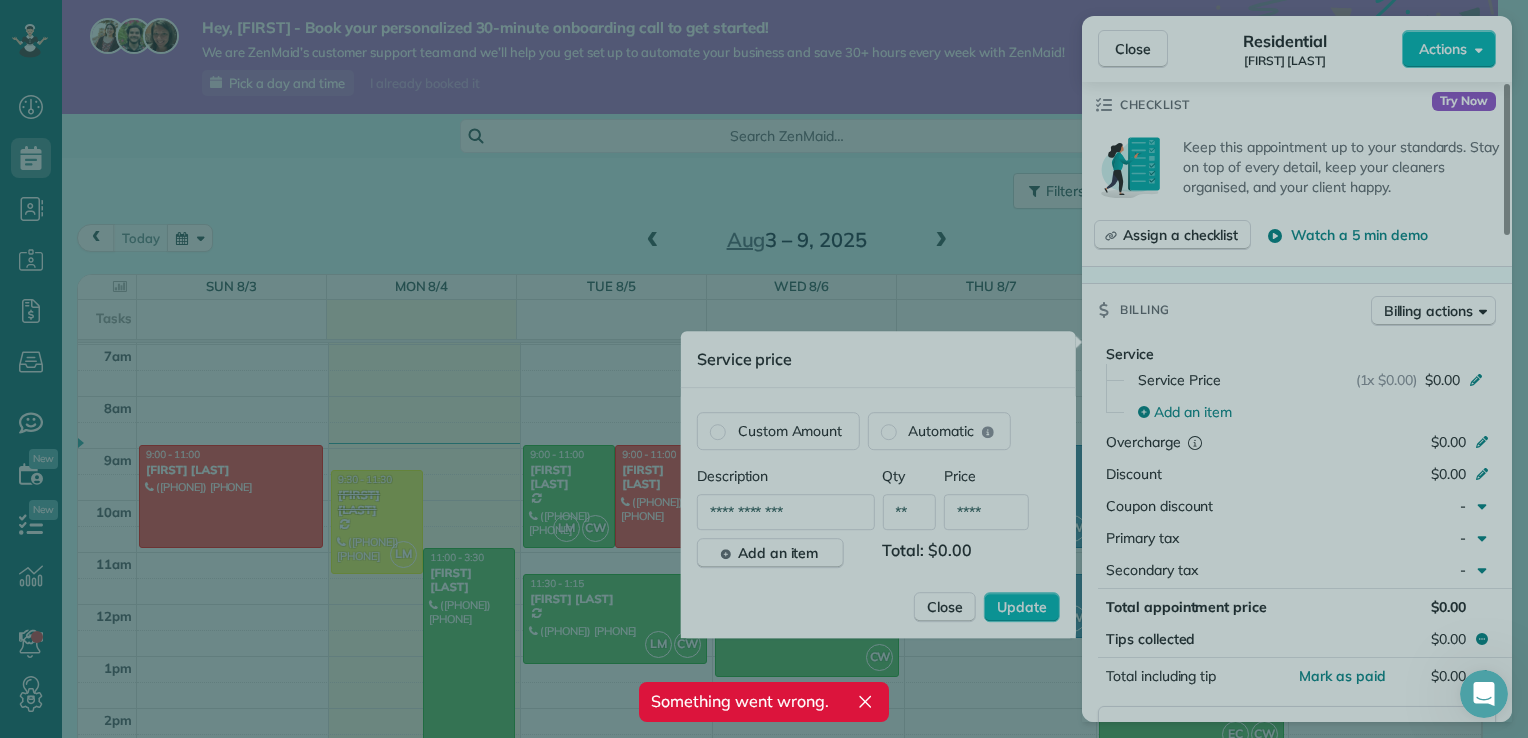 click 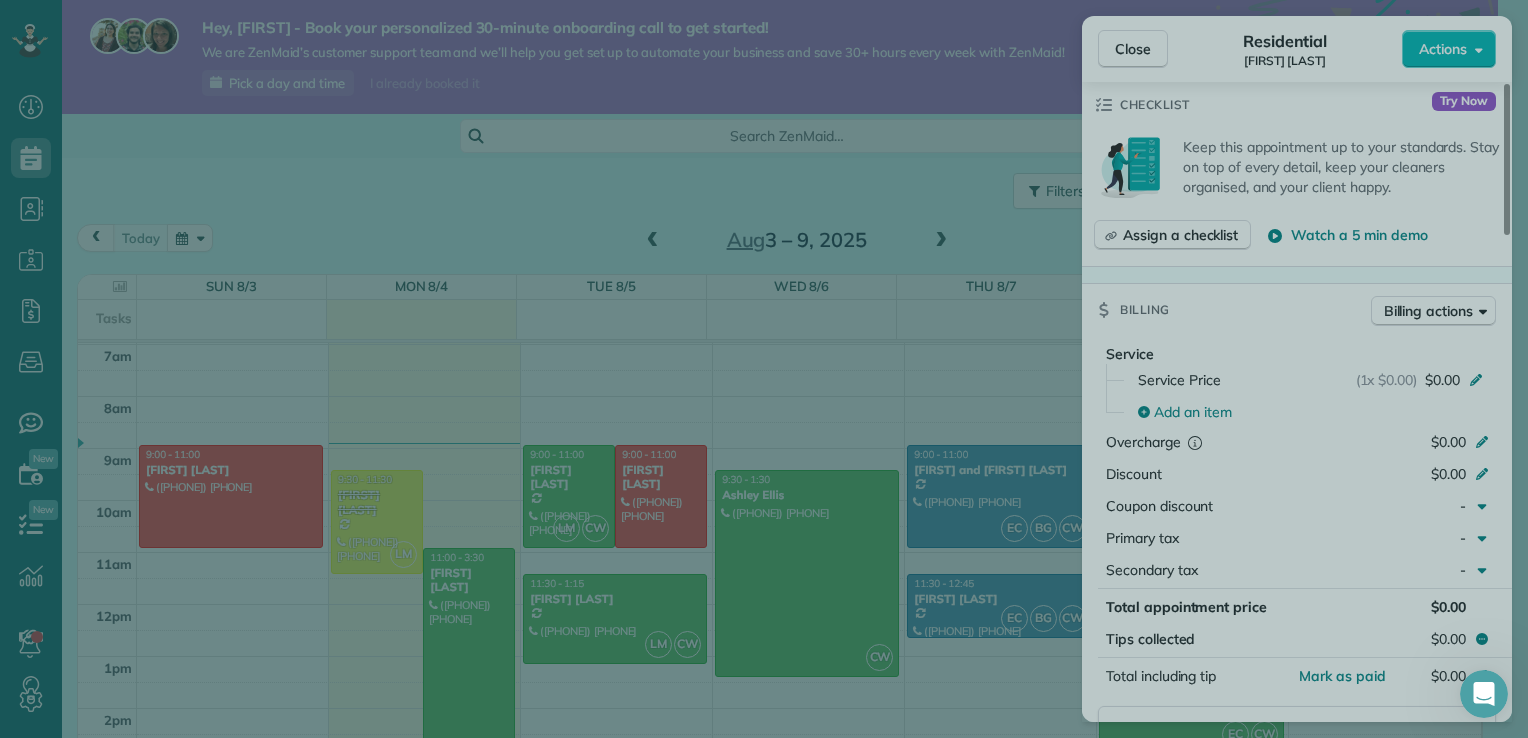 click at bounding box center [764, 369] 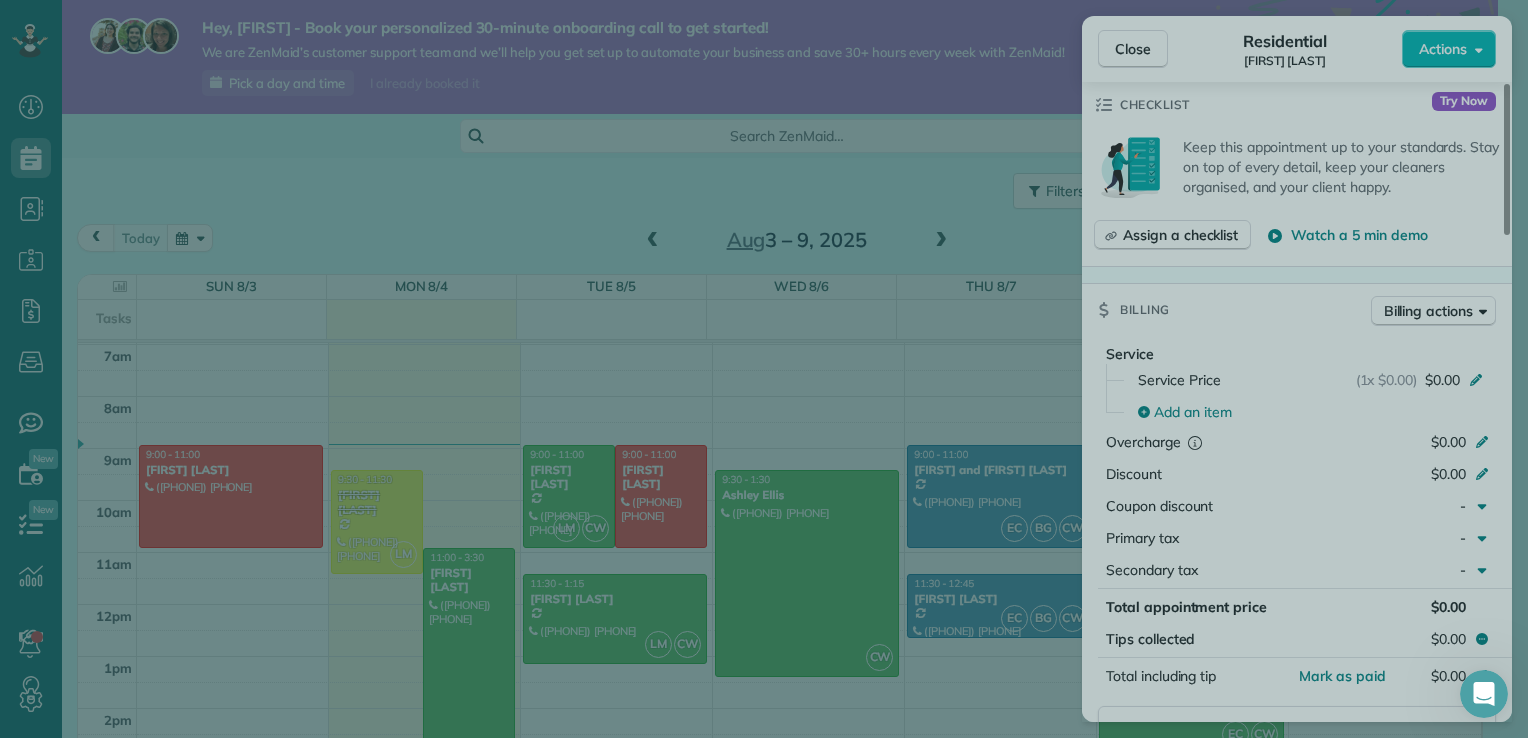 click at bounding box center [764, 369] 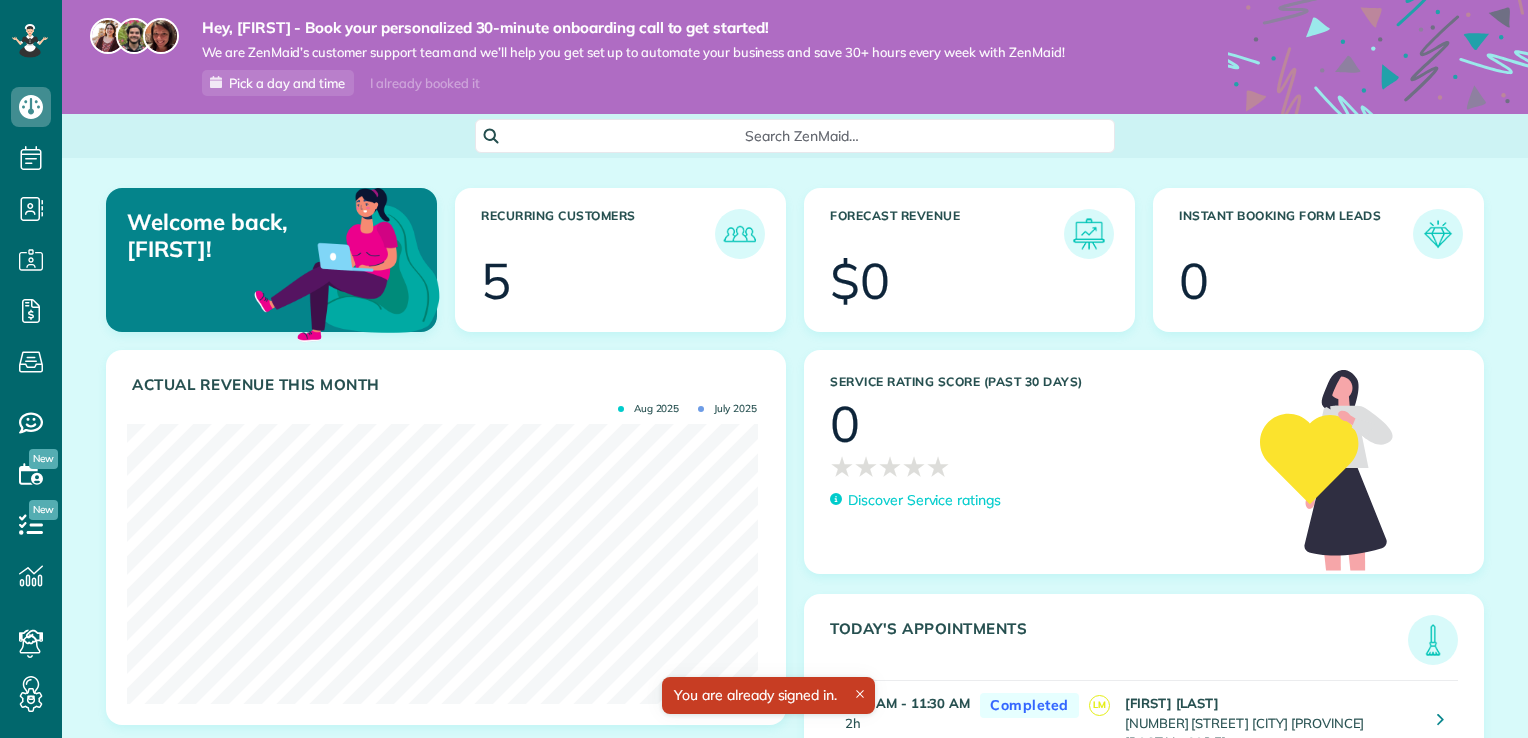 scroll, scrollTop: 0, scrollLeft: 0, axis: both 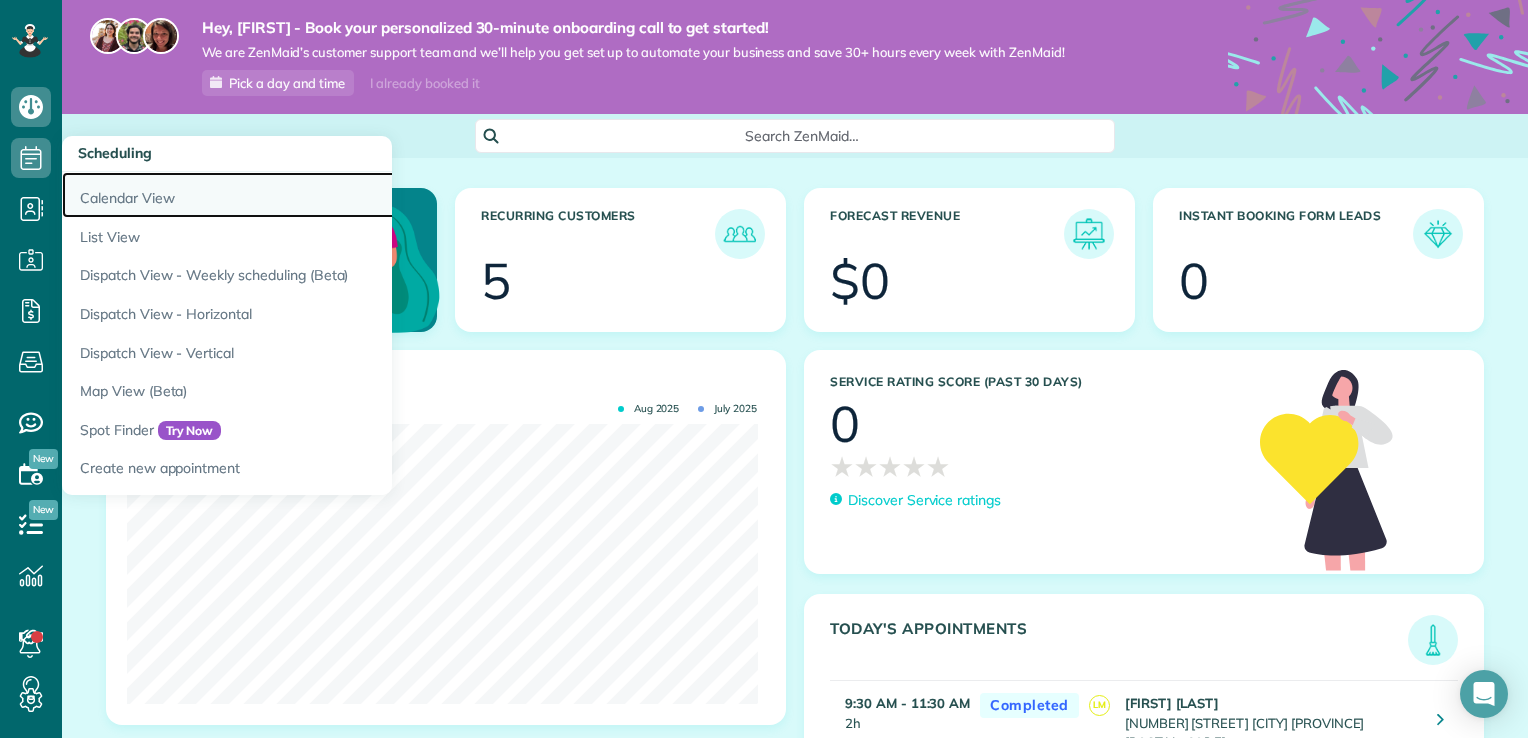 click on "Calendar View" at bounding box center (312, 195) 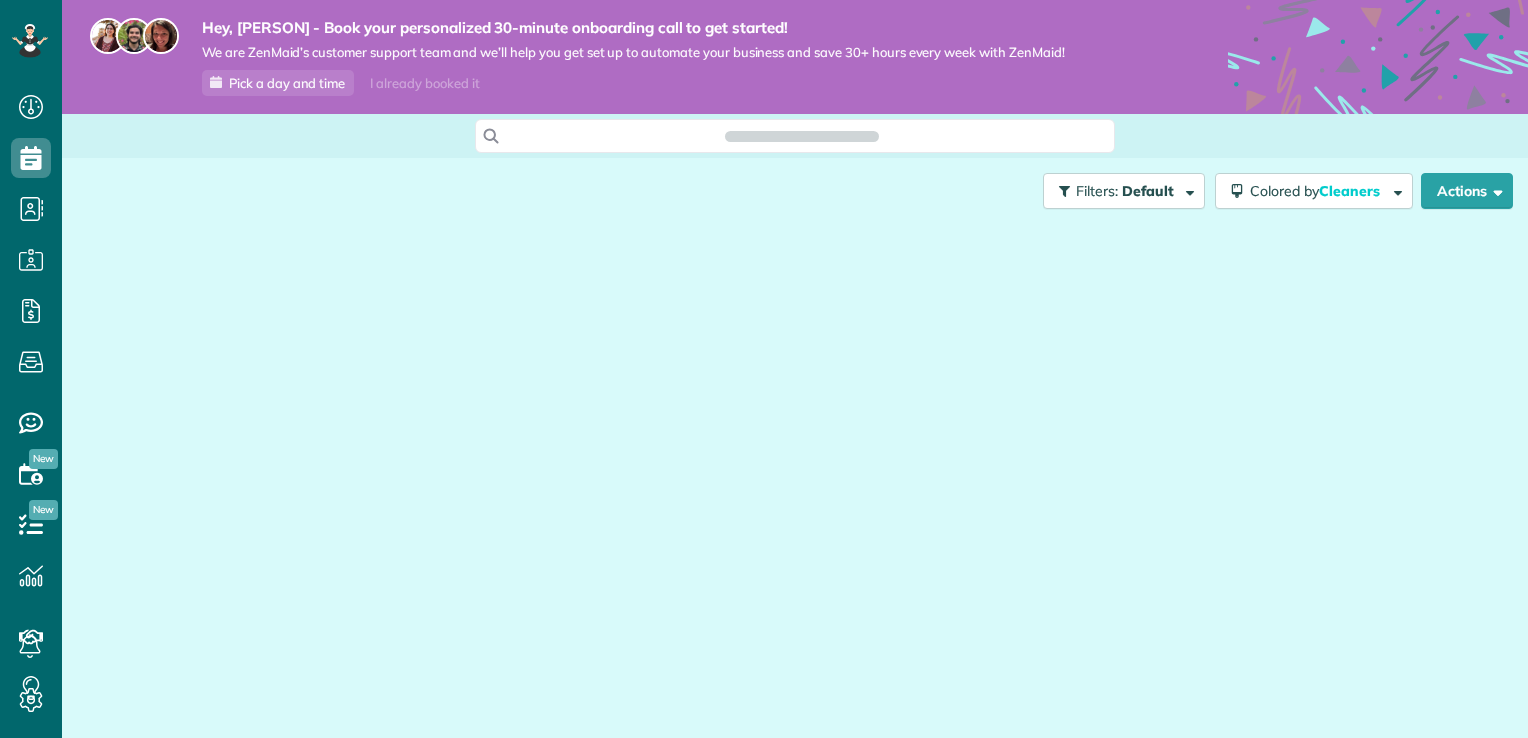 scroll, scrollTop: 0, scrollLeft: 0, axis: both 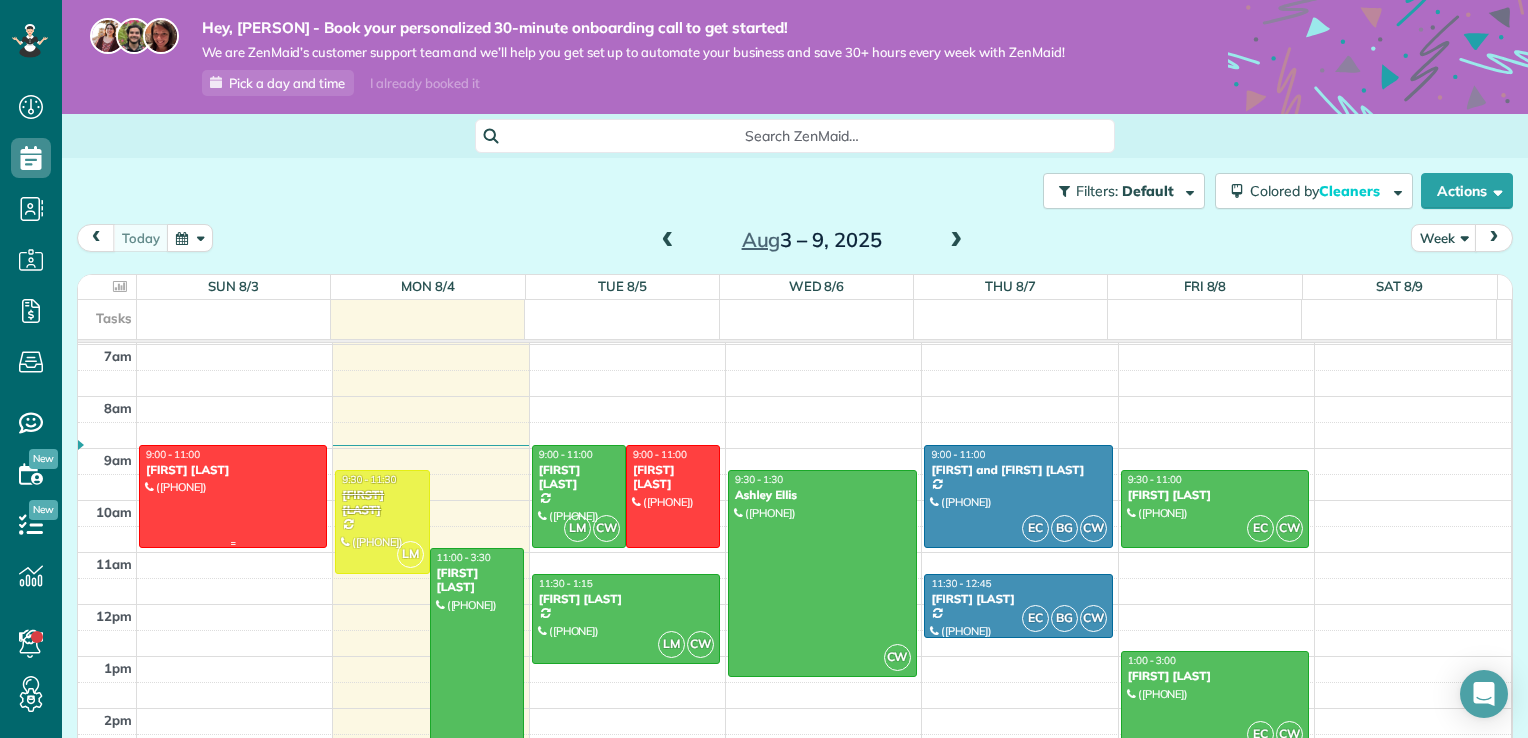 click at bounding box center [233, 496] 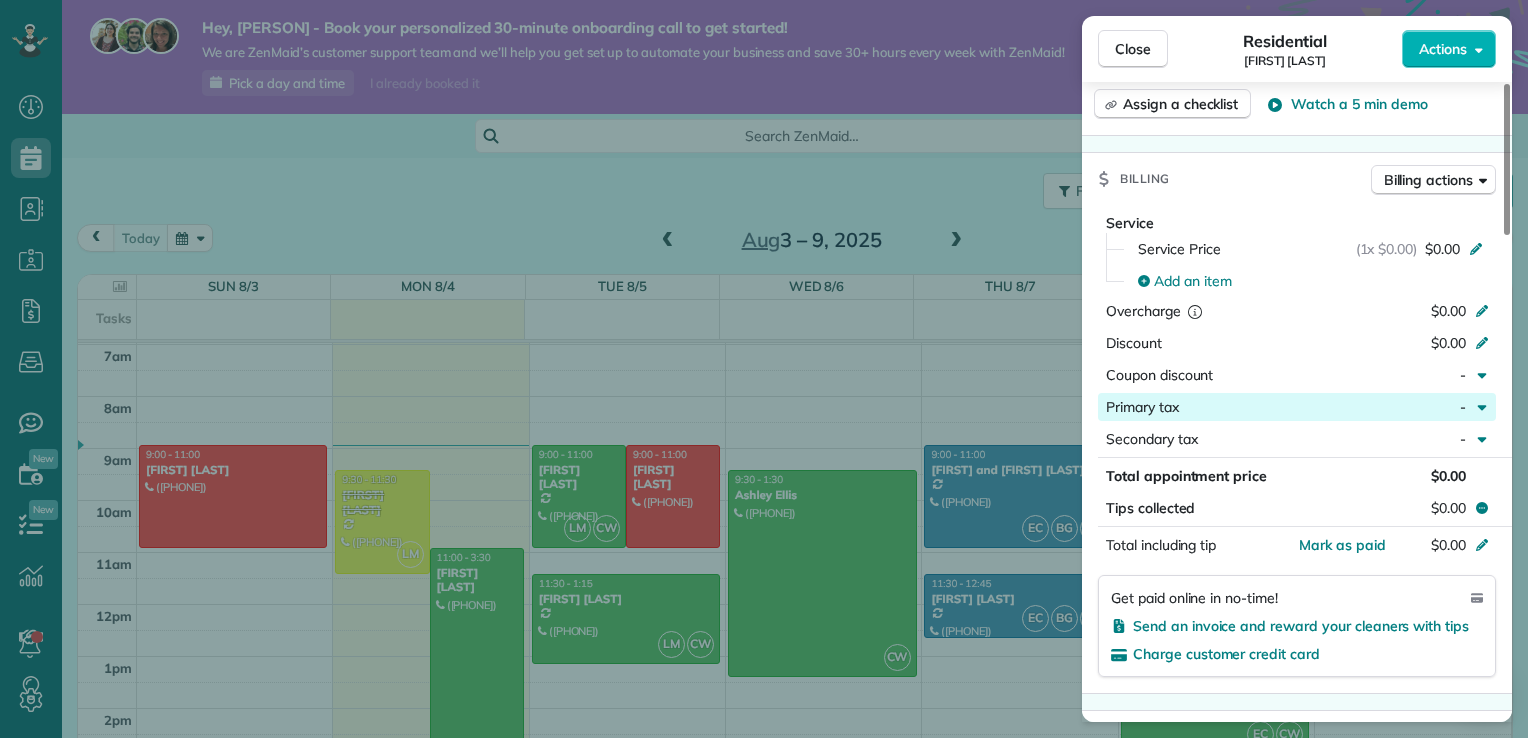 scroll, scrollTop: 795, scrollLeft: 0, axis: vertical 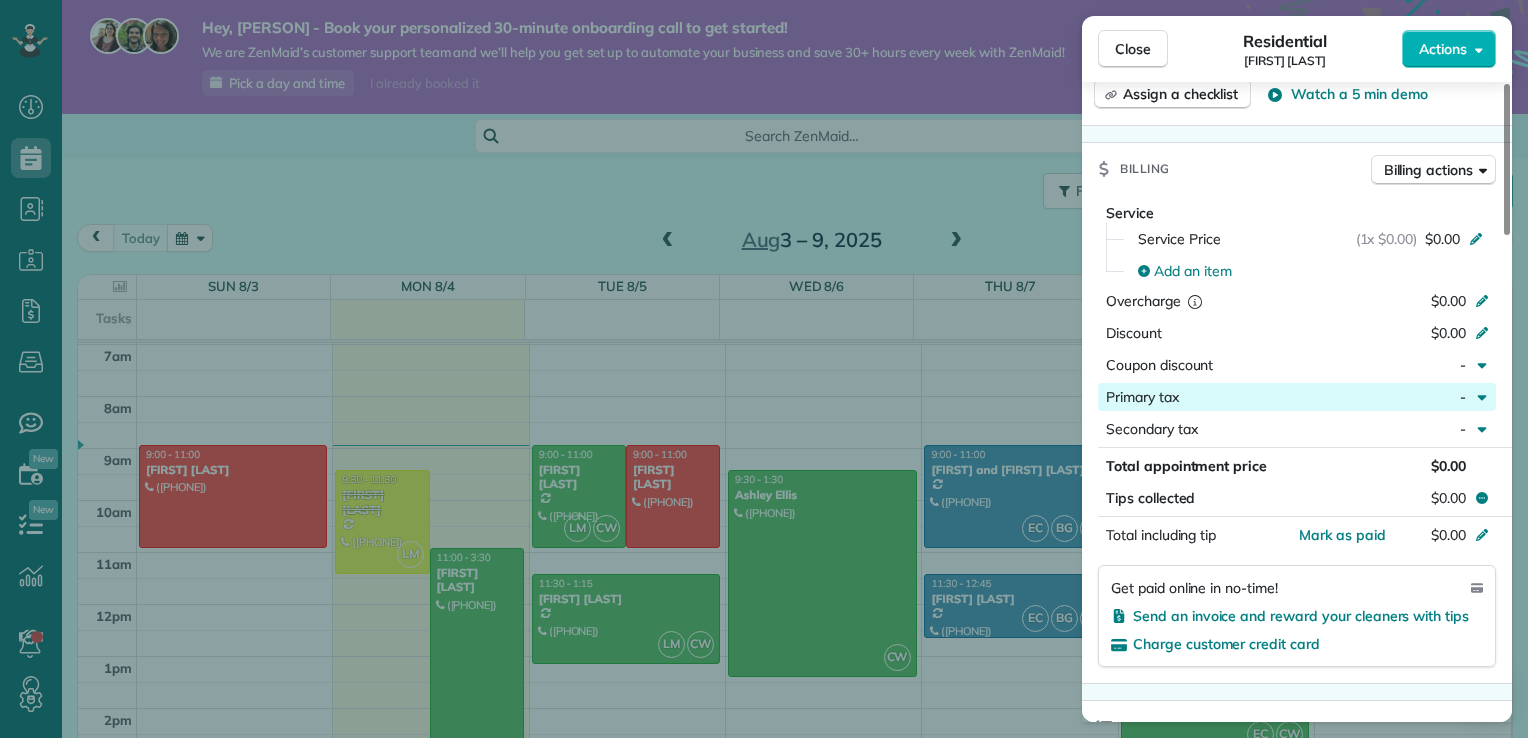 drag, startPoint x: 1505, startPoint y: 214, endPoint x: 1461, endPoint y: 402, distance: 193.08029 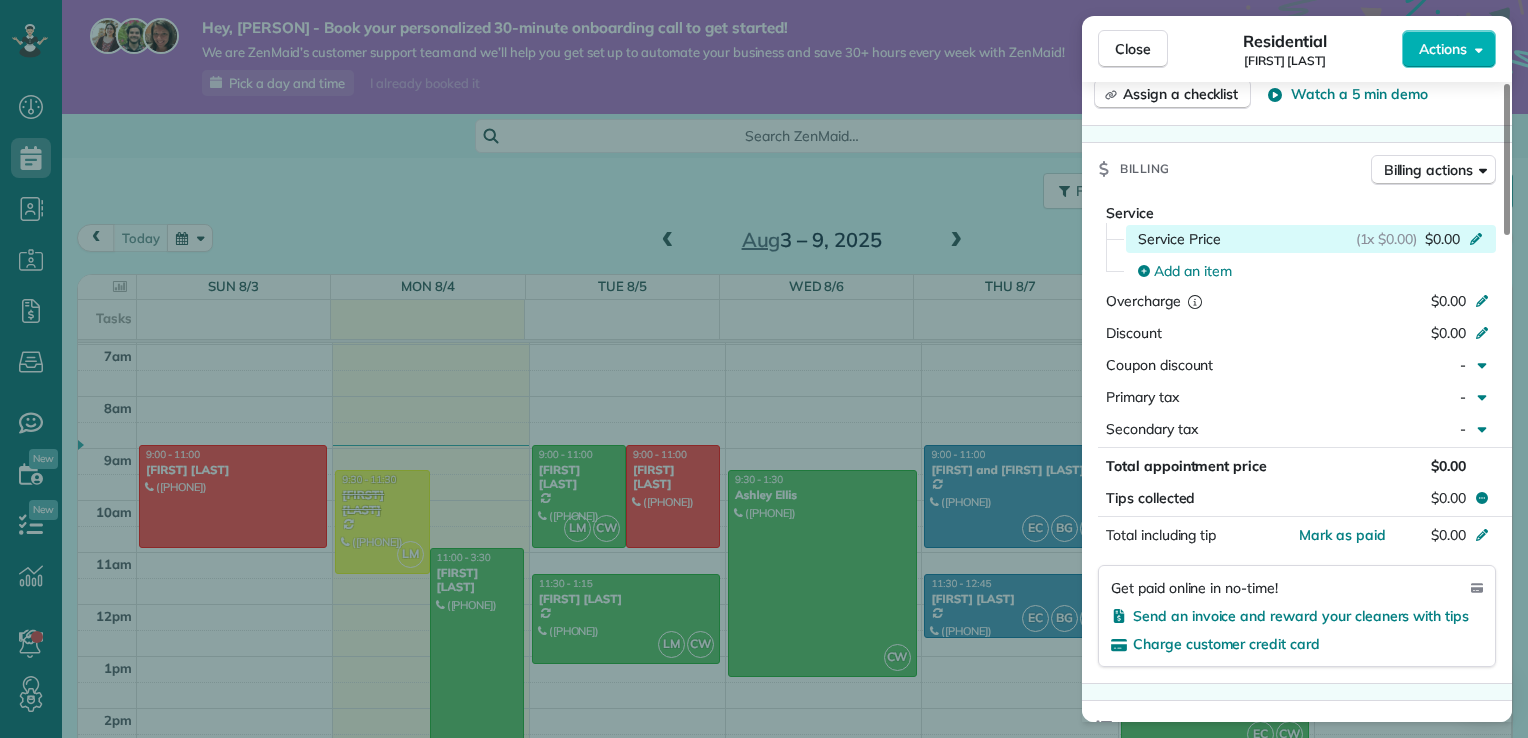 click on "Service Price" at bounding box center [1179, 239] 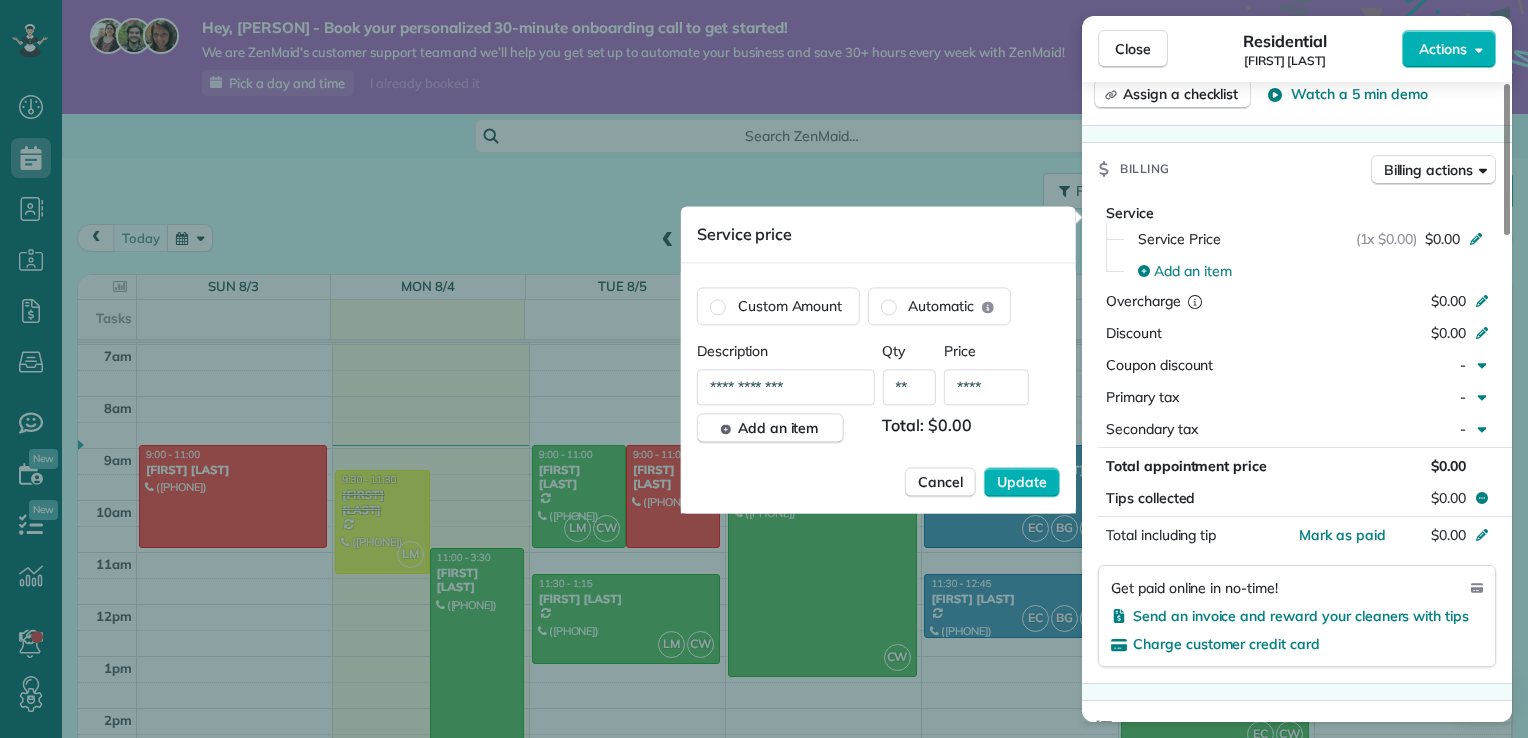 drag, startPoint x: 814, startPoint y: 383, endPoint x: 625, endPoint y: 413, distance: 191.36613 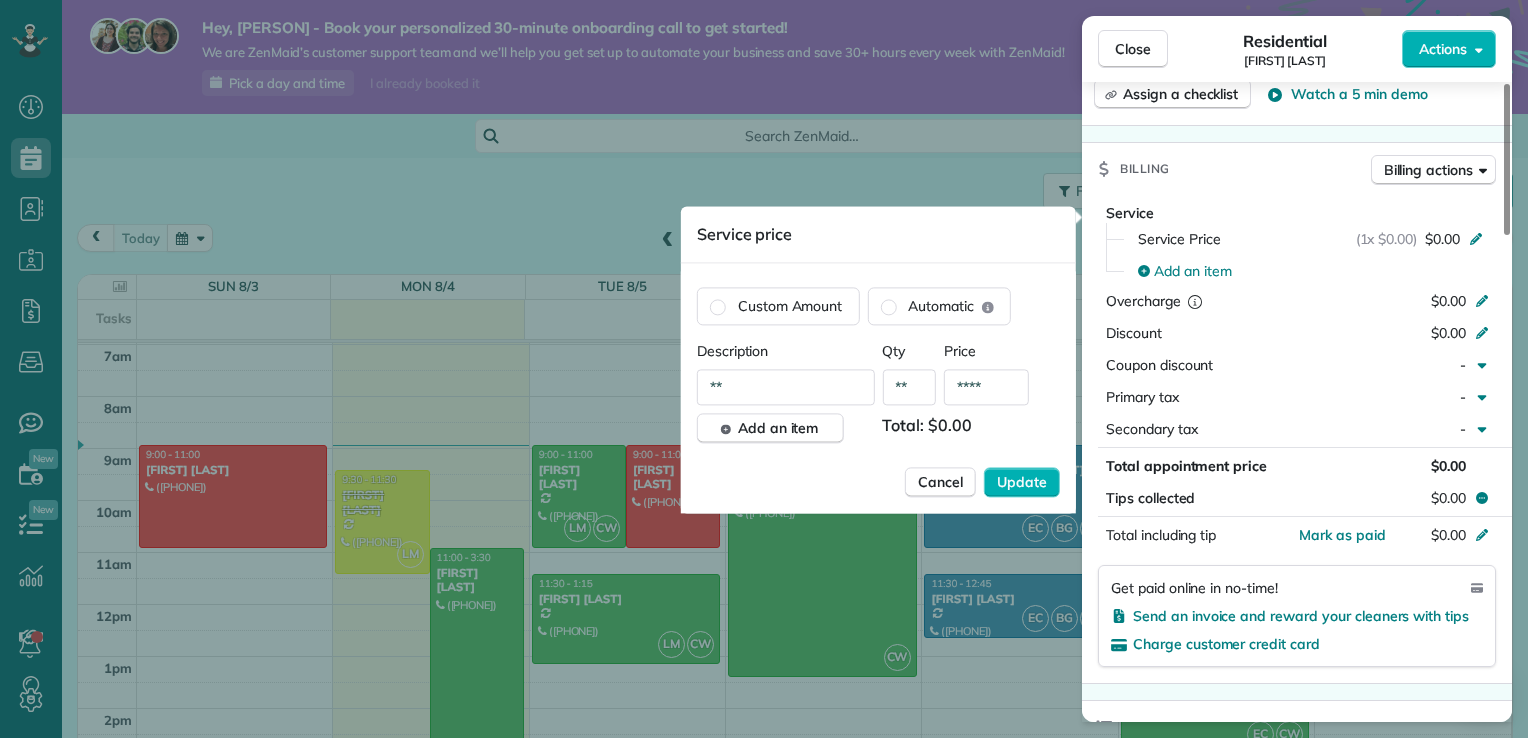 type on "*" 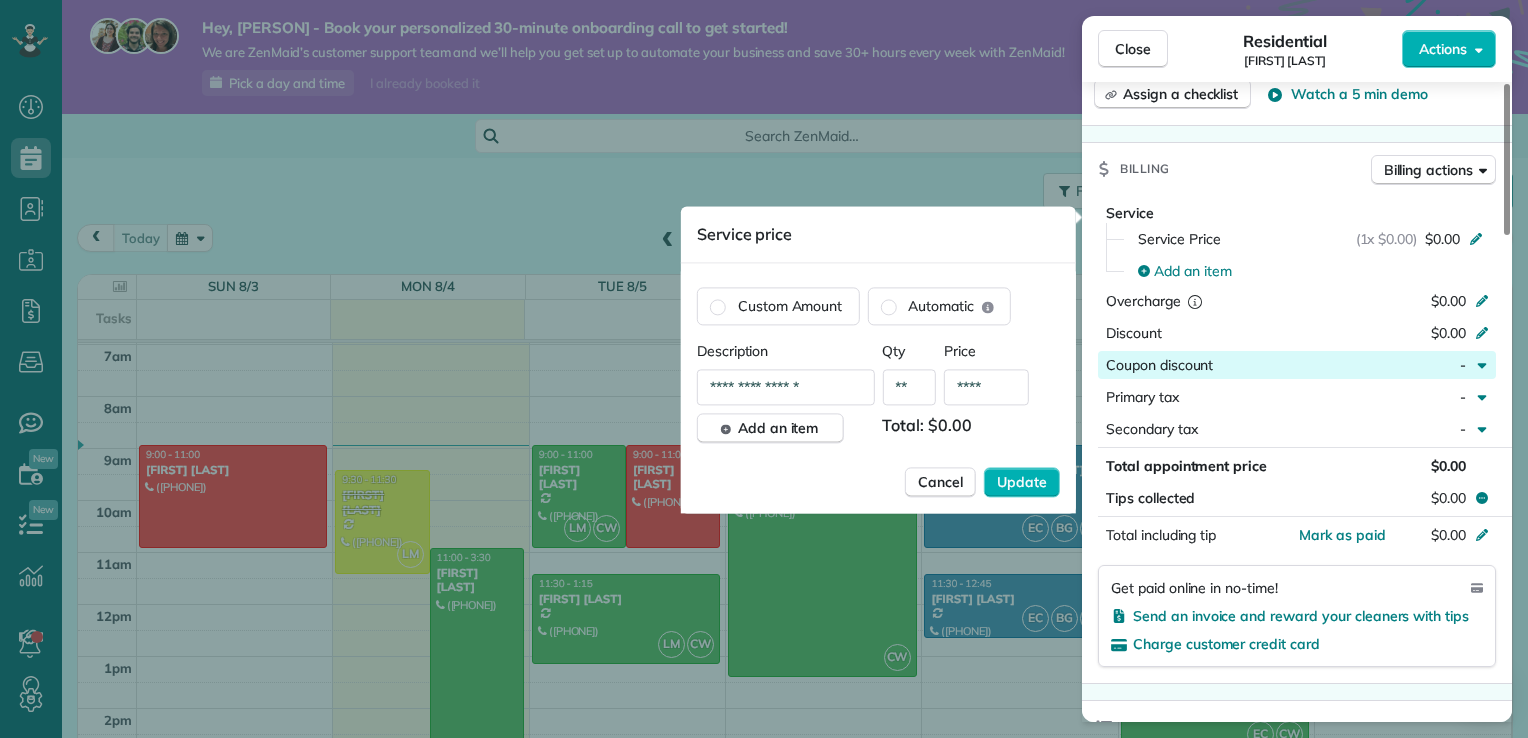 type on "**********" 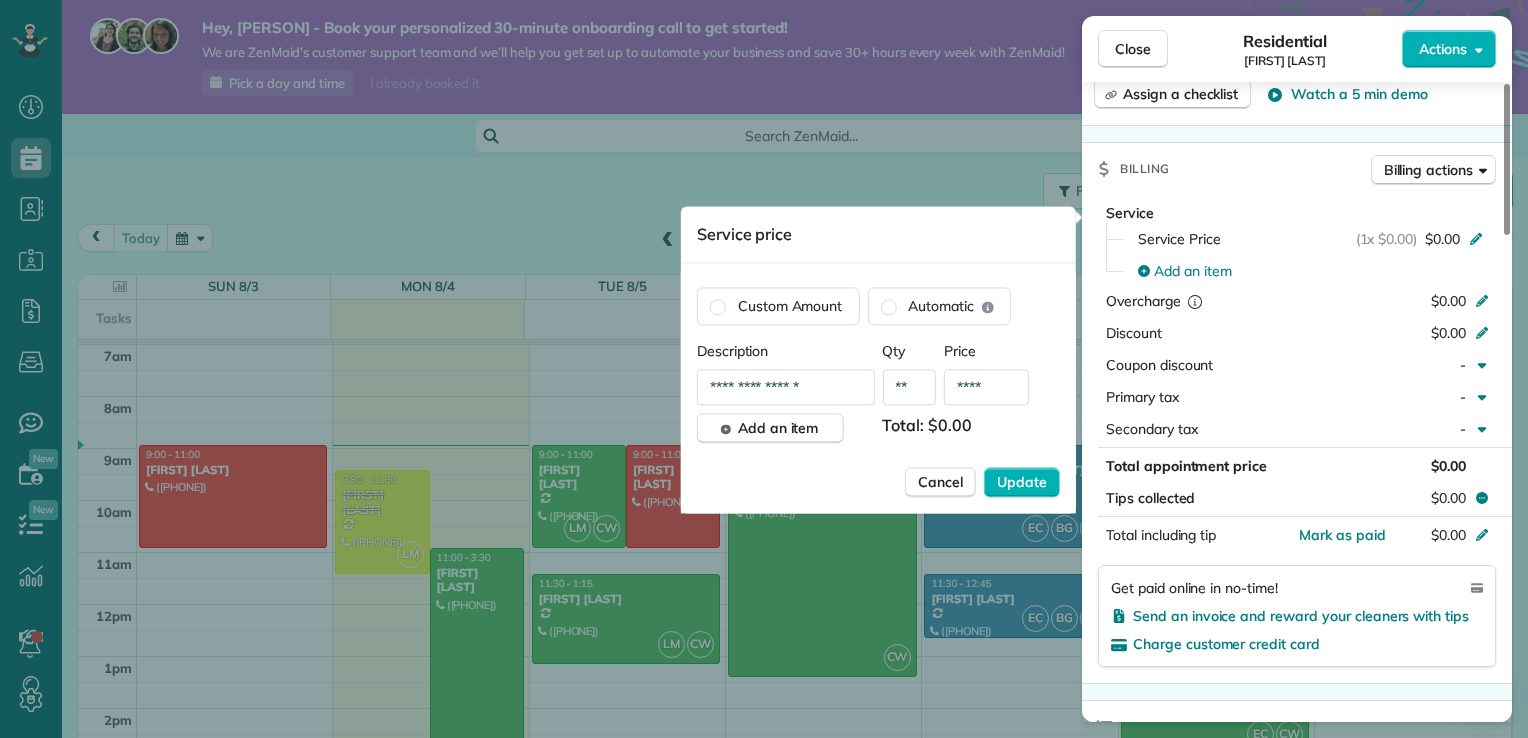 click on "****" at bounding box center (986, 387) 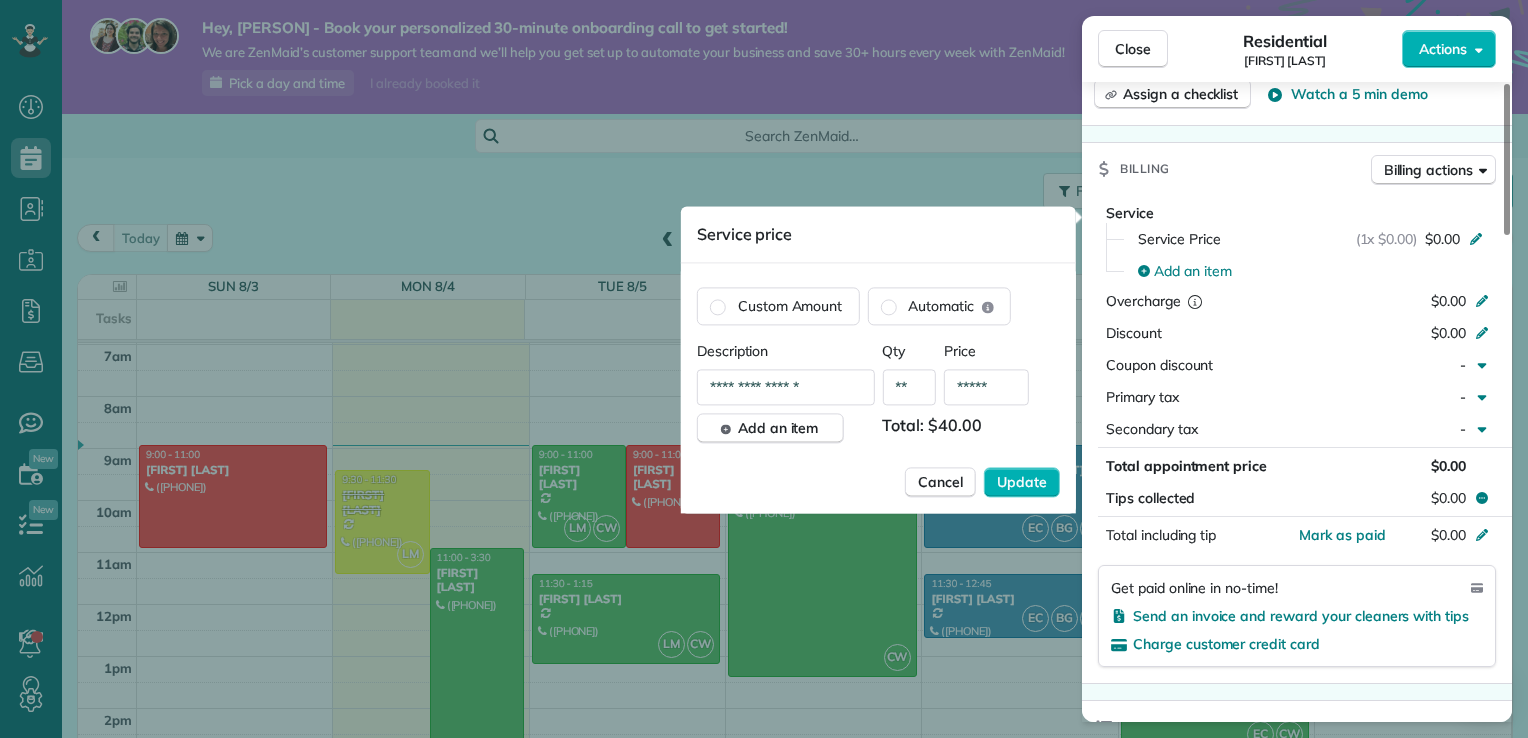 type on "*****" 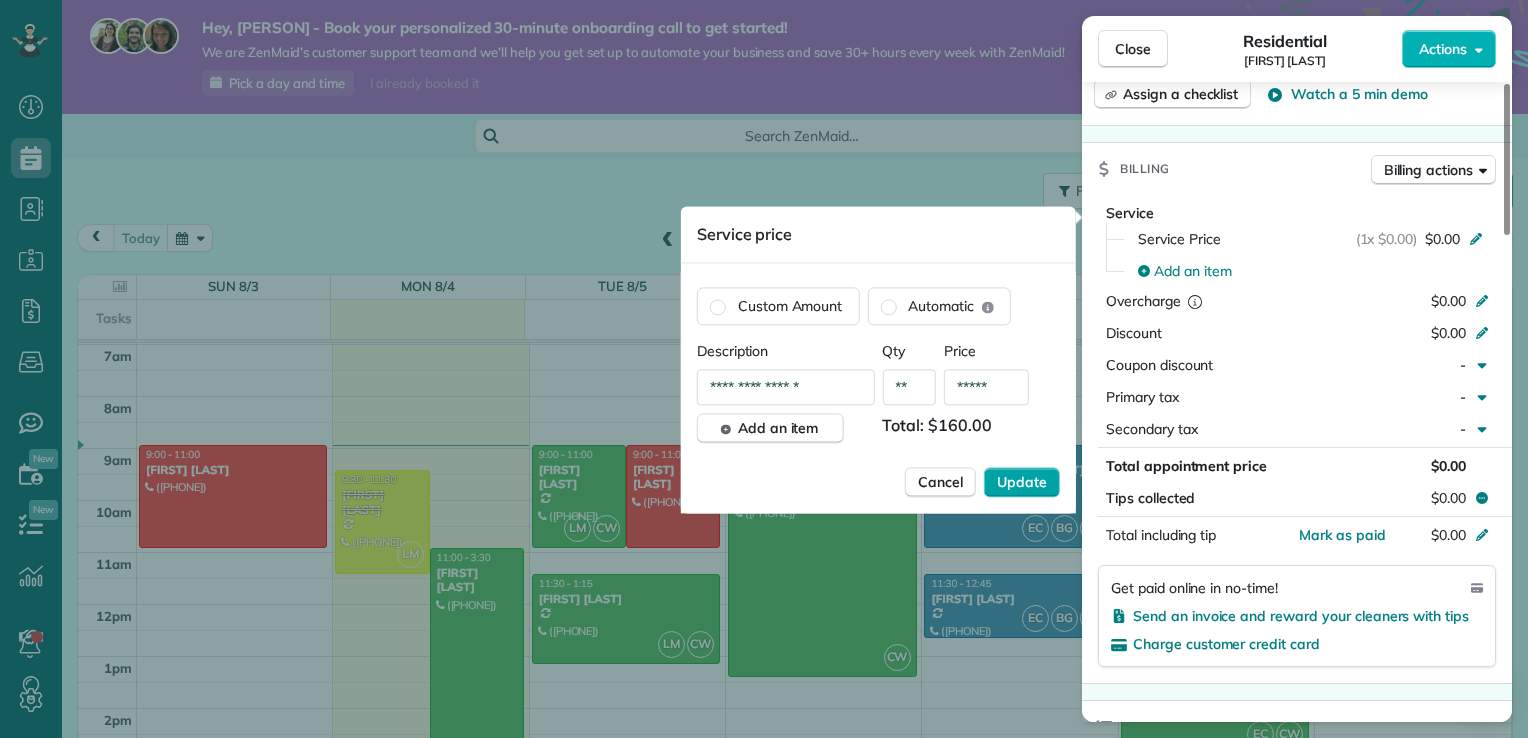 type on "**" 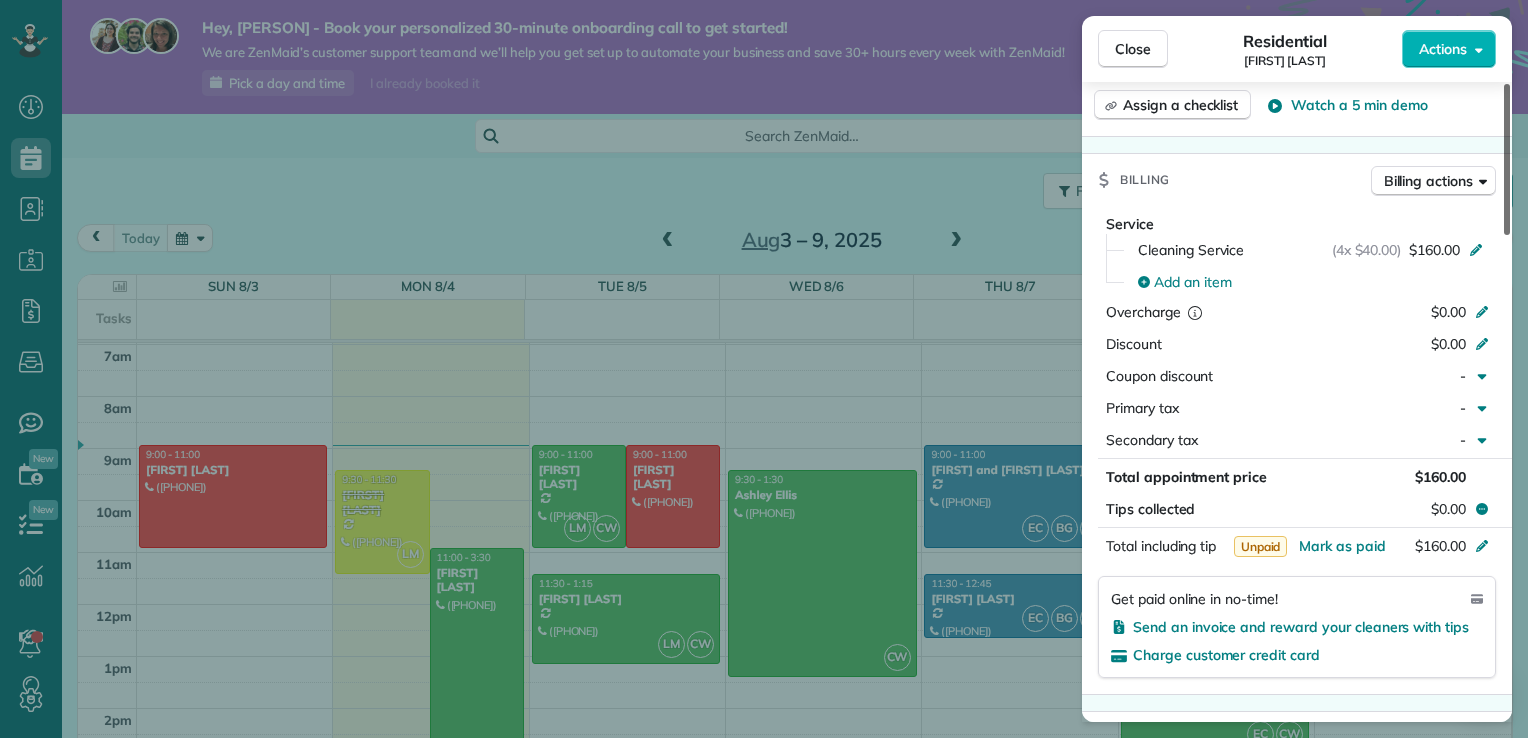 scroll, scrollTop: 652, scrollLeft: 0, axis: vertical 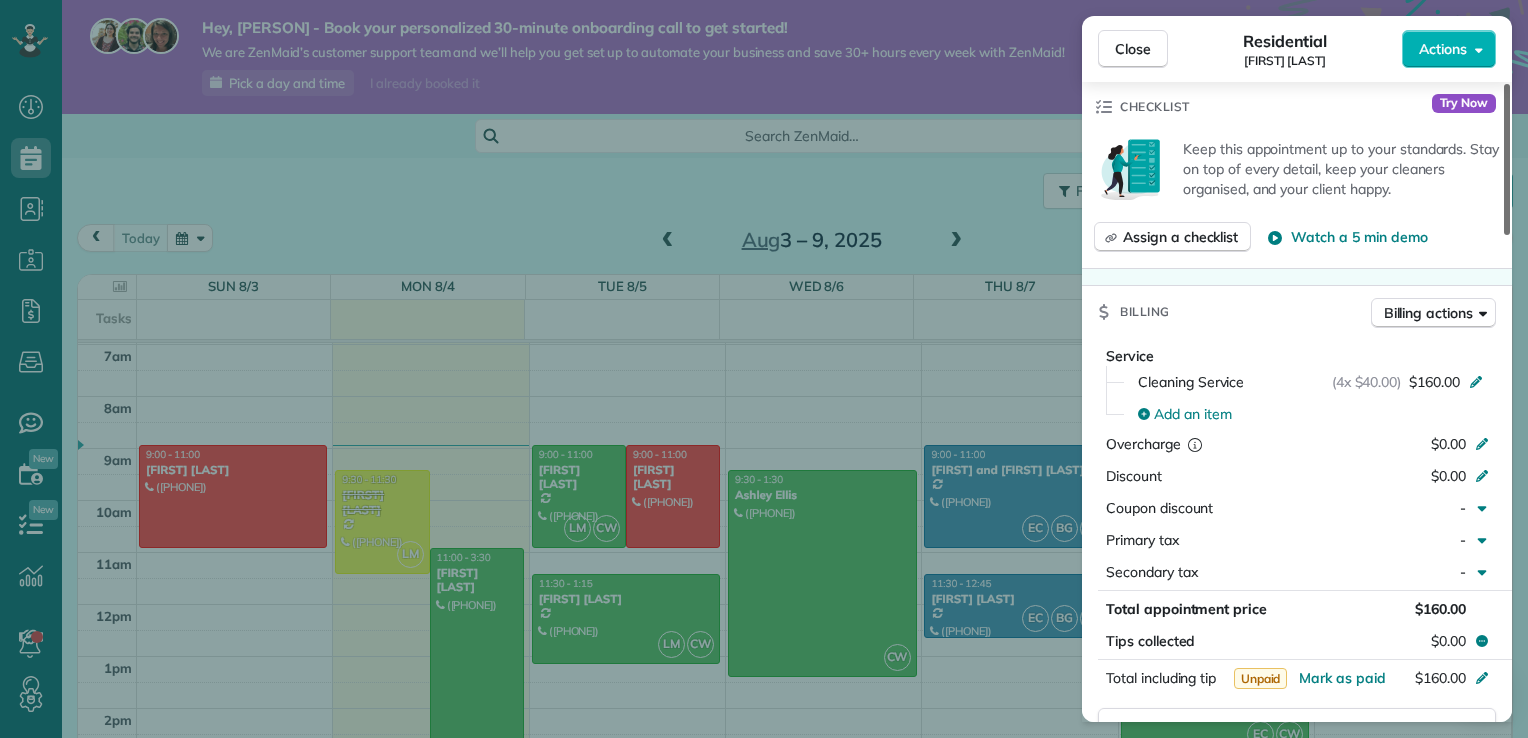 drag, startPoint x: 1508, startPoint y: 307, endPoint x: 1460, endPoint y: 274, distance: 58.249462 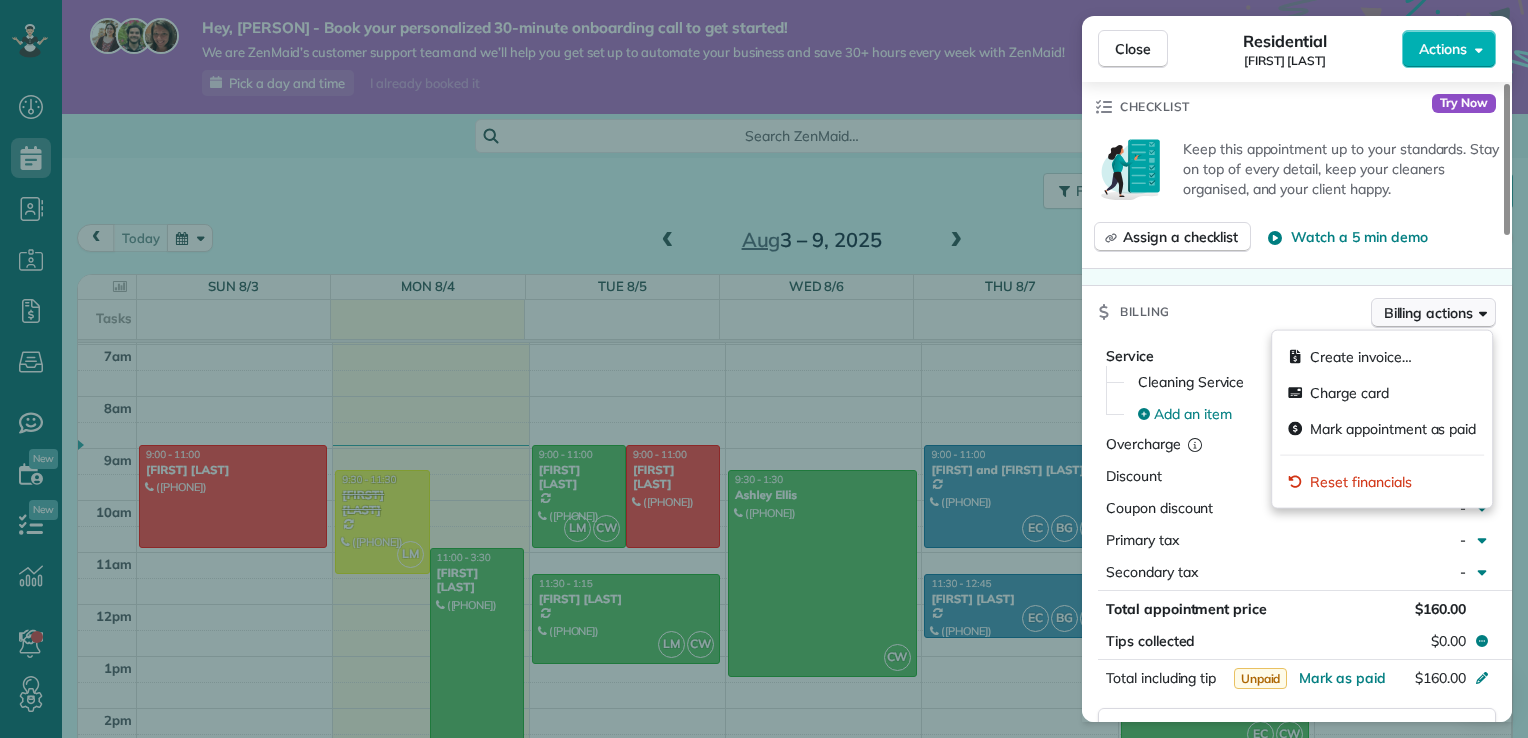 click on "Billing actions" at bounding box center [1428, 313] 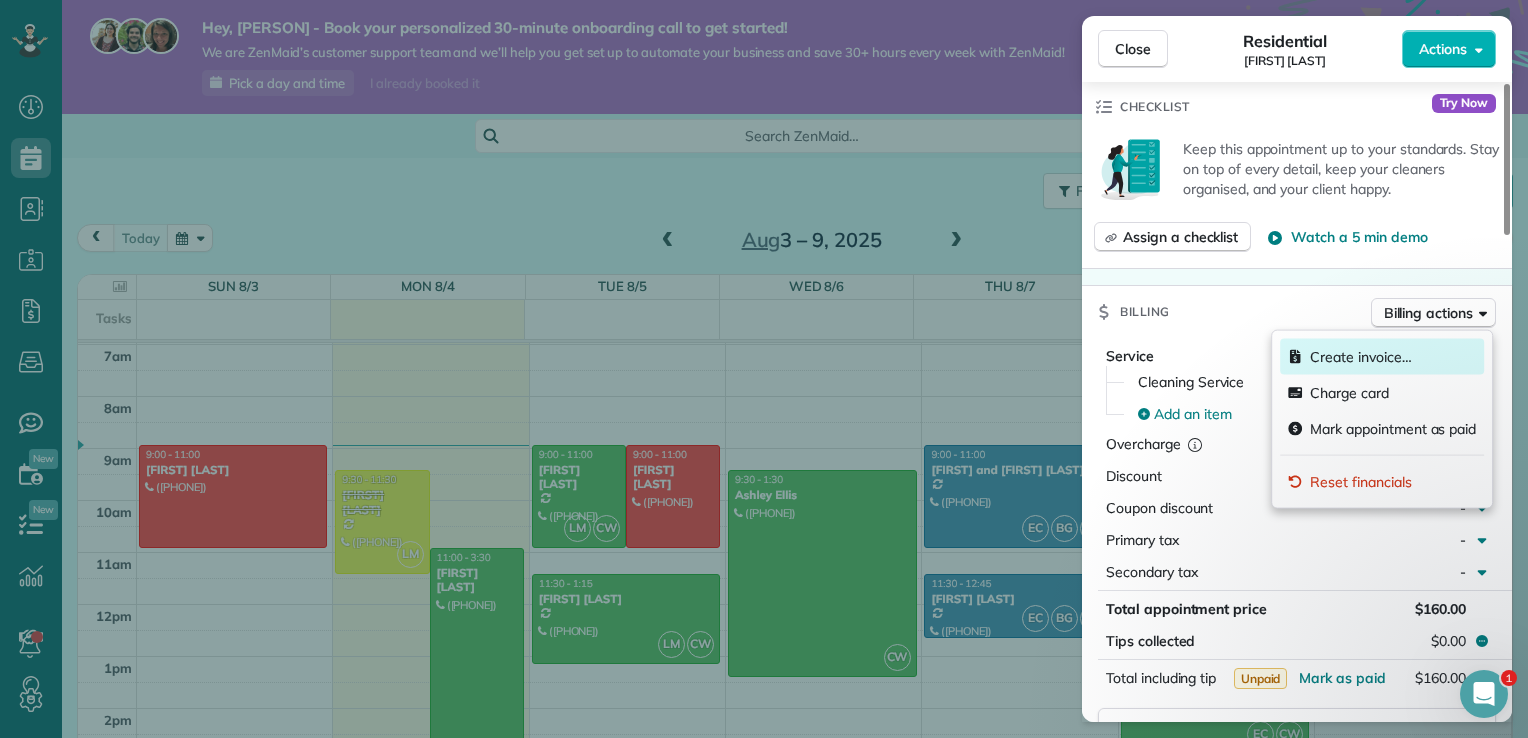scroll, scrollTop: 0, scrollLeft: 0, axis: both 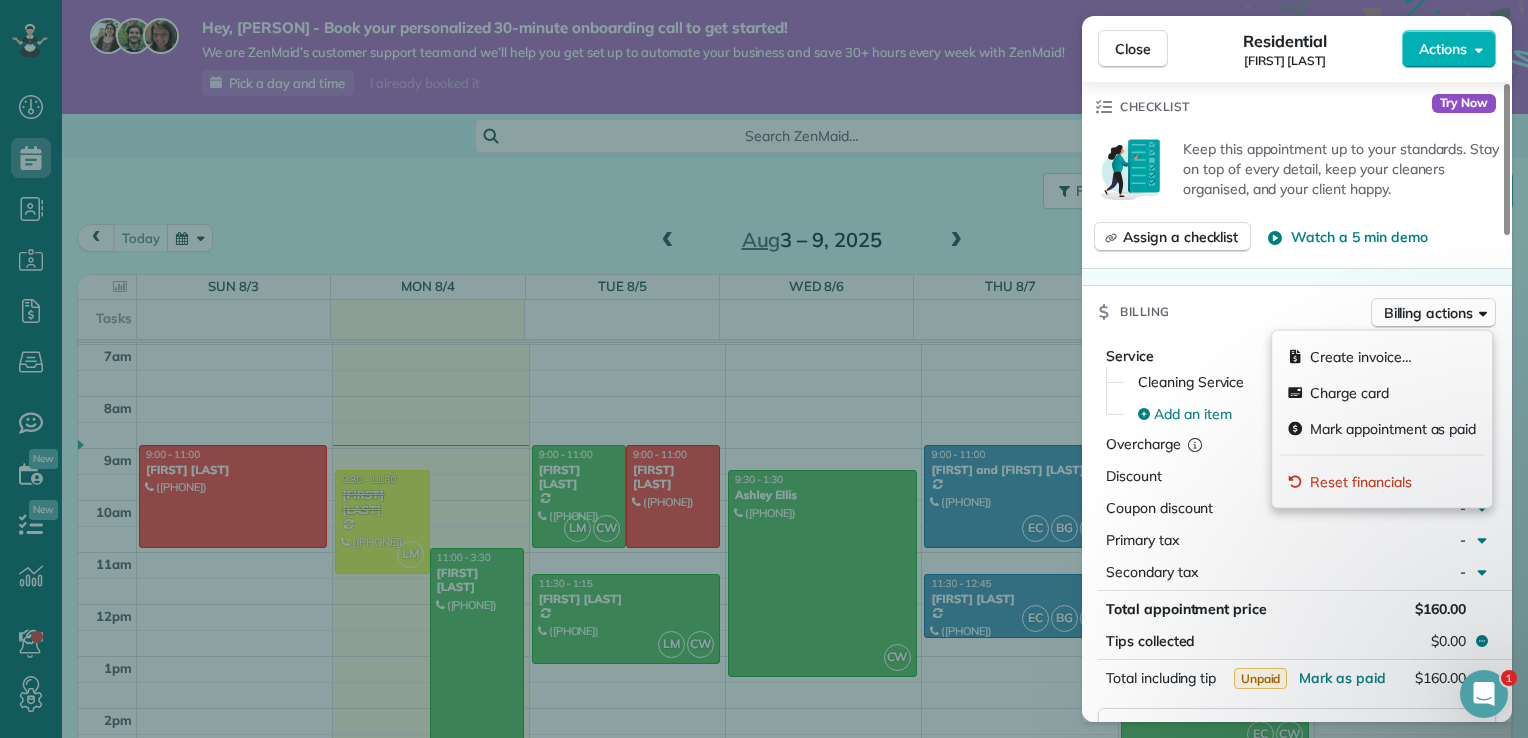 click 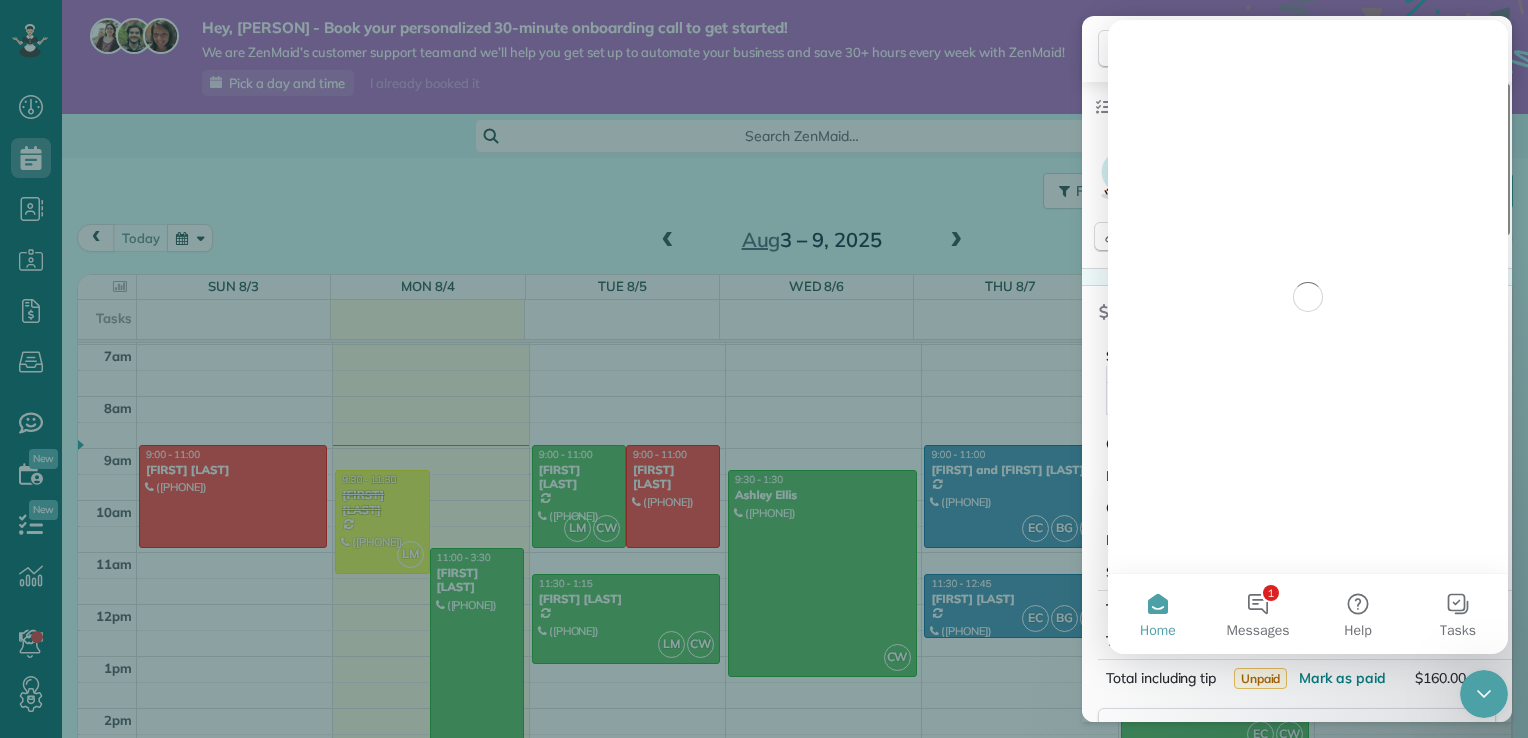 scroll, scrollTop: 0, scrollLeft: 0, axis: both 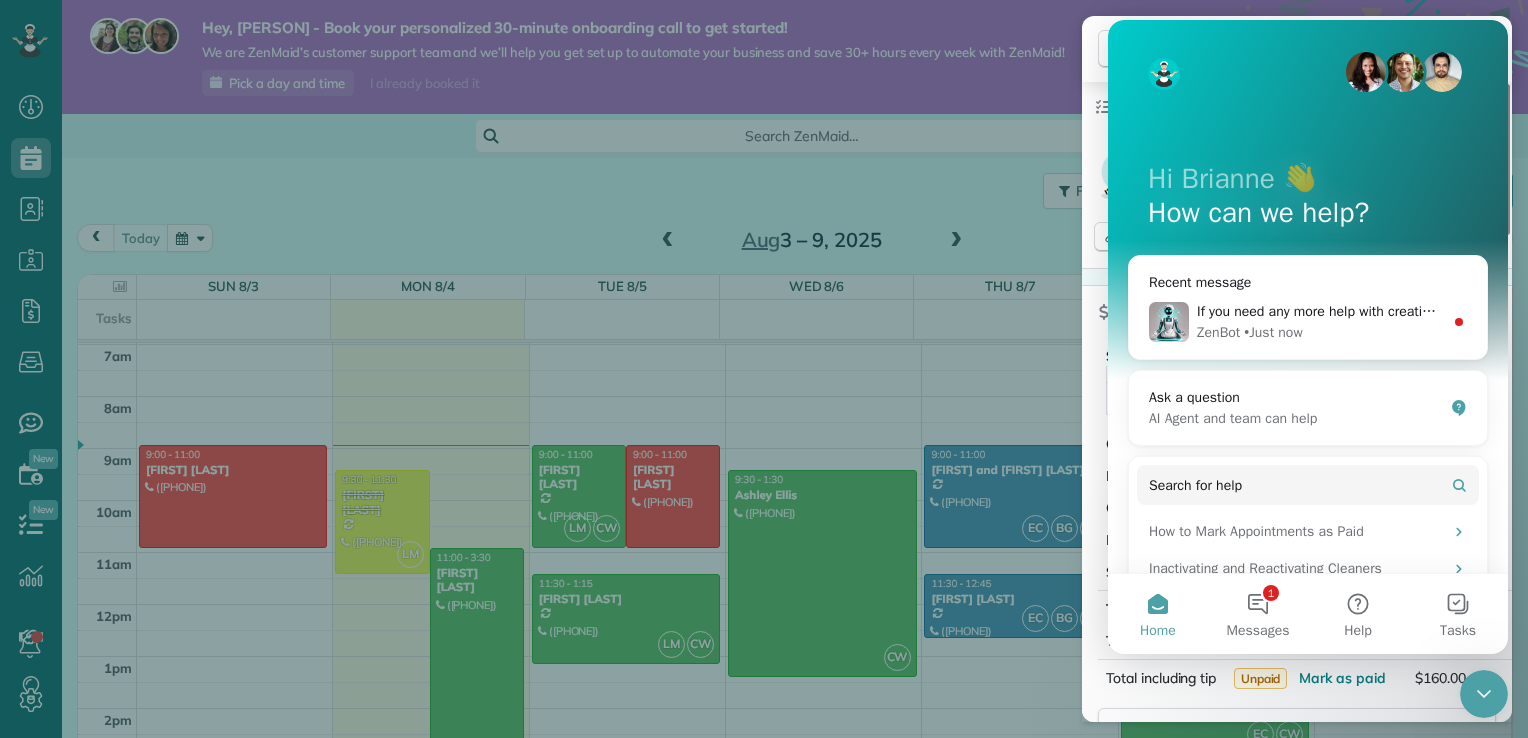drag, startPoint x: 1495, startPoint y: 688, endPoint x: 1472, endPoint y: 700, distance: 25.942244 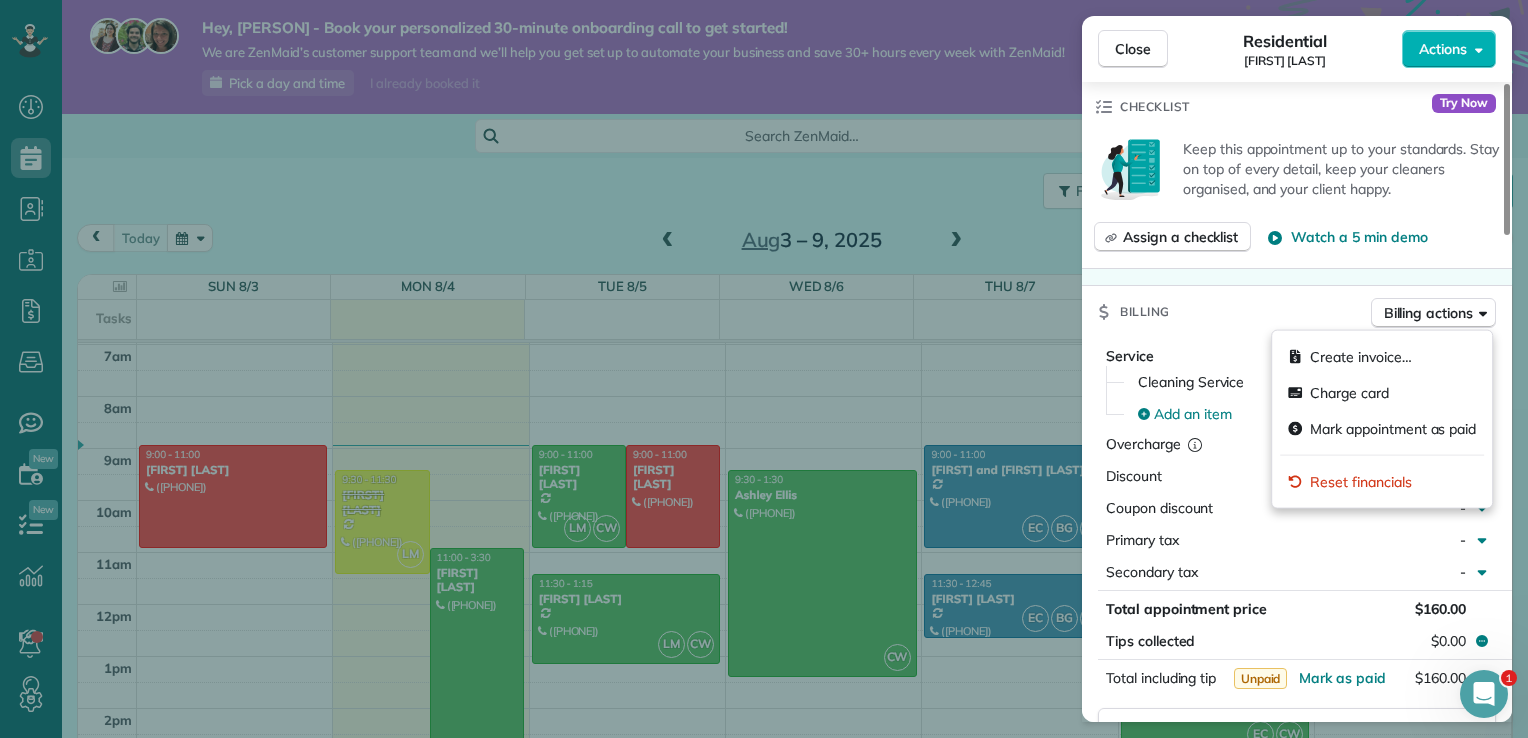 scroll, scrollTop: 0, scrollLeft: 0, axis: both 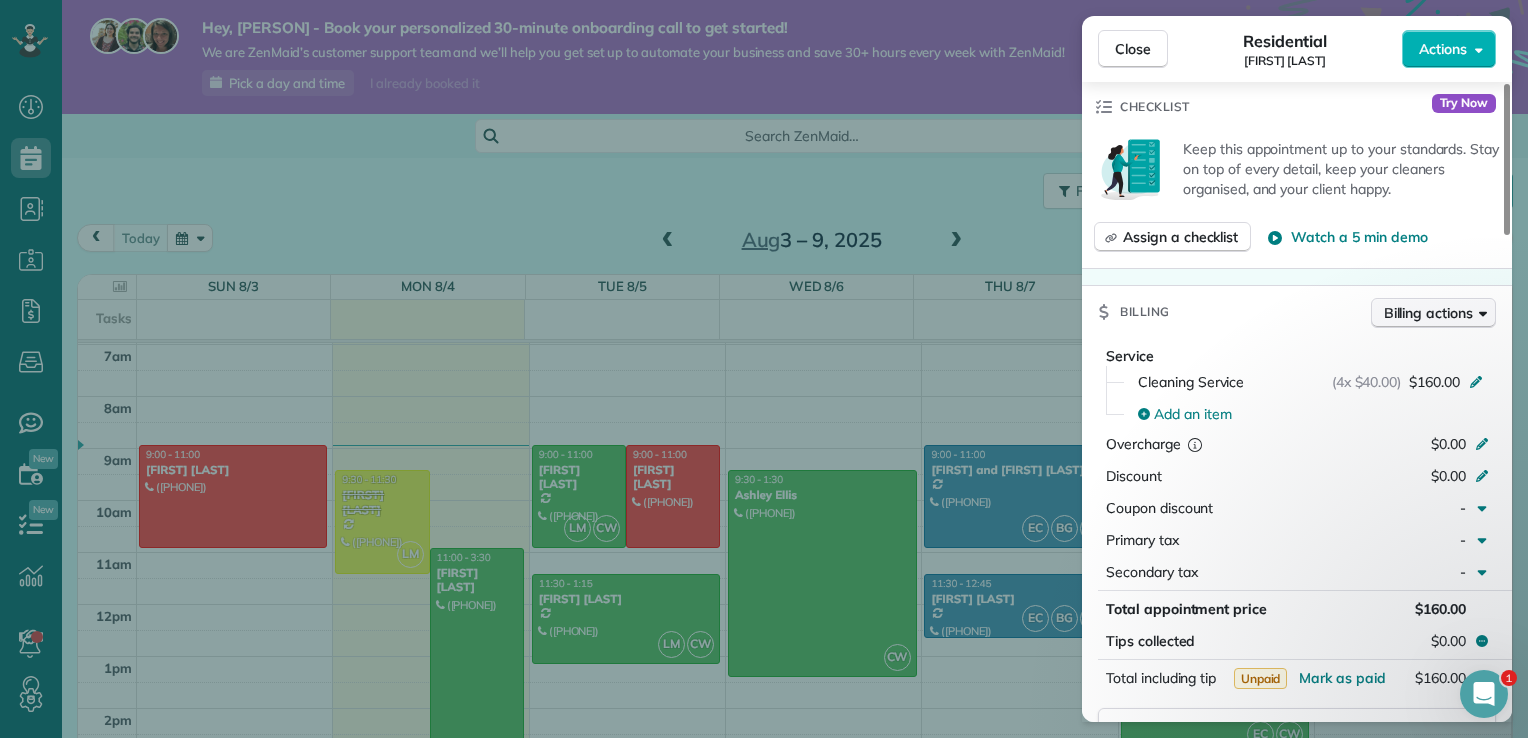 click on "Billing actions" at bounding box center (1428, 313) 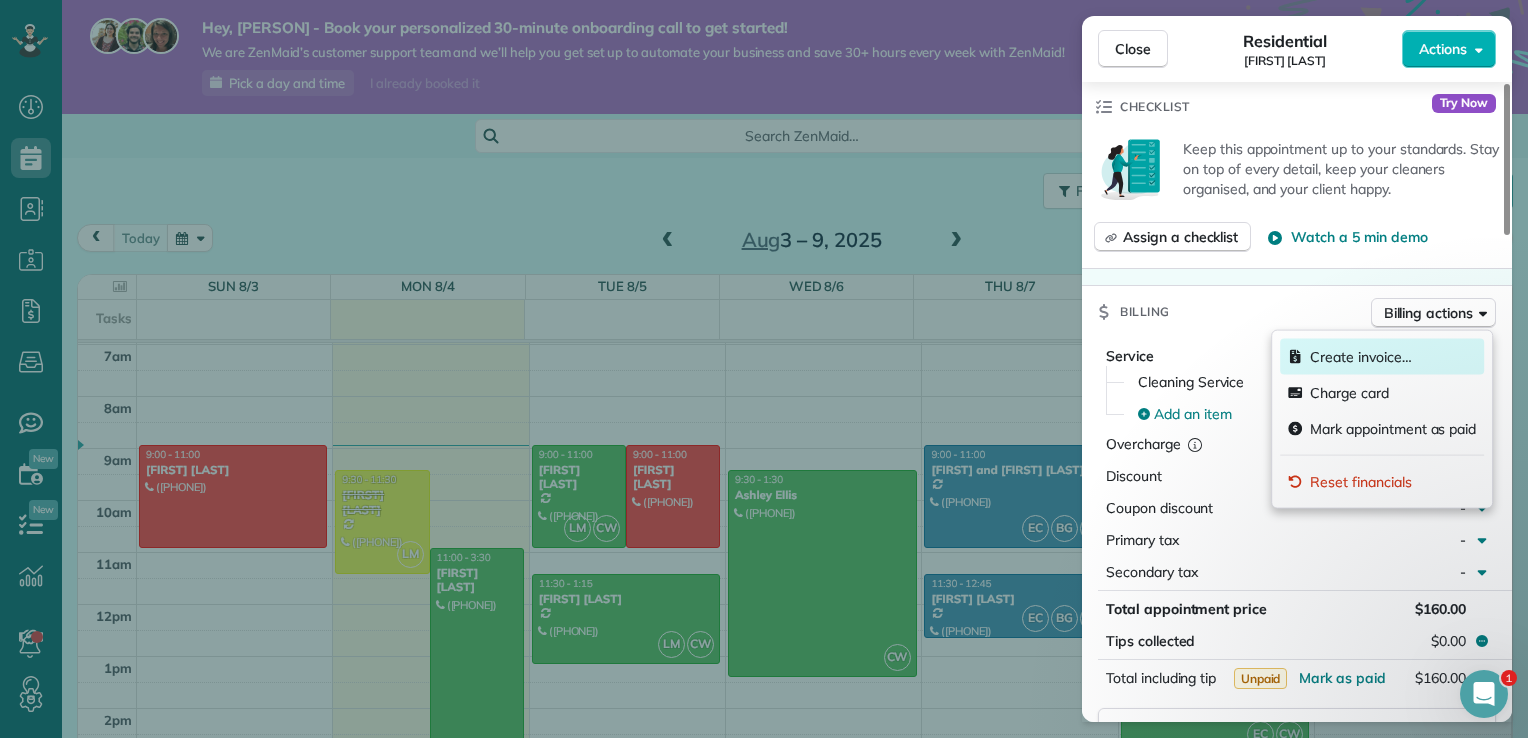 click on "Create invoice…" at bounding box center [1360, 357] 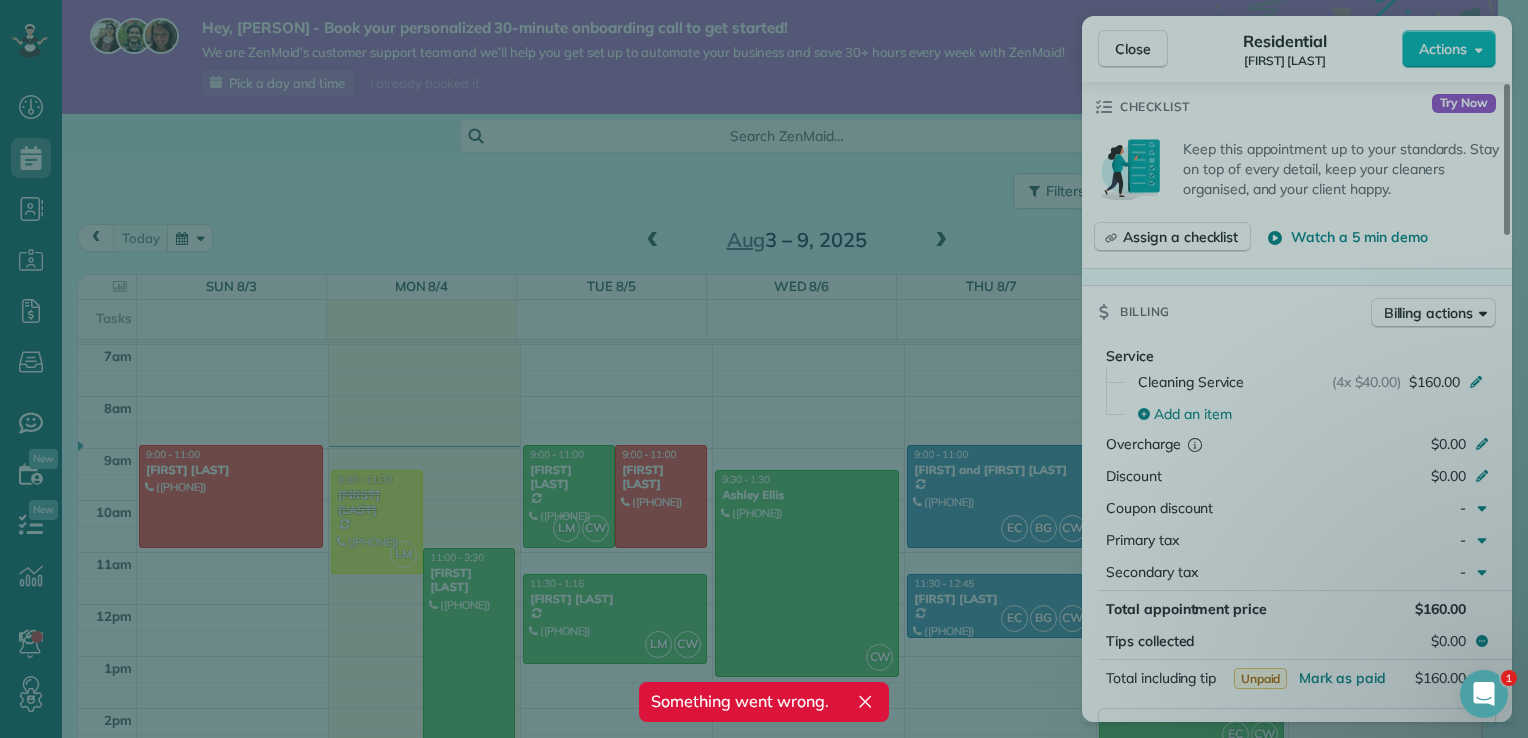 click 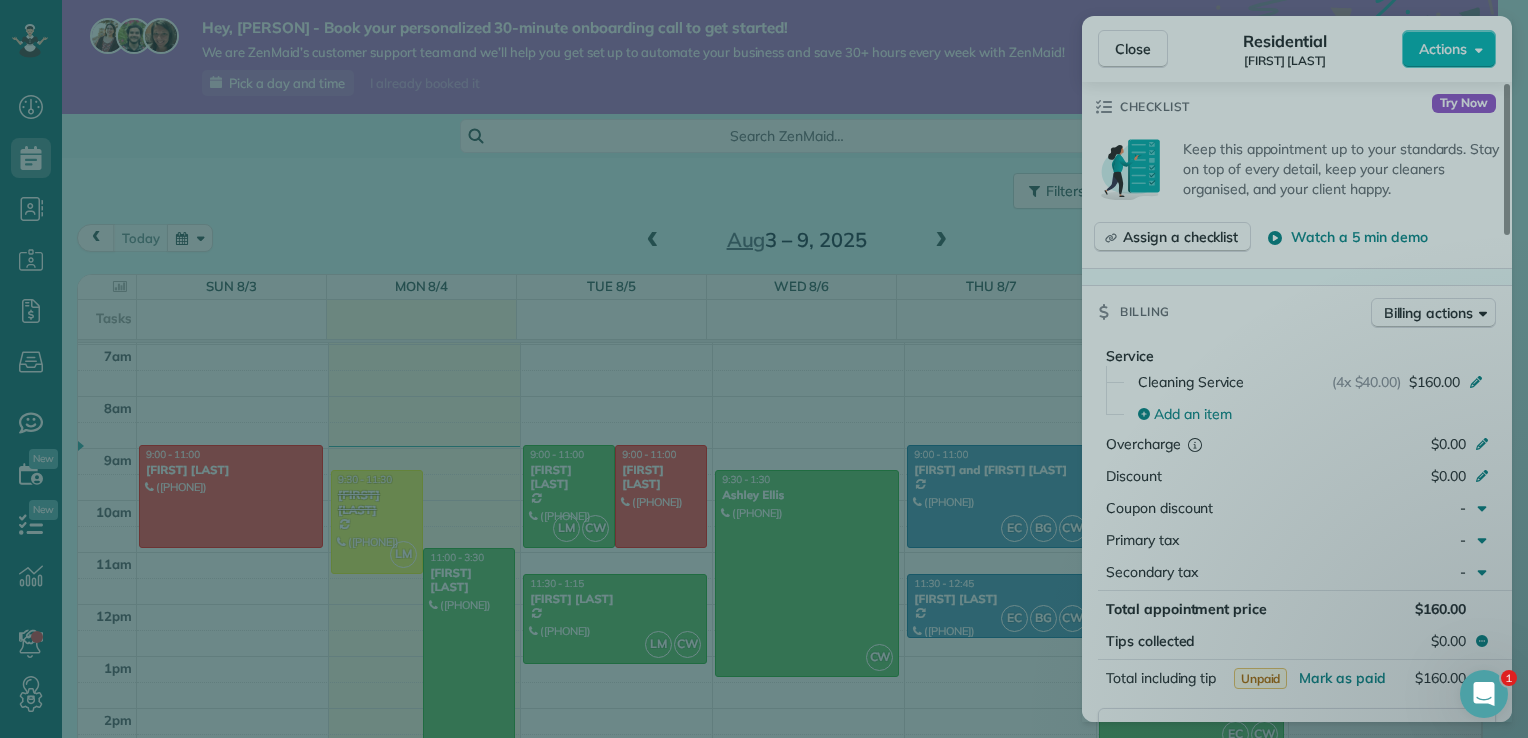drag, startPoint x: 1507, startPoint y: 370, endPoint x: 1504, endPoint y: 477, distance: 107.042046 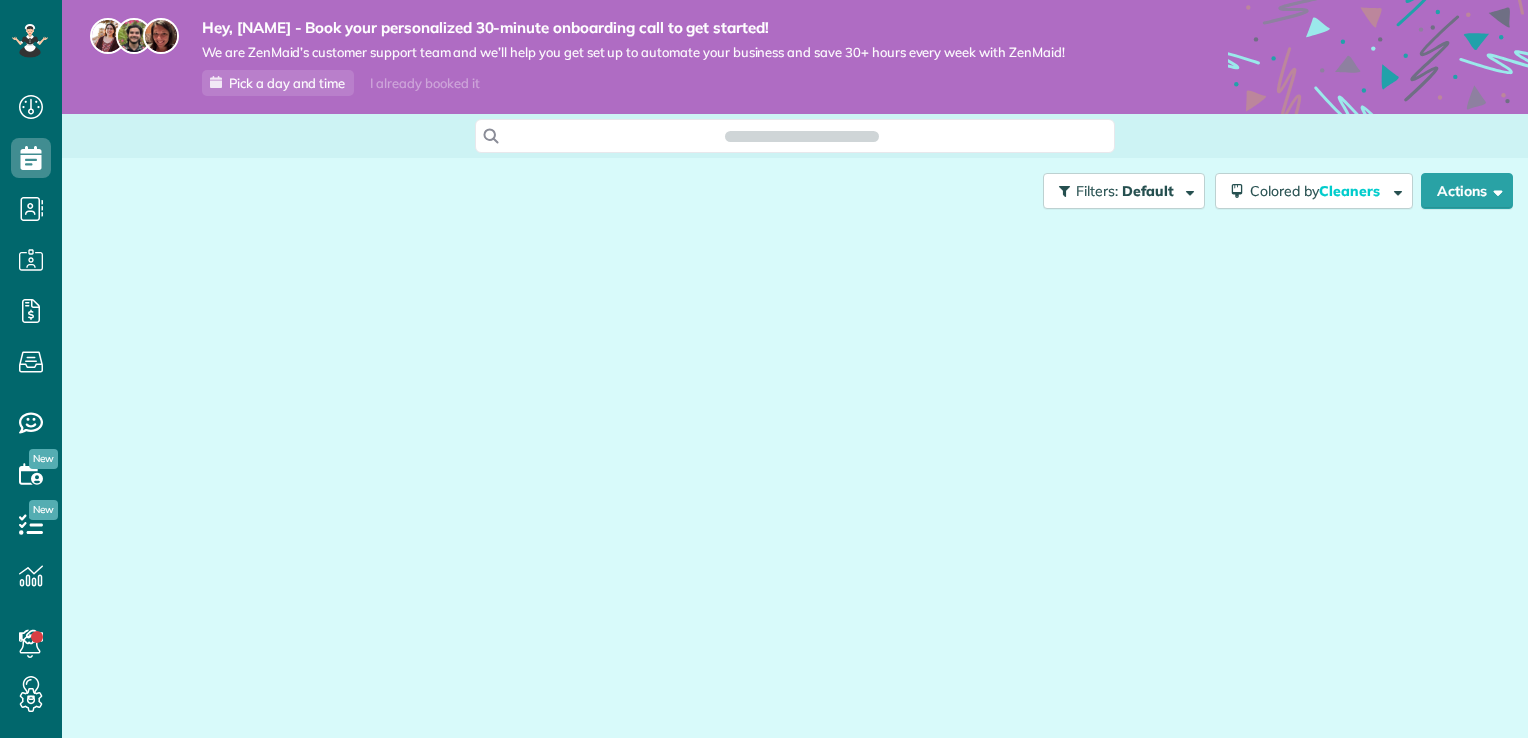 scroll, scrollTop: 0, scrollLeft: 0, axis: both 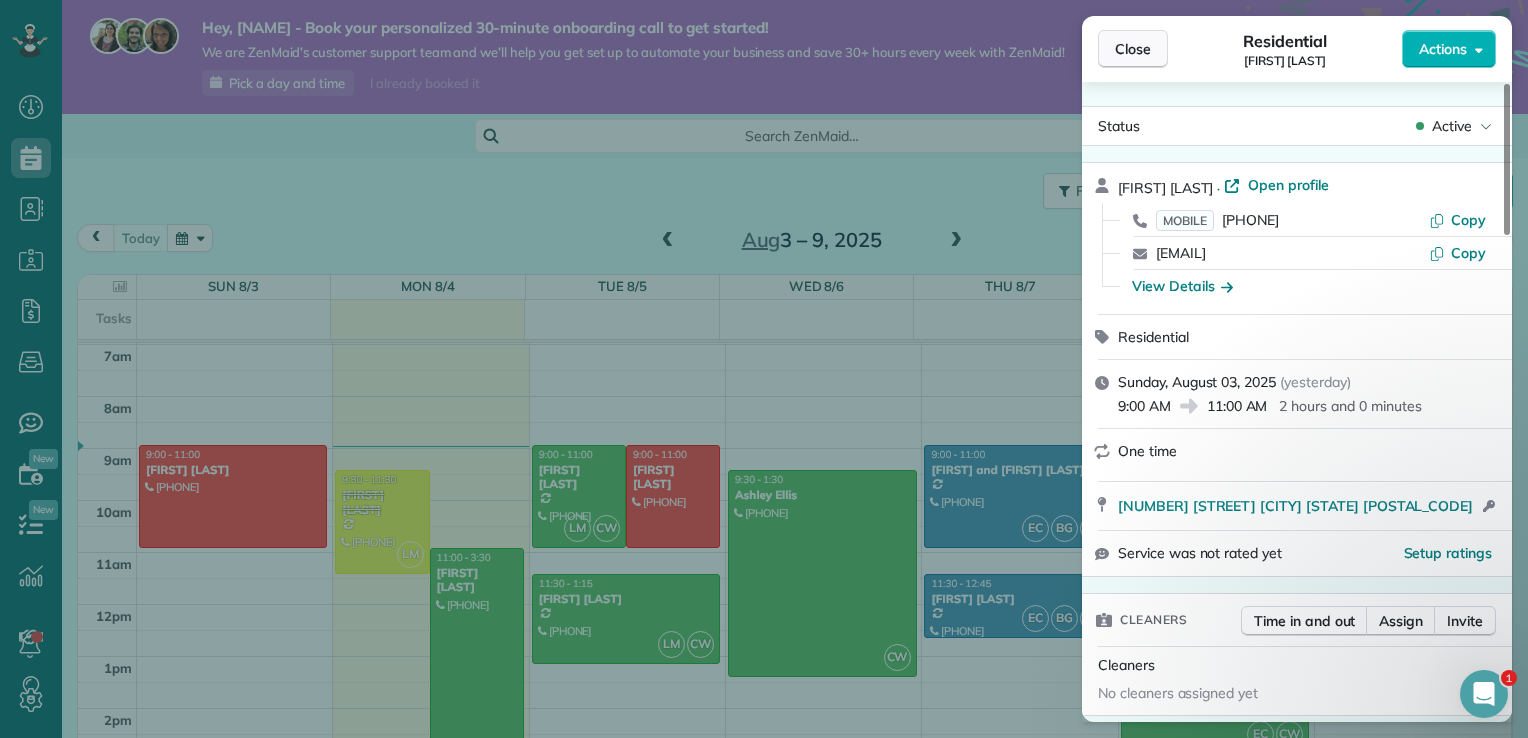 click on "Close" at bounding box center [1133, 49] 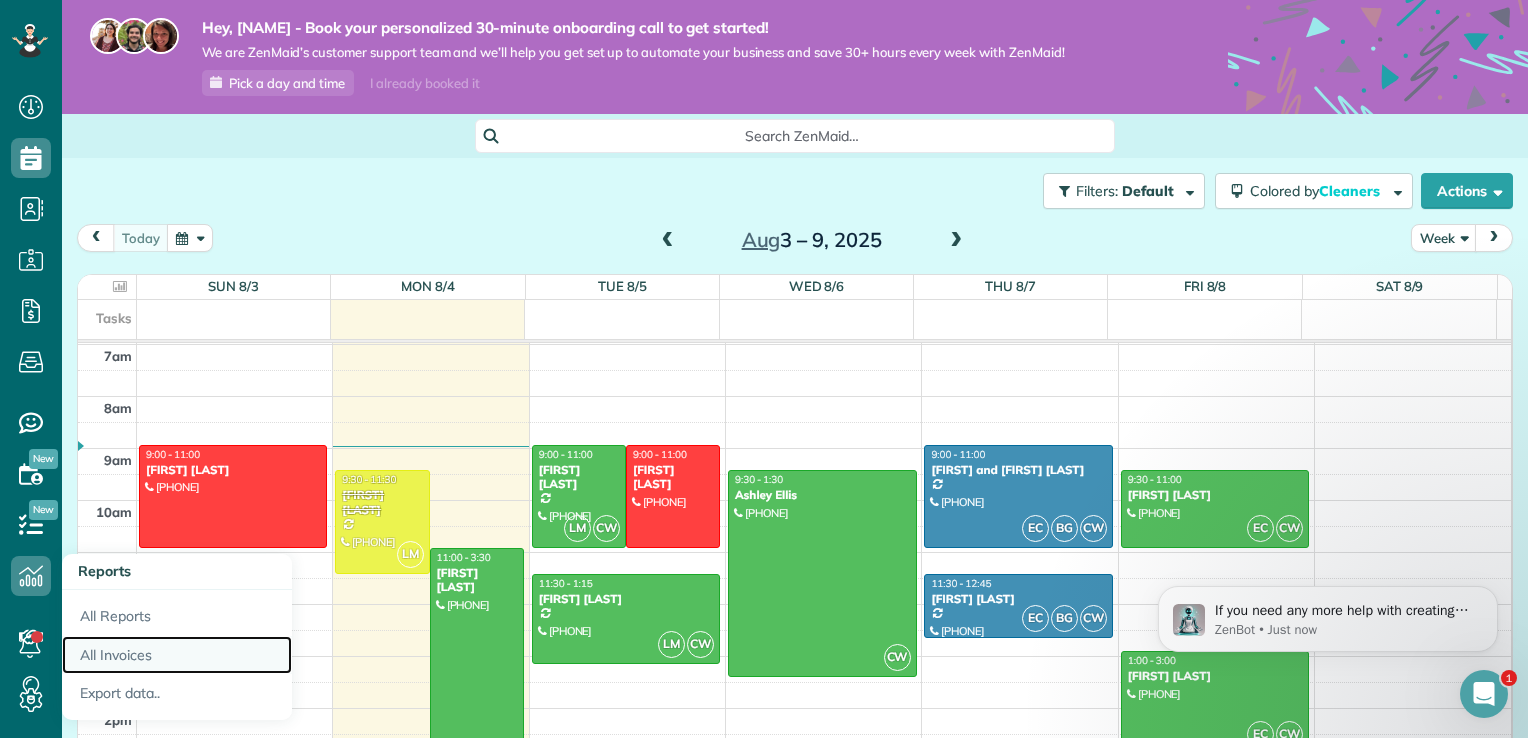 click on "All Invoices" at bounding box center (177, 655) 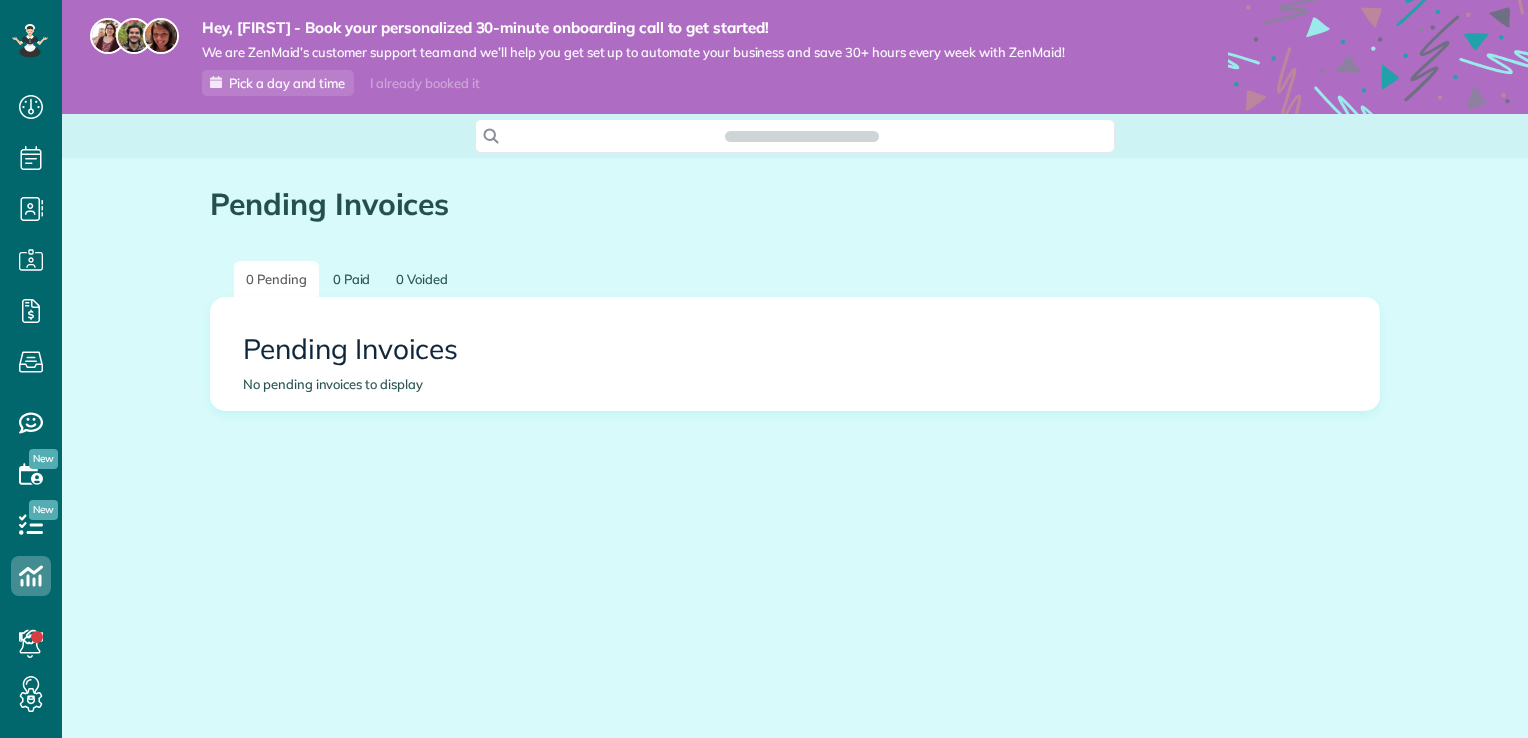 scroll, scrollTop: 0, scrollLeft: 0, axis: both 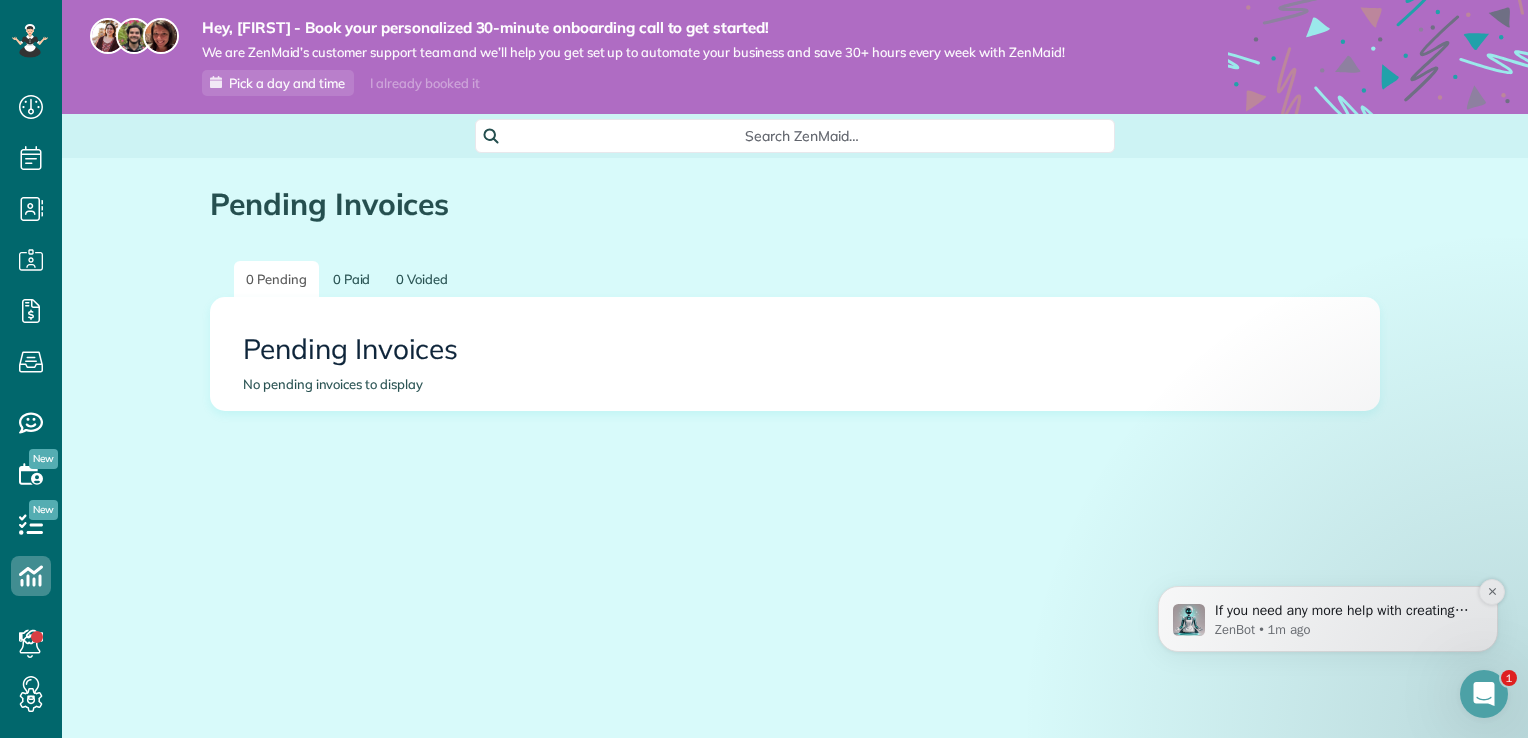 click on "ZenBot • 1m ago" at bounding box center (1344, 630) 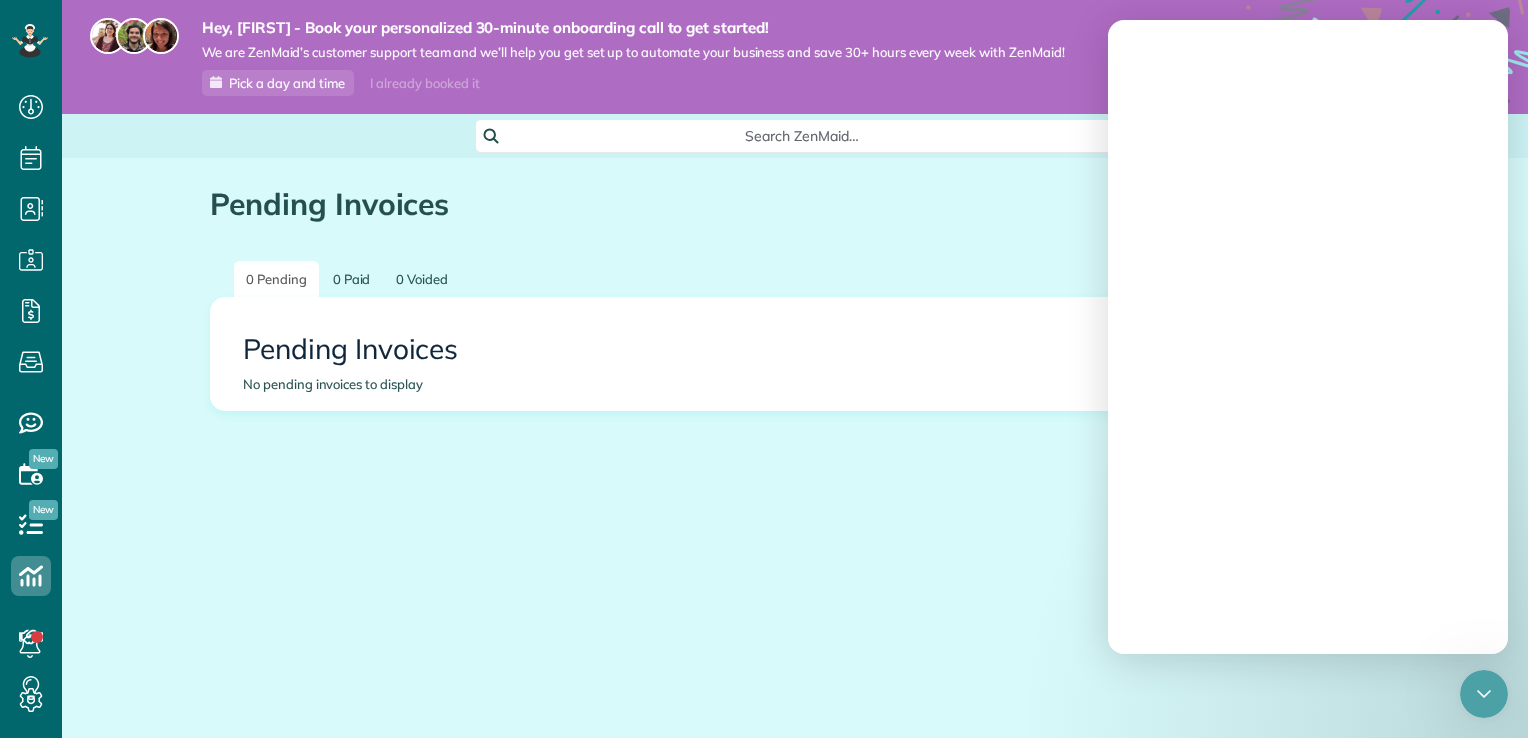 scroll, scrollTop: 0, scrollLeft: 0, axis: both 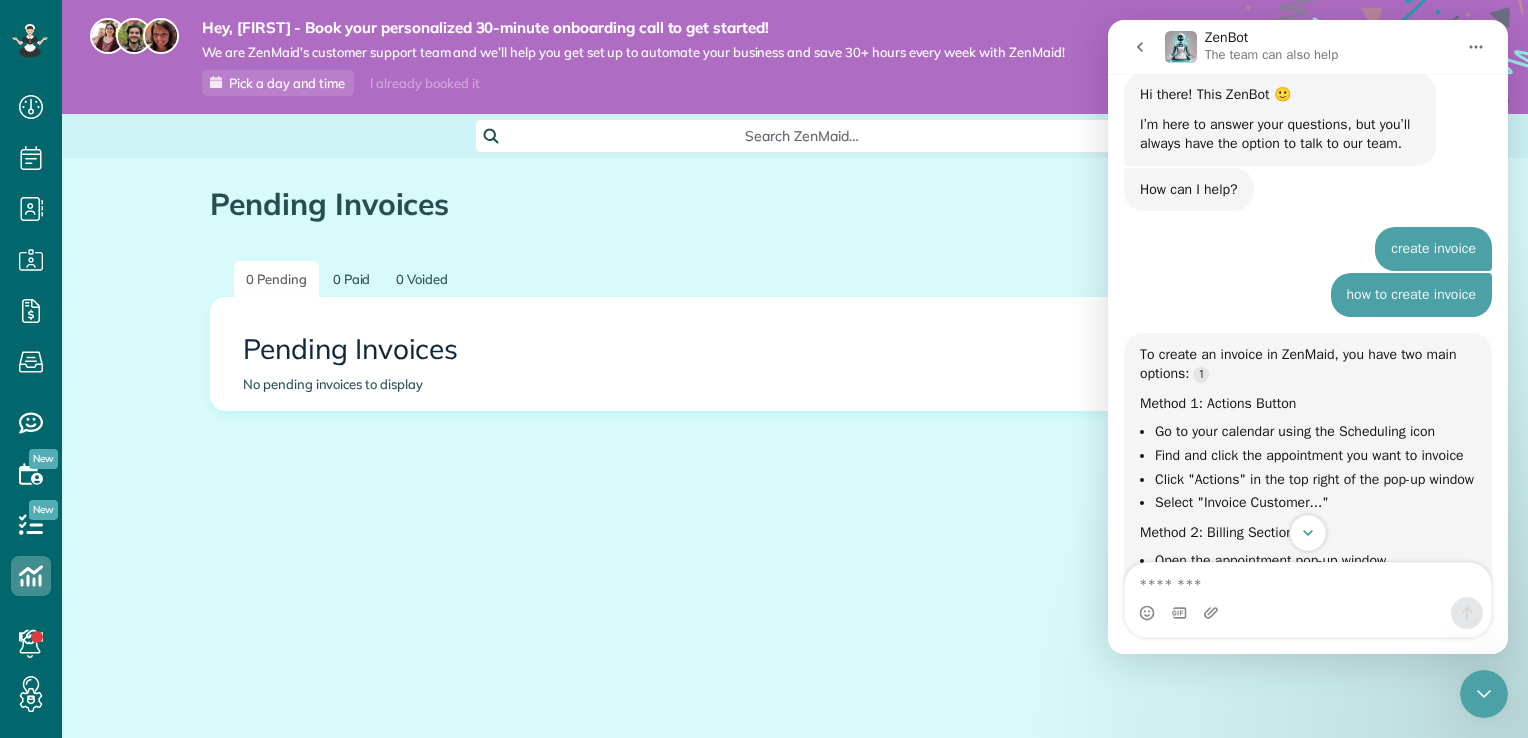 click 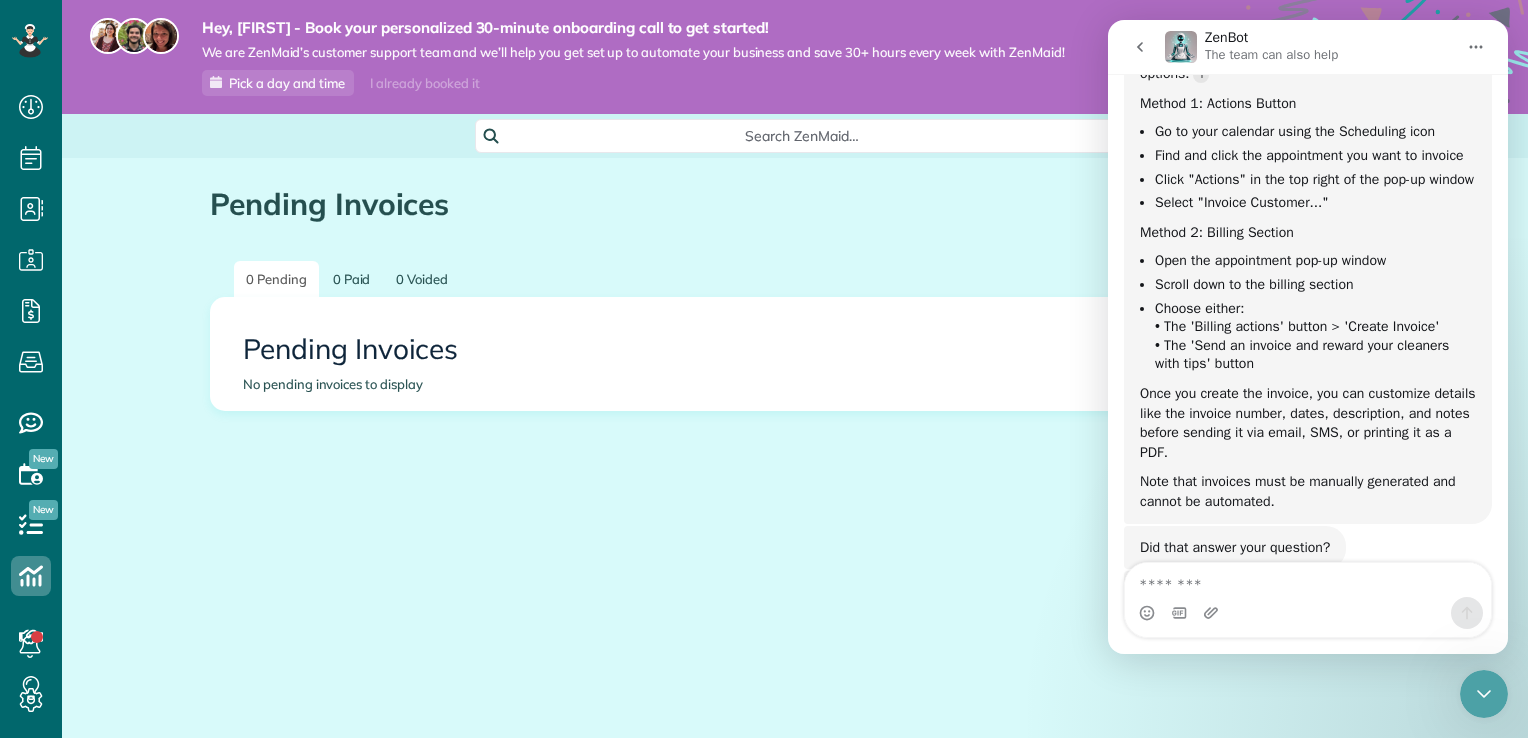 scroll, scrollTop: 514, scrollLeft: 0, axis: vertical 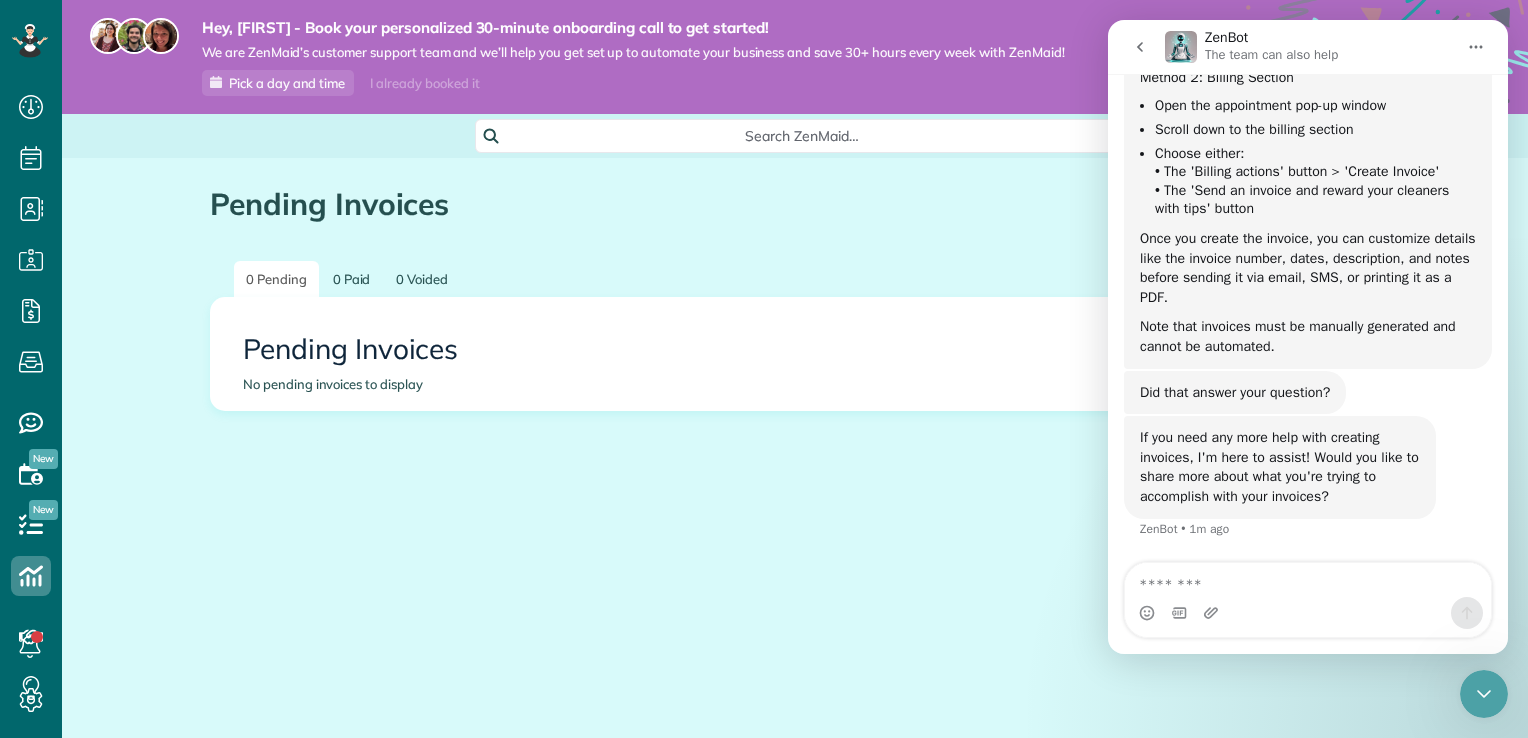 click at bounding box center (1140, 47) 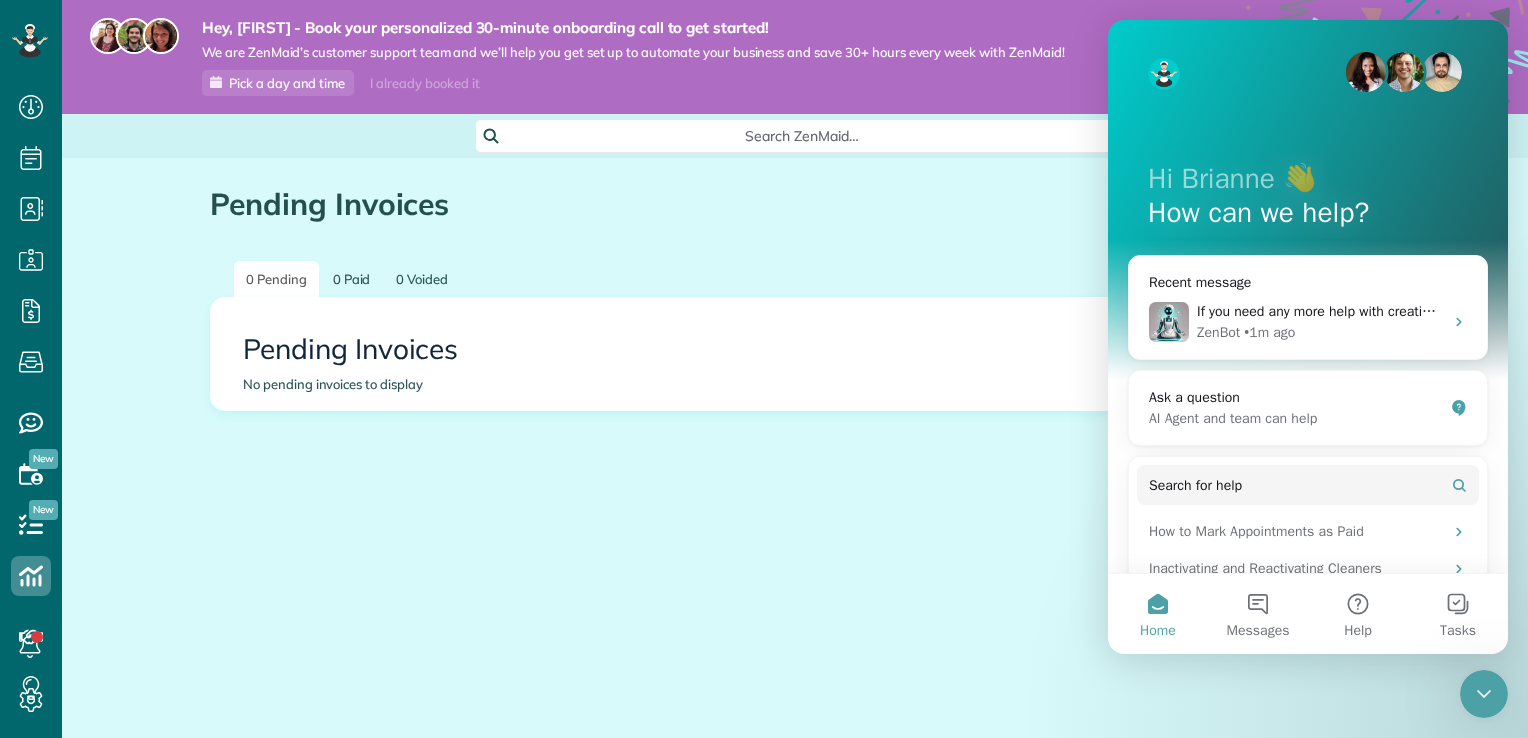 scroll, scrollTop: 0, scrollLeft: 0, axis: both 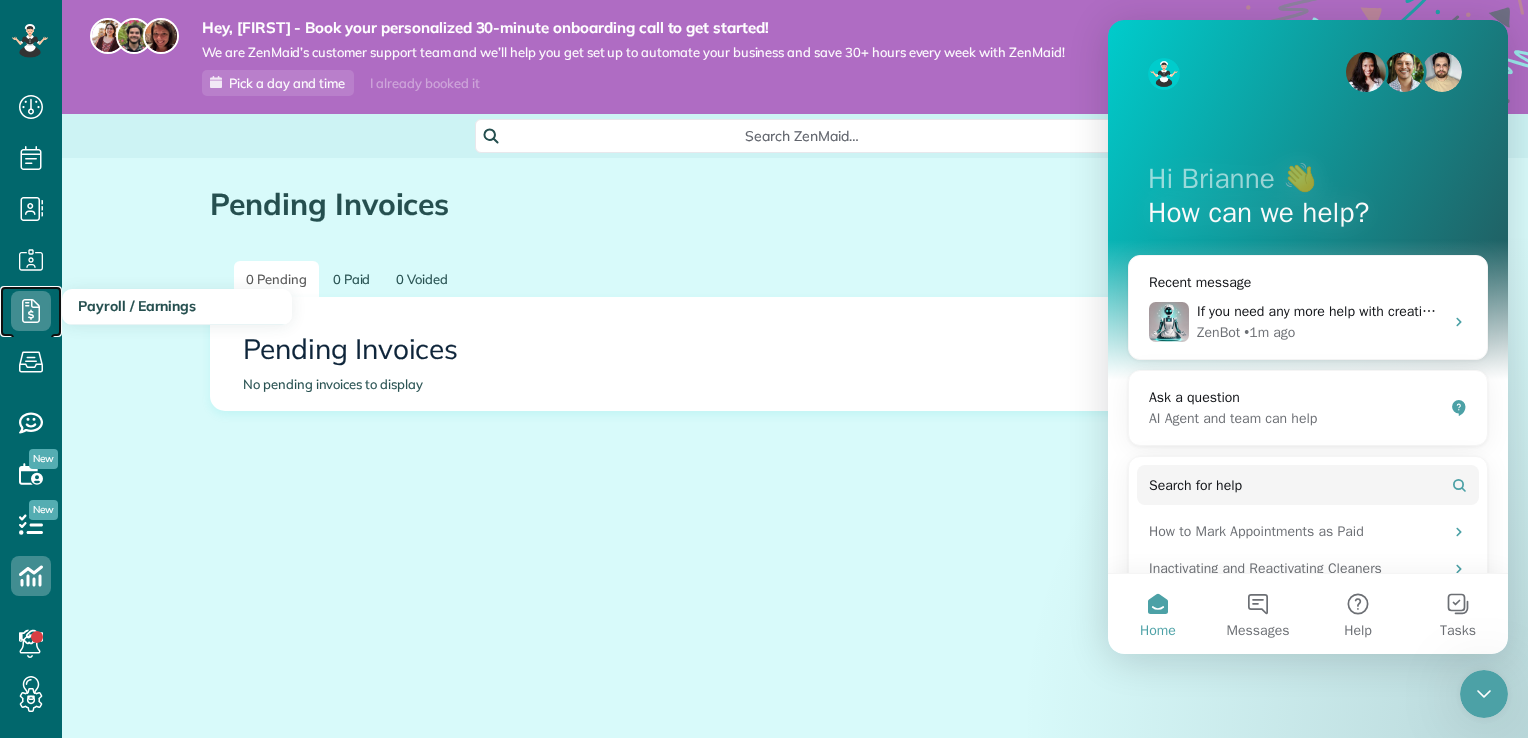 click 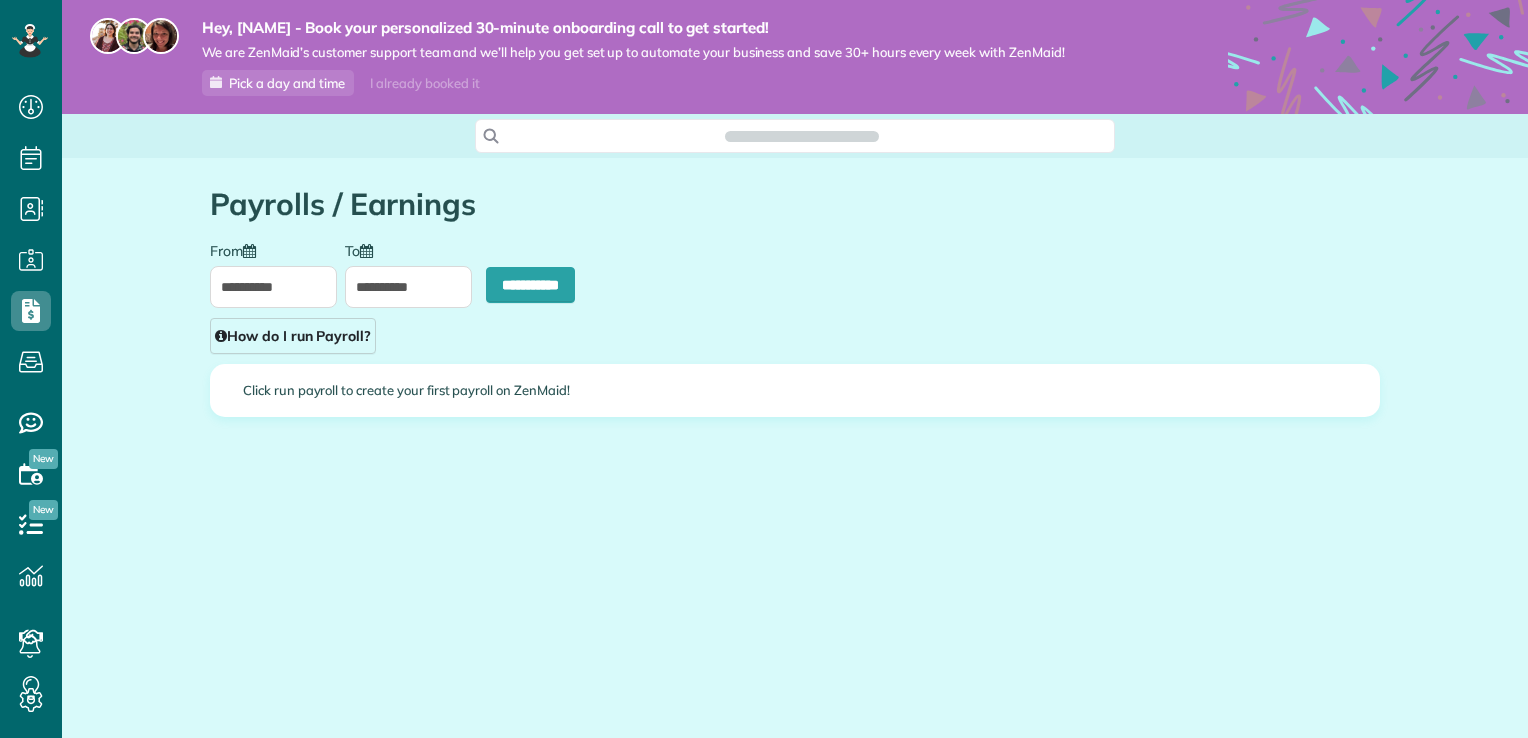 scroll, scrollTop: 0, scrollLeft: 0, axis: both 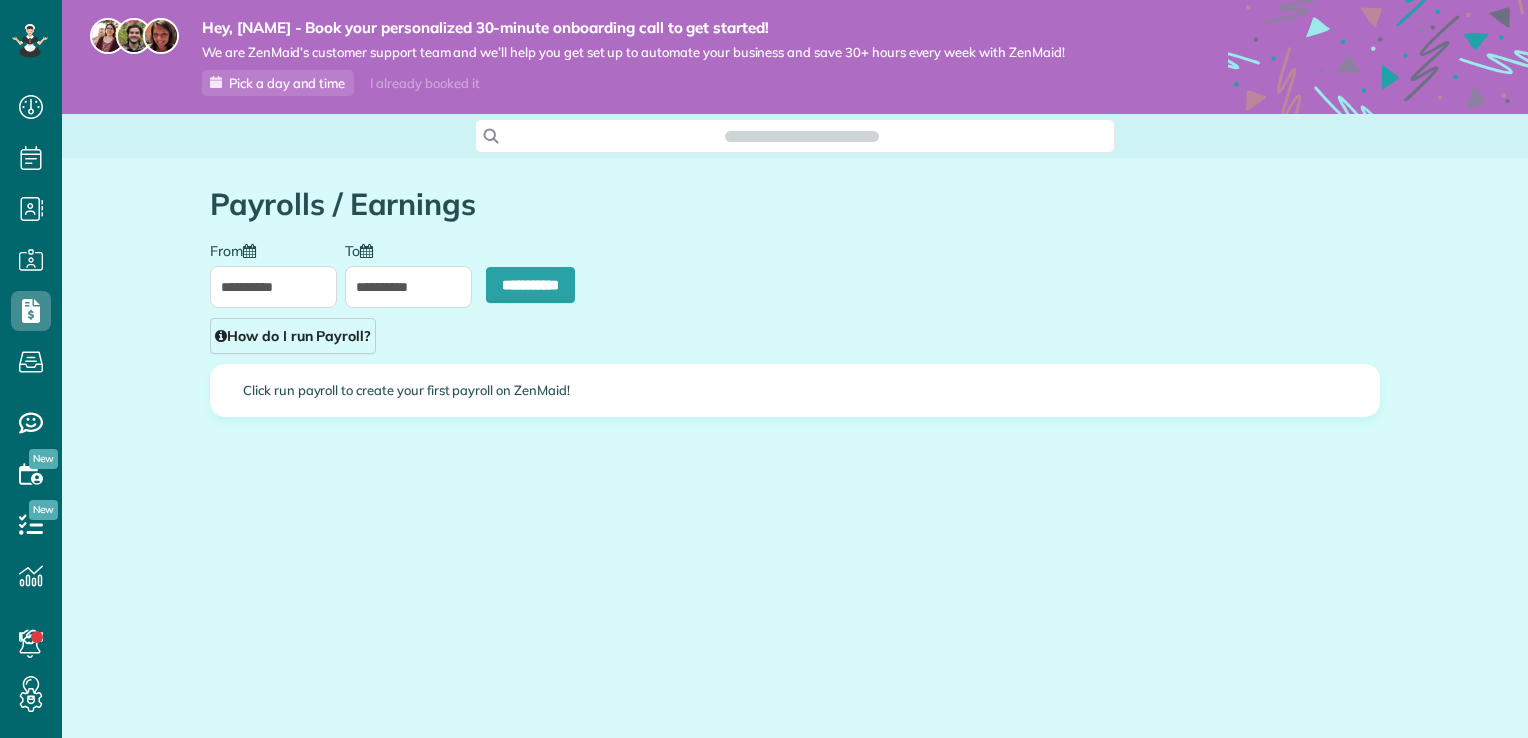 type on "**********" 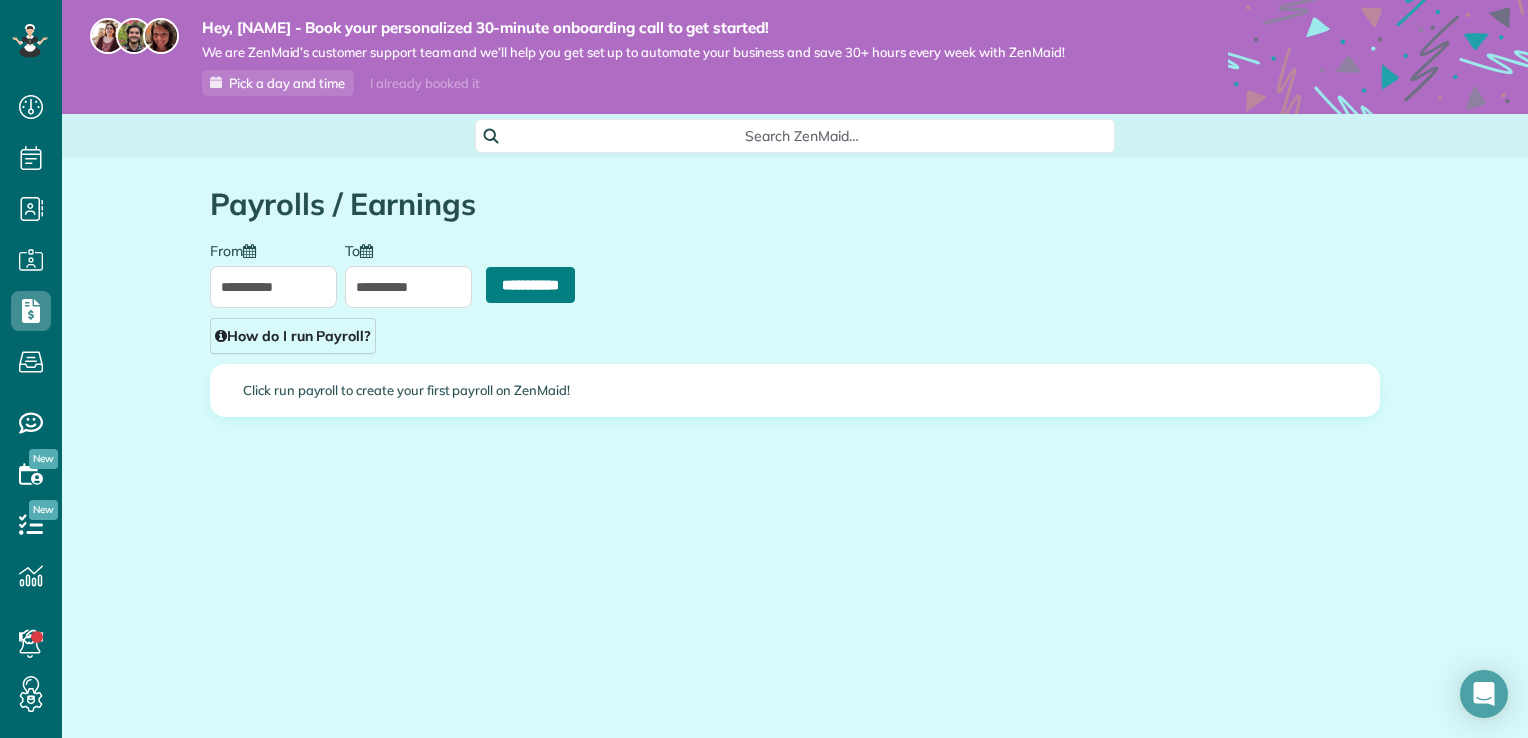 click on "**********" at bounding box center [530, 285] 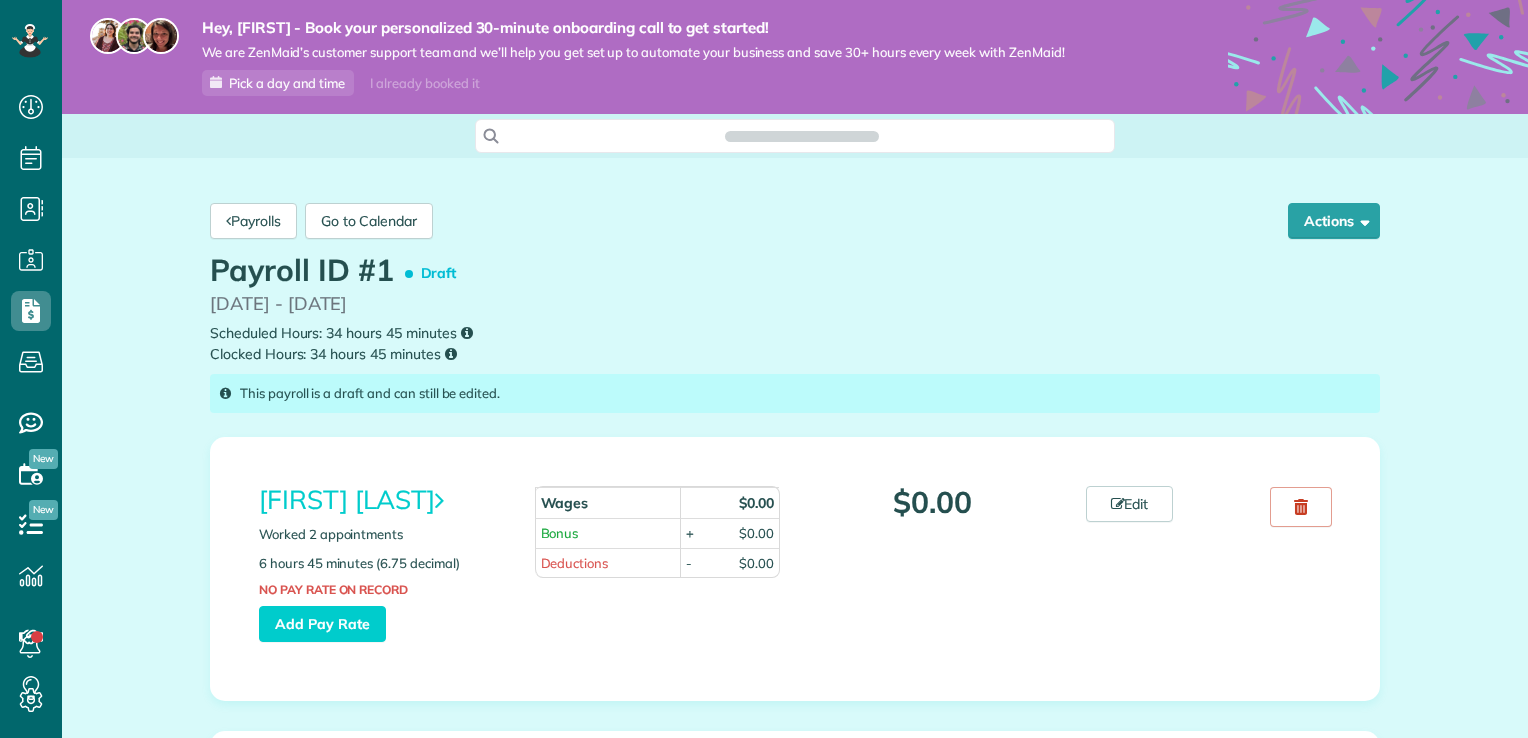 scroll, scrollTop: 0, scrollLeft: 0, axis: both 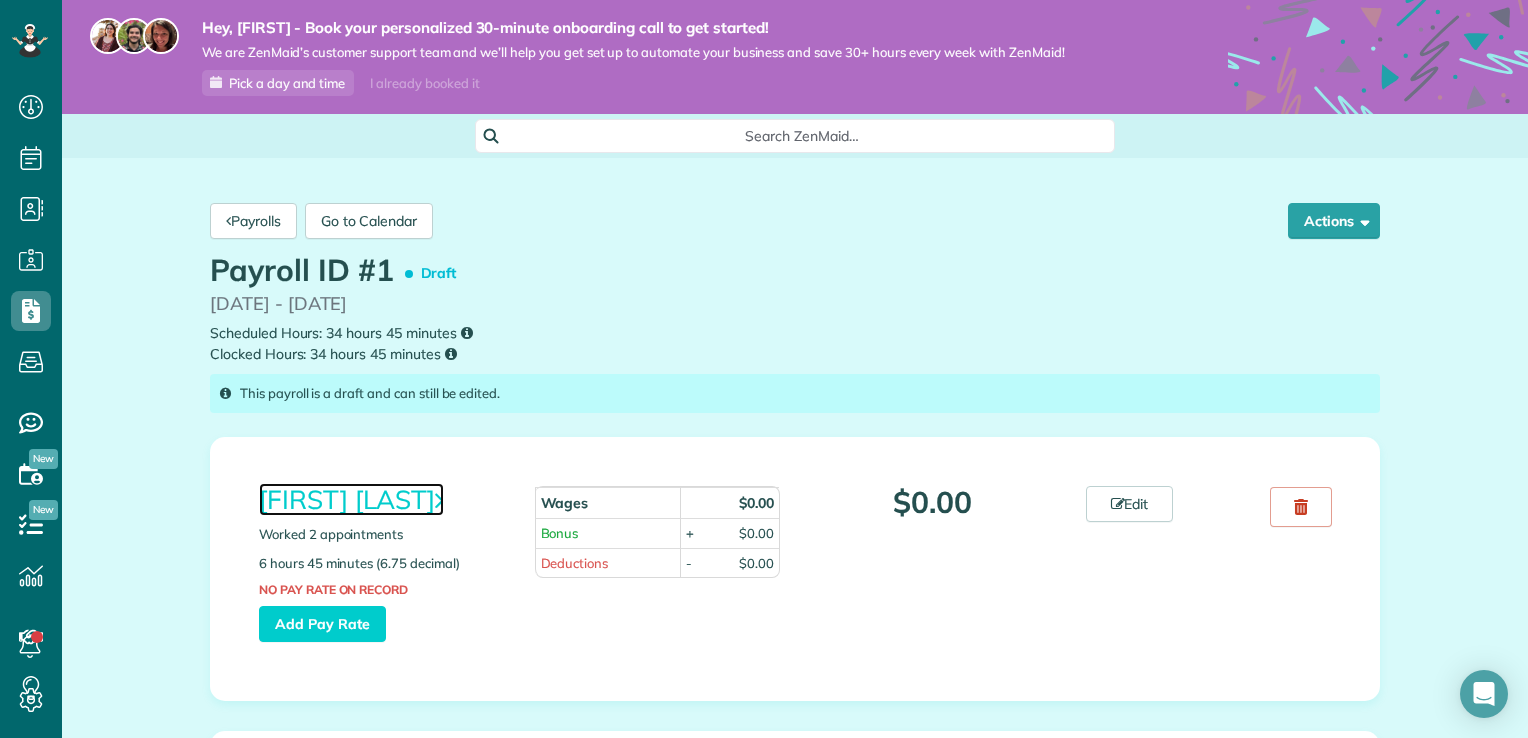 click on "[FIRST] [LAST]" at bounding box center (351, 499) 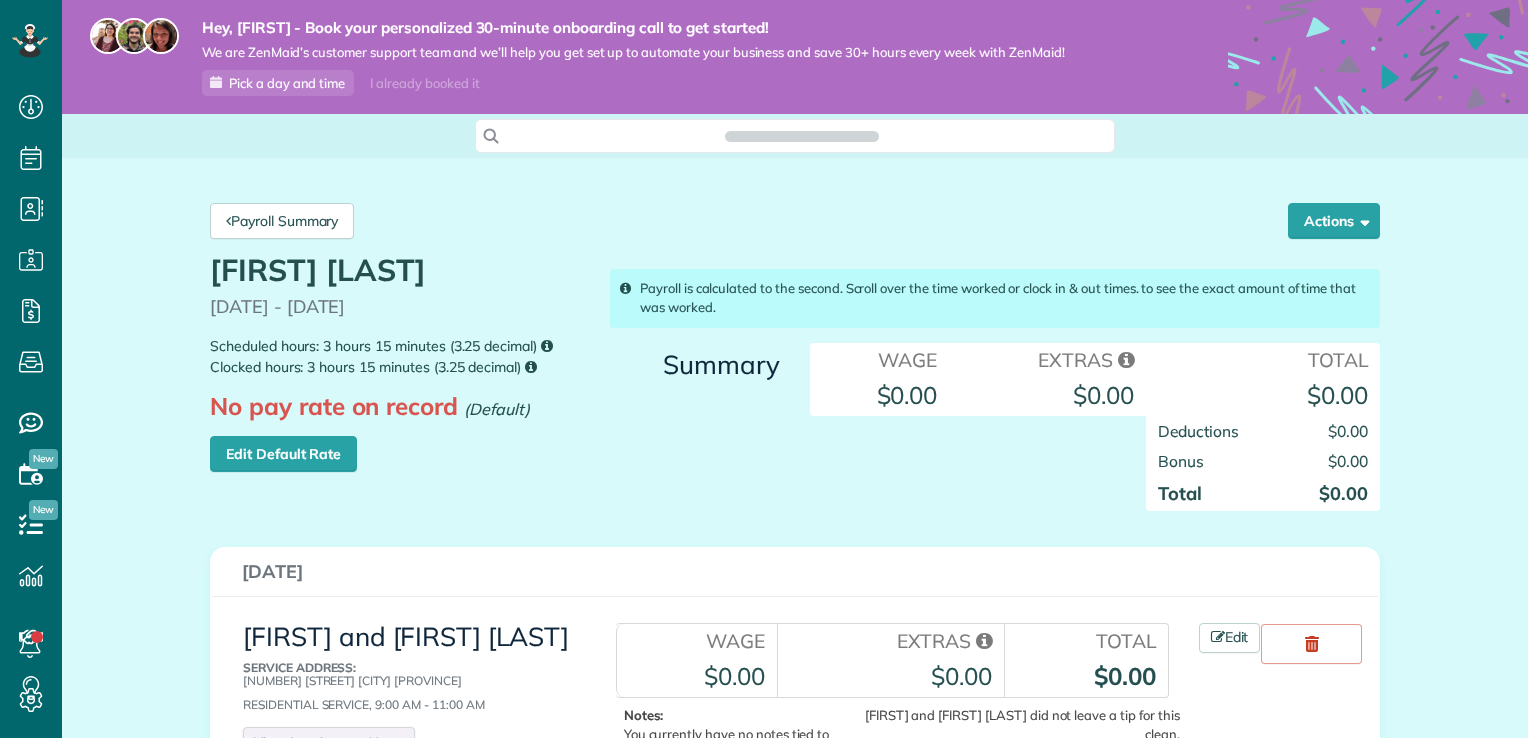scroll, scrollTop: 0, scrollLeft: 0, axis: both 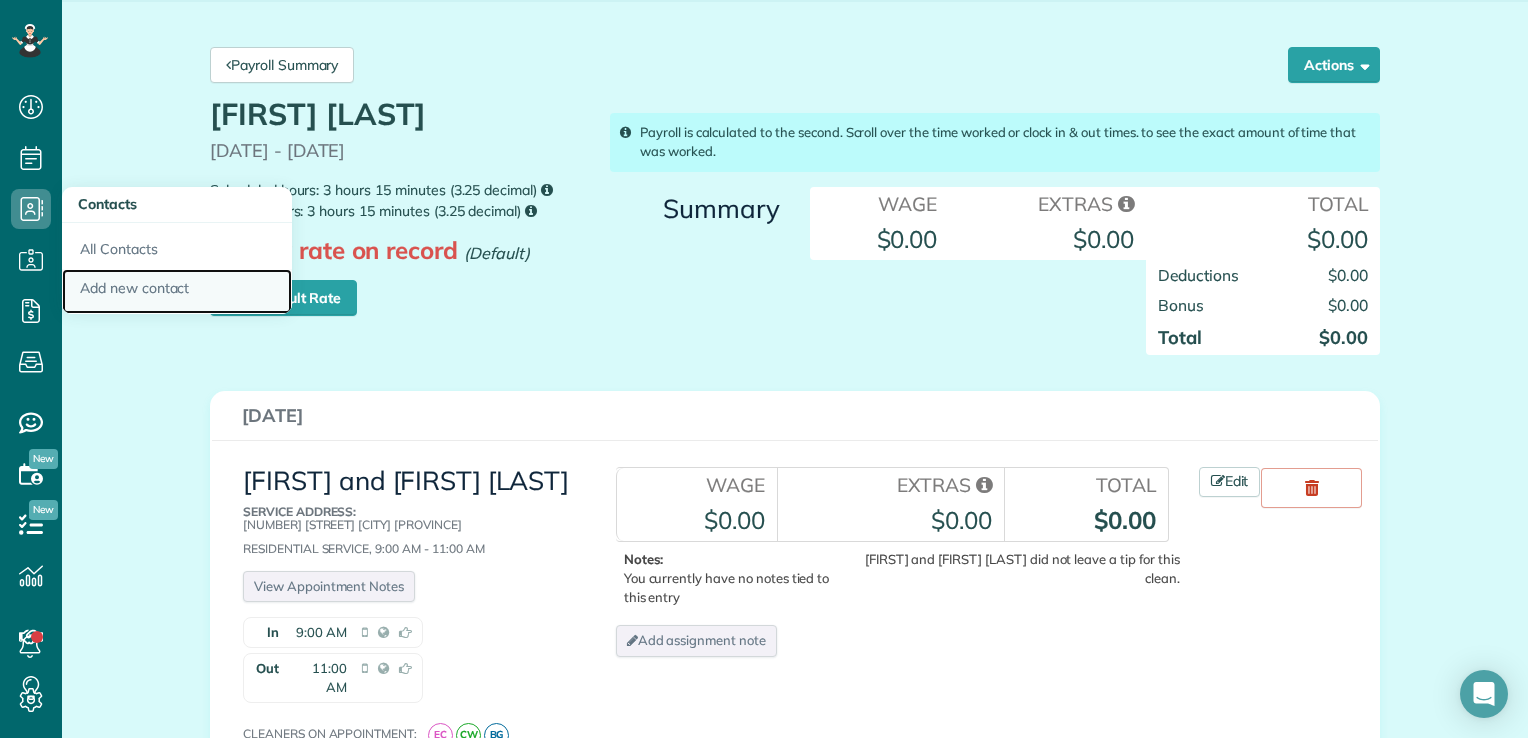 click on "Add new contact" at bounding box center [177, 292] 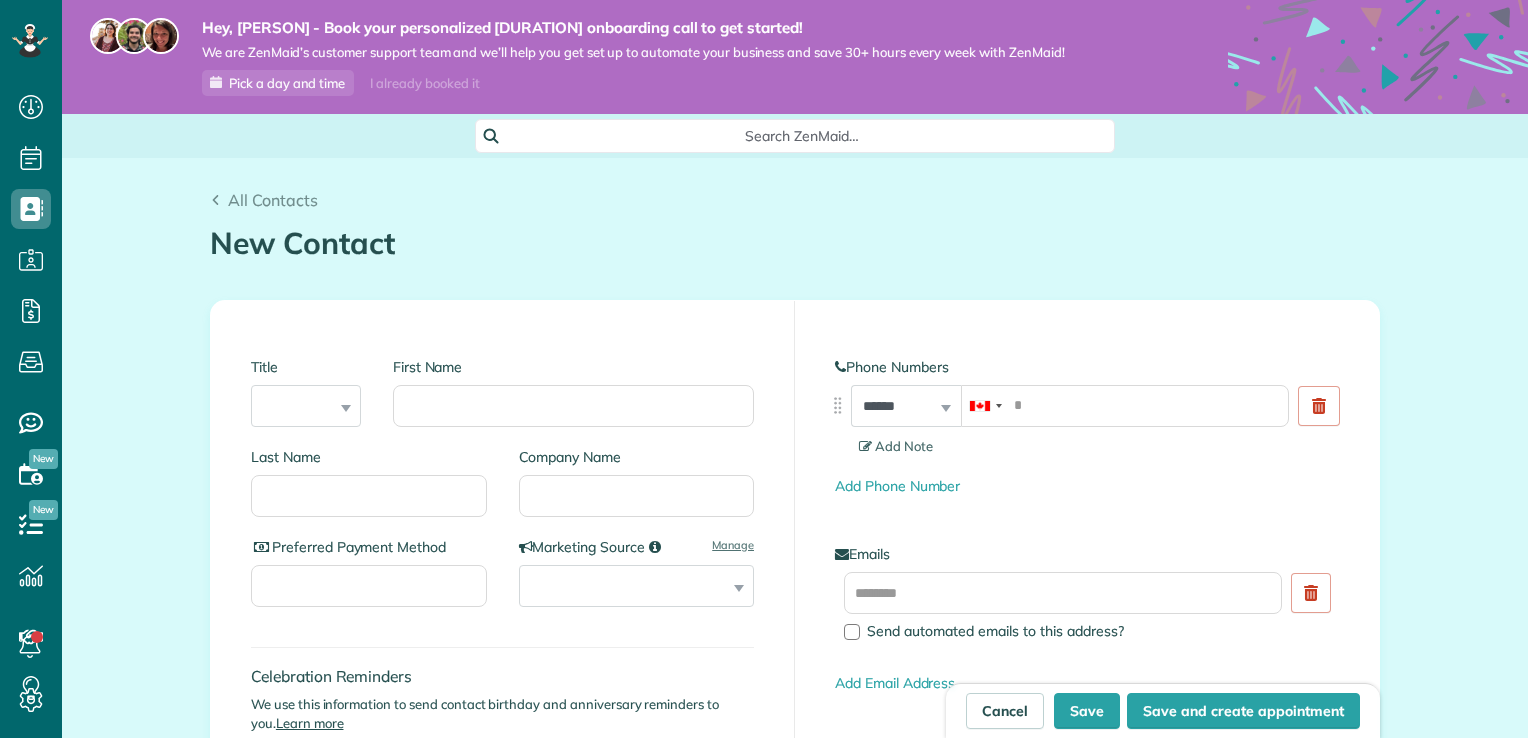 scroll, scrollTop: 0, scrollLeft: 0, axis: both 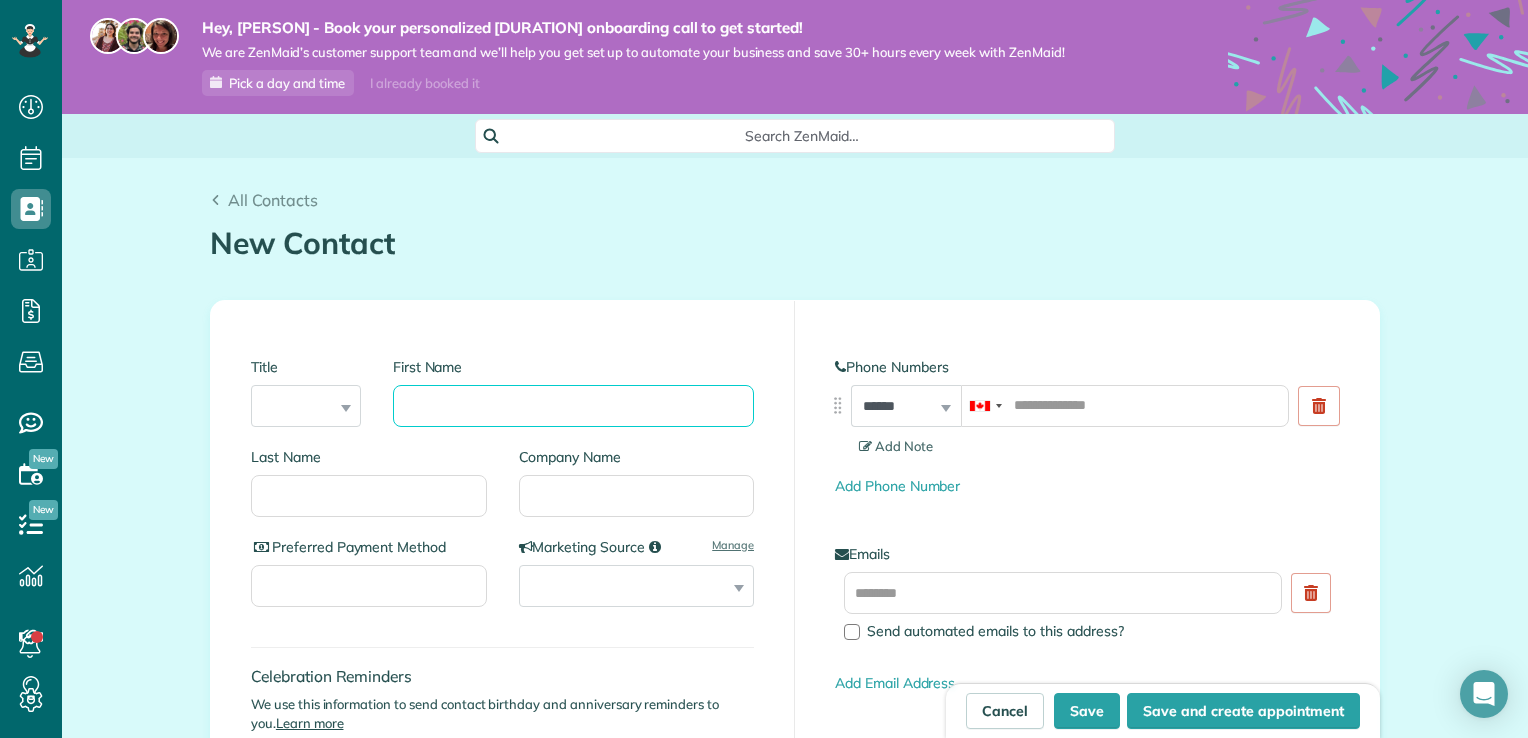 click on "First Name" at bounding box center (573, 406) 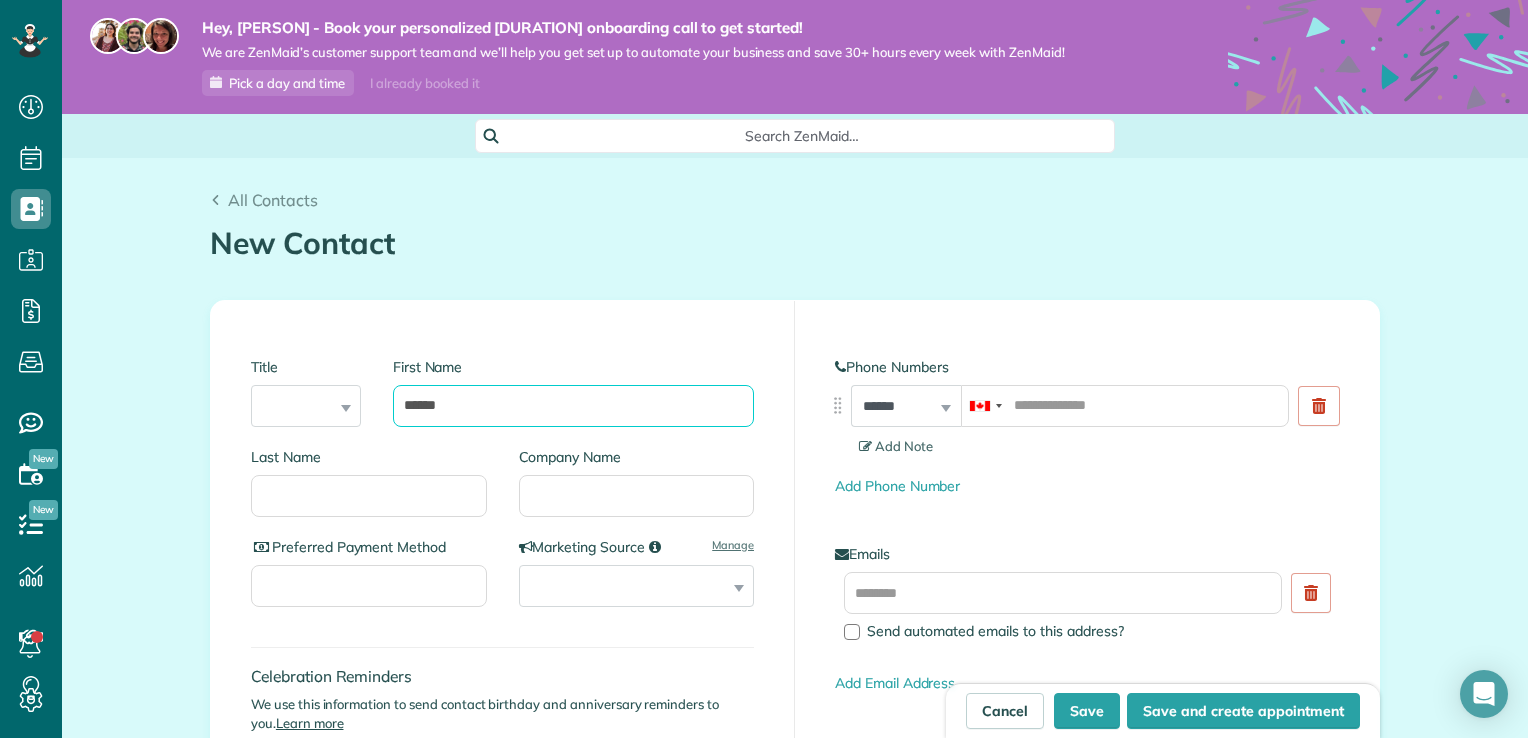 type on "******" 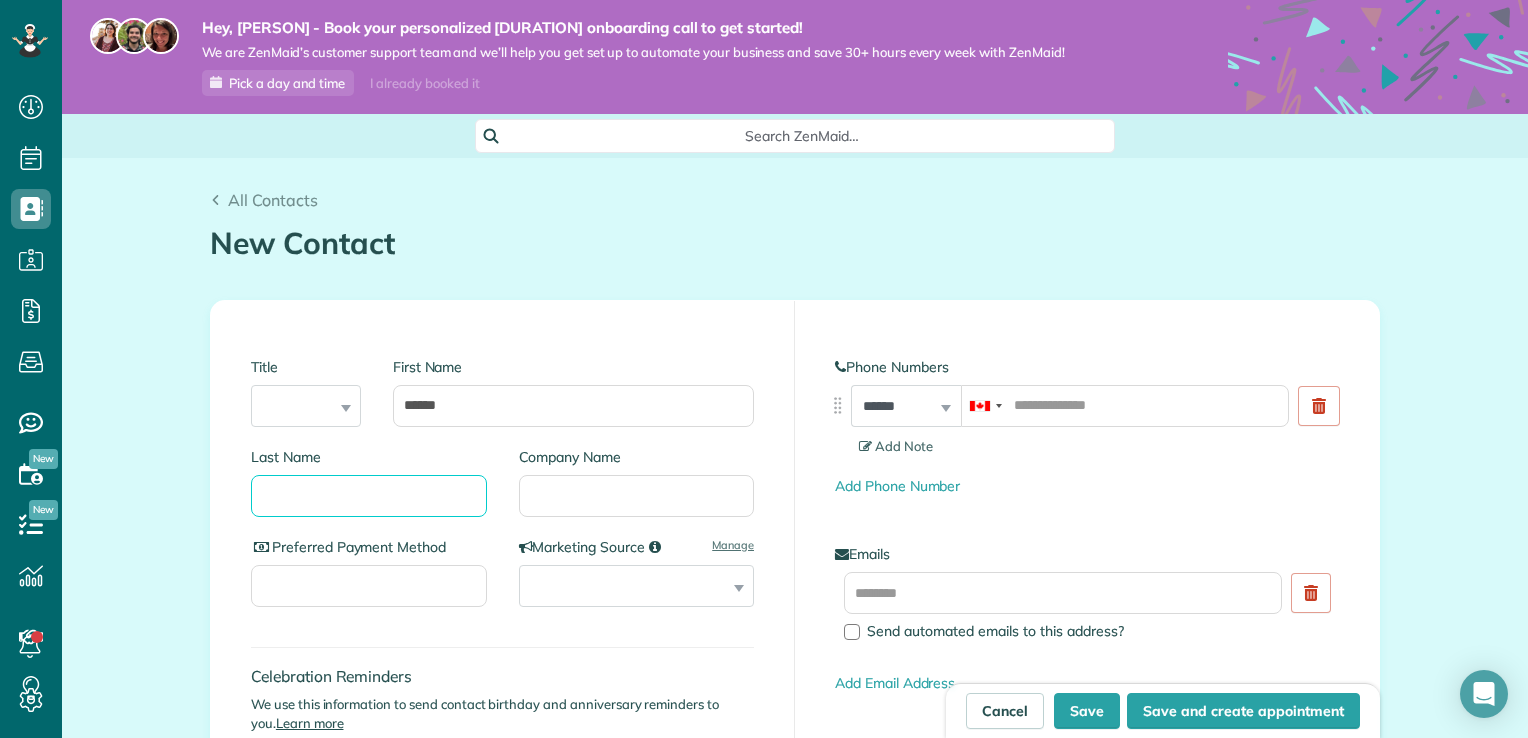 click on "Last Name" at bounding box center [369, 496] 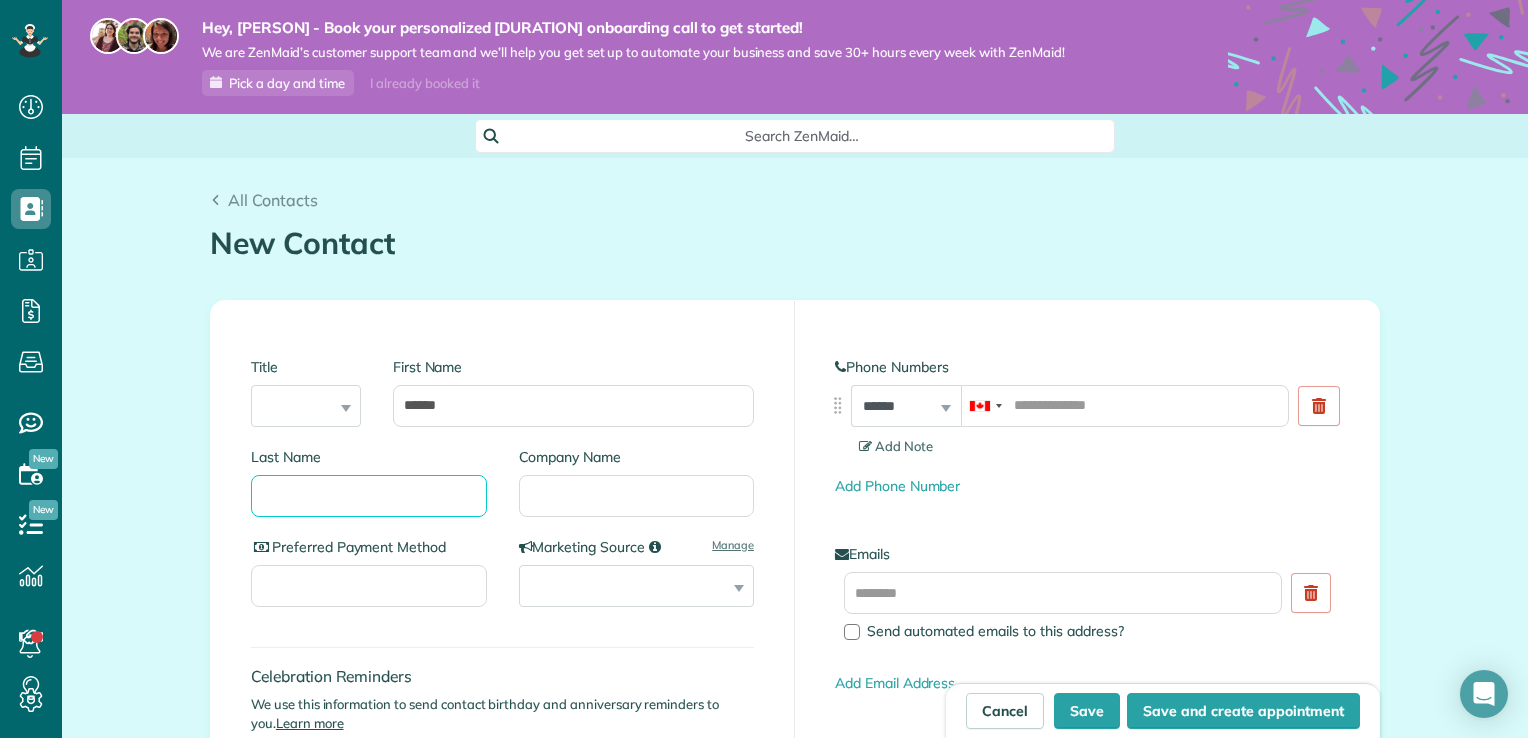 click on "Last Name" at bounding box center [369, 496] 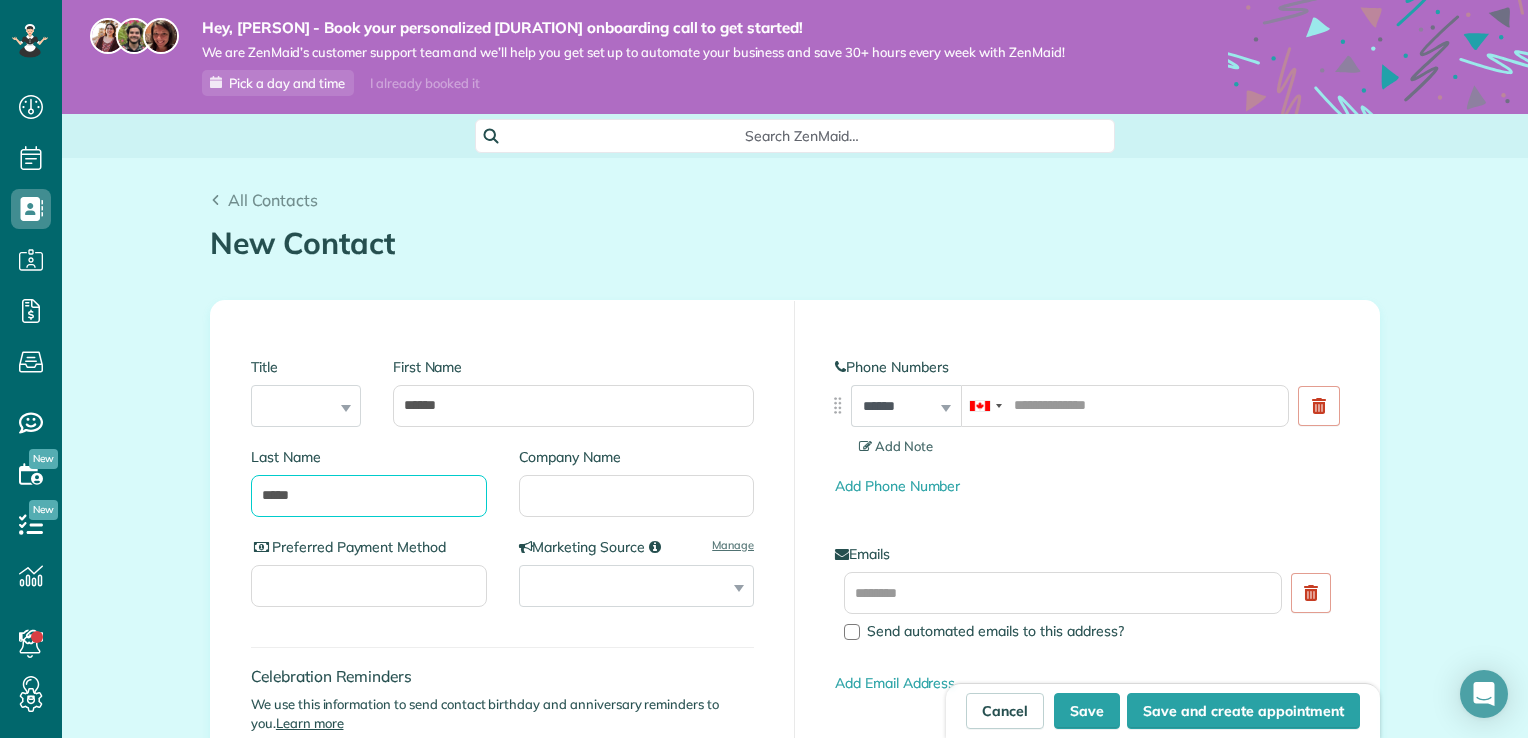 type on "*****" 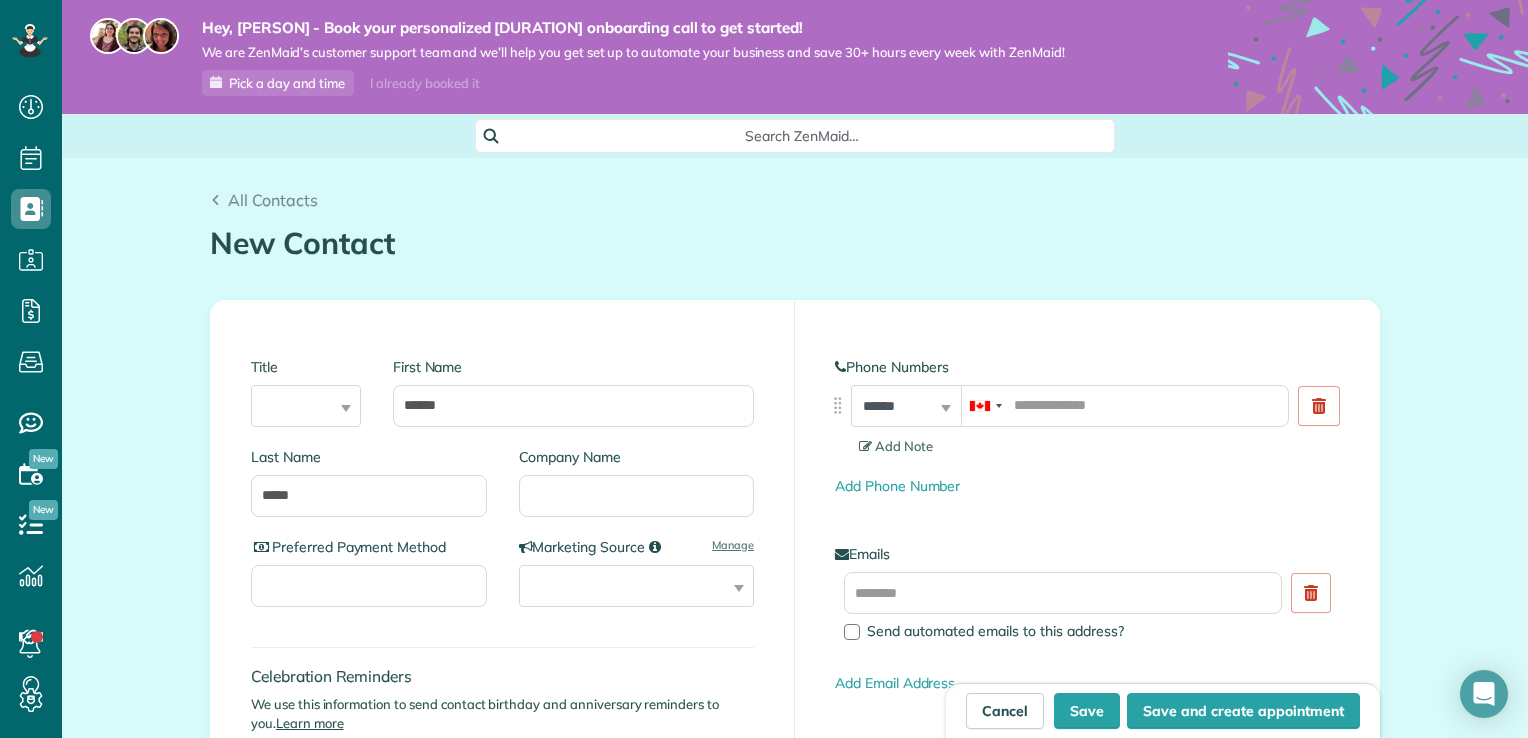click on "Celebration Reminders
We use this information to send contact birthday and anniversary reminders to you.
Learn more
Birth Date
*****
*******
********
*****
*****
***
****
****
******
*********
*******
********
********
***
*
*
*
*
*
*
*
*
*
**
**
**
**
**
**
**
**
**
**
**
**
**
**
**
**
**
**
**
**
**
**
****
****
****
****
****
****
****
****
****
****
****
****
****
****
****
****
****
****
****
****
****
****
****
****
****
****
****
****
****
****
****
****
****
****
****
****
****
****
****
****
****
****
****
****
****
****
****
****
****
****
****
****
****
****
****
****
****
****
****
****
****" at bounding box center (502, 736) 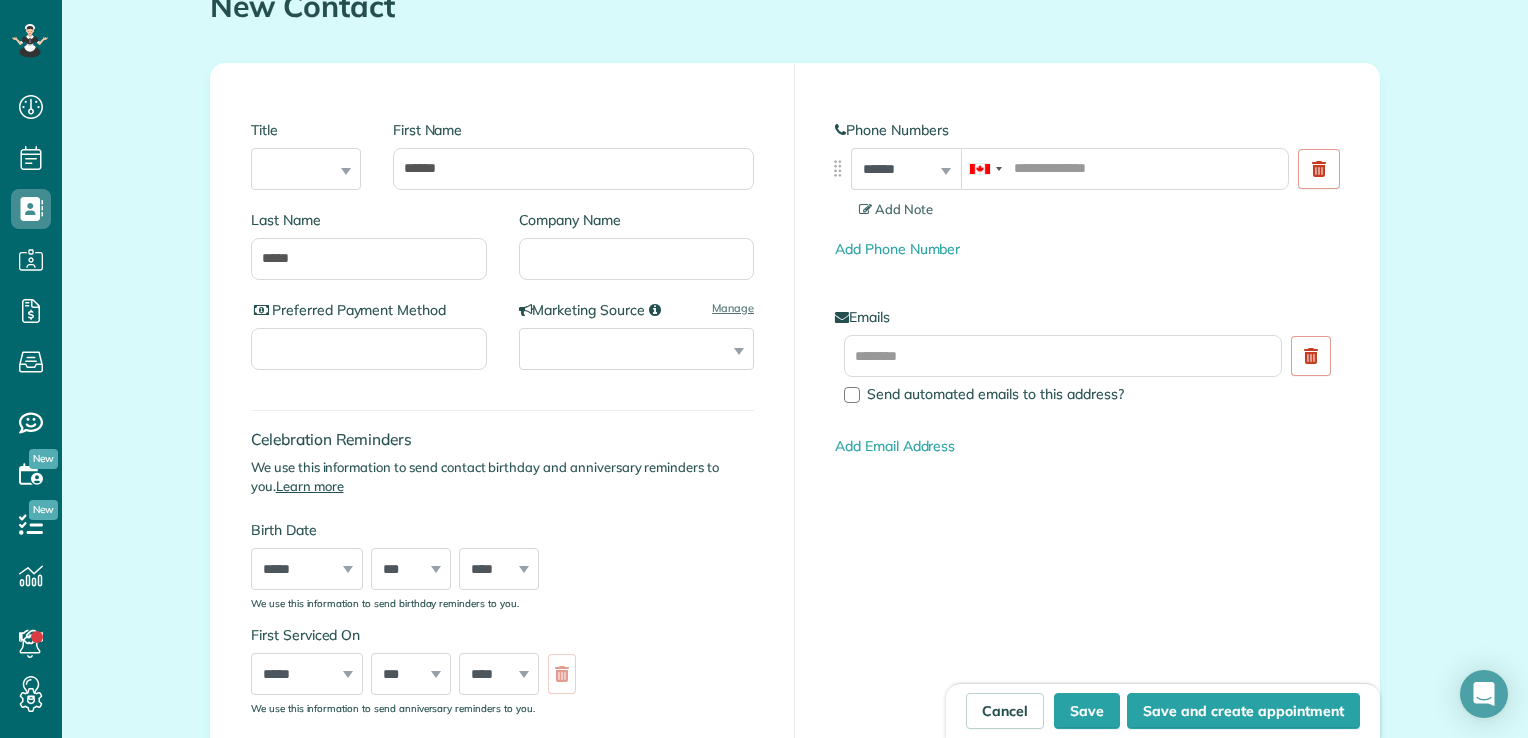 scroll, scrollTop: 240, scrollLeft: 0, axis: vertical 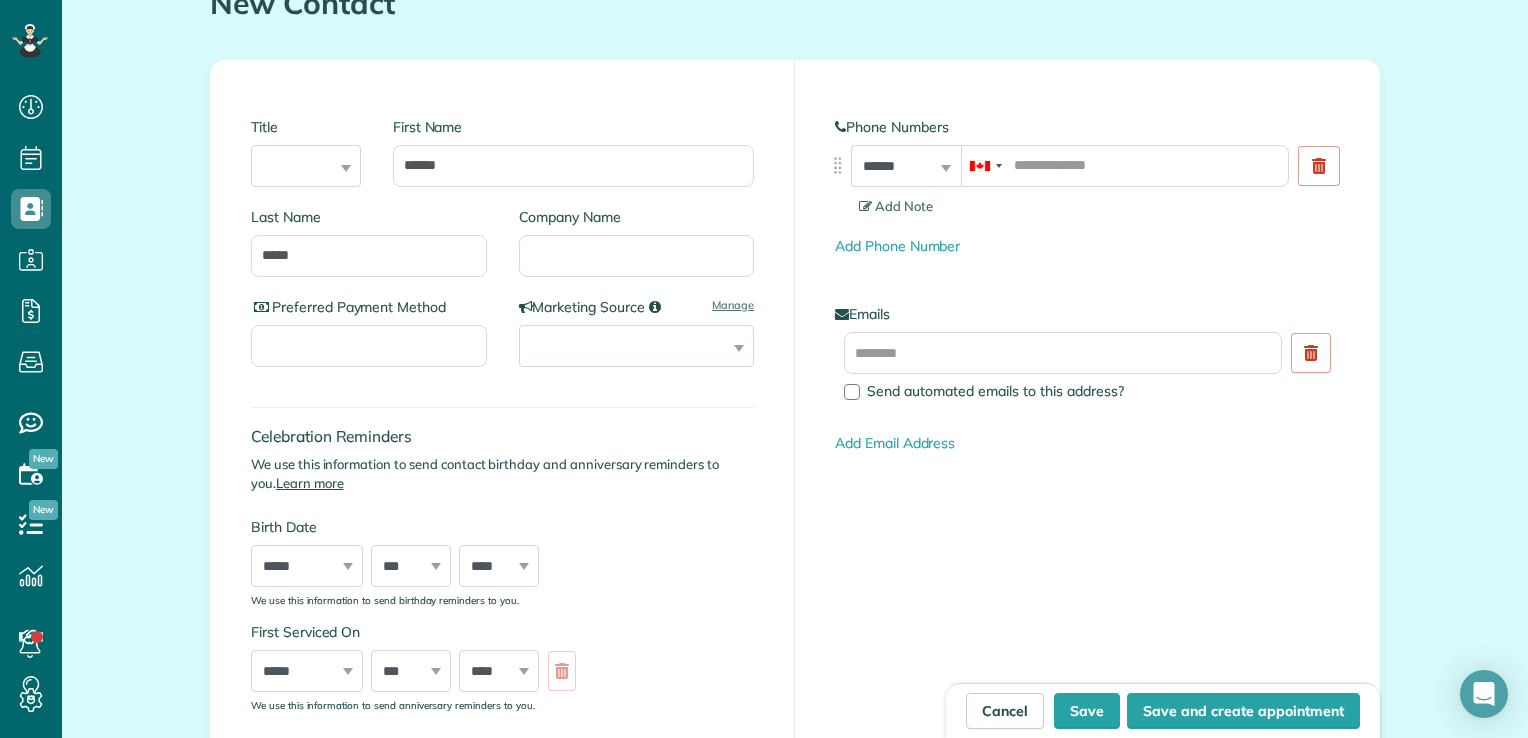 click on "**********" at bounding box center (1087, 406) 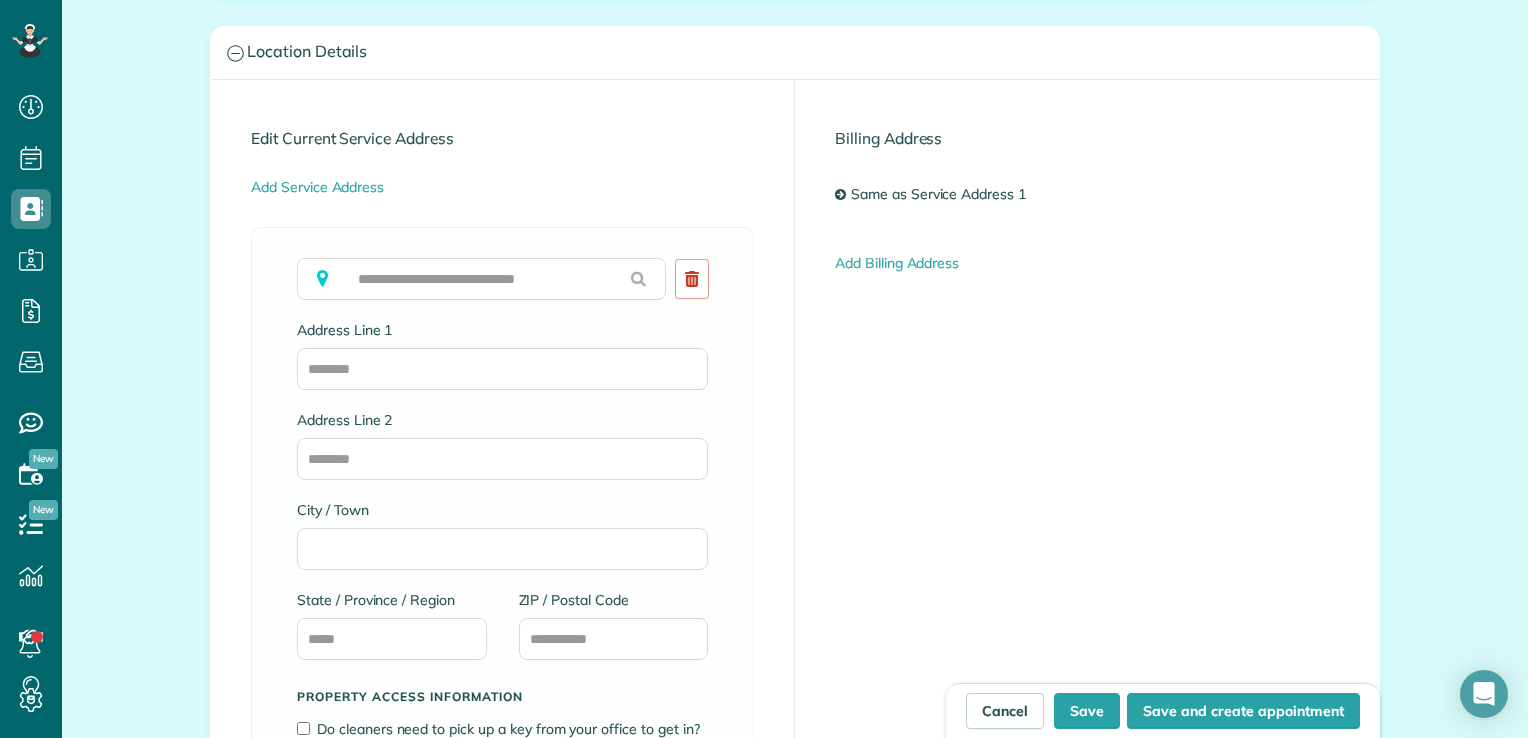 scroll, scrollTop: 1000, scrollLeft: 0, axis: vertical 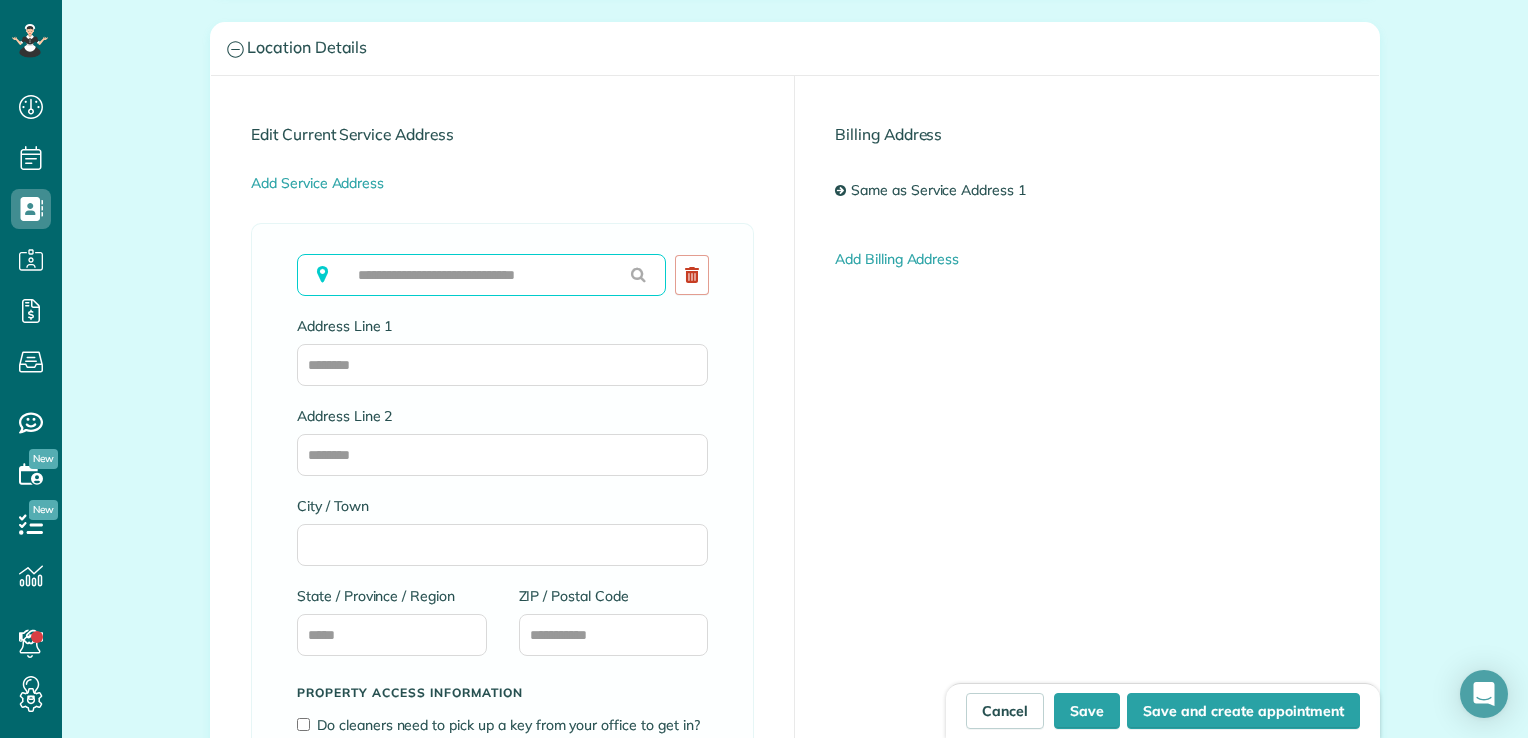 click at bounding box center [481, 275] 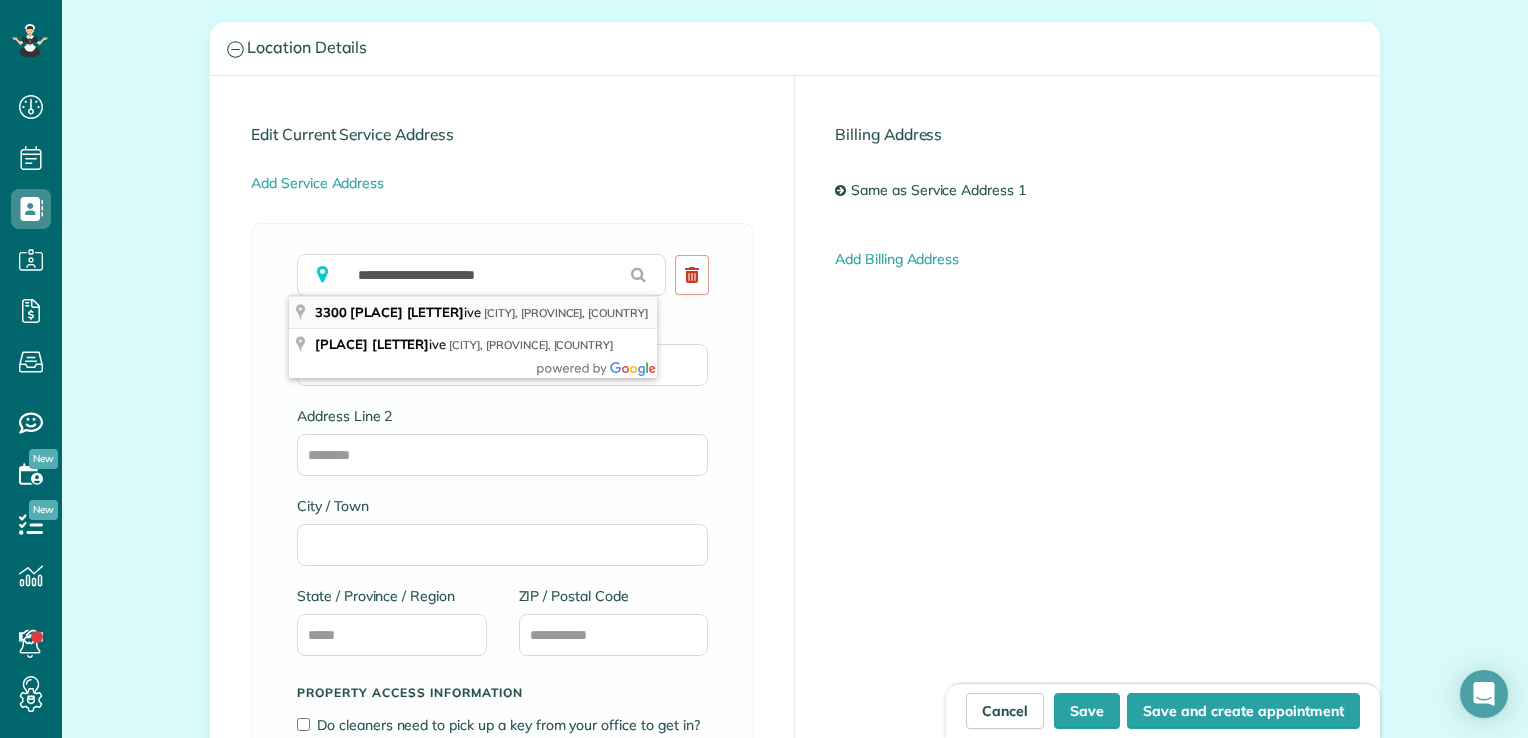 type on "**********" 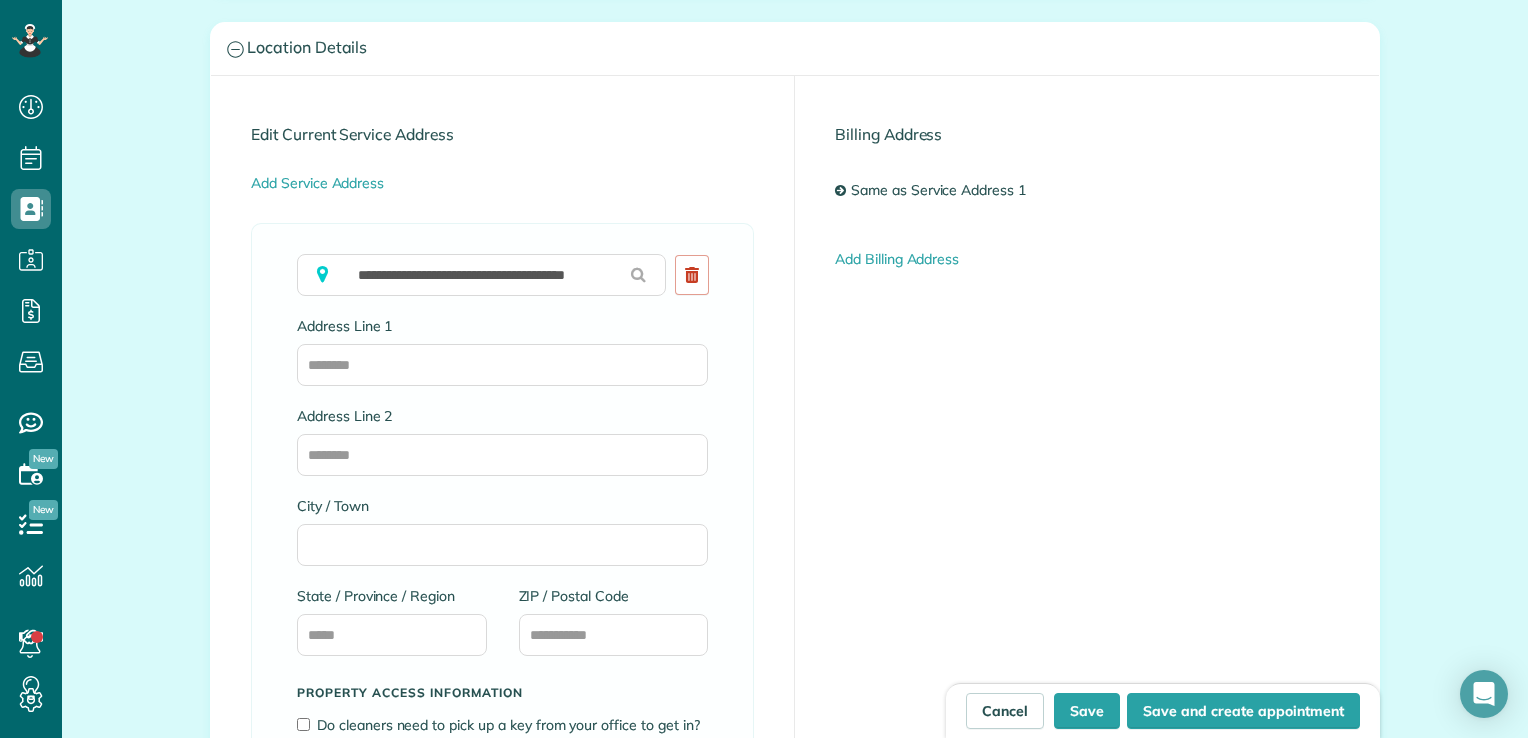 type on "**********" 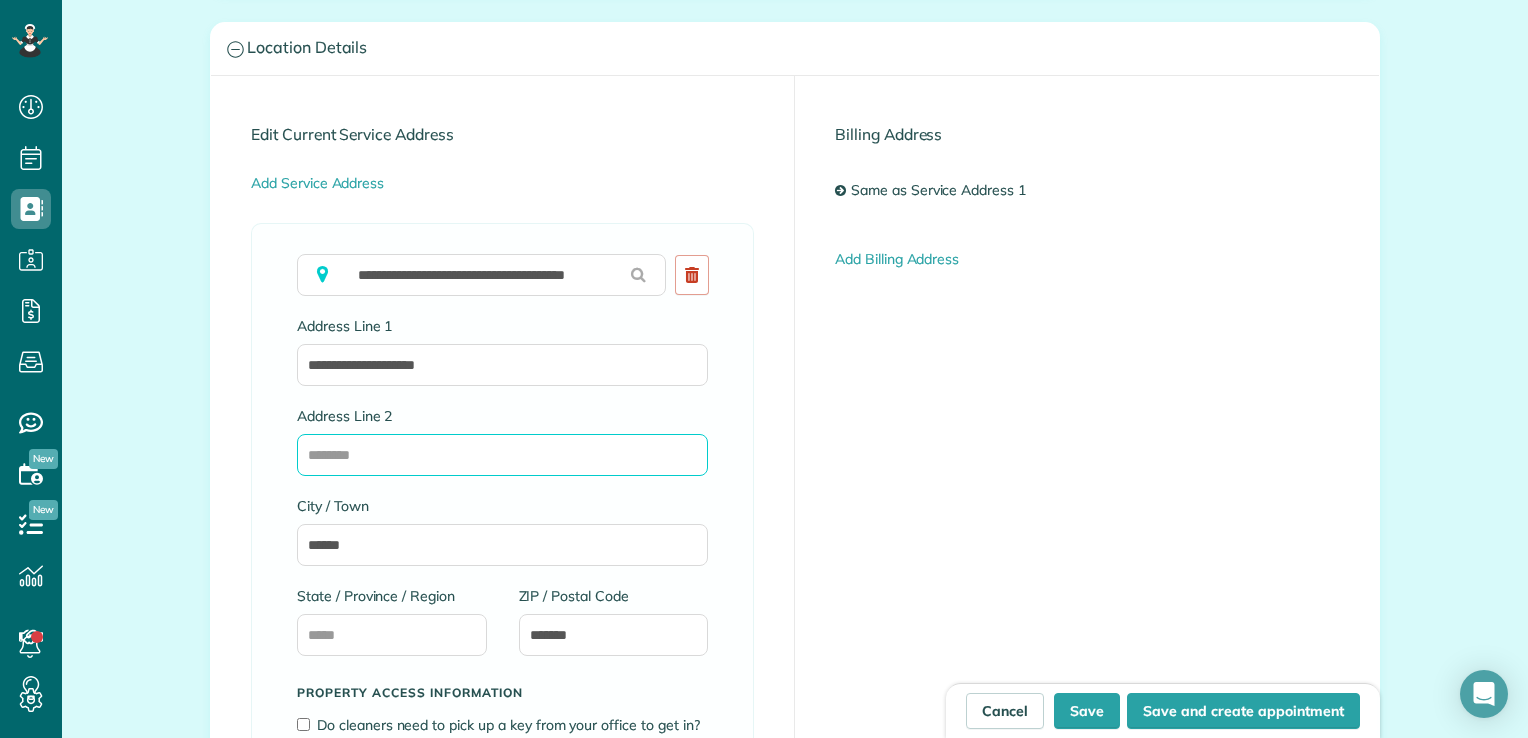 click on "Address Line 2" at bounding box center [502, 455] 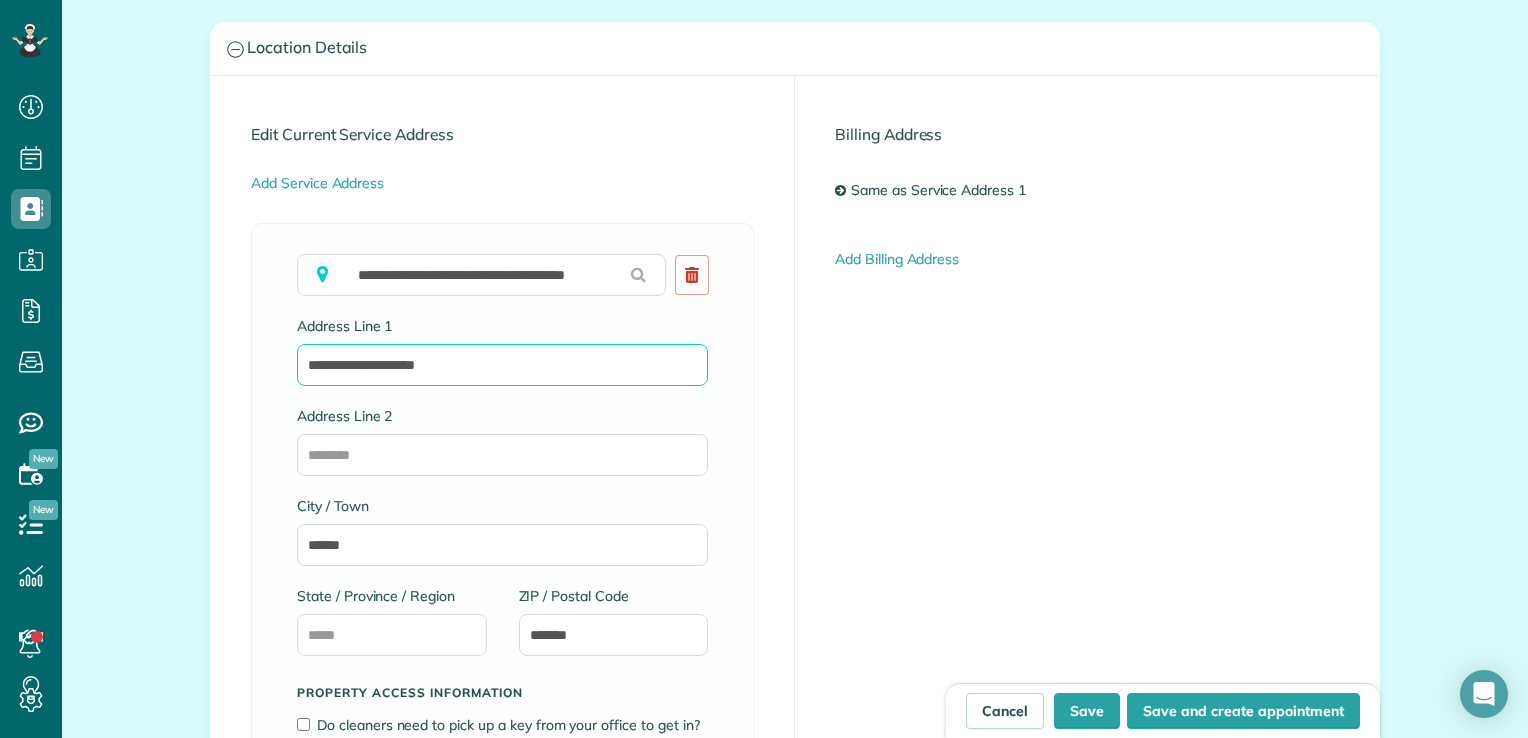 click on "**********" at bounding box center [502, 365] 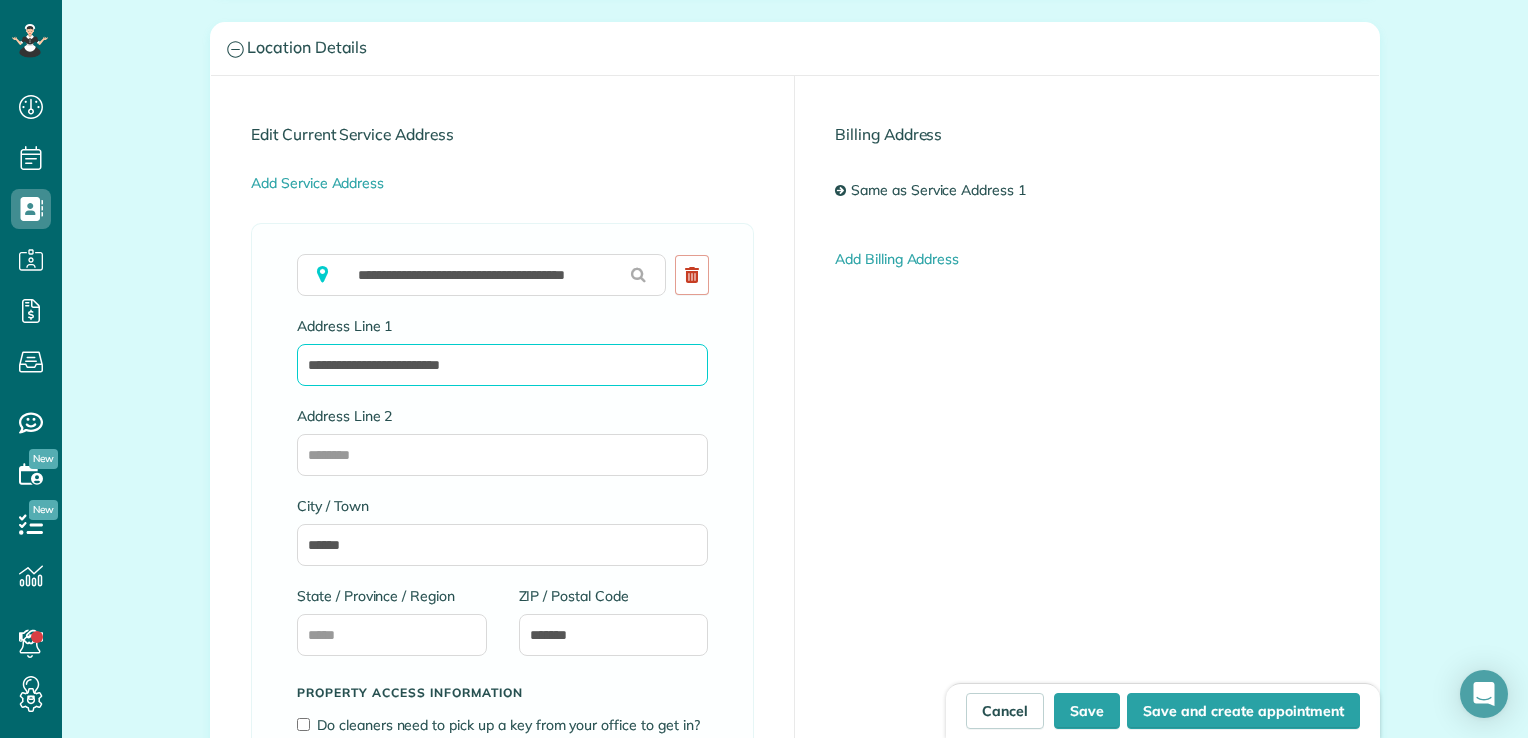 type on "**********" 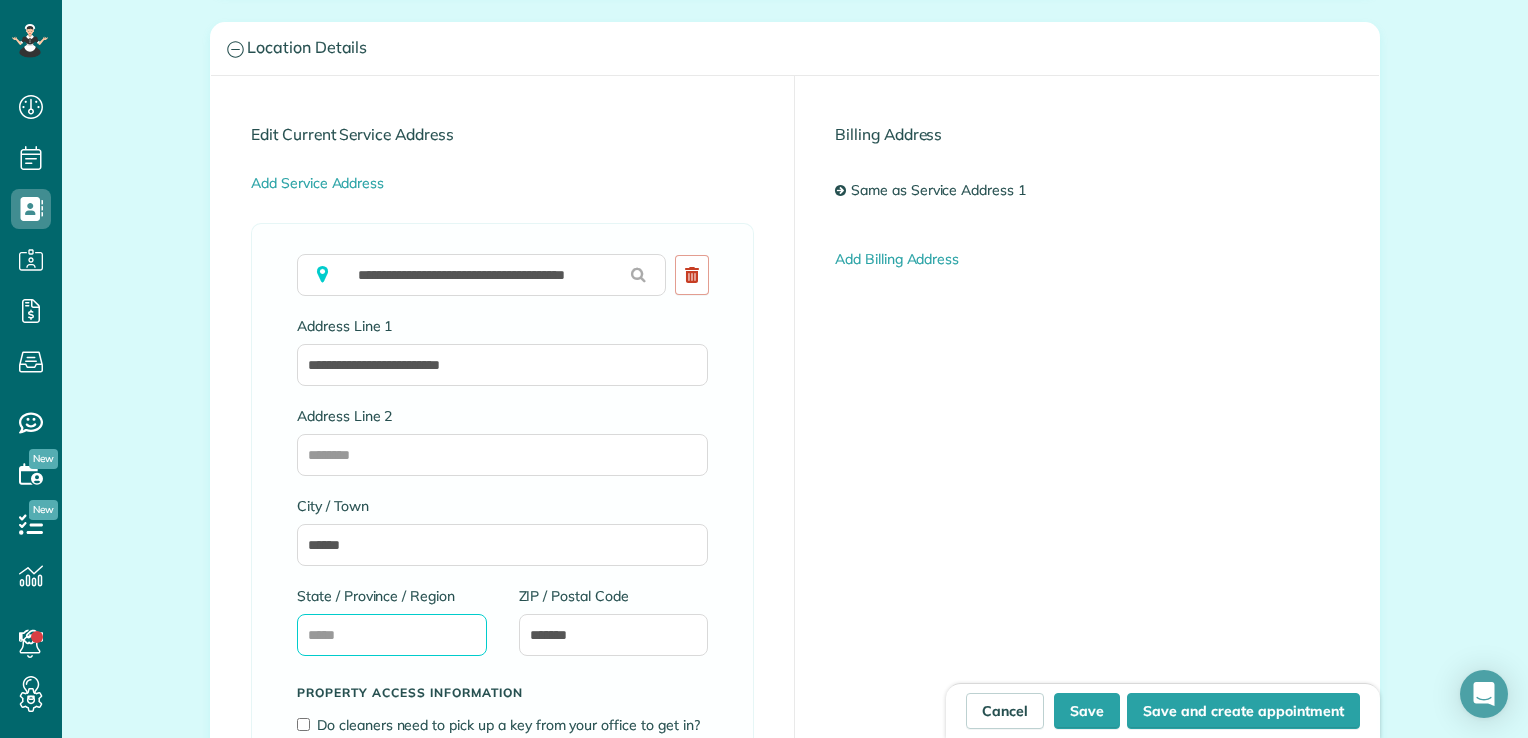 click on "State / Province / Region" at bounding box center (392, 635) 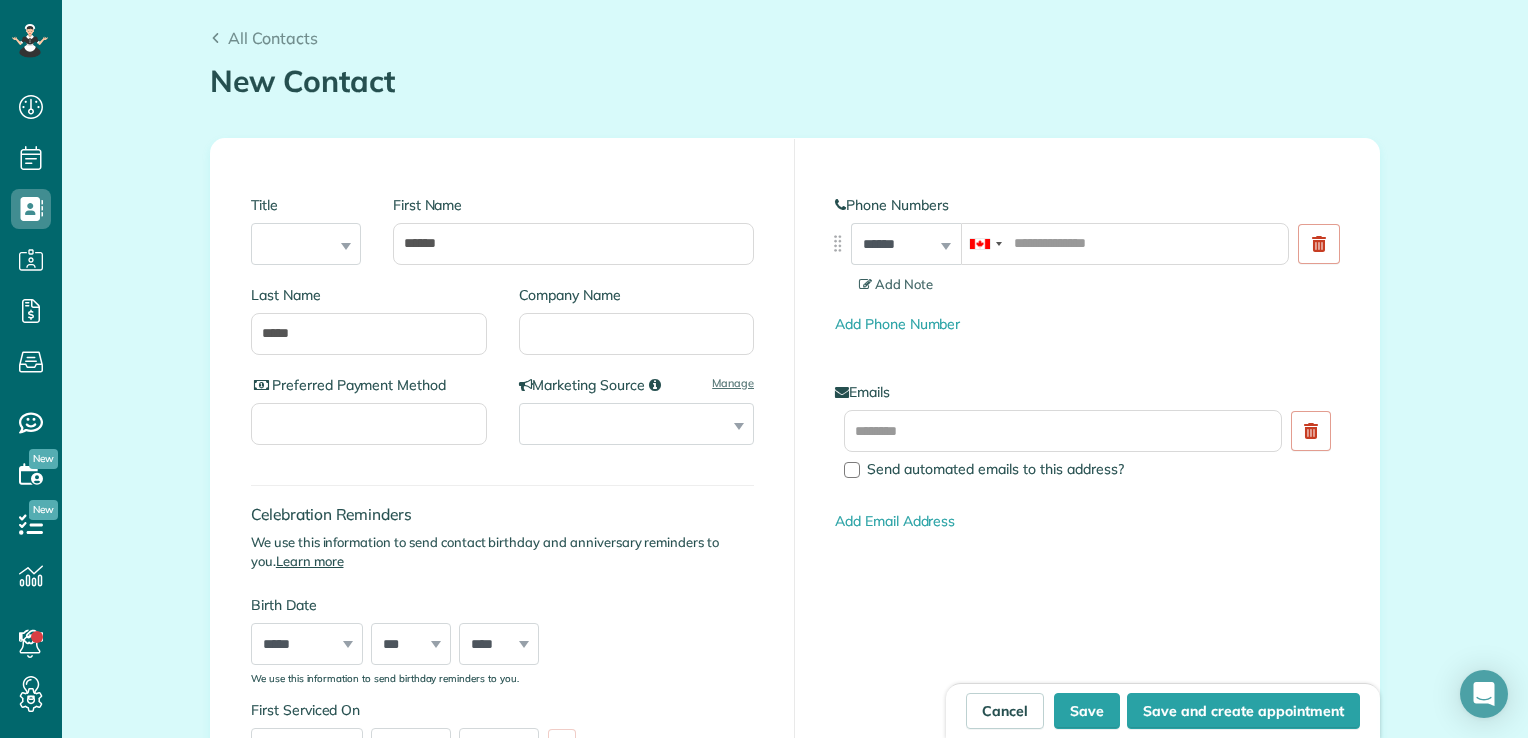 scroll, scrollTop: 107, scrollLeft: 0, axis: vertical 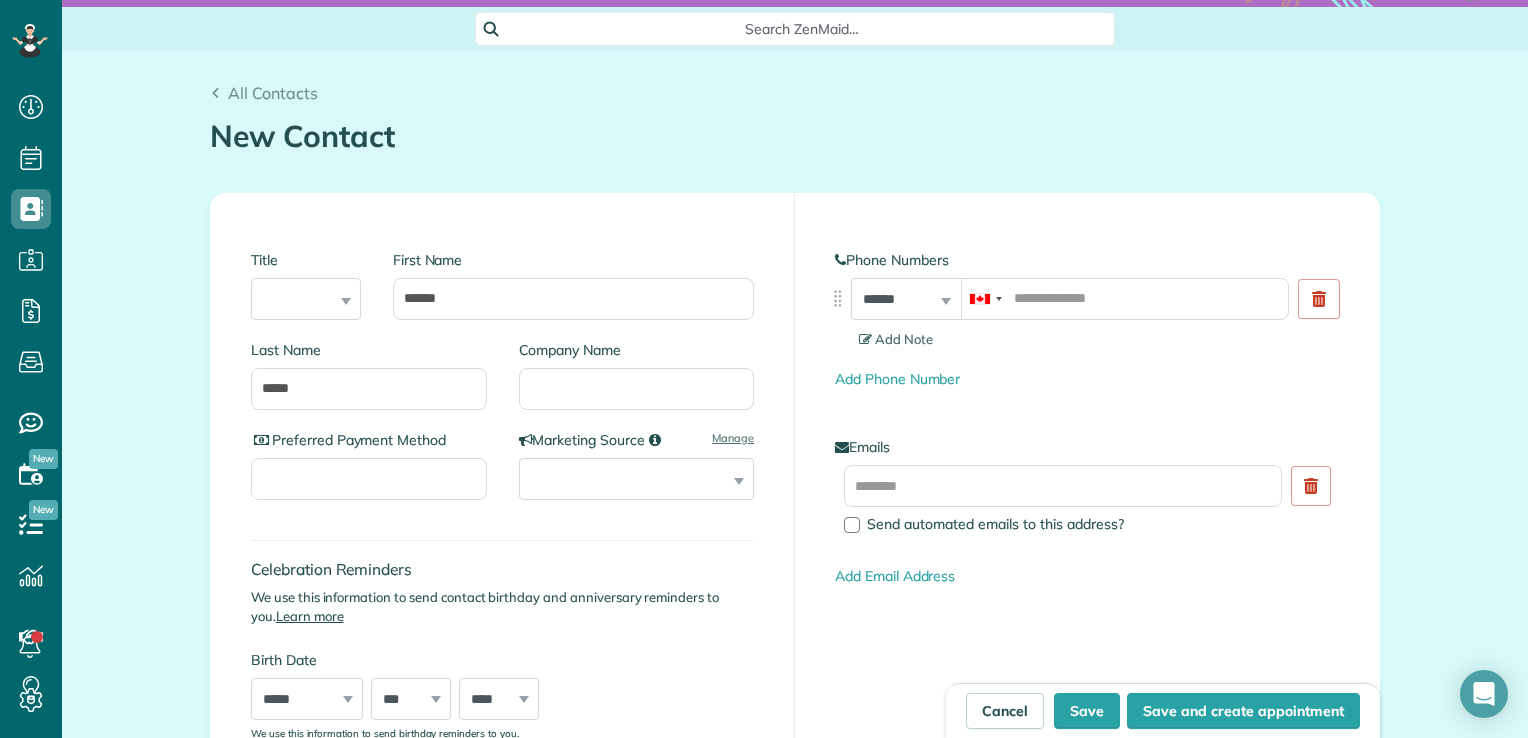type on "**" 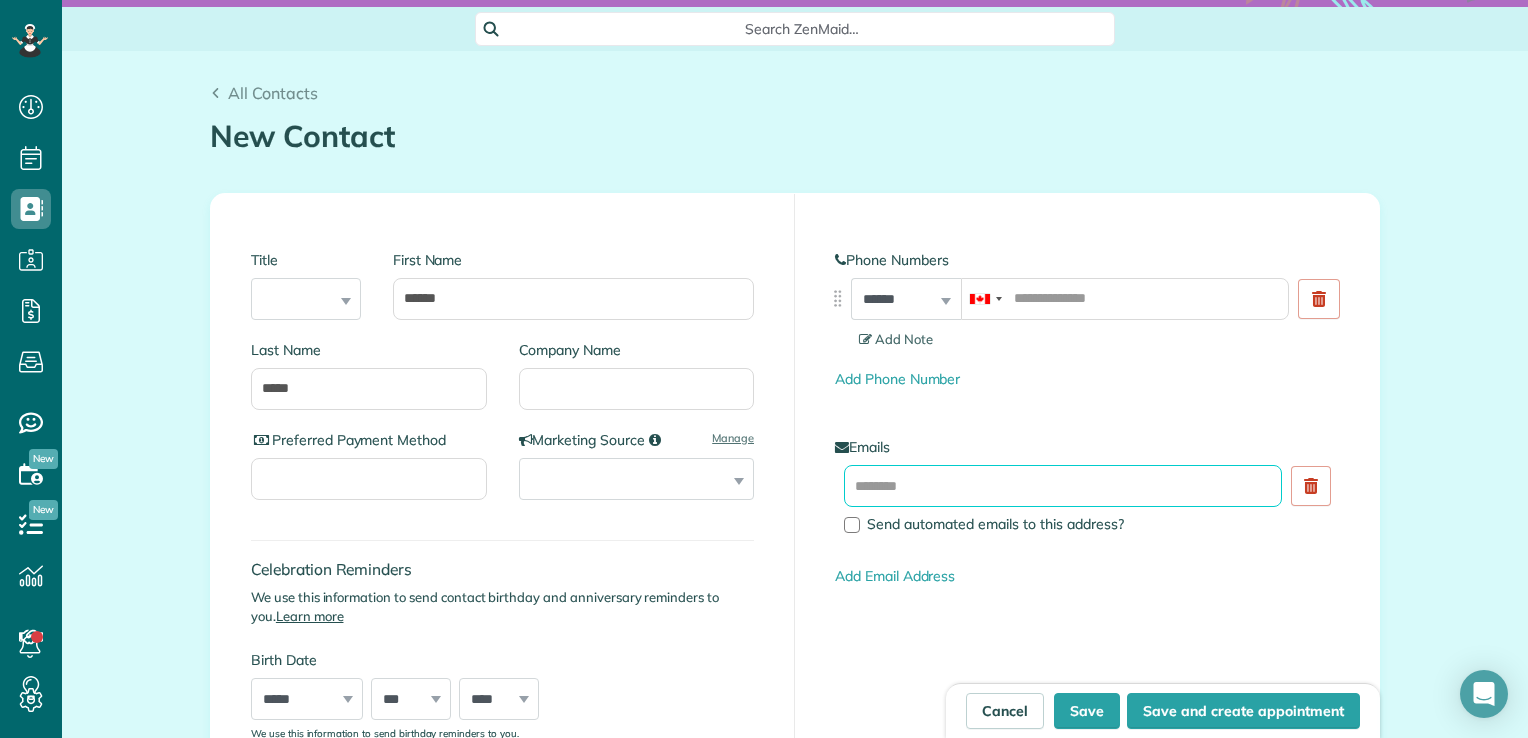 click at bounding box center (1063, 486) 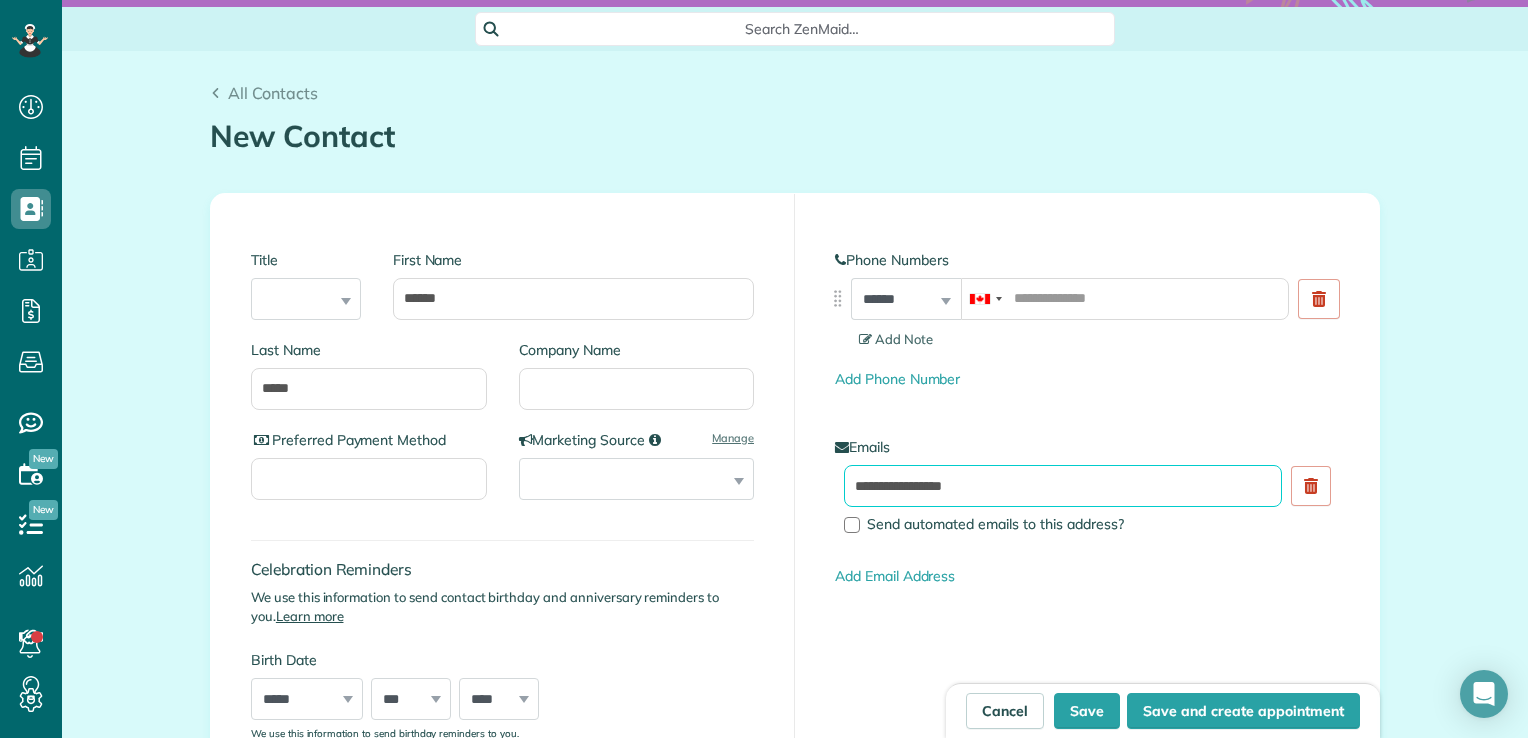 click on "**********" at bounding box center (1063, 486) 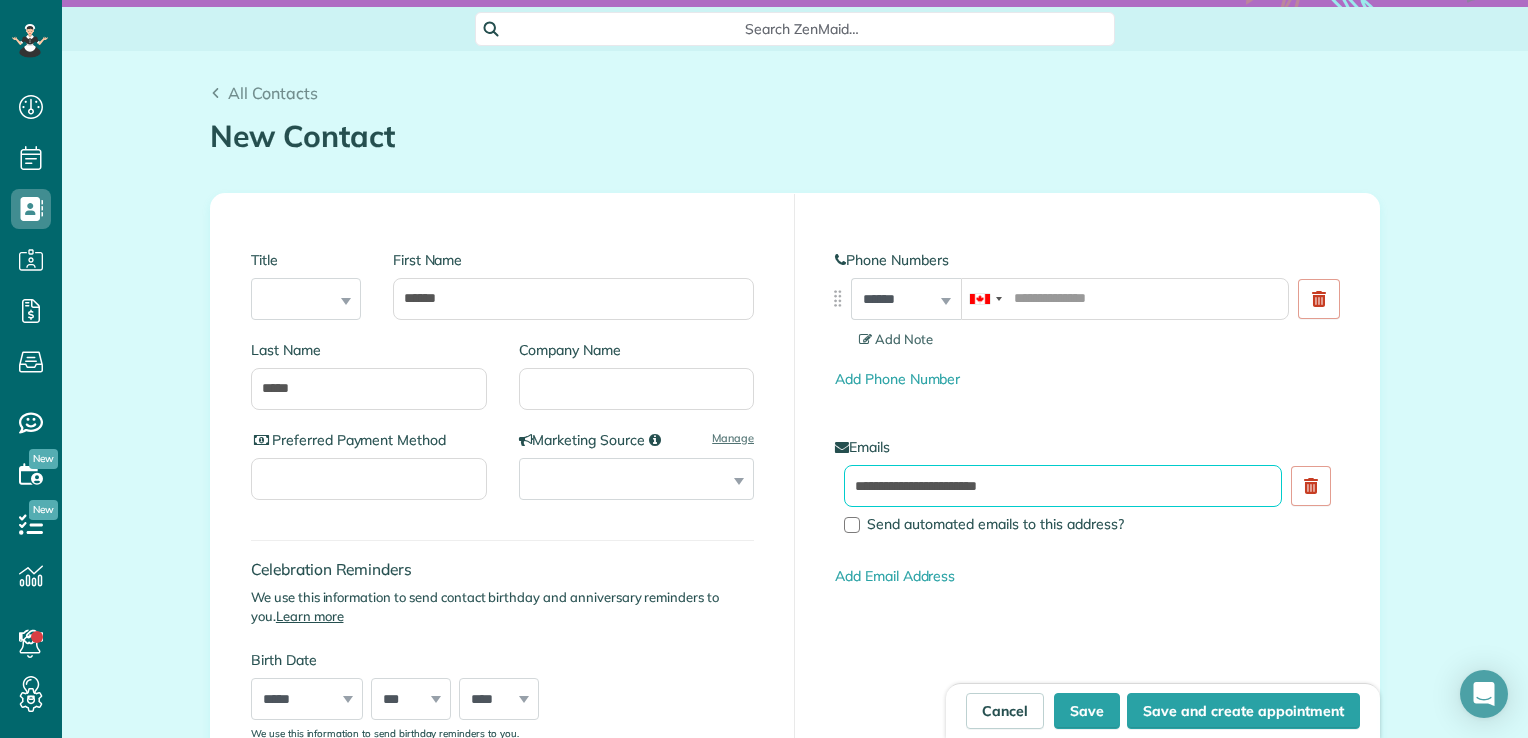 type on "**********" 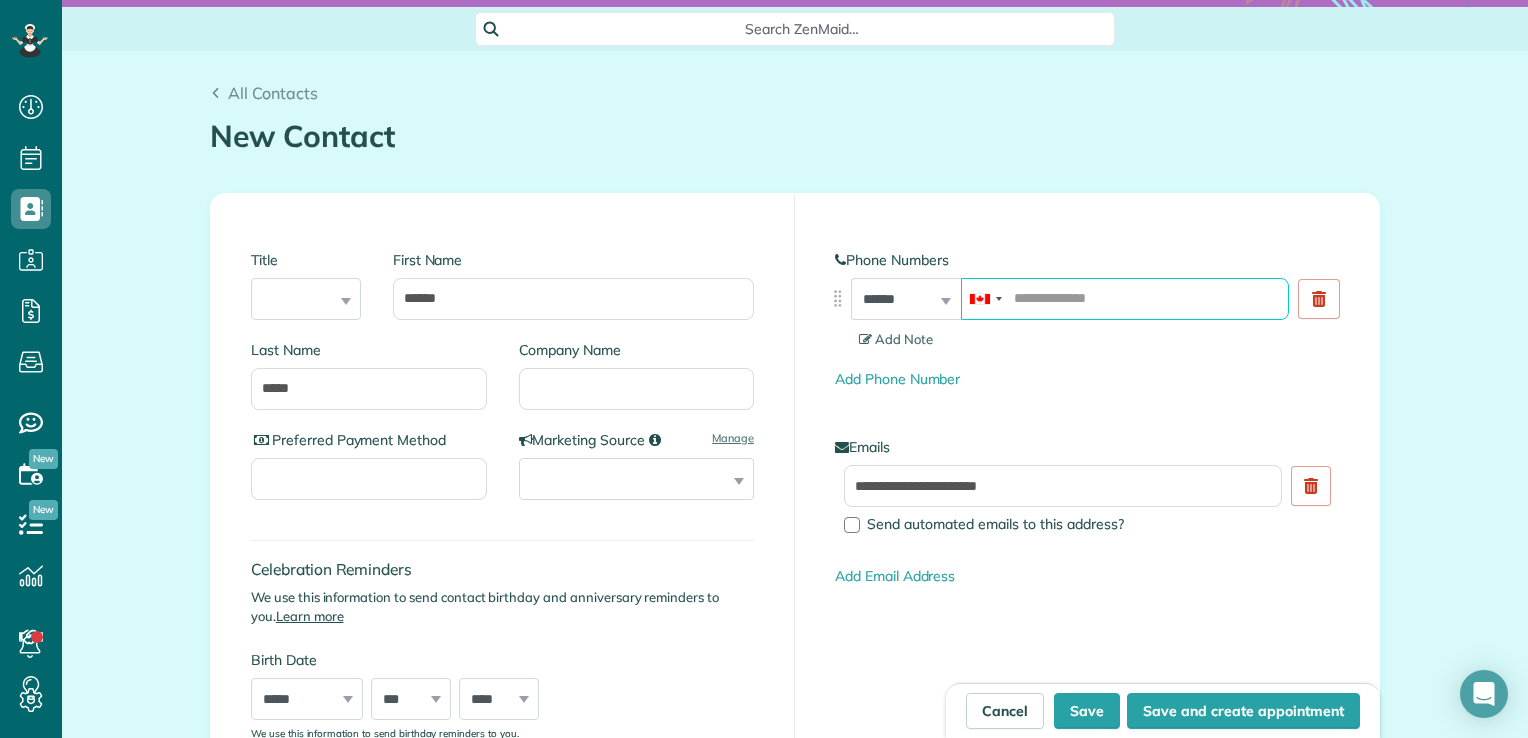 click at bounding box center (1125, 299) 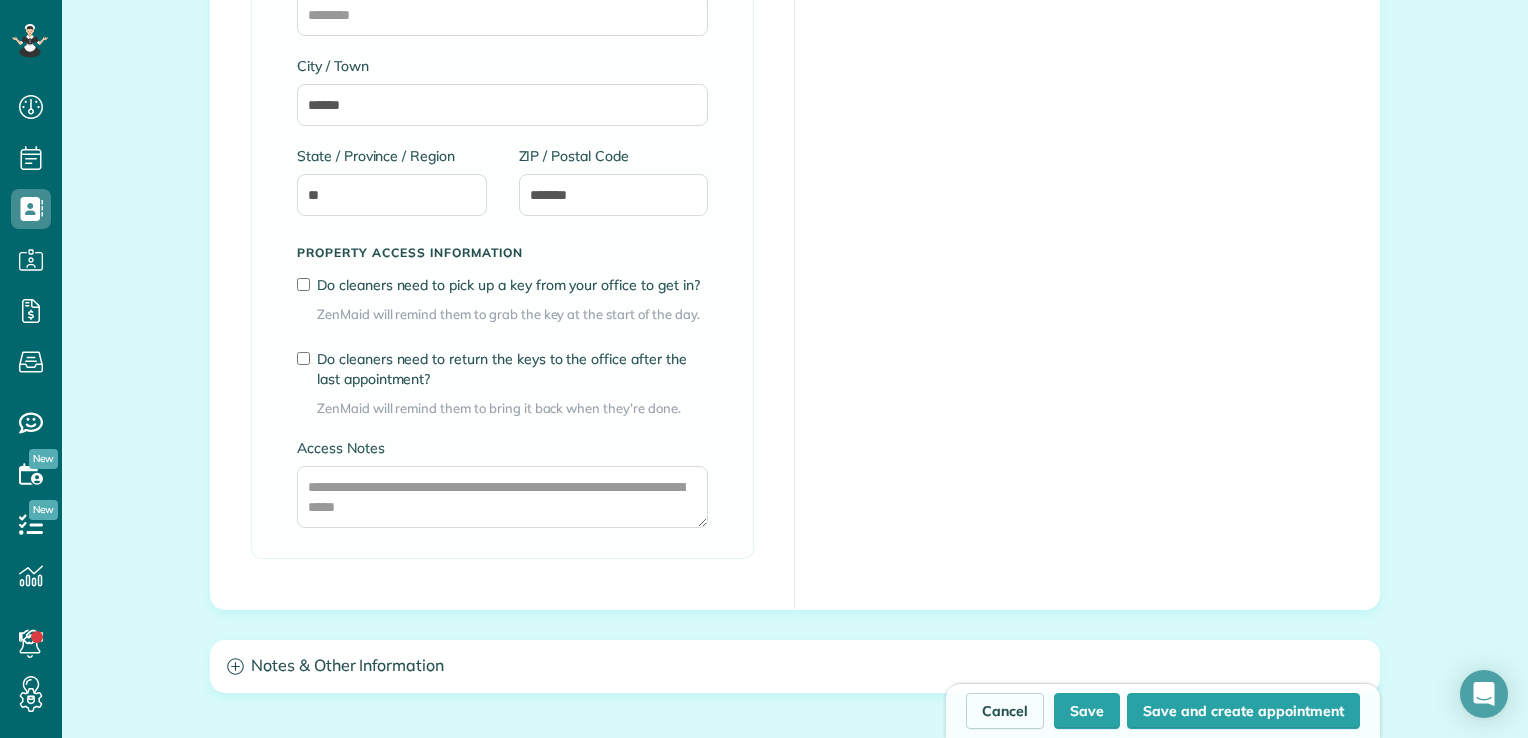 scroll, scrollTop: 1445, scrollLeft: 0, axis: vertical 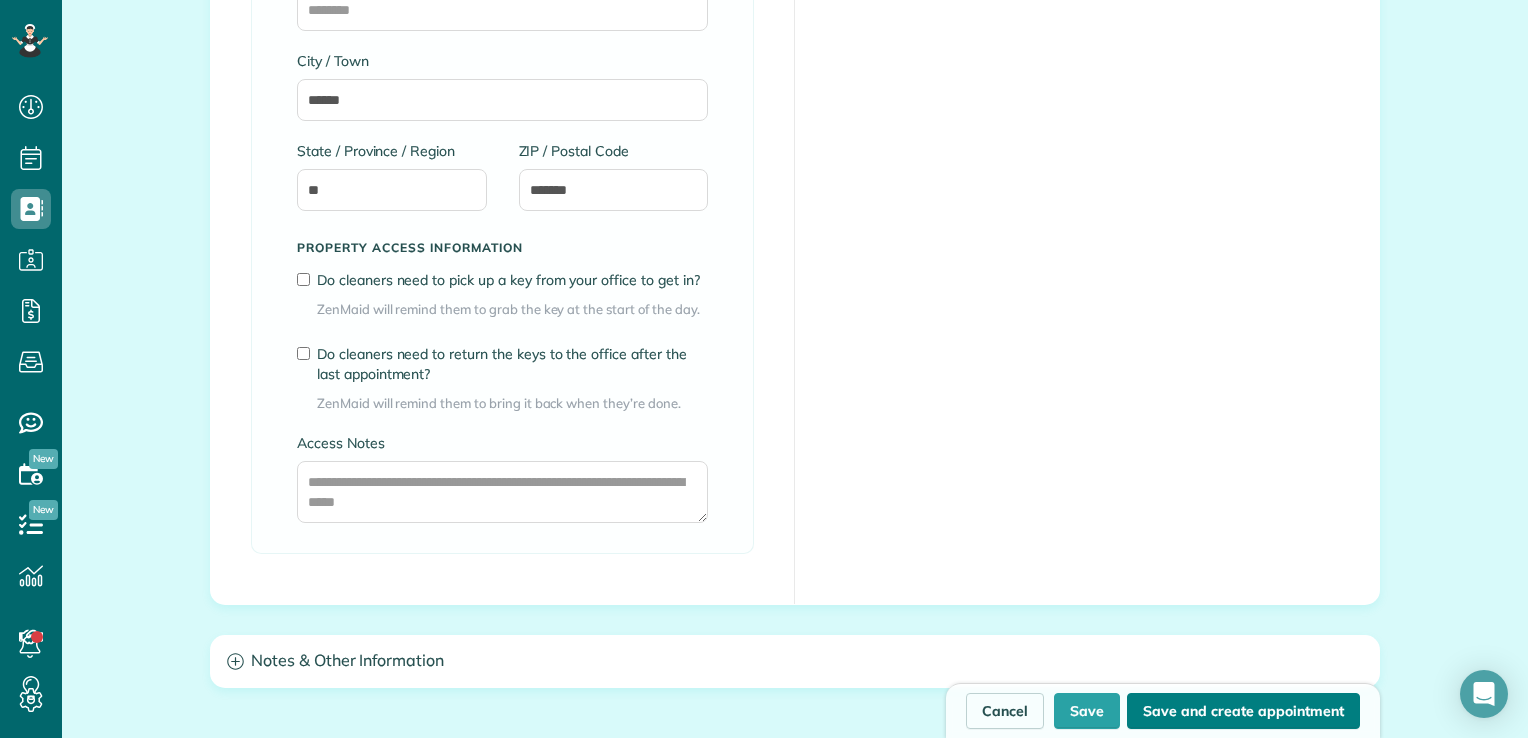 click on "Save and create appointment" at bounding box center (1243, 711) 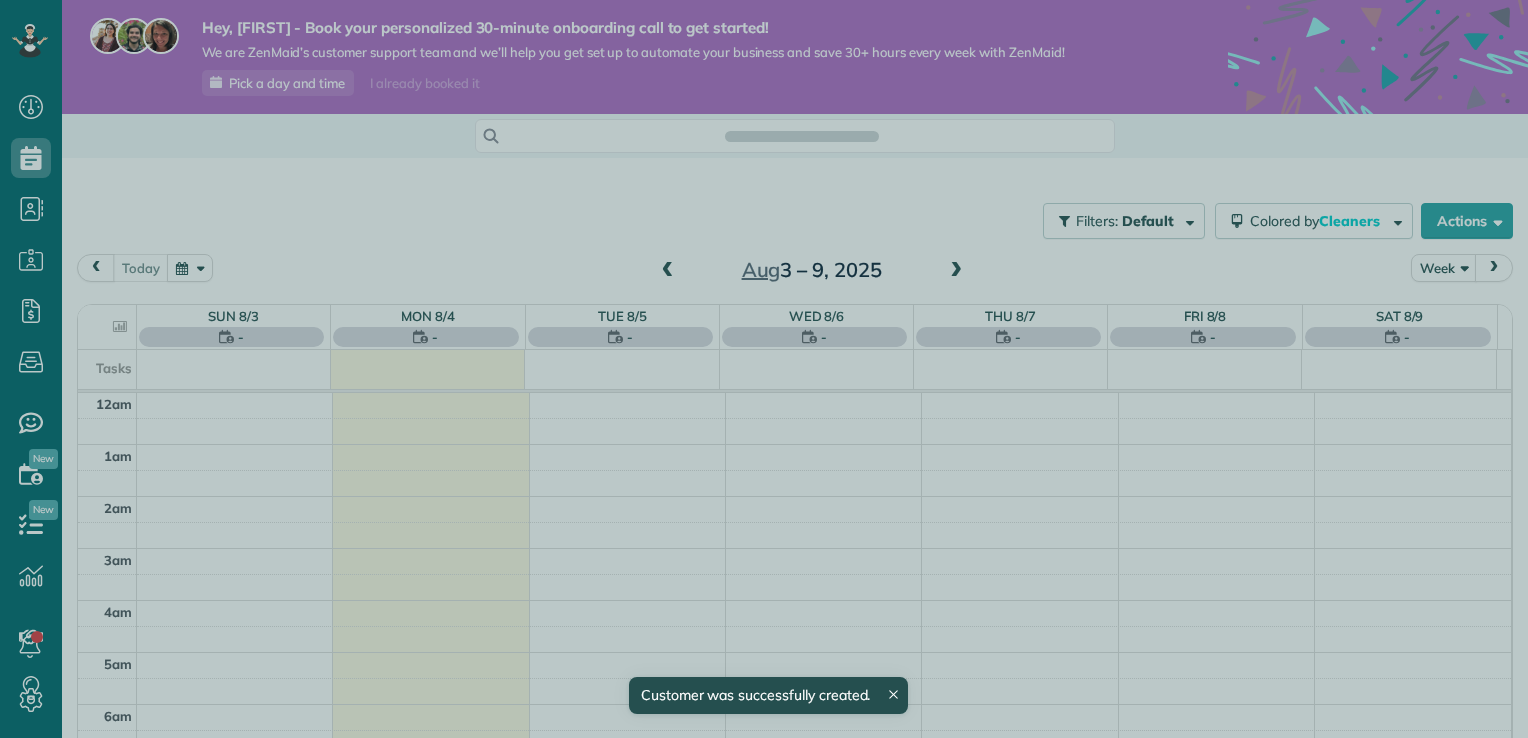 scroll, scrollTop: 0, scrollLeft: 0, axis: both 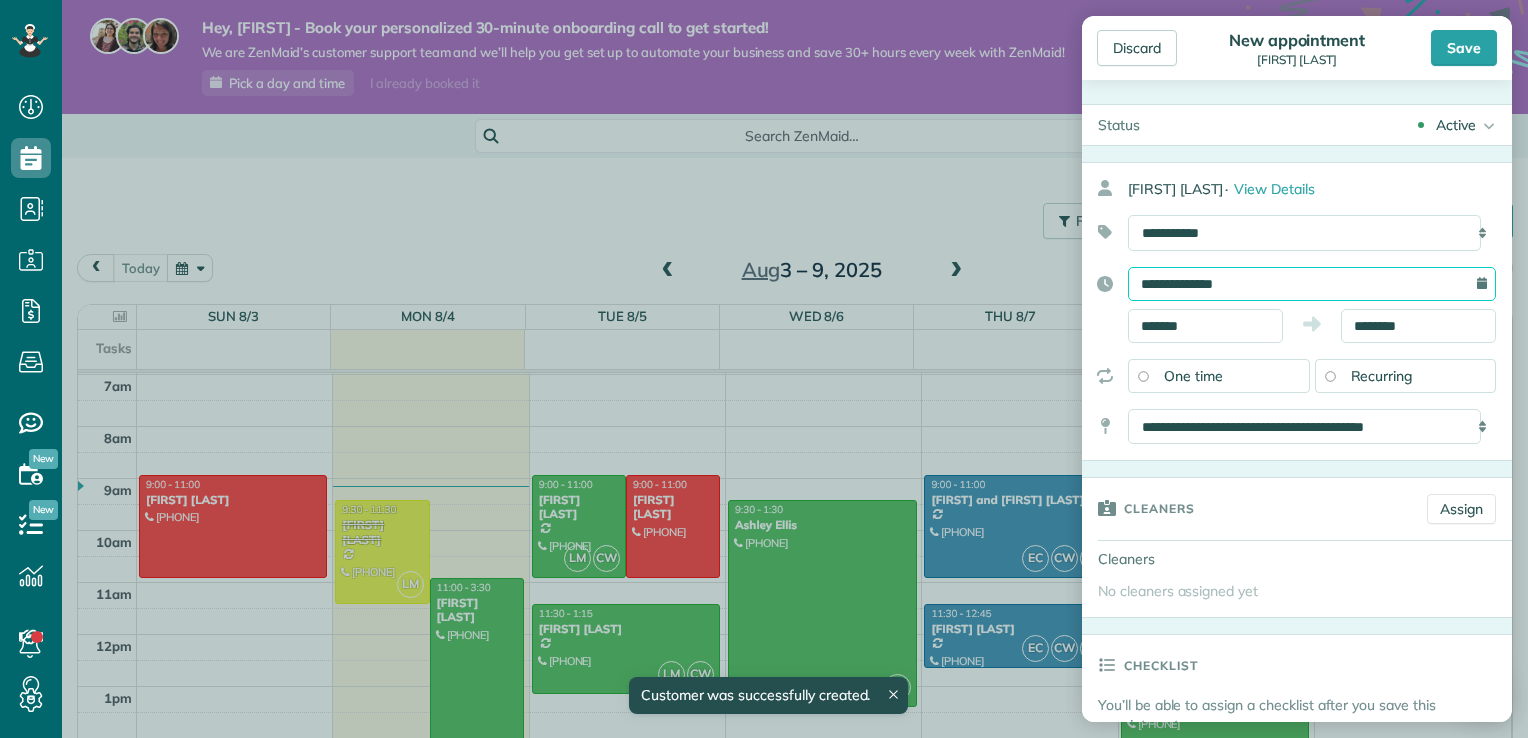 click on "**********" at bounding box center [1312, 284] 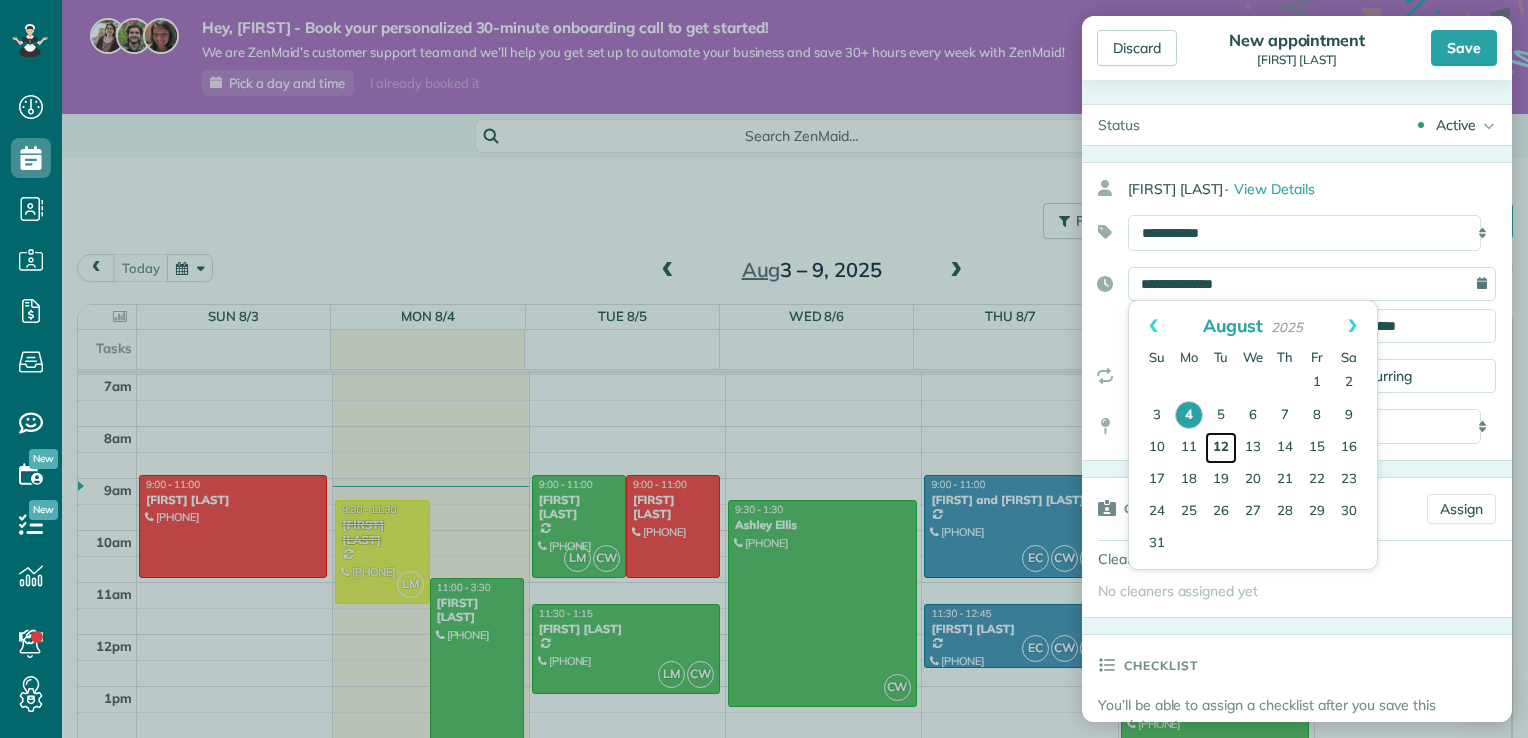 click on "12" at bounding box center (1221, 448) 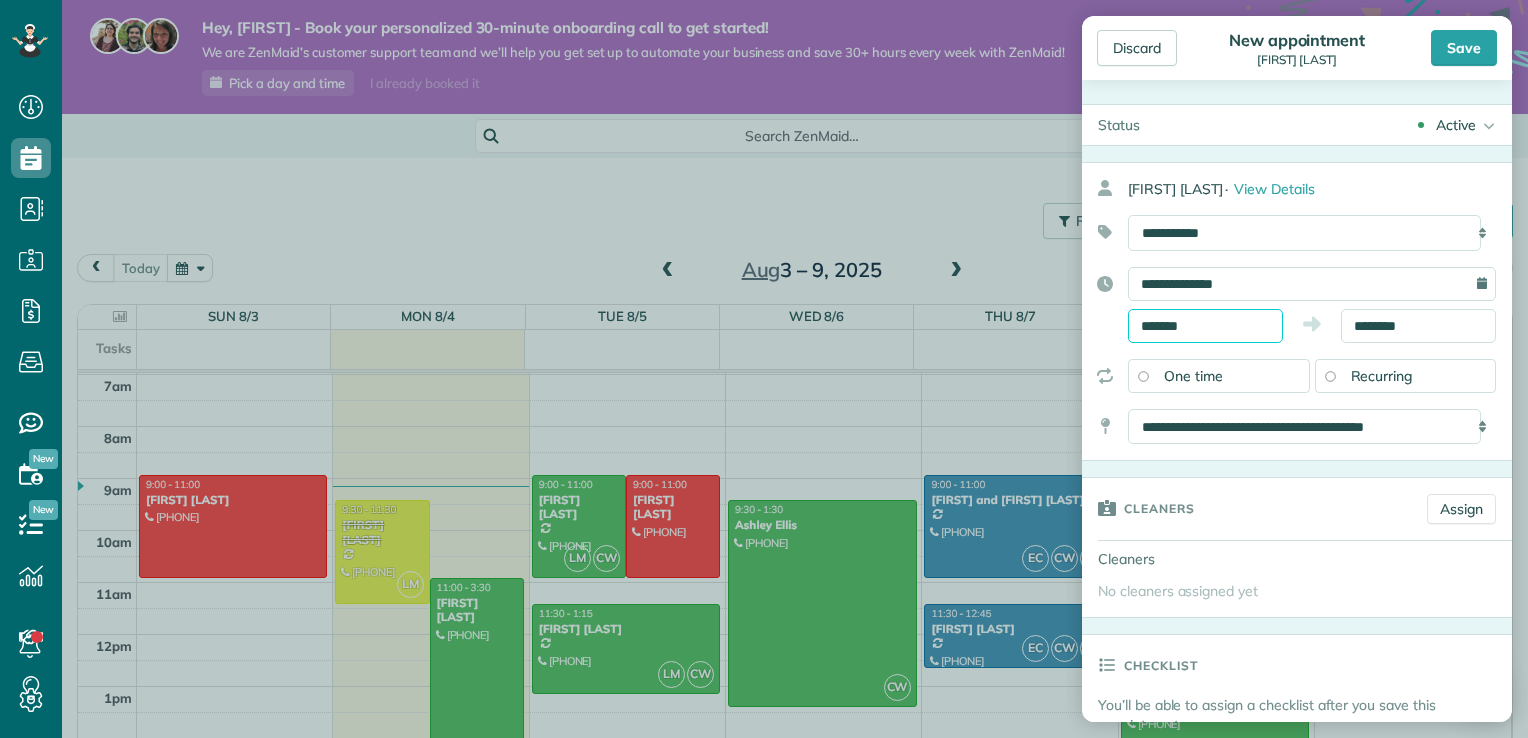 click on "Dashboard
Scheduling
Calendar View
List View
Dispatch View - Weekly scheduling (Beta)" at bounding box center [764, 369] 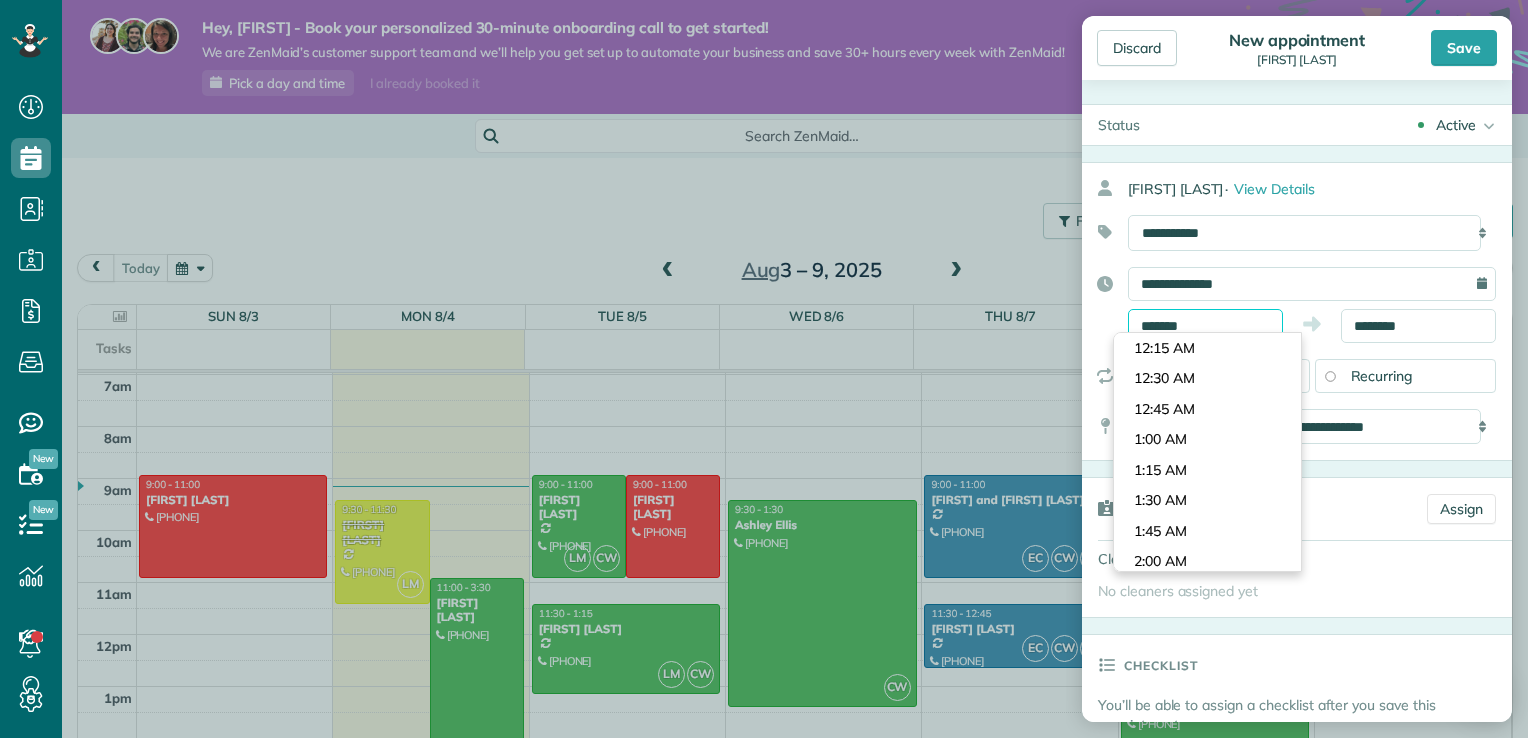 scroll, scrollTop: 1037, scrollLeft: 0, axis: vertical 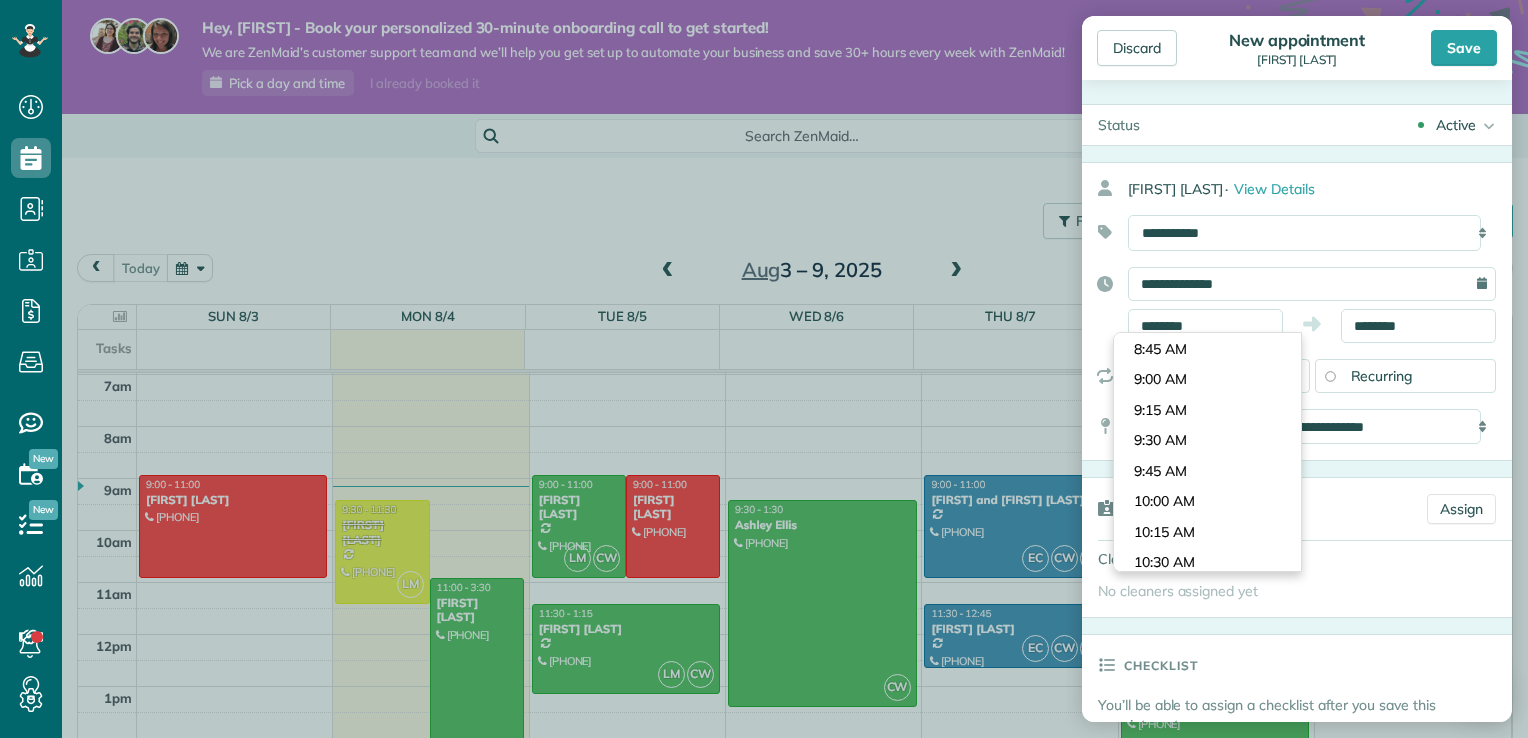 drag, startPoint x: 1290, startPoint y: 556, endPoint x: 1278, endPoint y: 561, distance: 13 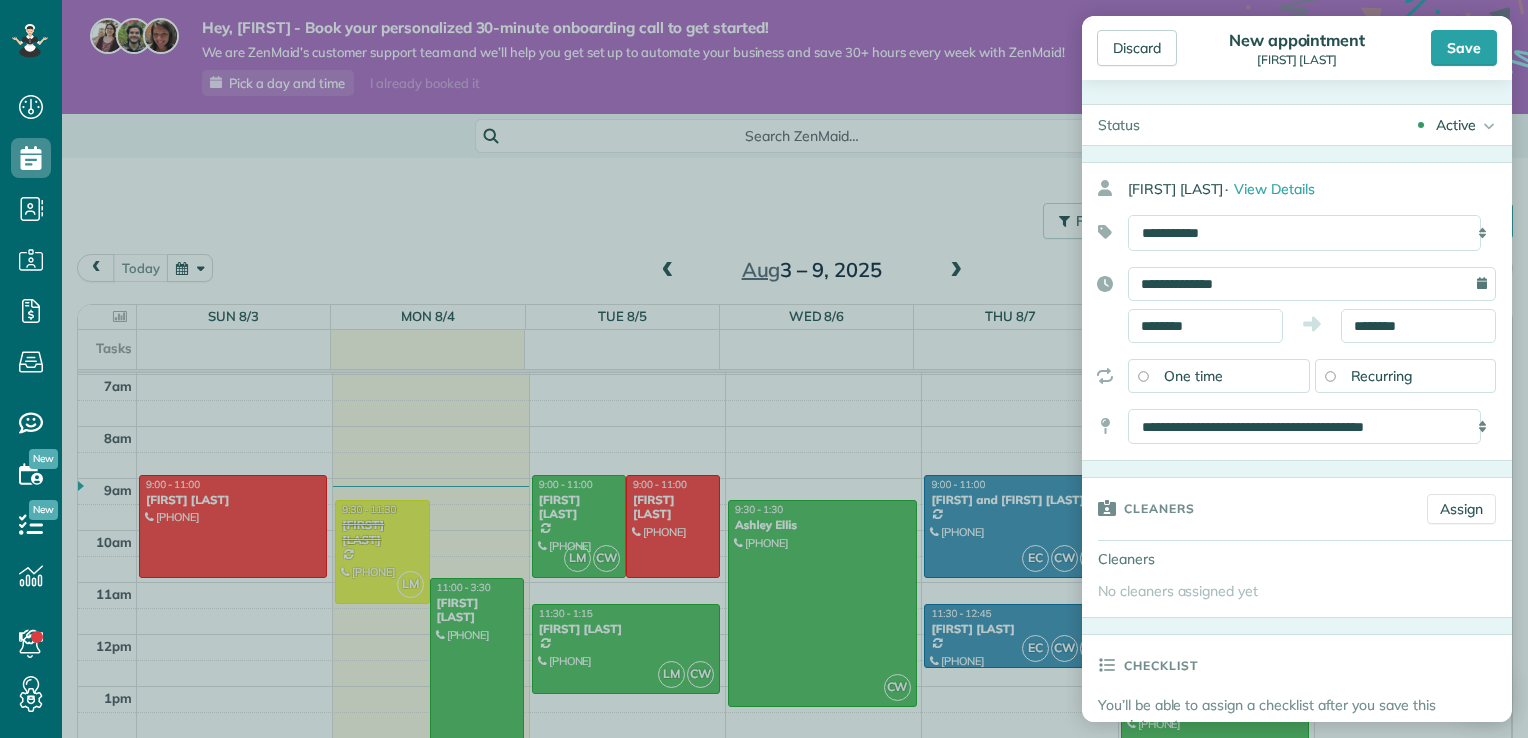 click on "One time" at bounding box center [1219, 376] 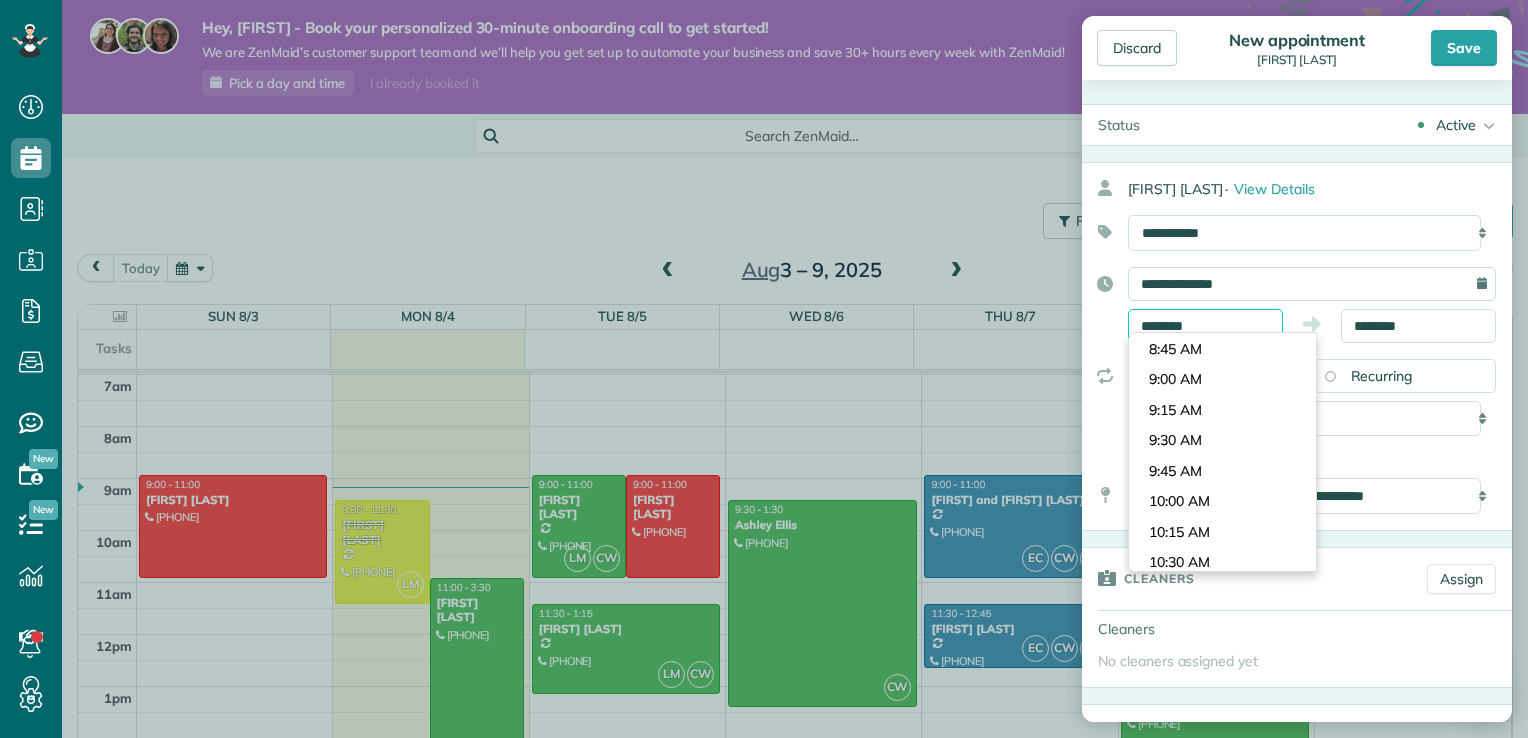 click on "********" at bounding box center [1205, 326] 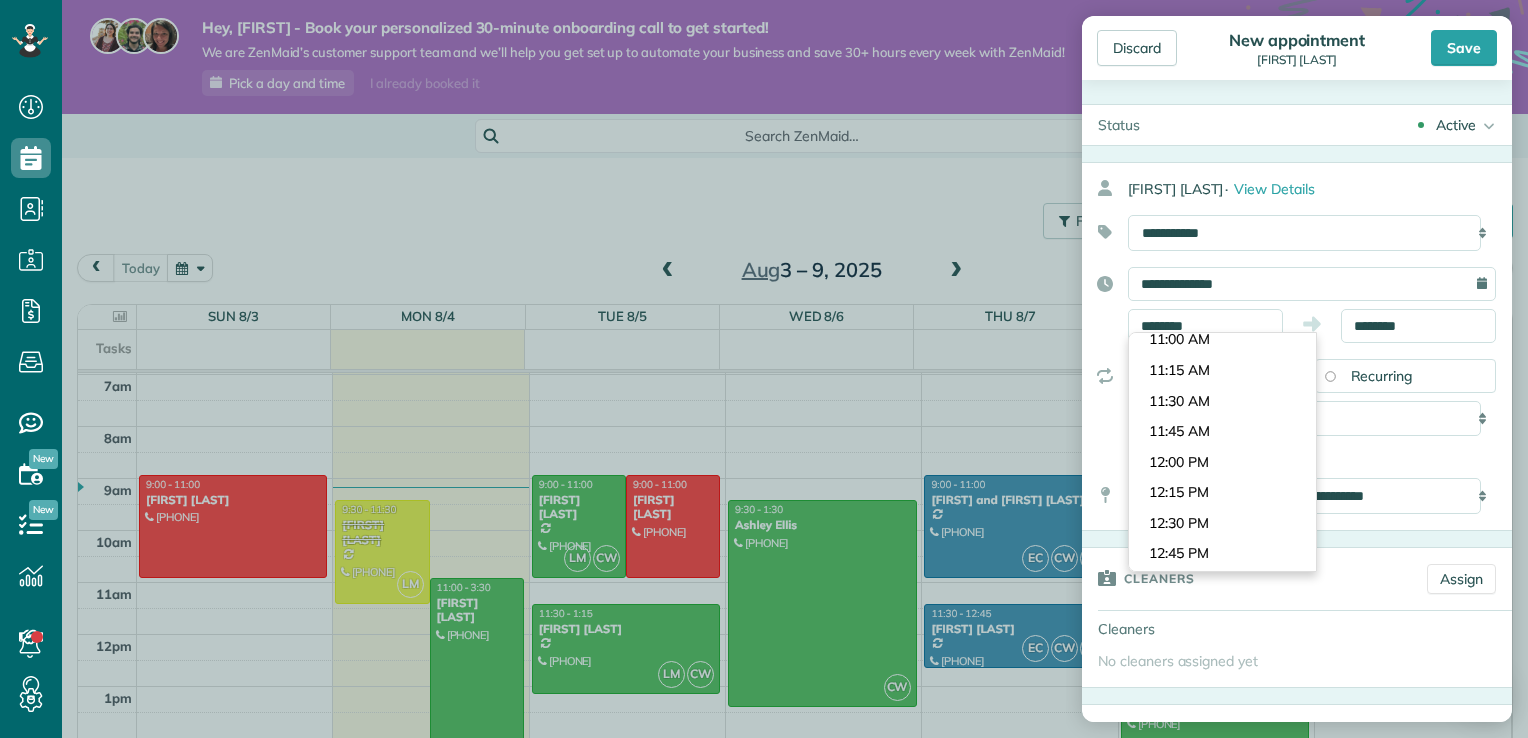 scroll, scrollTop: 1340, scrollLeft: 0, axis: vertical 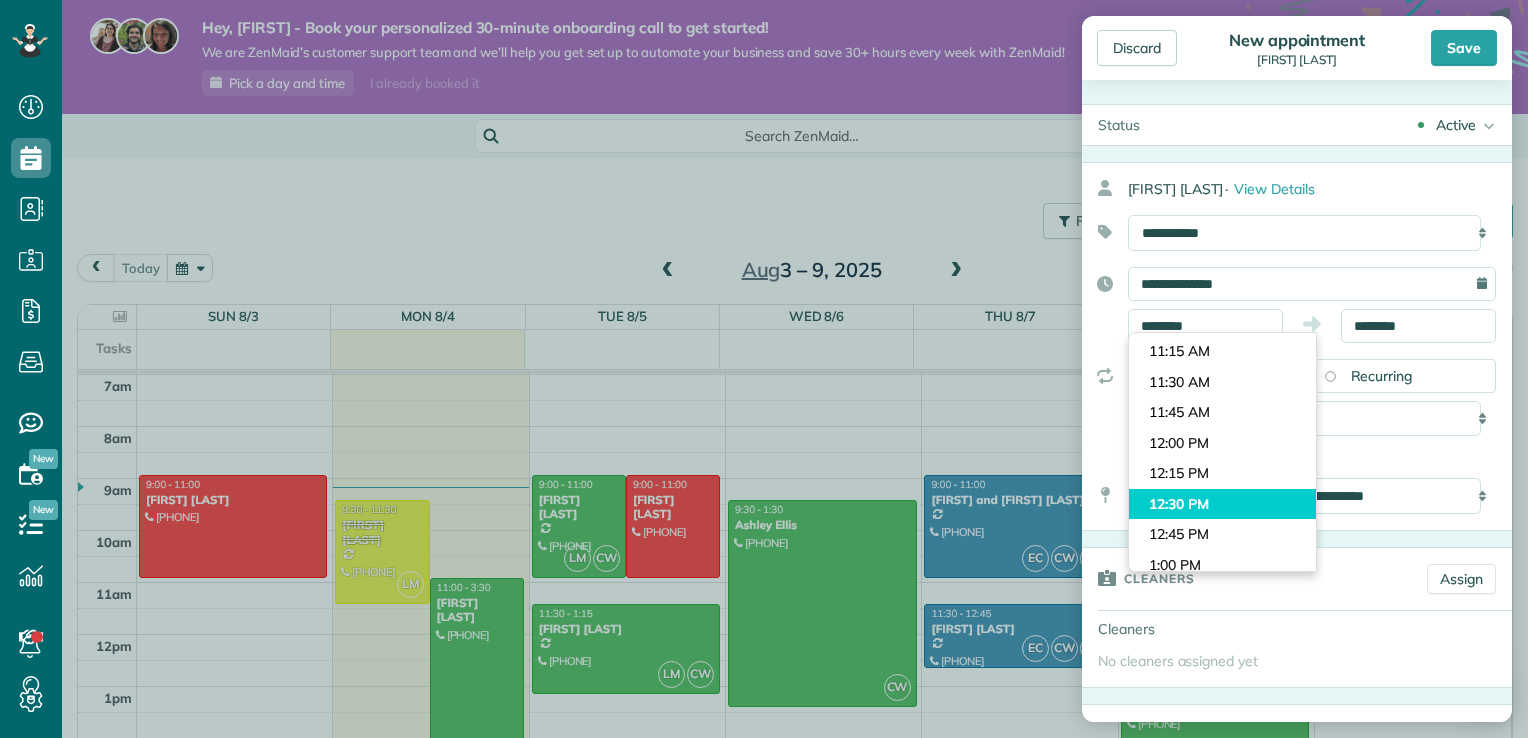 type on "********" 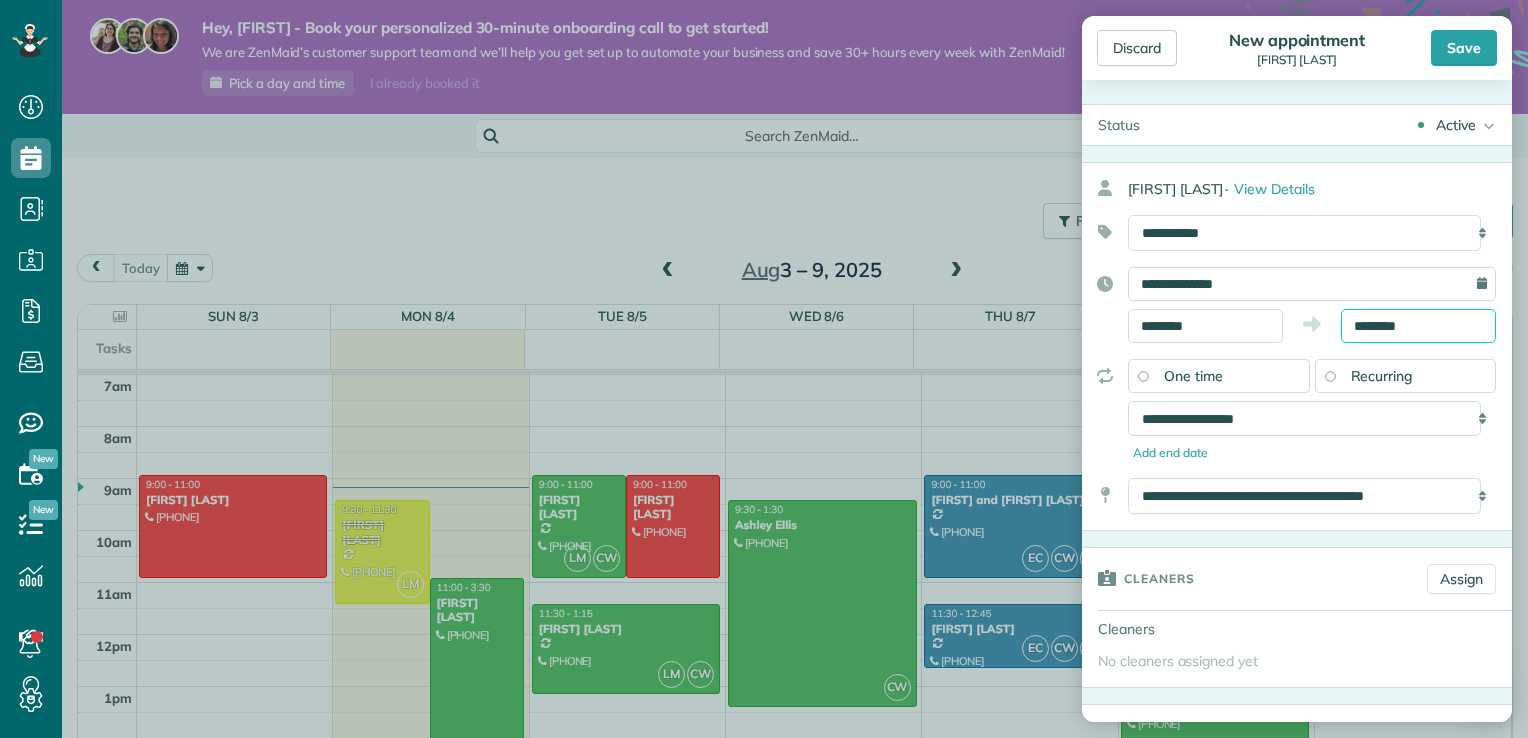 click on "********" at bounding box center [1418, 326] 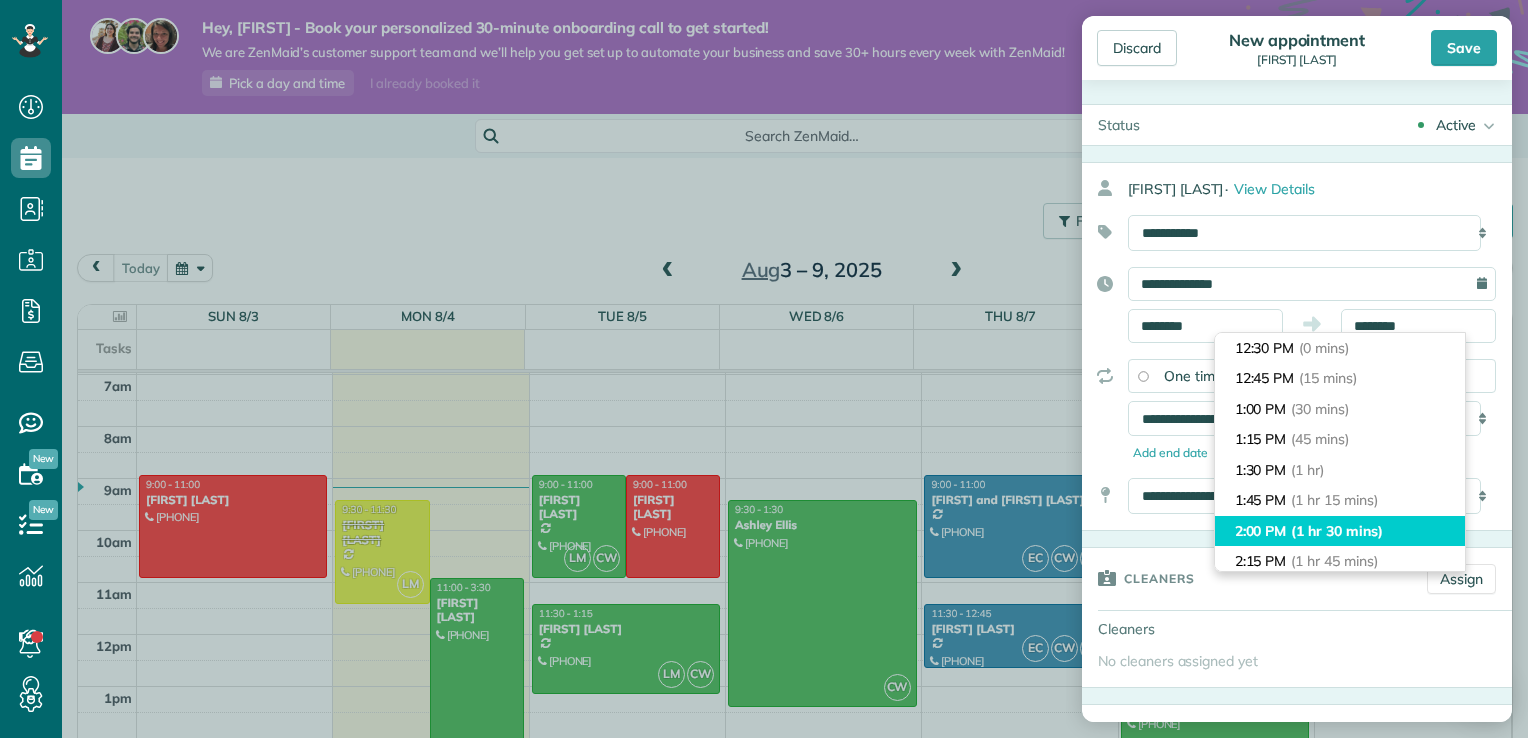 type on "*******" 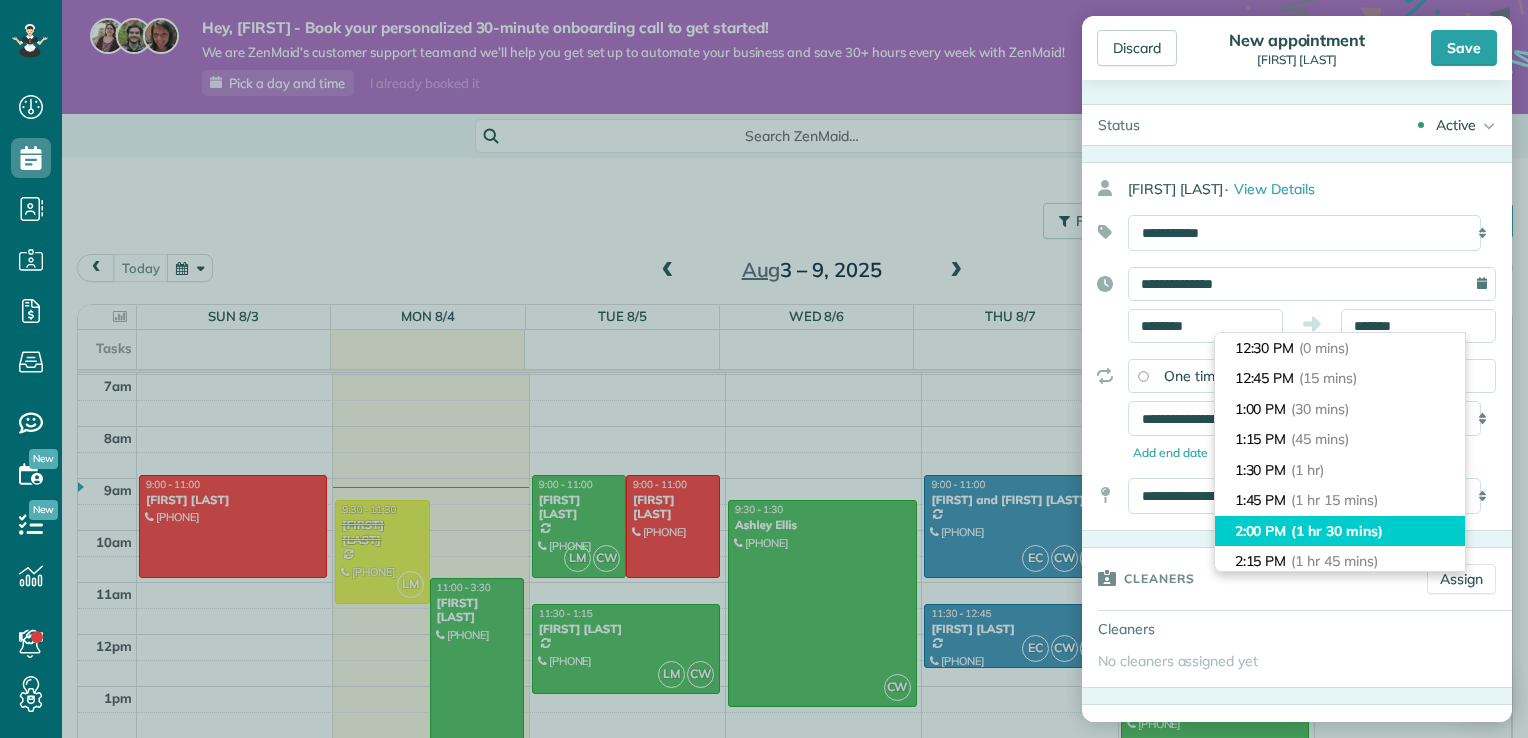 click on "(1 hr 30 mins)" at bounding box center [1336, 531] 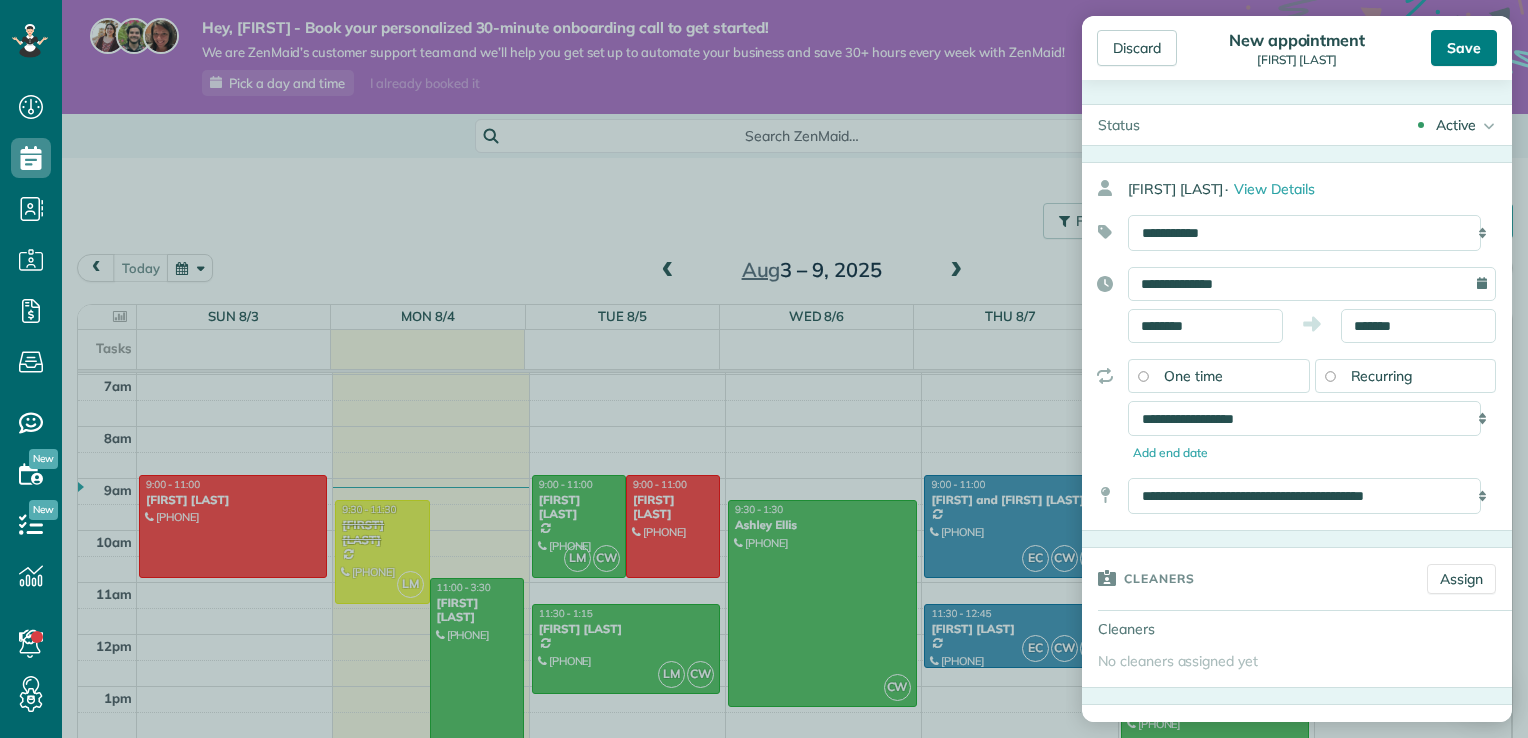 click on "Save" at bounding box center (1464, 48) 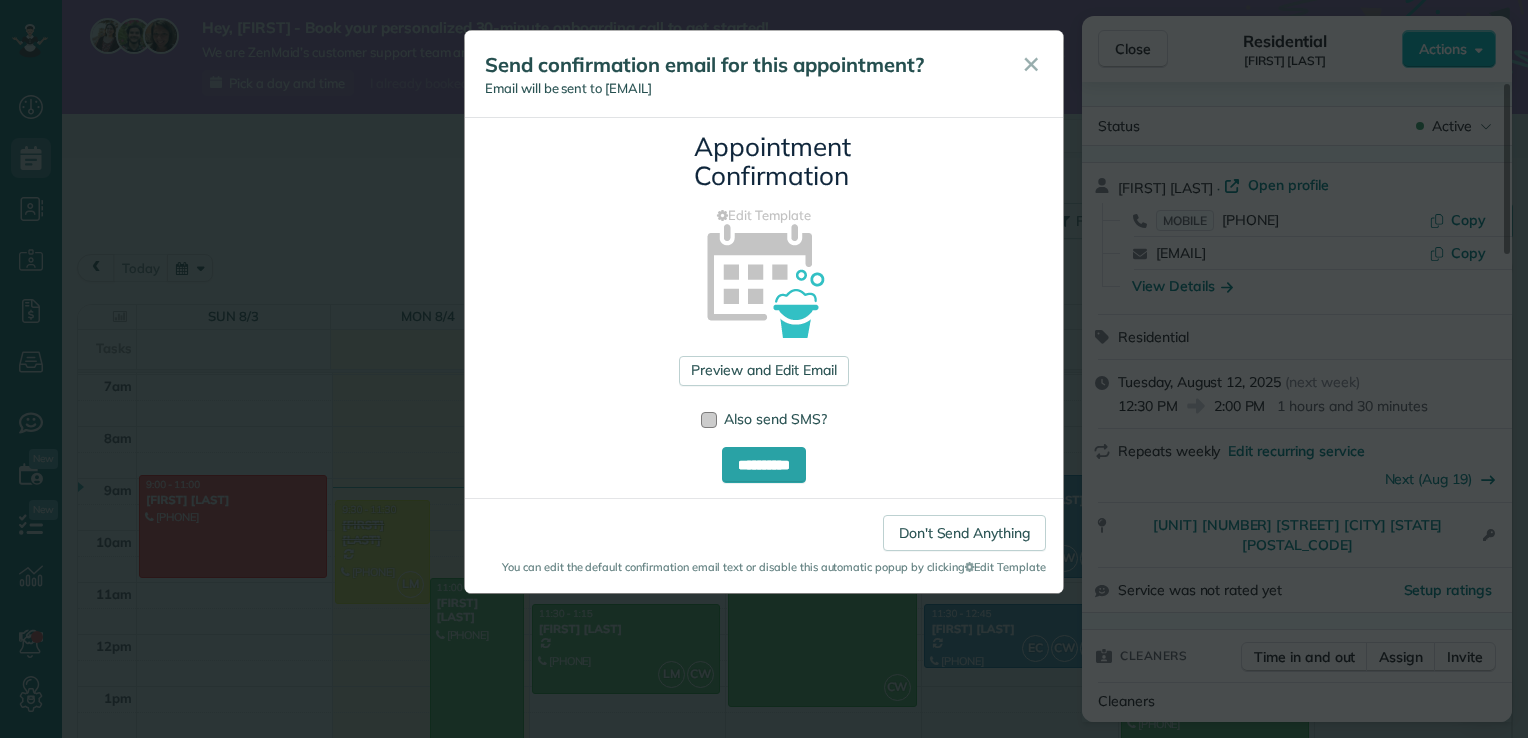 click at bounding box center [709, 420] 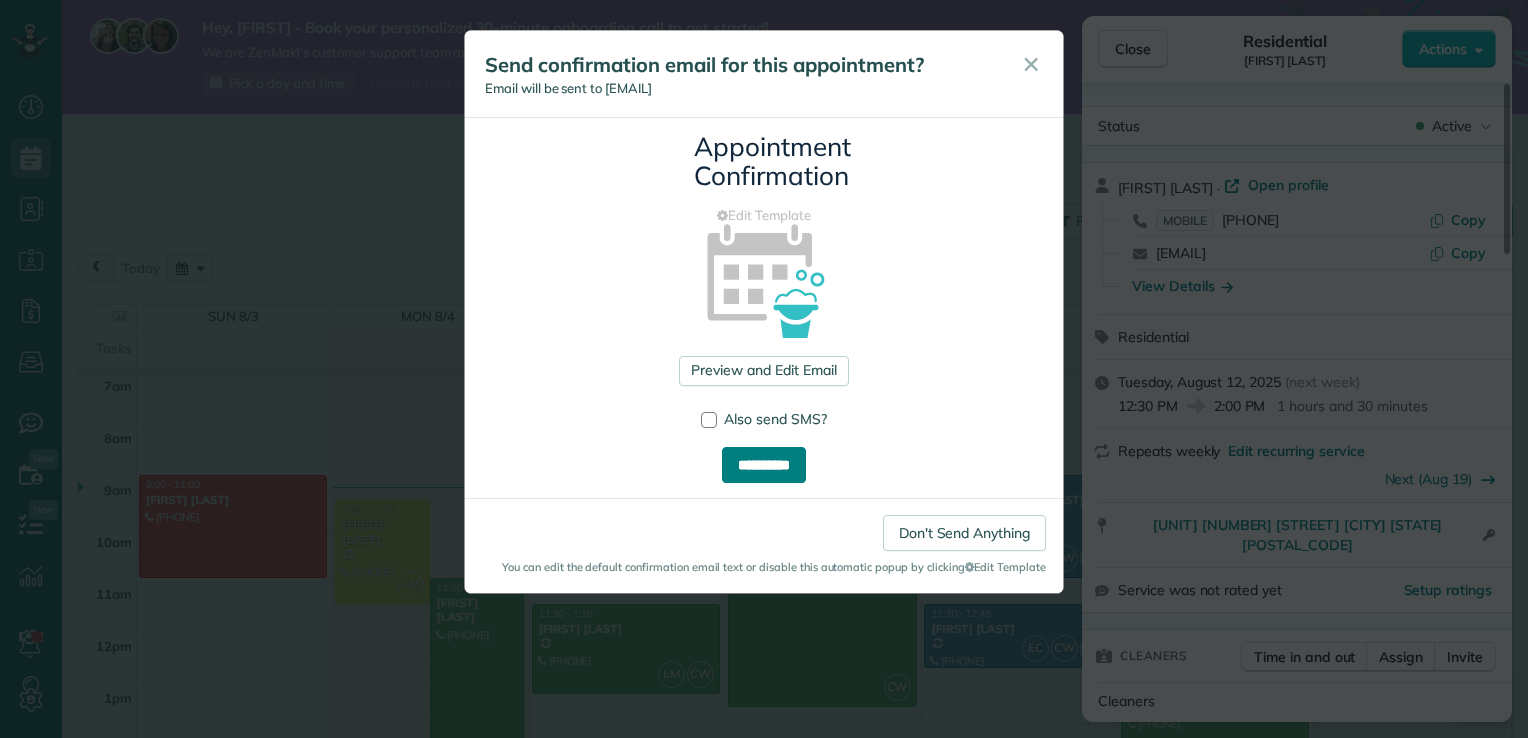 click on "**********" at bounding box center [764, 465] 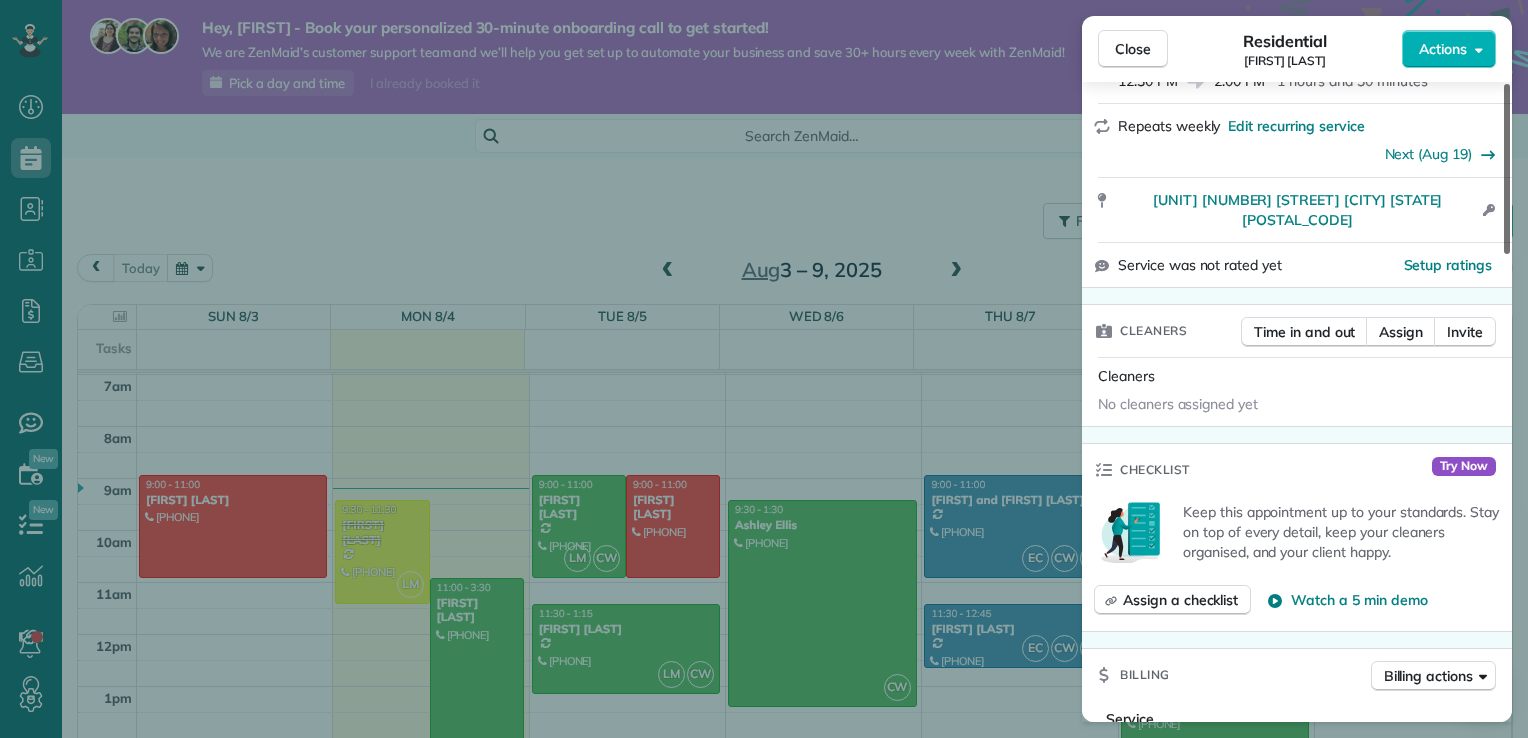 scroll, scrollTop: 334, scrollLeft: 0, axis: vertical 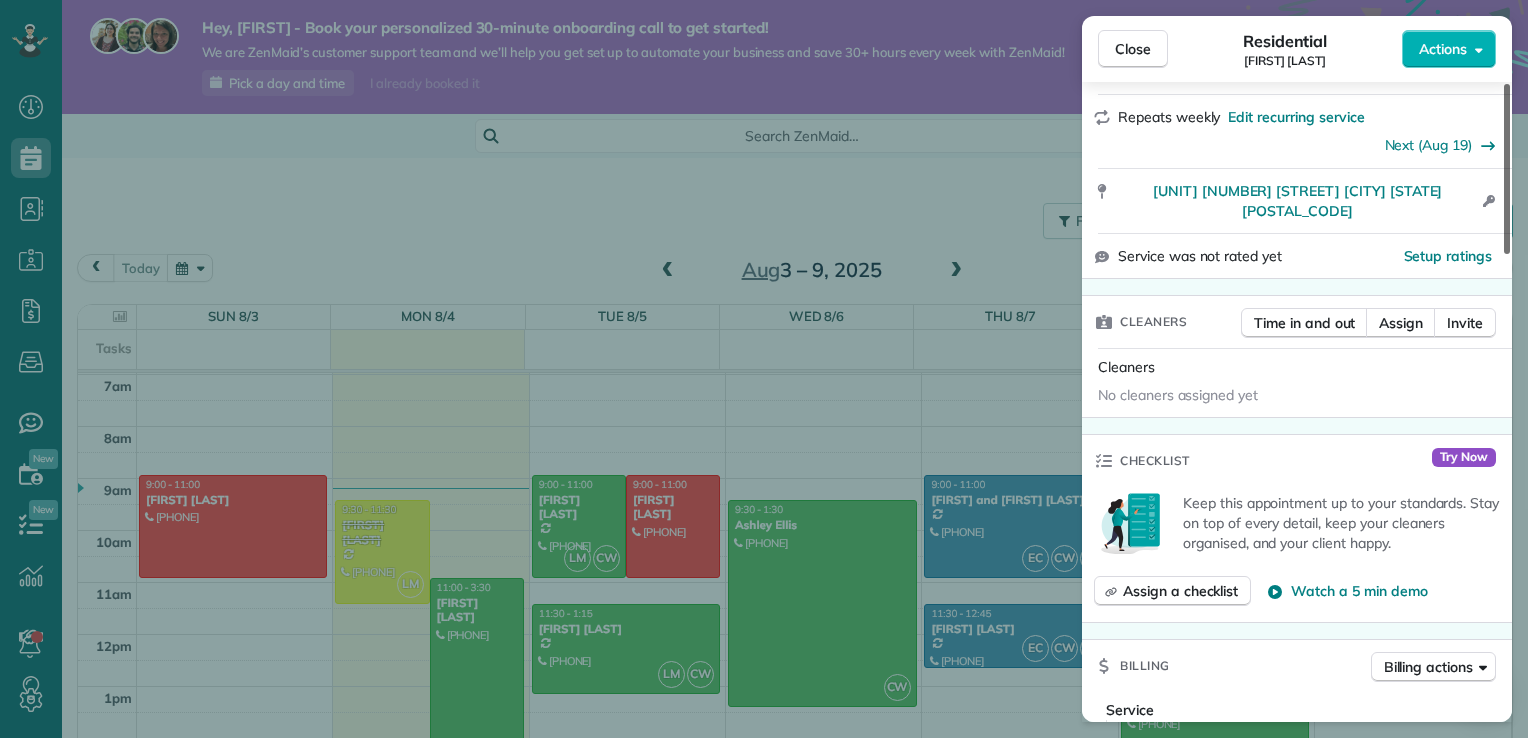 drag, startPoint x: 1505, startPoint y: 157, endPoint x: 1493, endPoint y: 246, distance: 89.80534 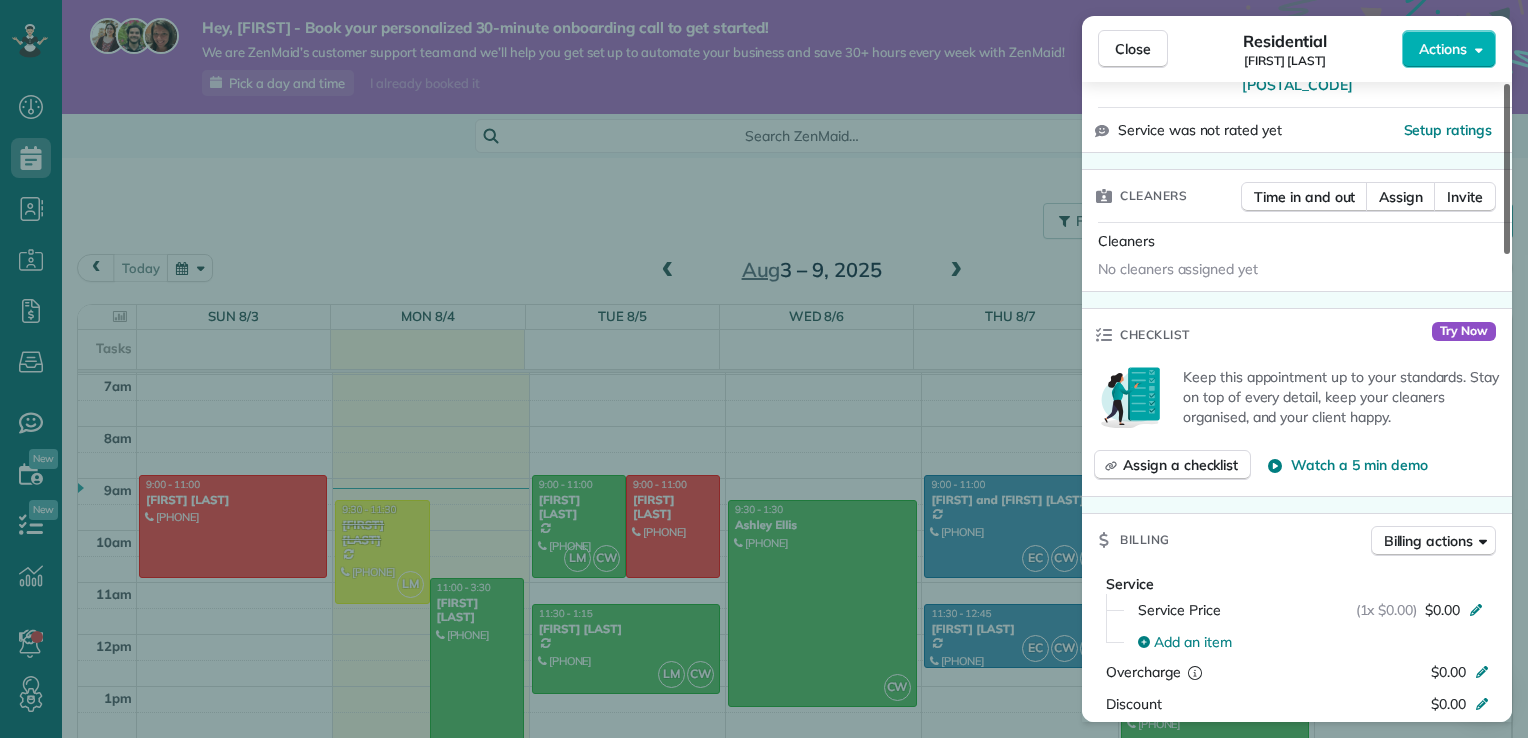 scroll, scrollTop: 394, scrollLeft: 0, axis: vertical 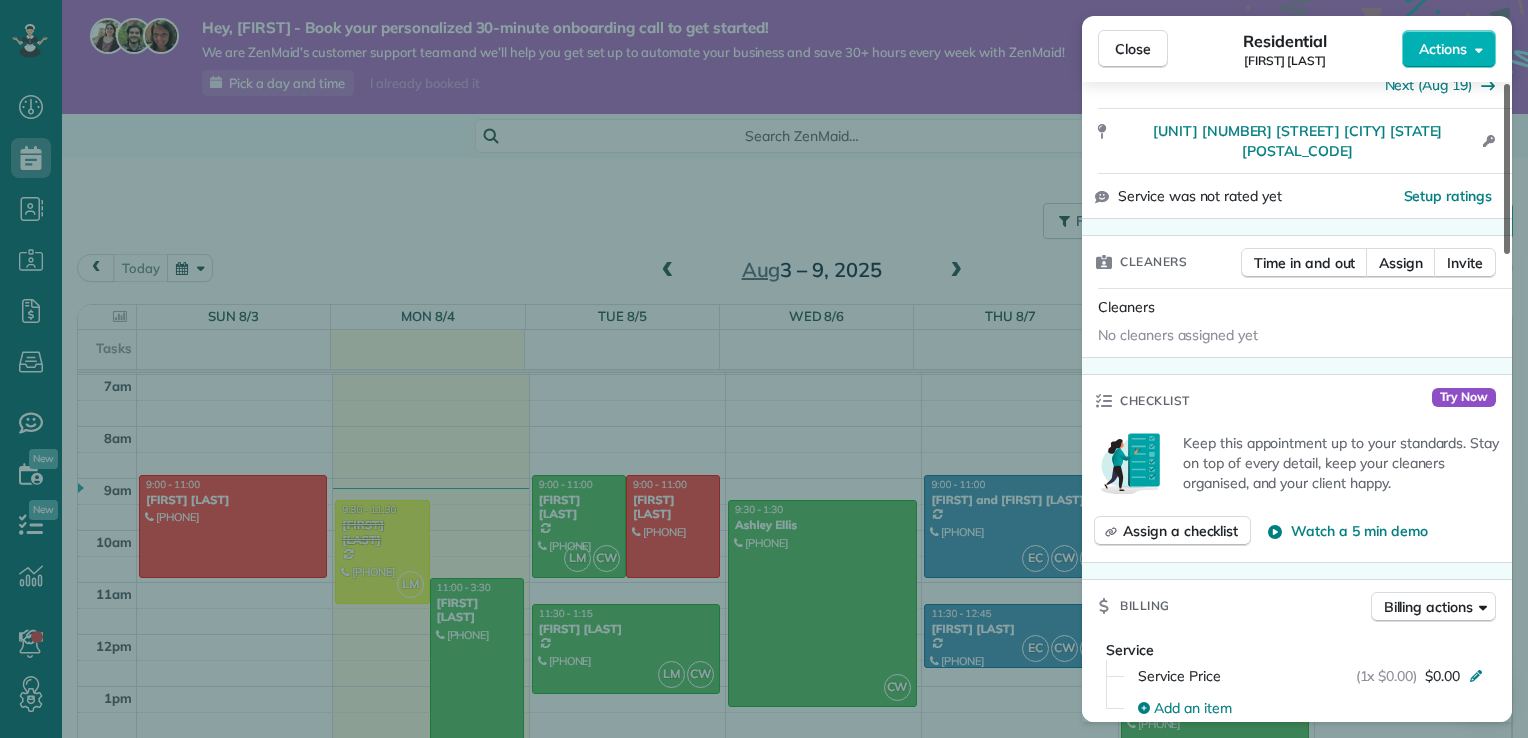 drag, startPoint x: 1510, startPoint y: 237, endPoint x: 1476, endPoint y: 253, distance: 37.576588 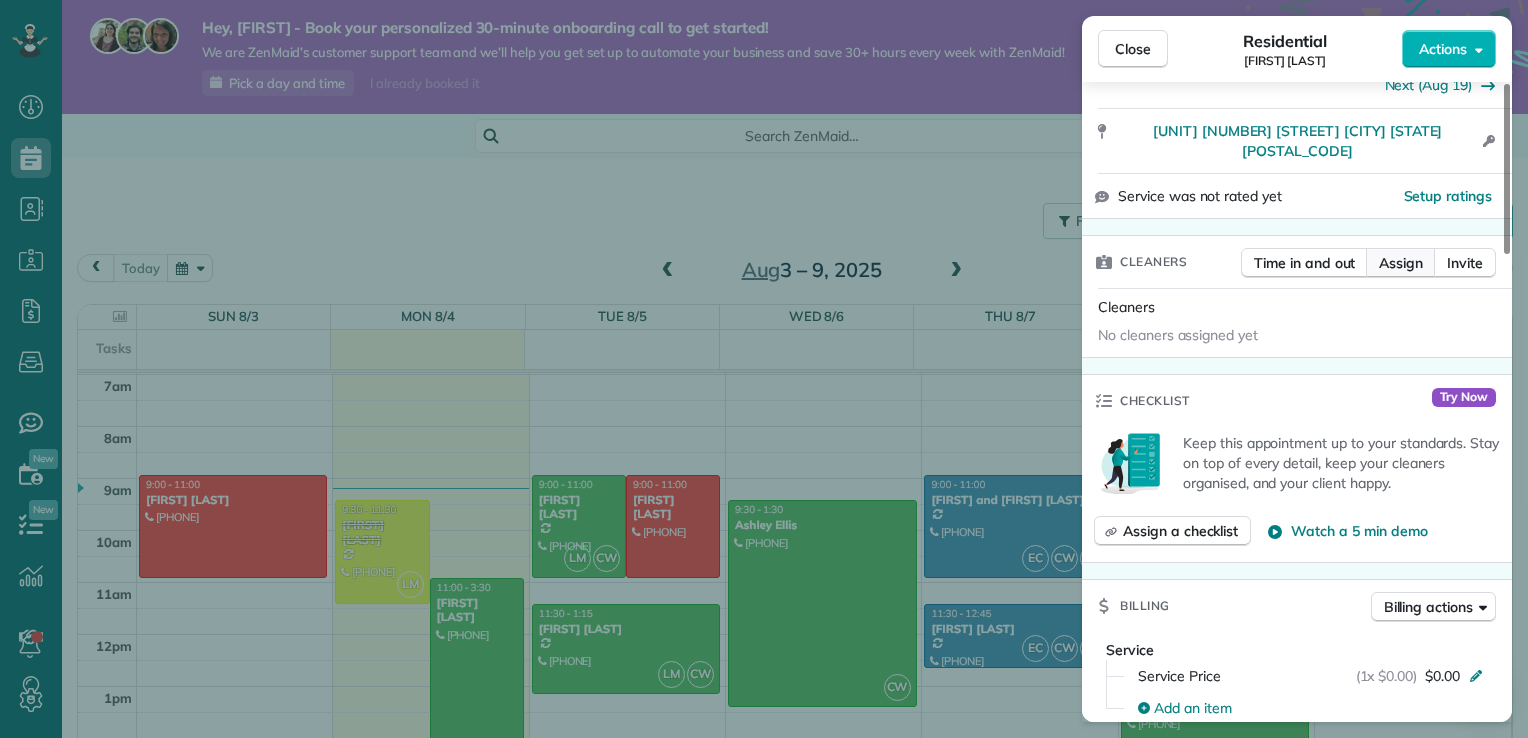 click on "Assign" at bounding box center (1401, 263) 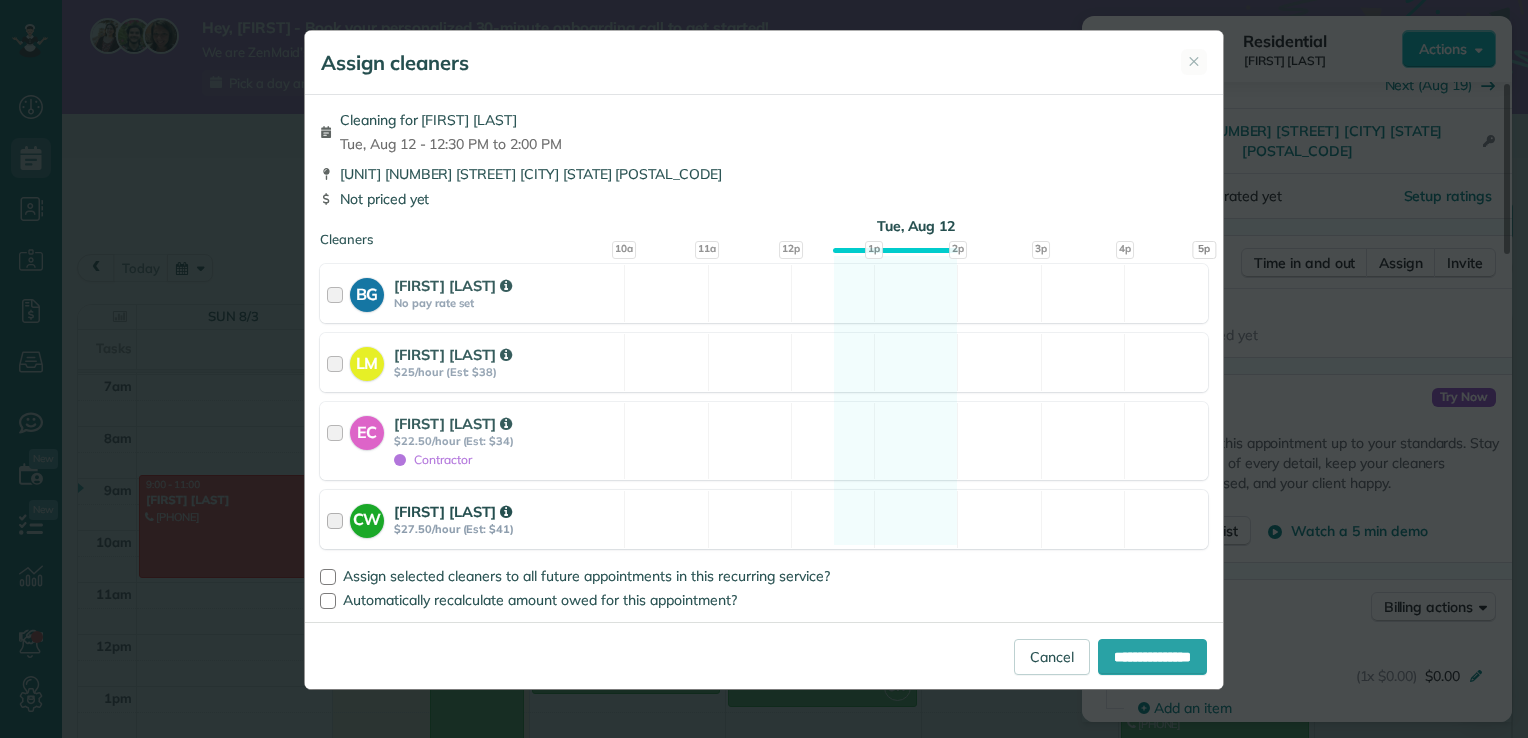 click at bounding box center (338, 519) 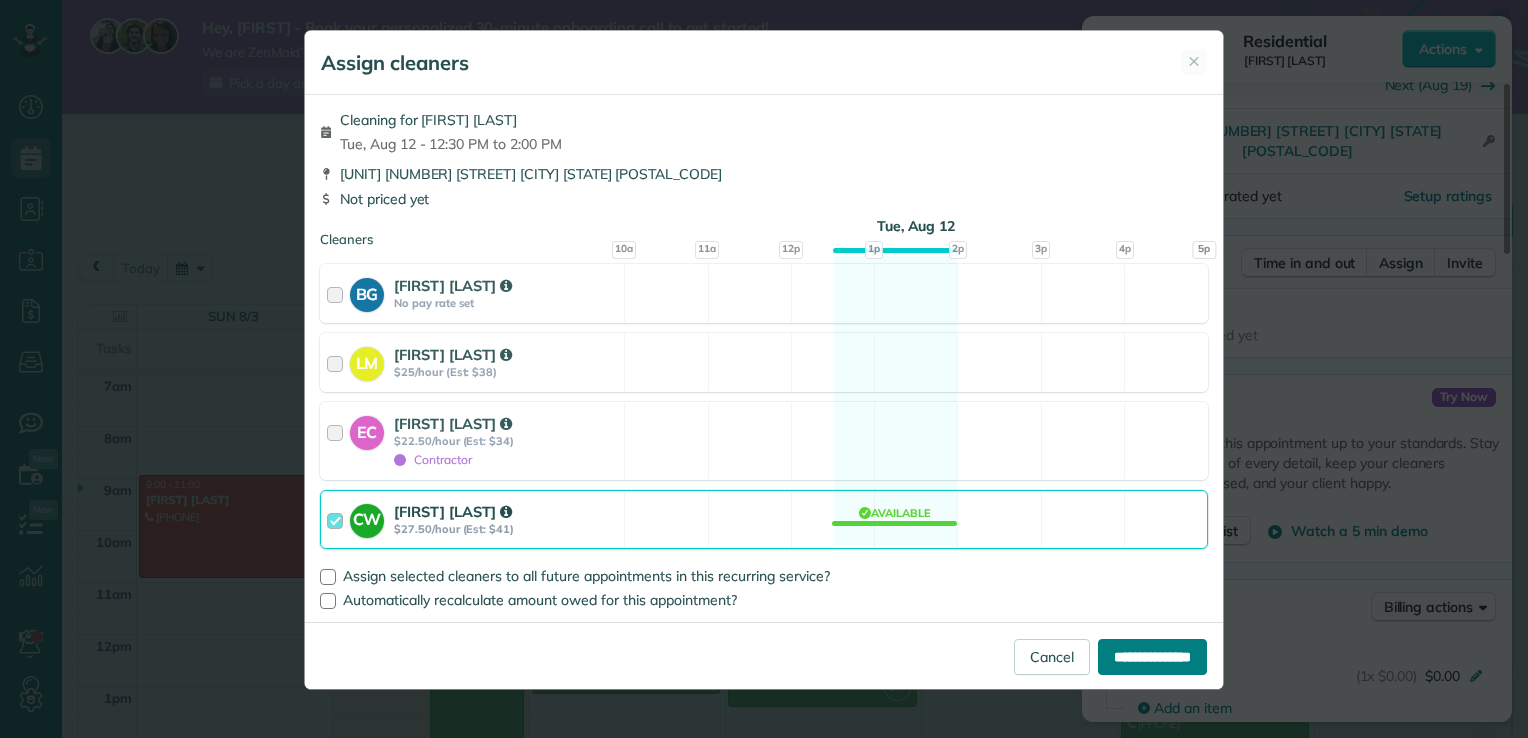 click on "**********" at bounding box center (1152, 657) 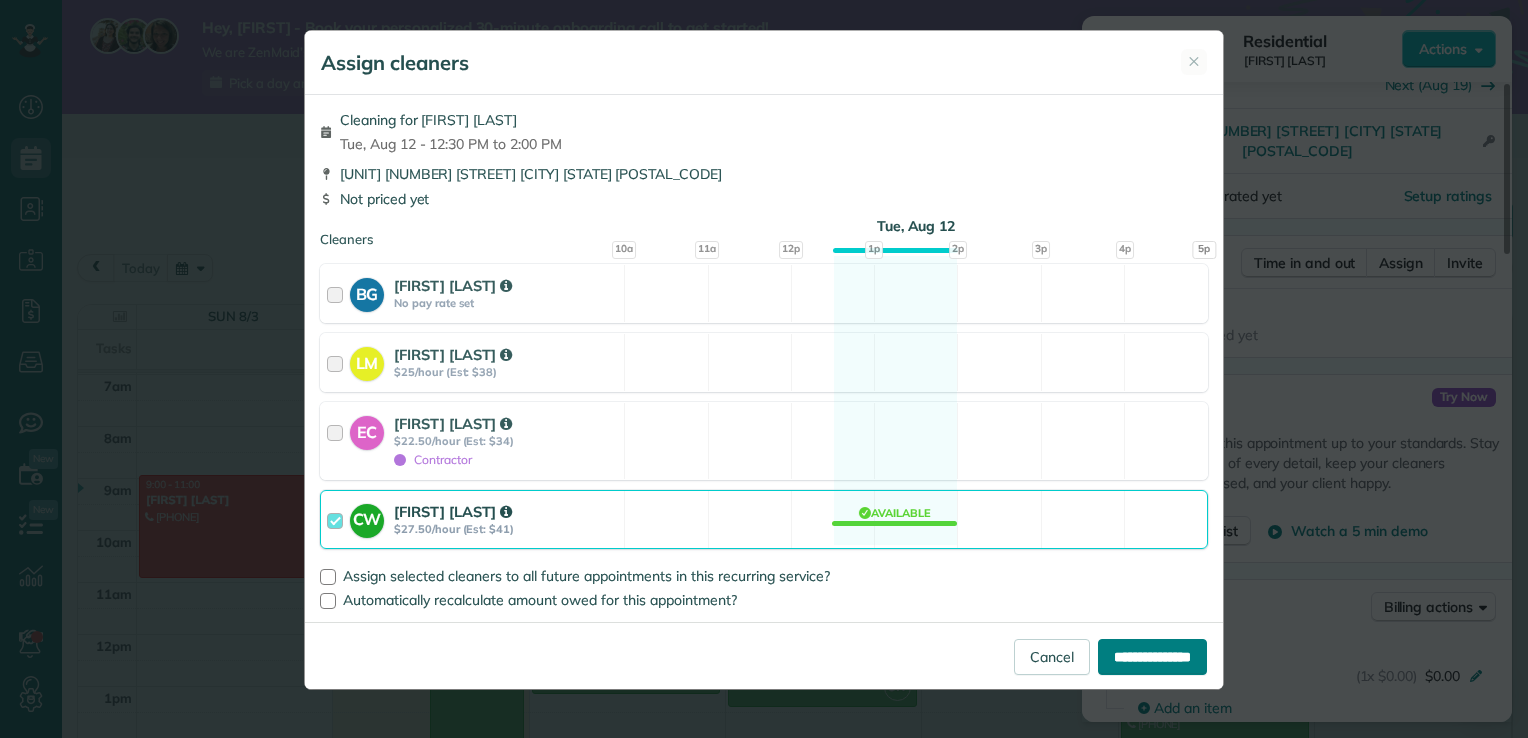 type on "**********" 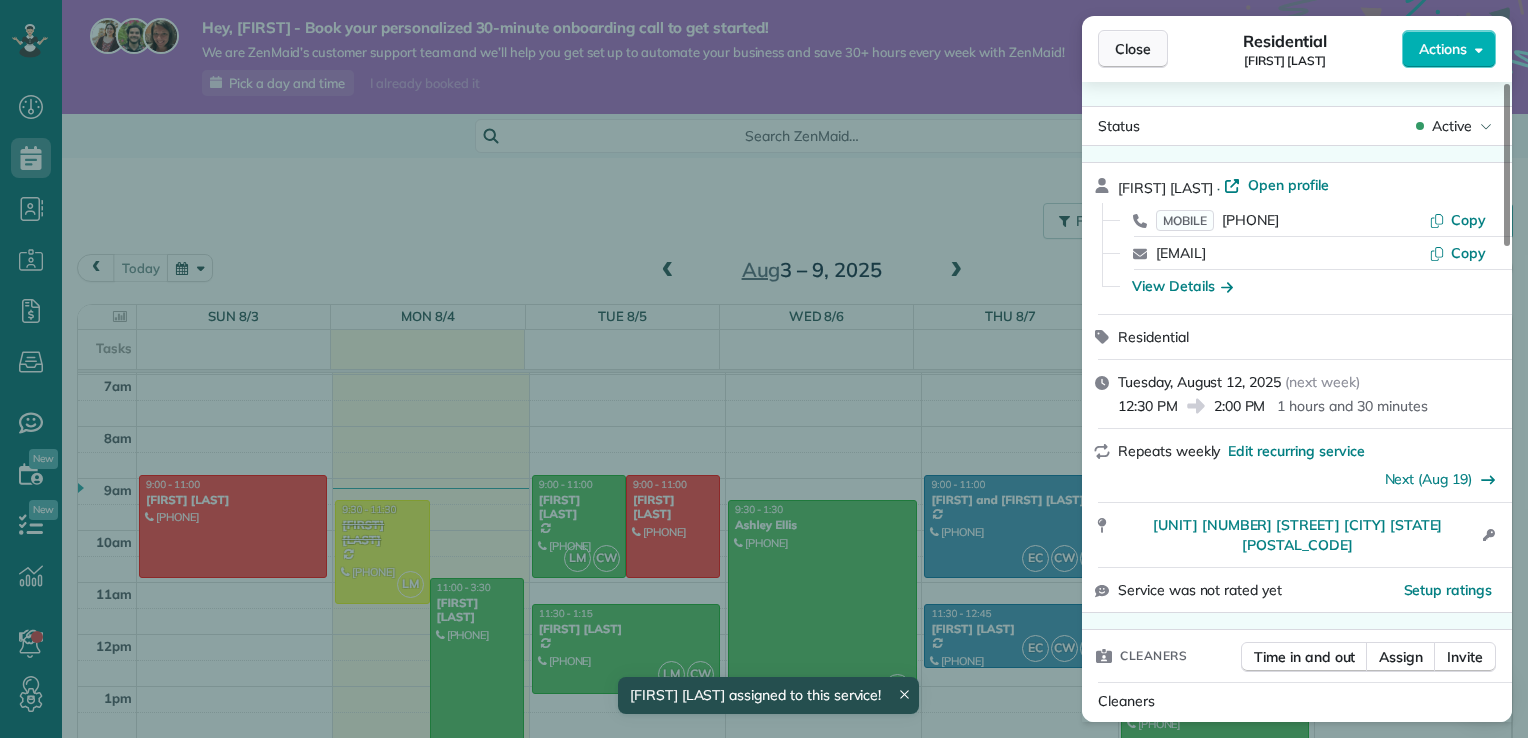 click on "Close" at bounding box center [1133, 49] 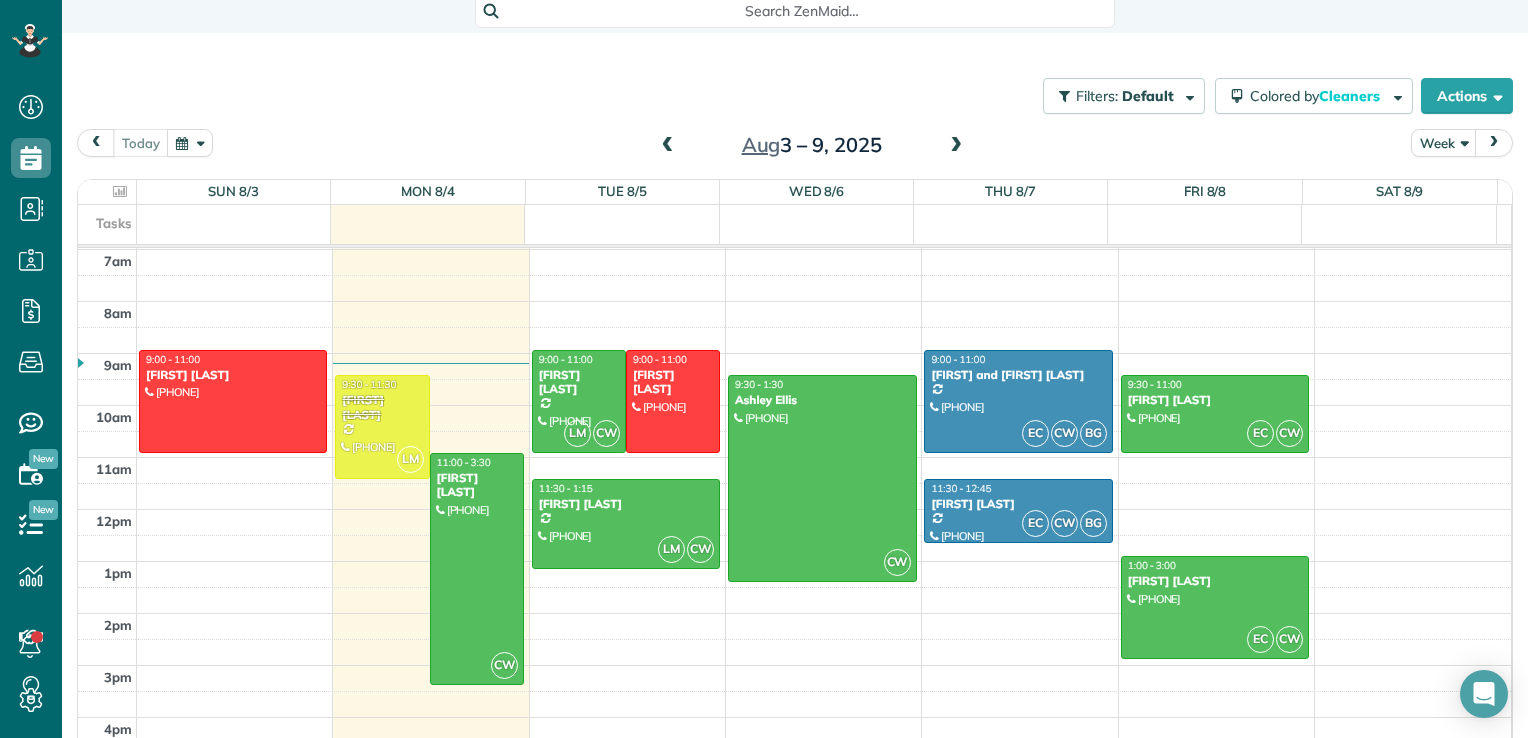 scroll, scrollTop: 126, scrollLeft: 0, axis: vertical 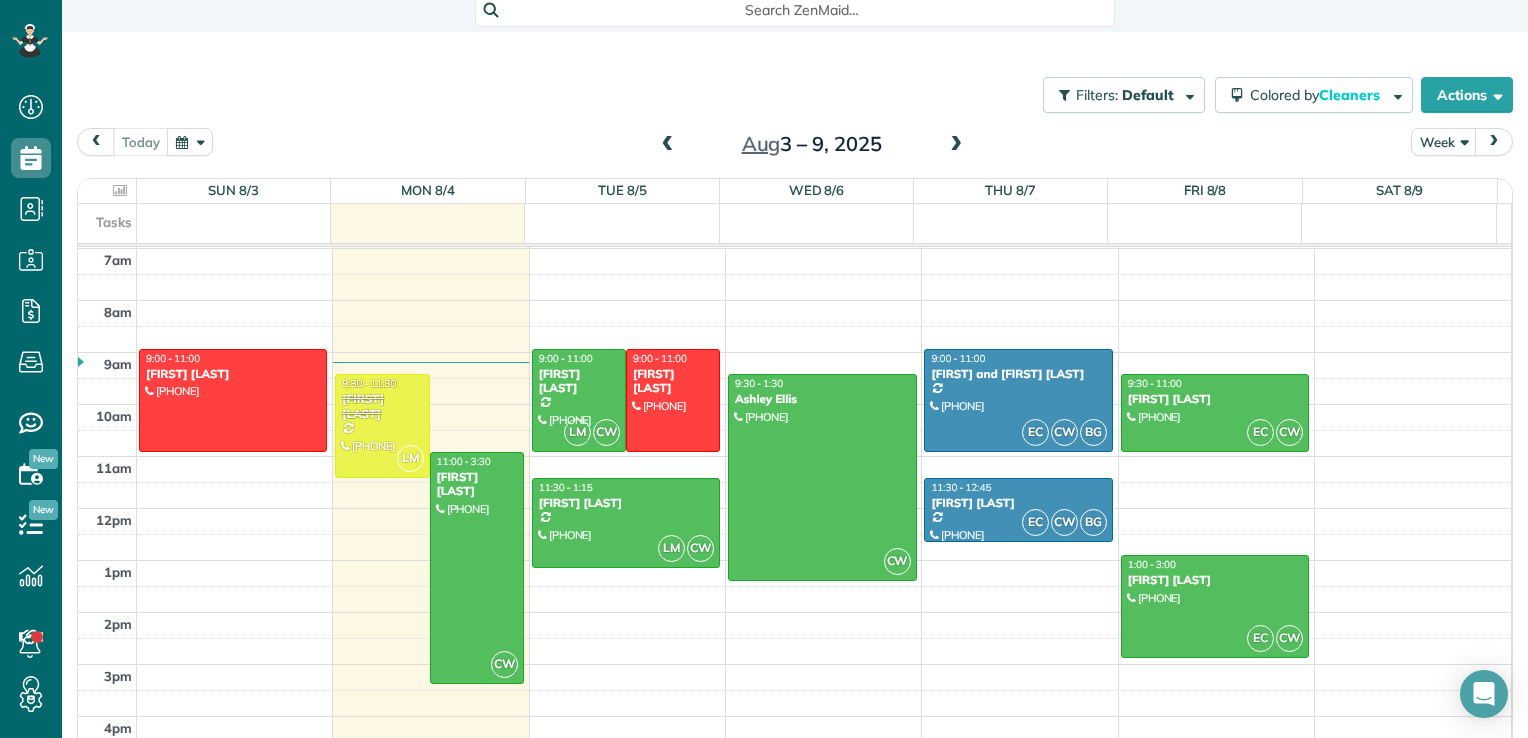 click at bounding box center (956, 145) 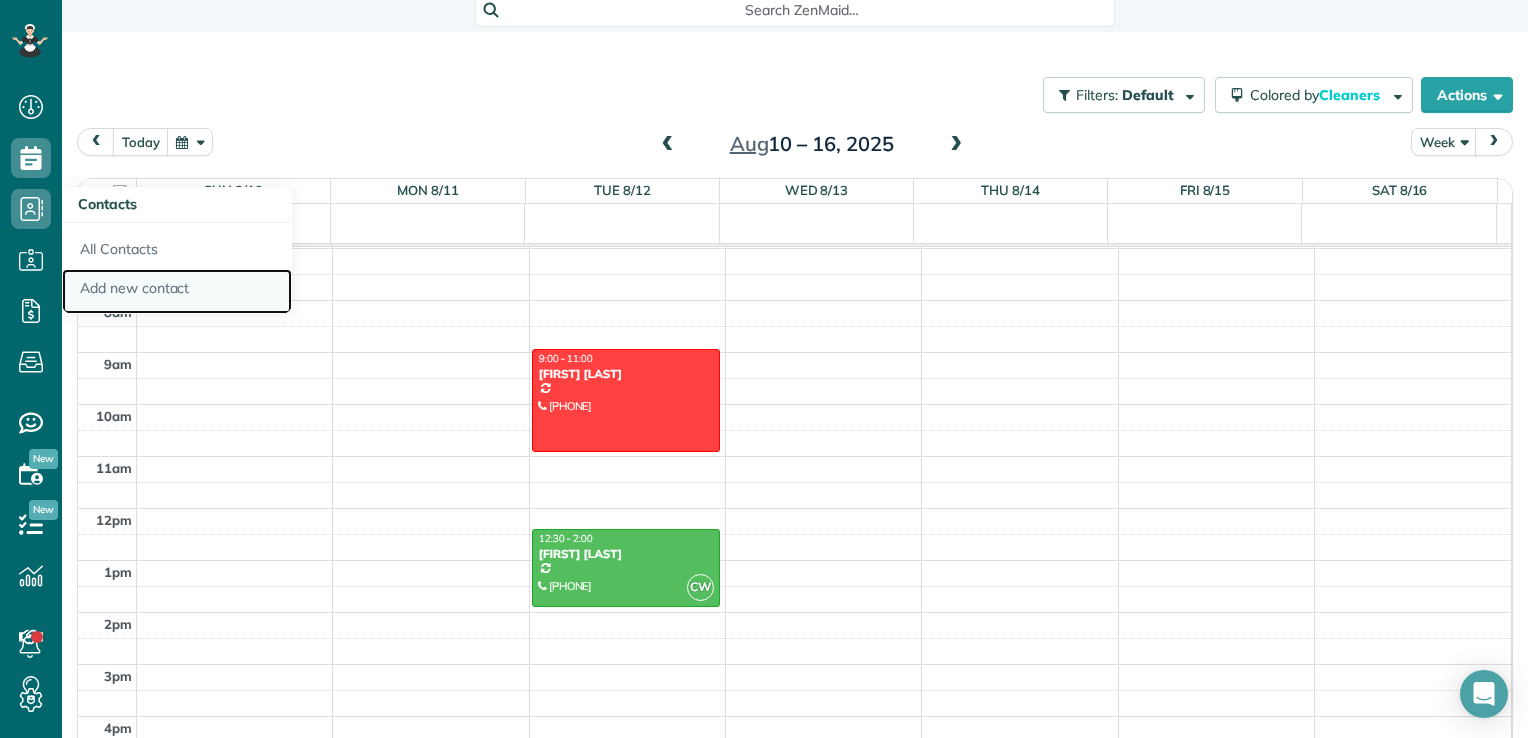 click on "Add new contact" at bounding box center [177, 292] 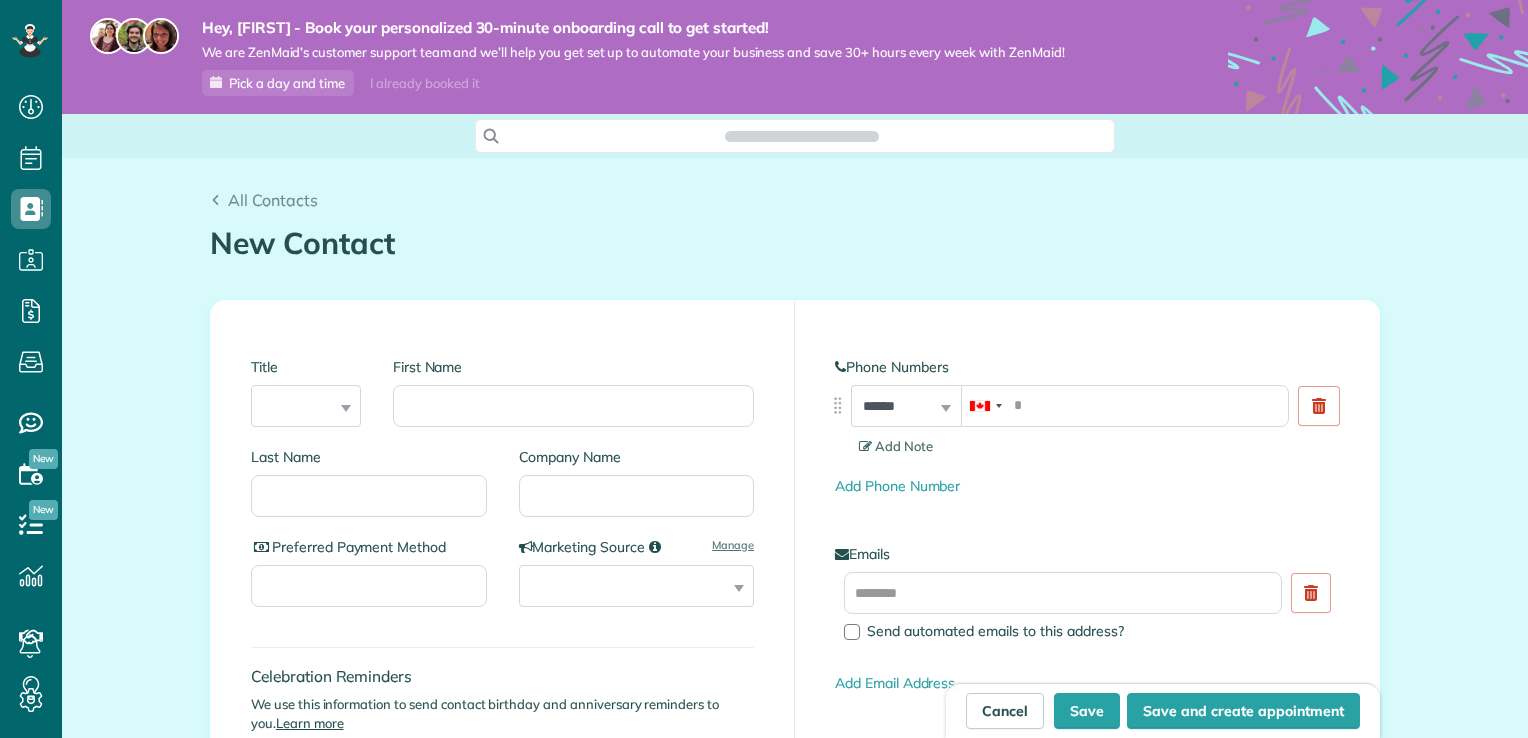 scroll, scrollTop: 0, scrollLeft: 0, axis: both 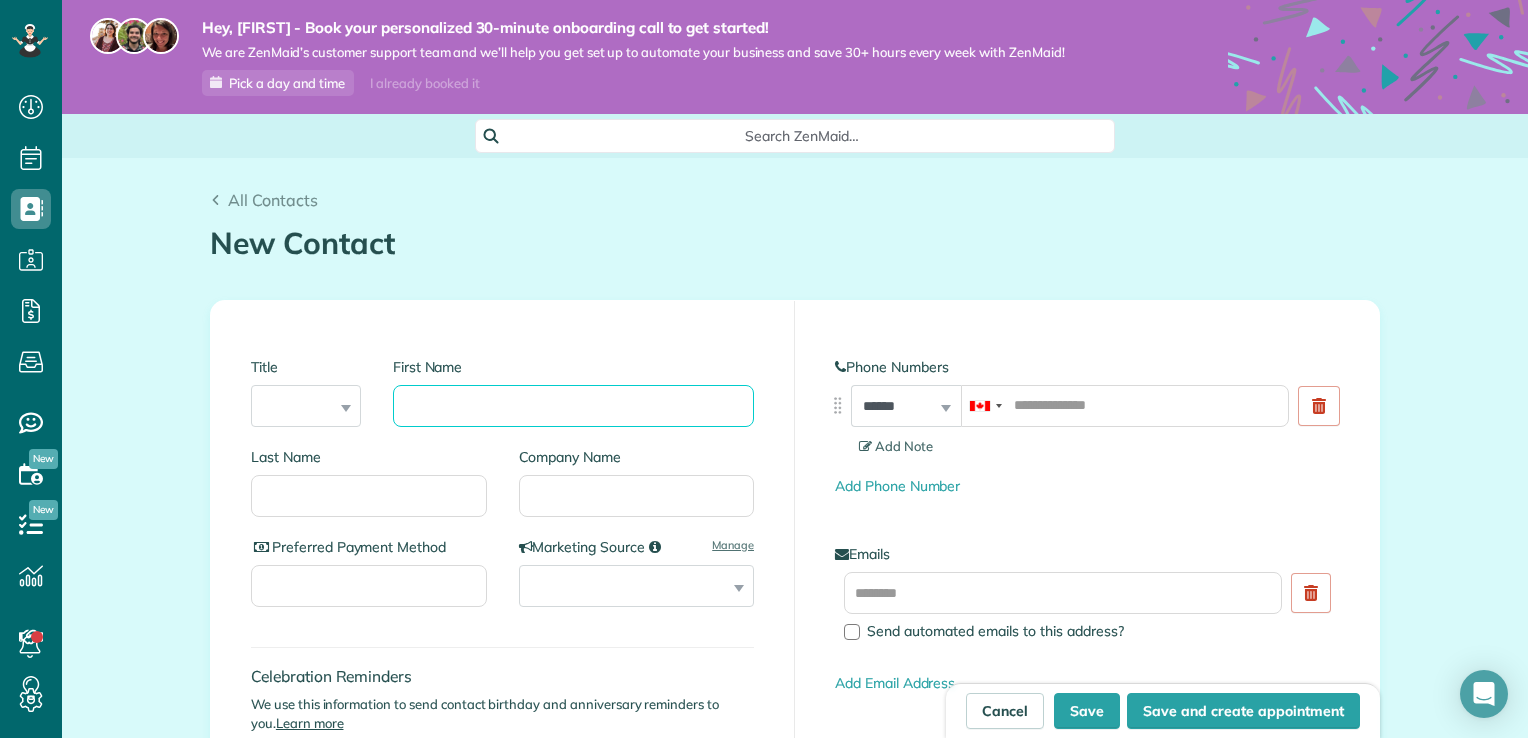 click on "First Name" at bounding box center (573, 406) 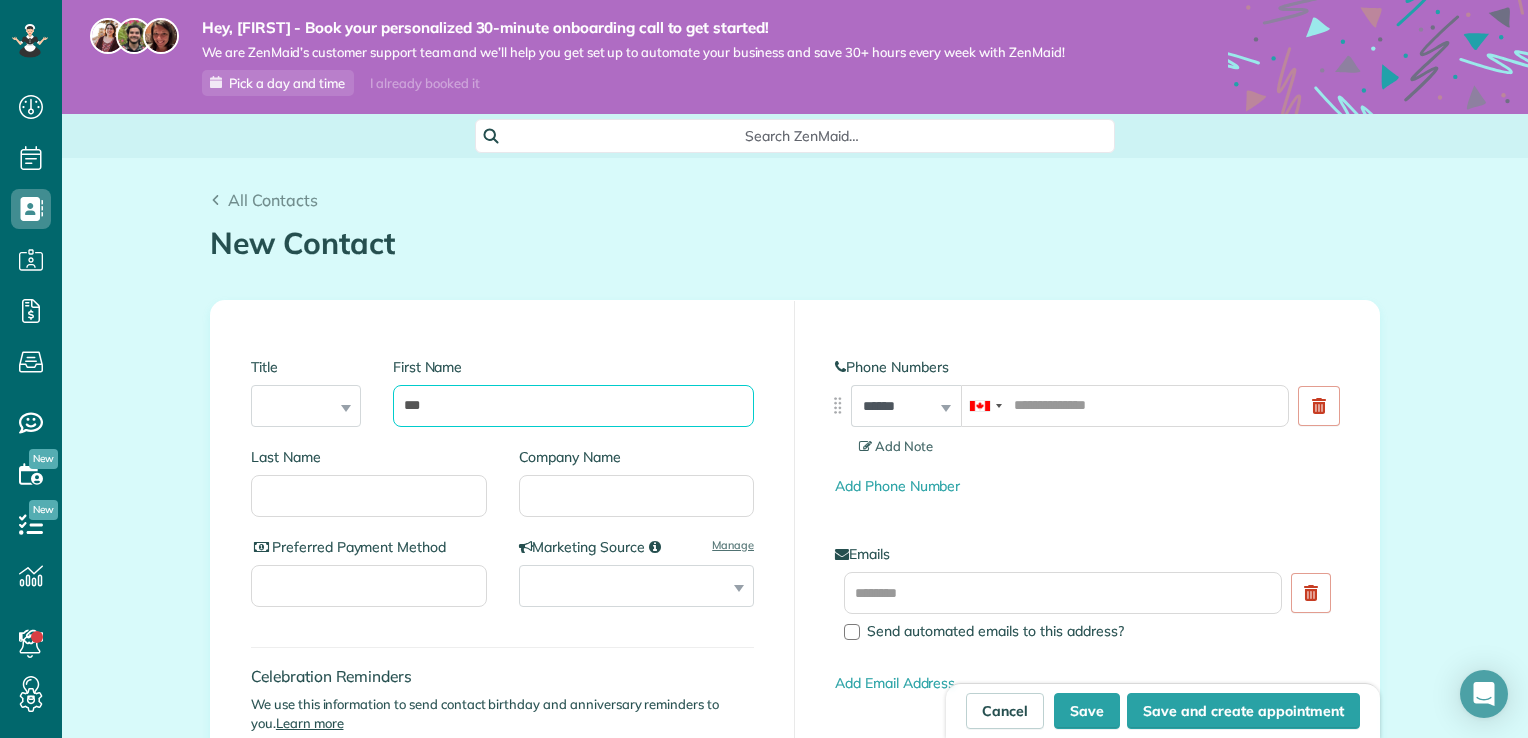 type on "***" 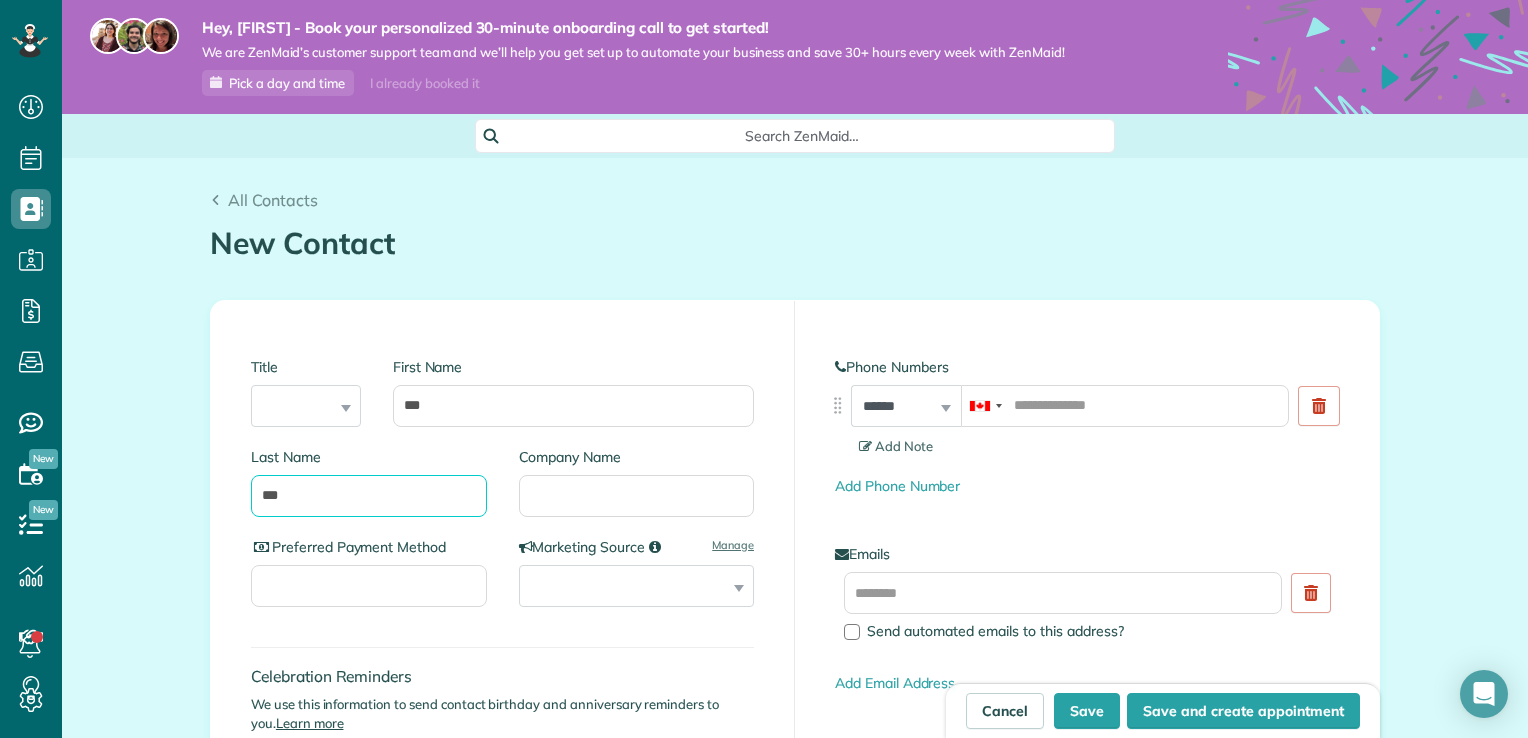 type on "***" 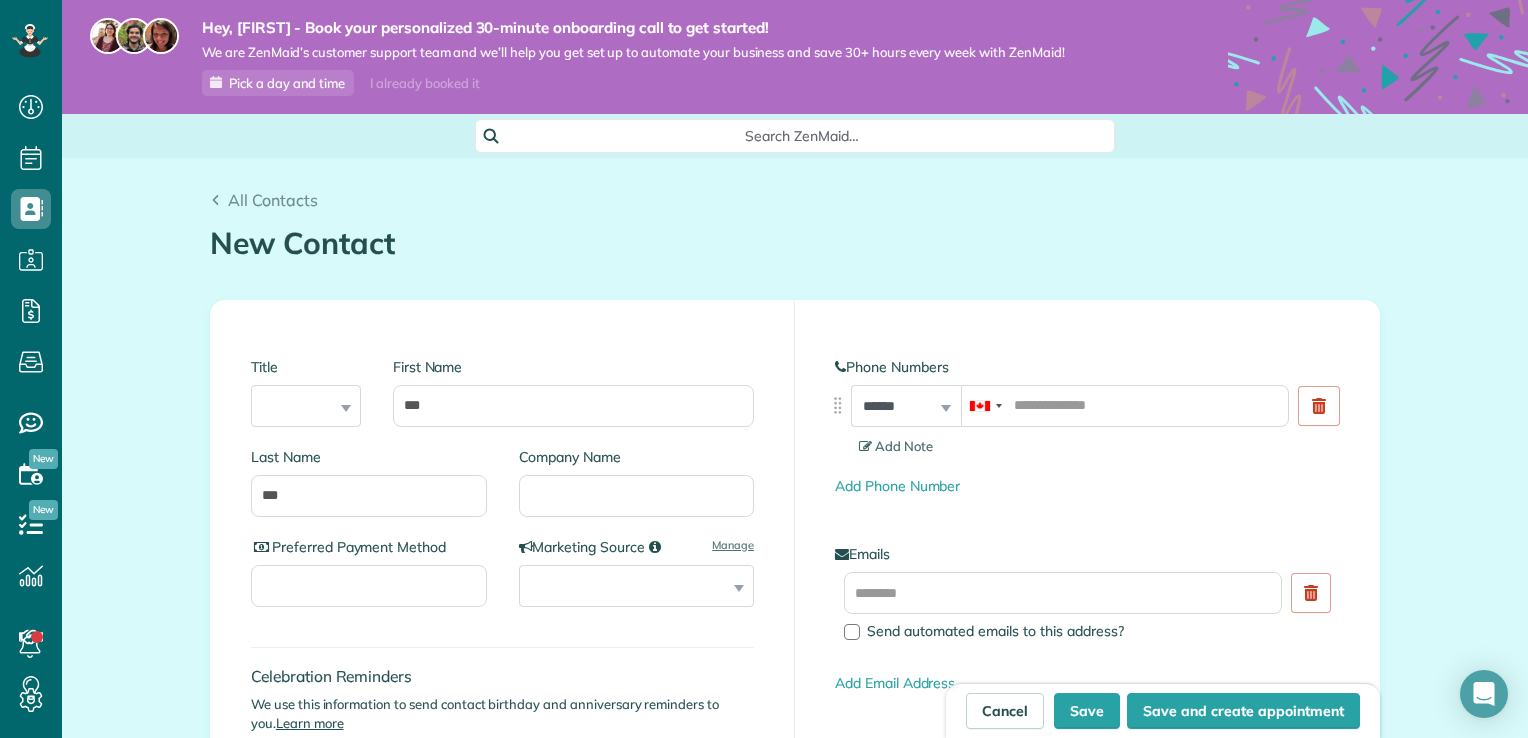 click on "Celebration Reminders
We use this information to send contact birthday and anniversary reminders to you.
Learn more
Birth Date
*****
*******
********
*****
*****
***
****
****
******
*********
*******
********
********
***
*
*
*
*
*
*
*
*
*
**
**
**
**
**
**
**
**
**
**
**
**
**
**
**
**
**
**
**
**
**
**
****
****
****
****
****
****
****
****
****
****
****
****
****
****
****
****
****
****
****
****
****
****
****
****
****
****
****
****
****
****
****
****
****
****
****
****
****
****
****
****
****
****
****
****
****
****
****
****
****
****
****
****
****
****
****
****
****
****
****
****
****" at bounding box center (502, 736) 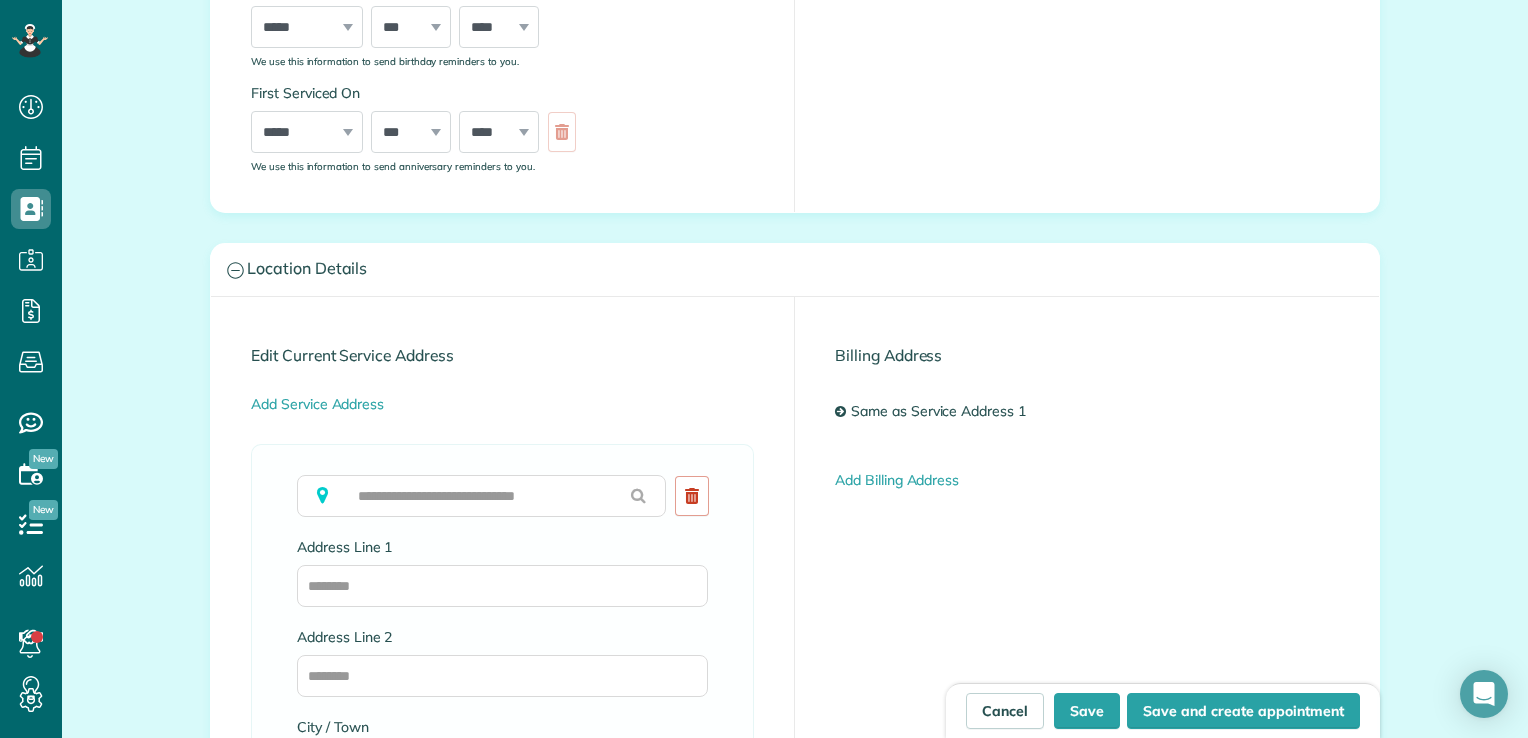 scroll, scrollTop: 800, scrollLeft: 0, axis: vertical 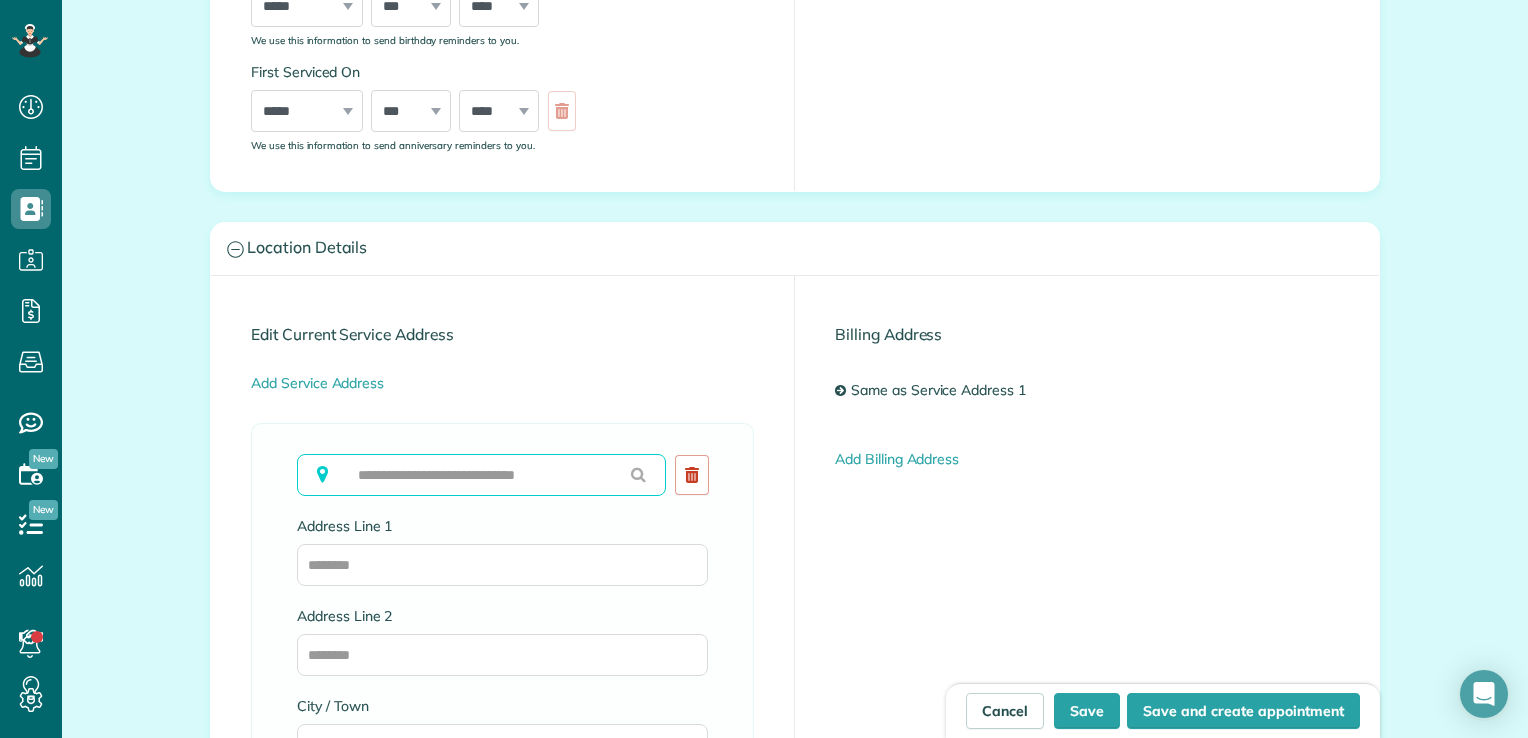 click at bounding box center [481, 475] 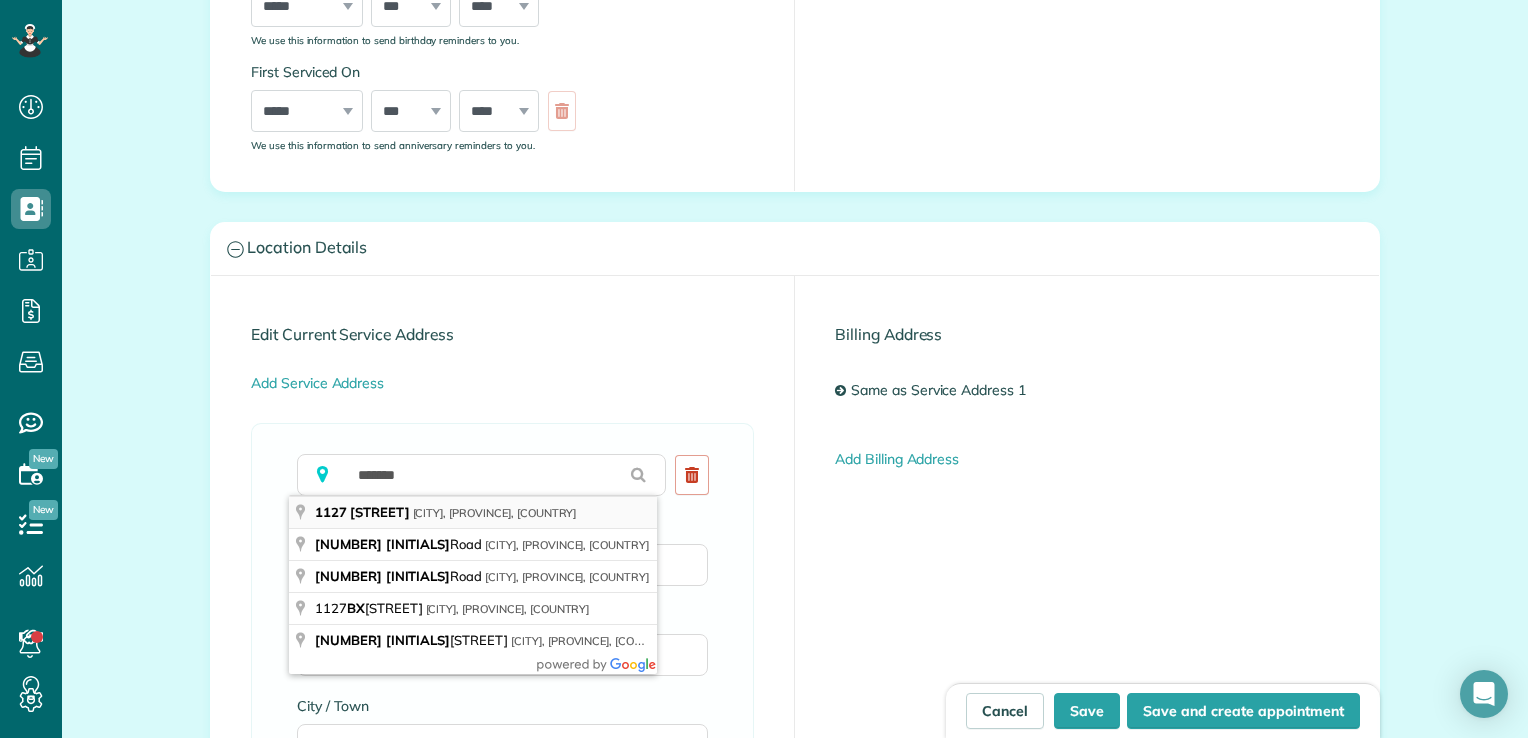 type on "**********" 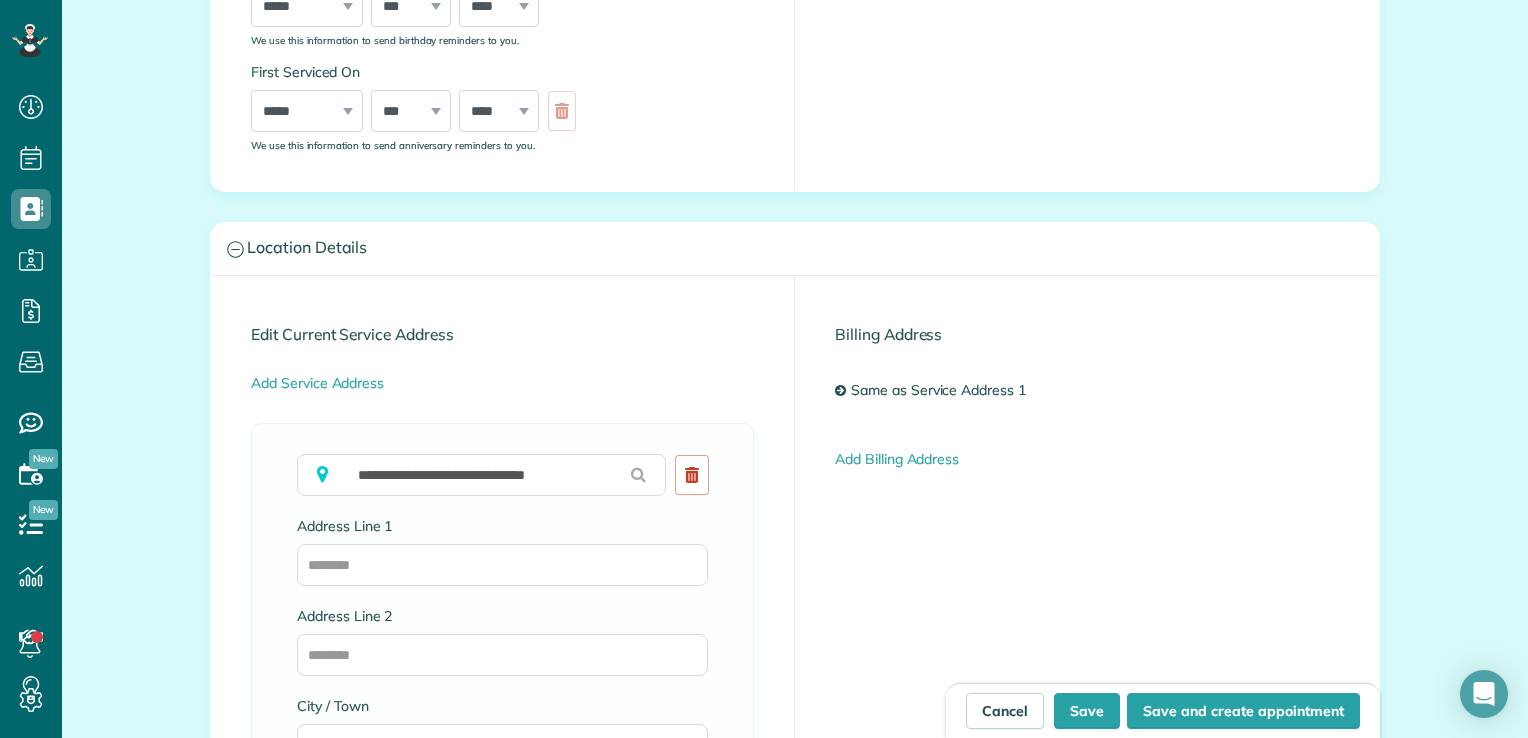 type on "**********" 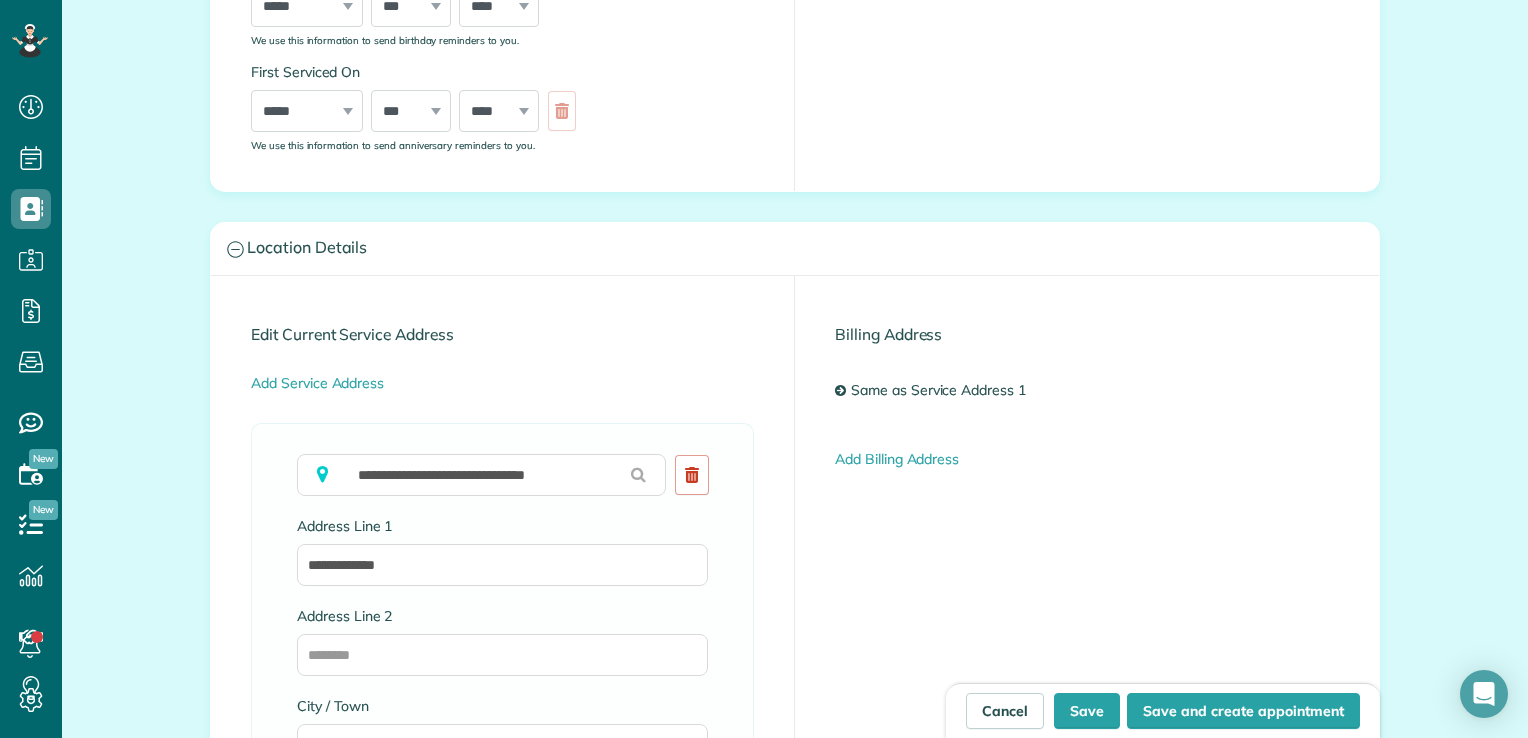 click on "**********" at bounding box center (502, 810) 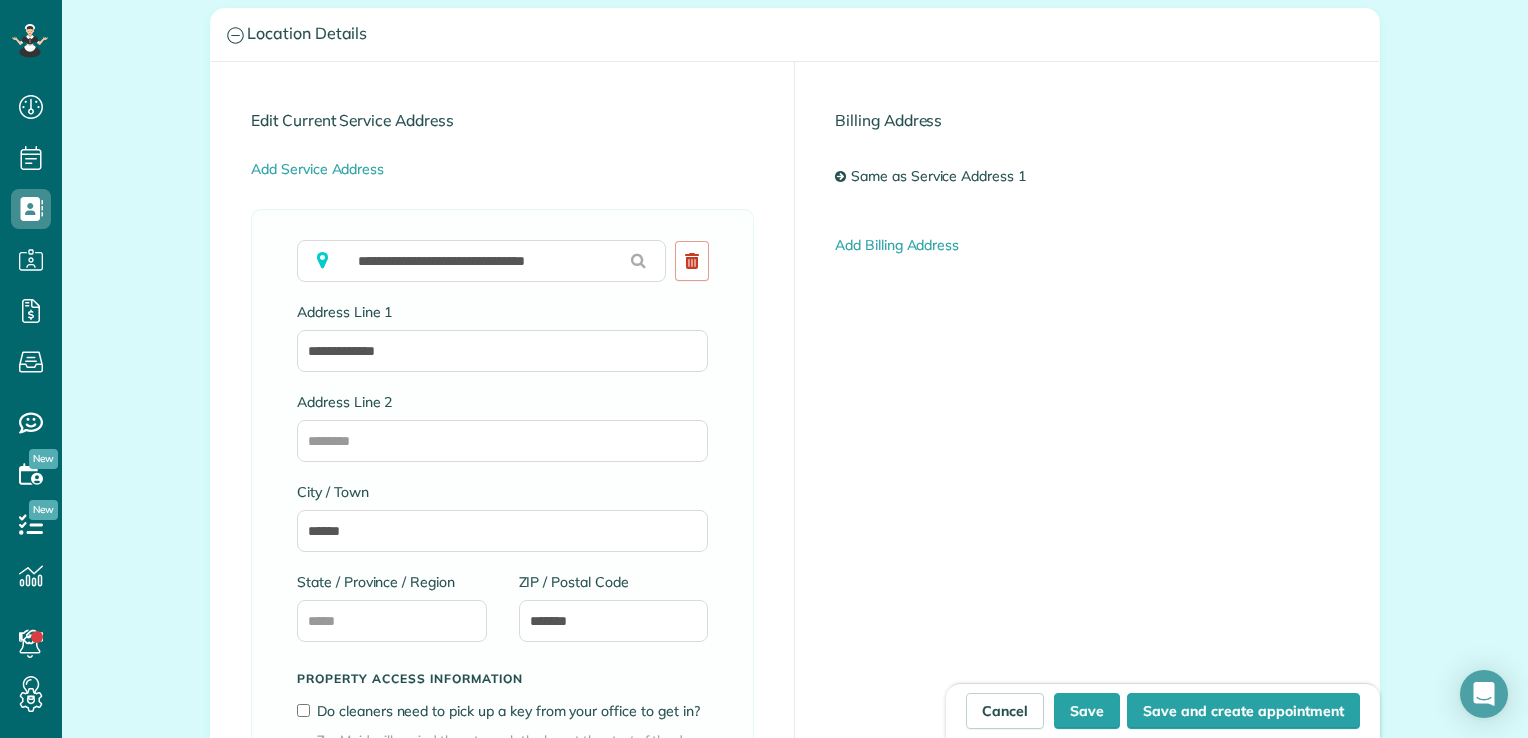 scroll, scrollTop: 1040, scrollLeft: 0, axis: vertical 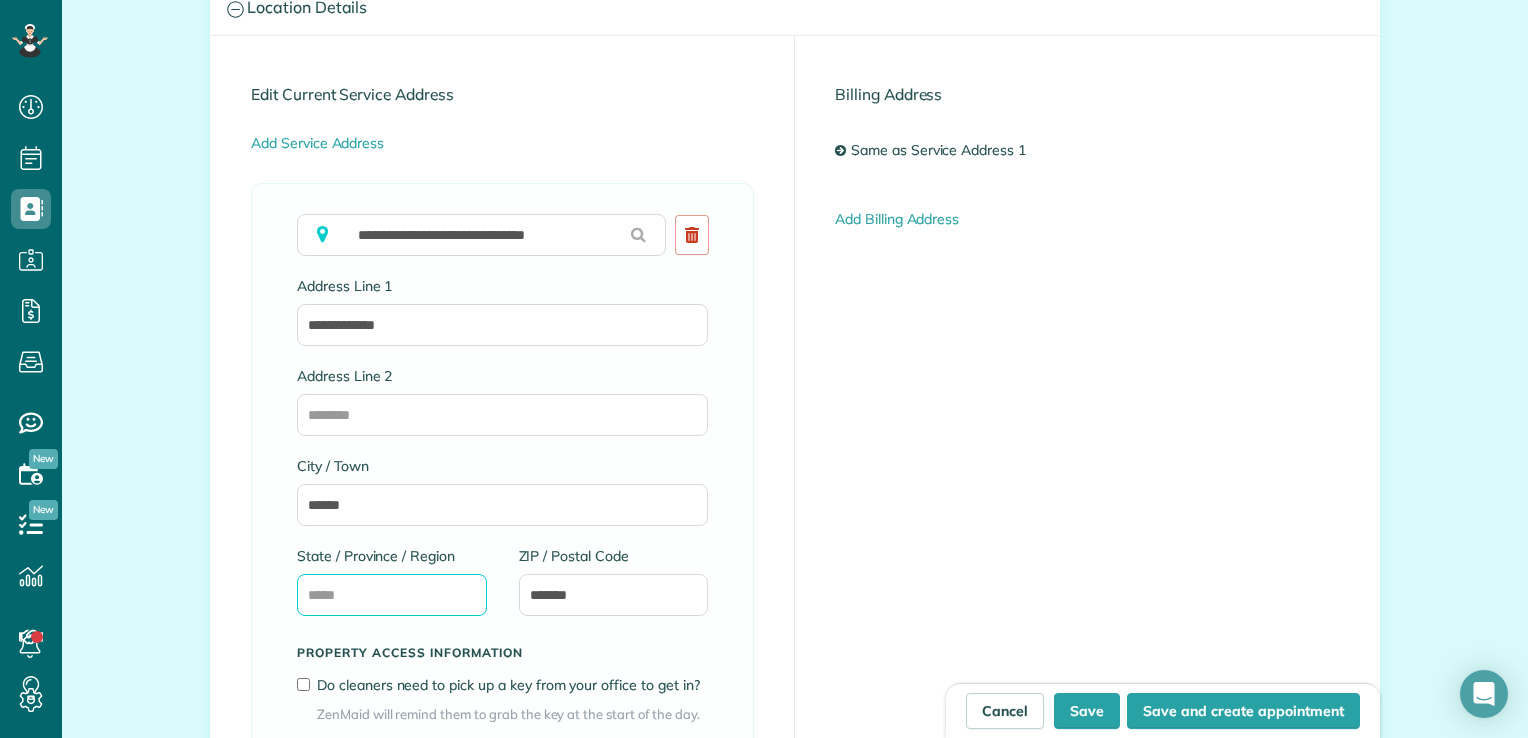 click on "State / Province / Region" at bounding box center (392, 595) 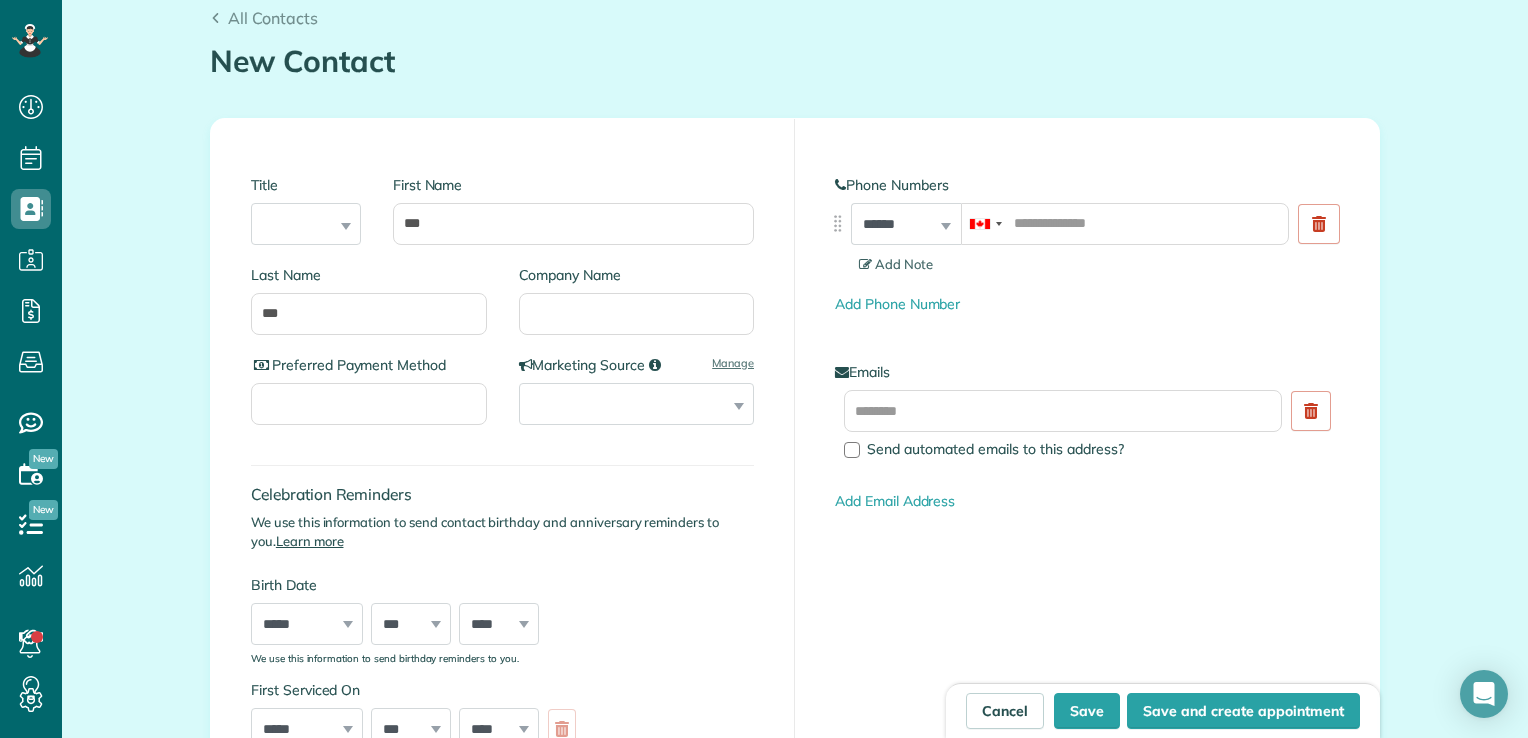scroll, scrollTop: 168, scrollLeft: 0, axis: vertical 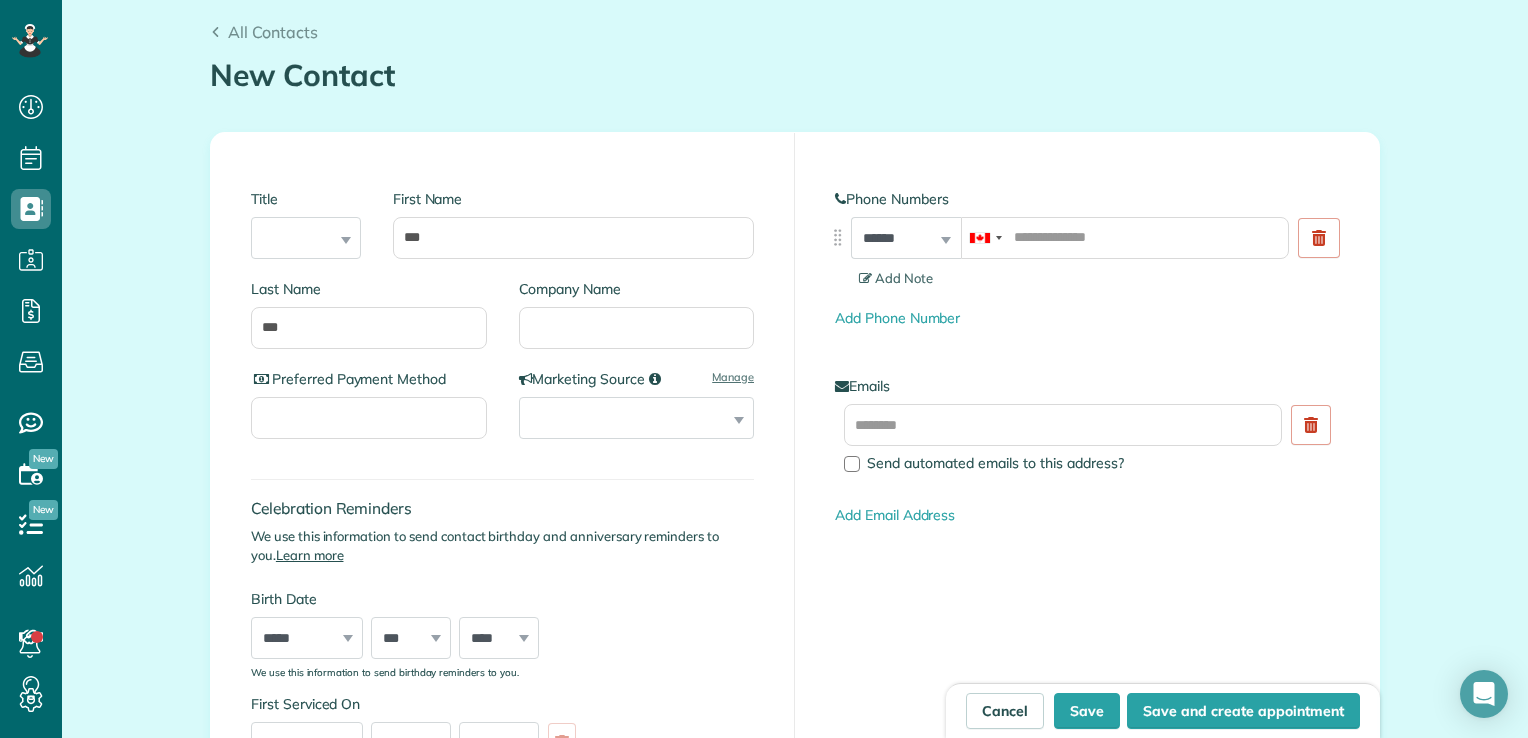 type on "**" 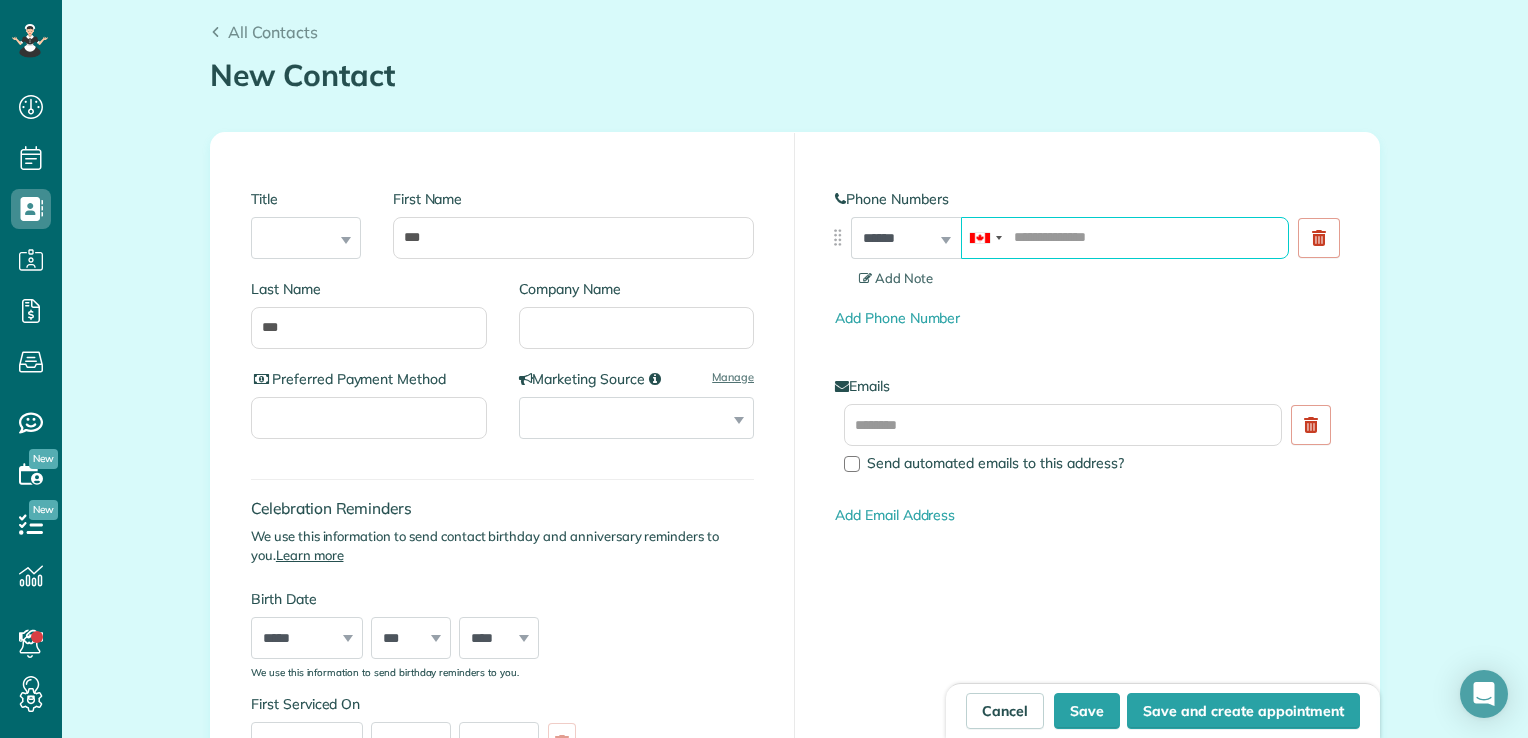 click at bounding box center (1125, 238) 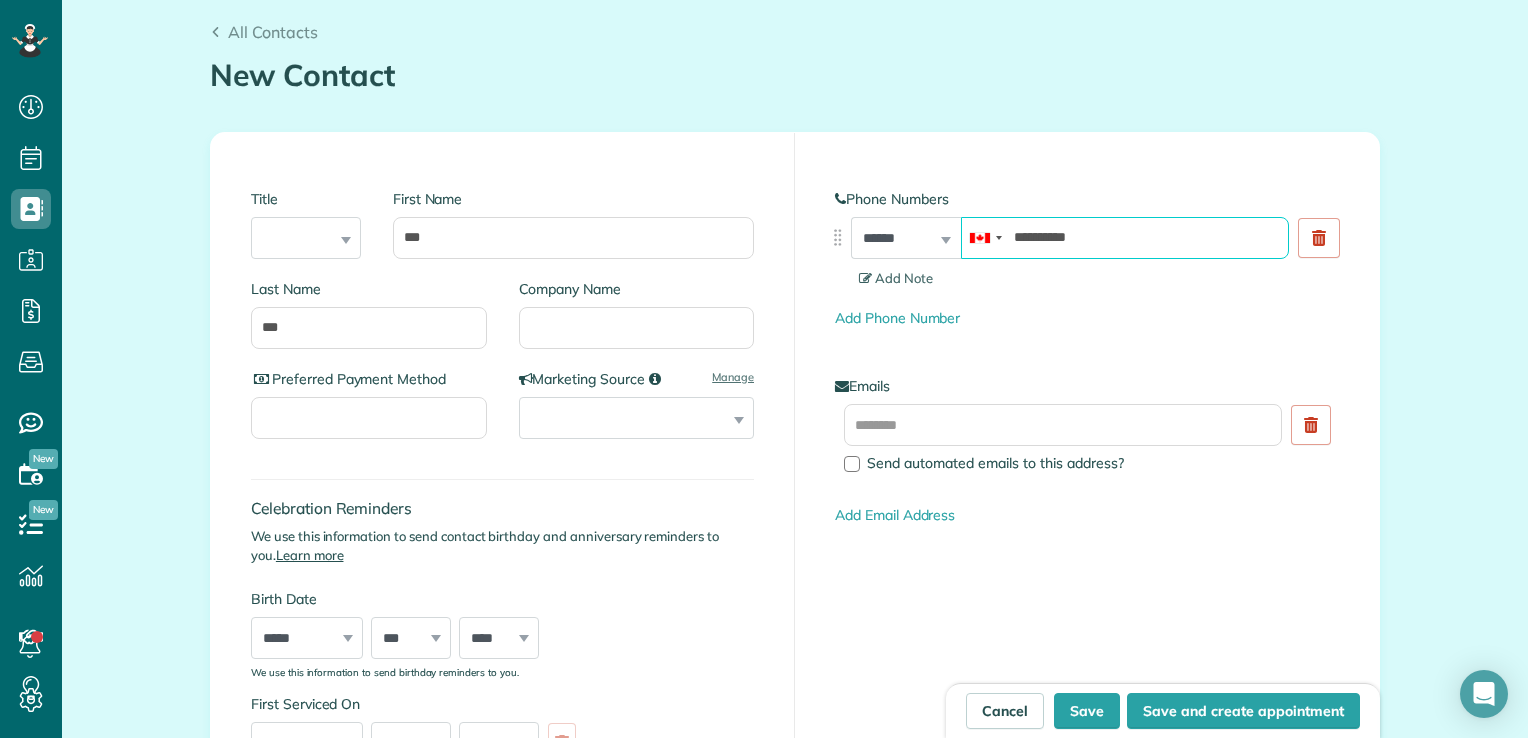 type on "**********" 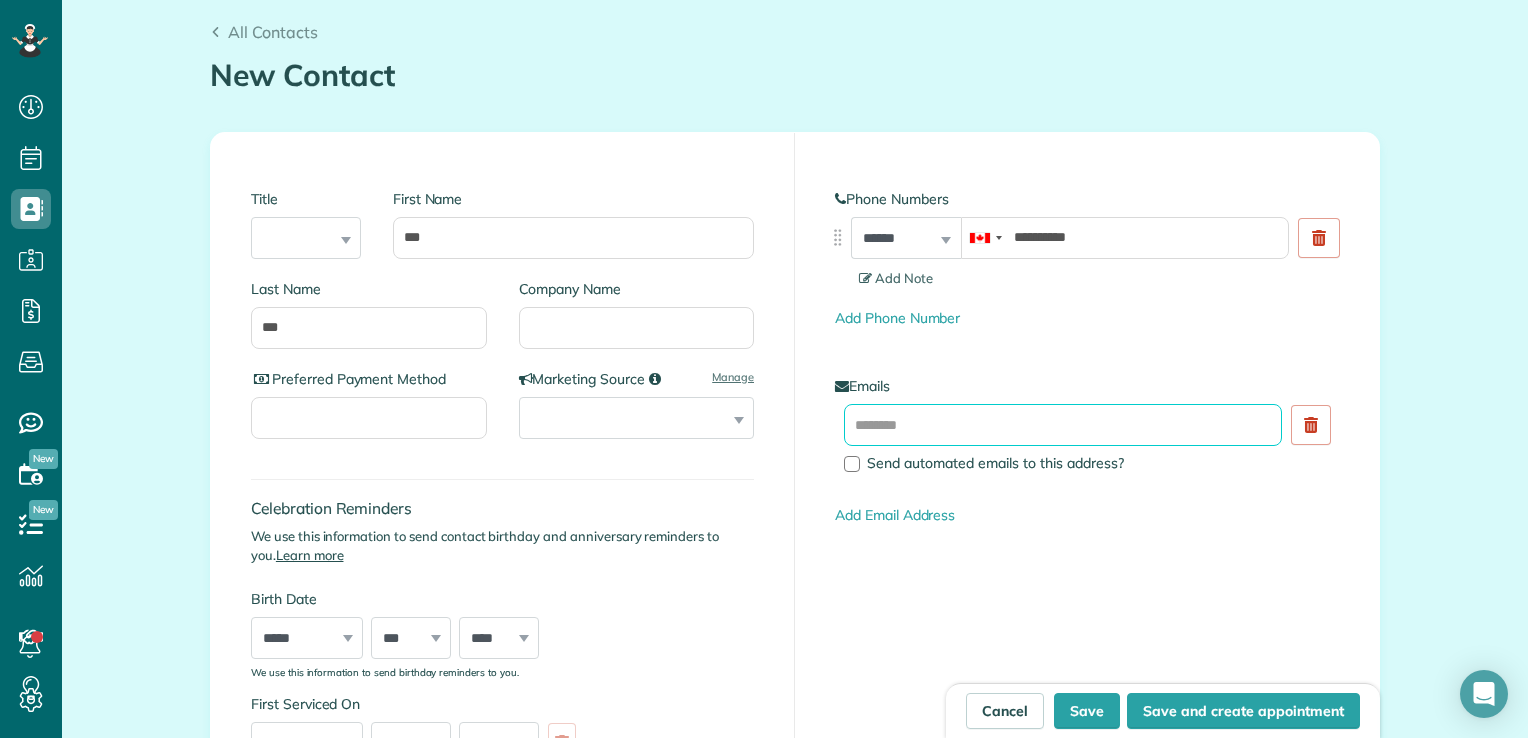 click at bounding box center [1063, 425] 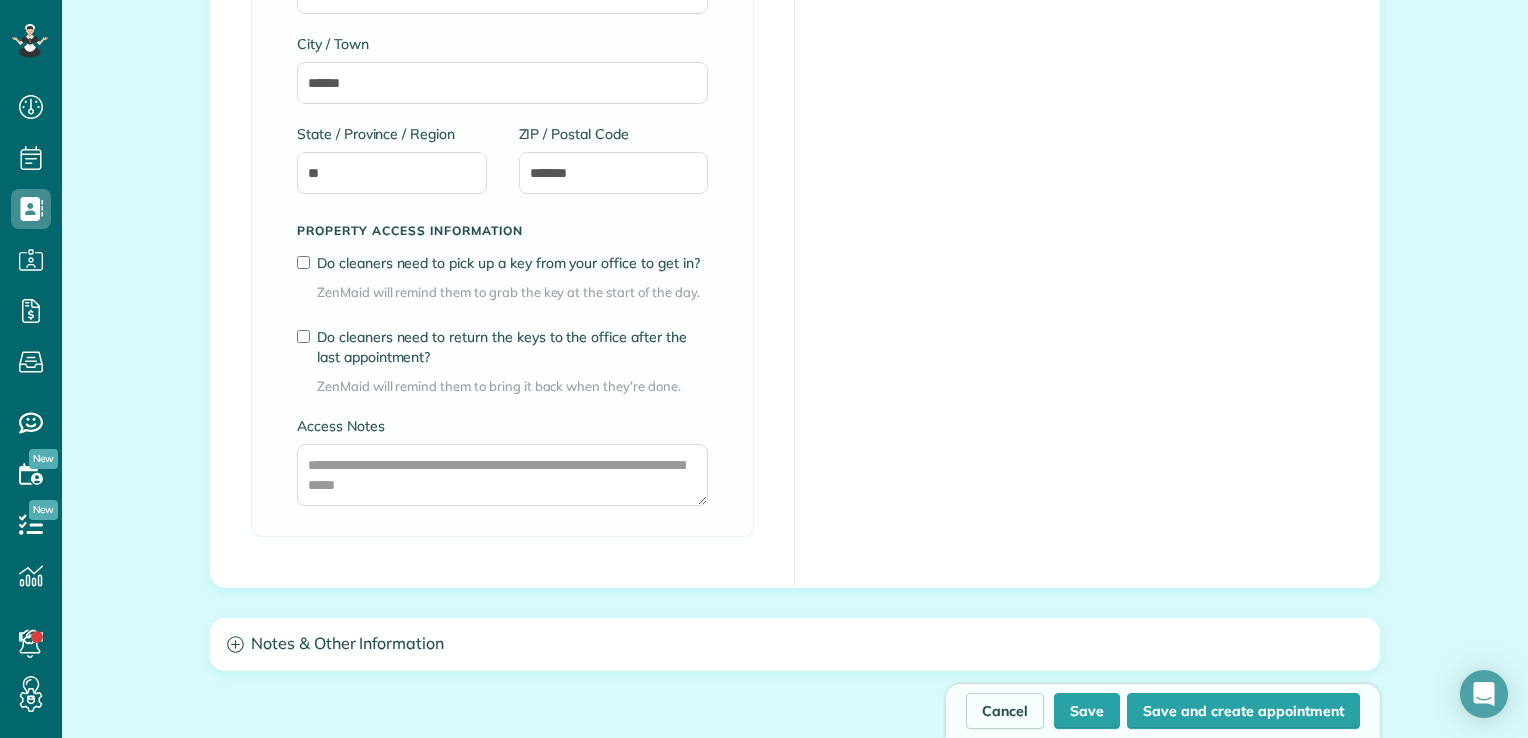 scroll, scrollTop: 168, scrollLeft: 0, axis: vertical 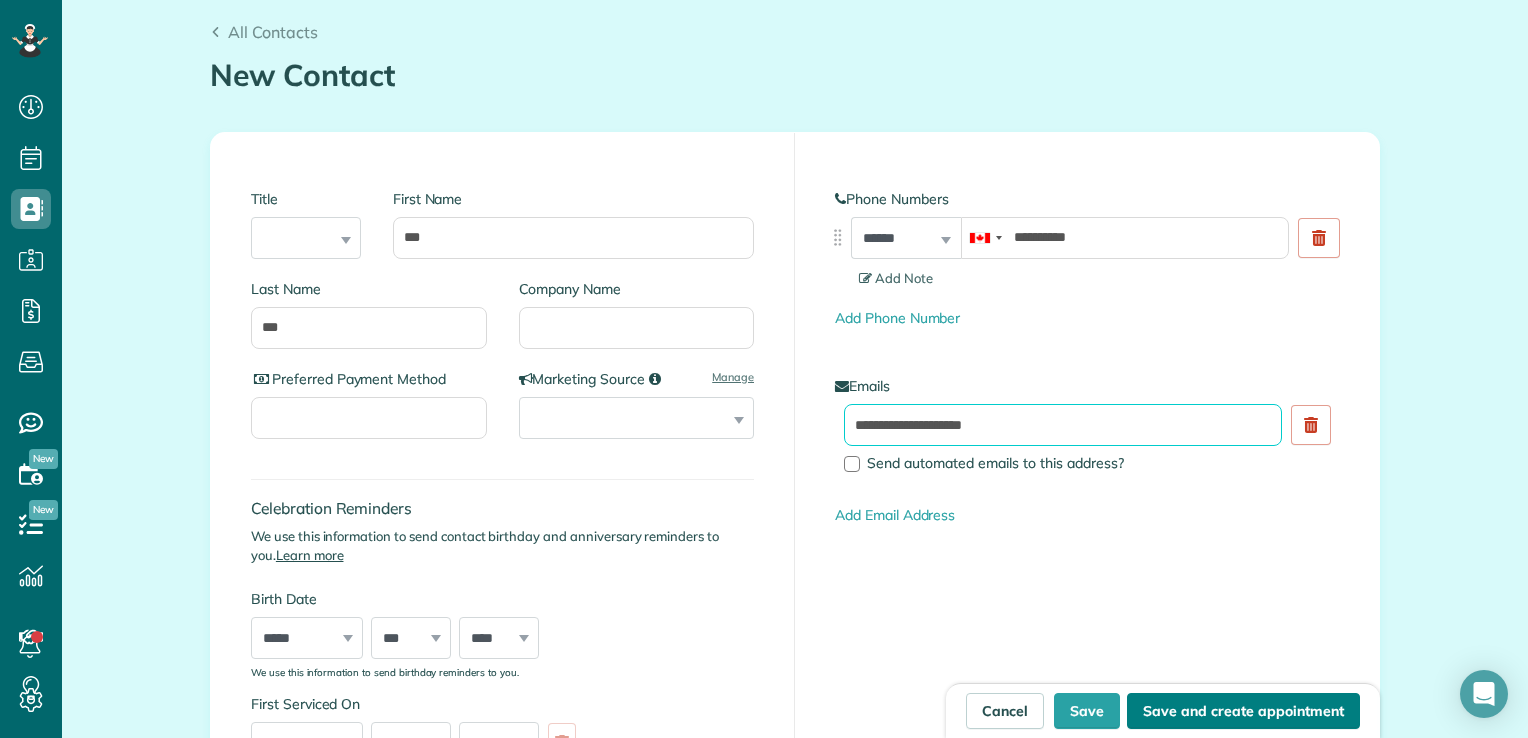 type on "**********" 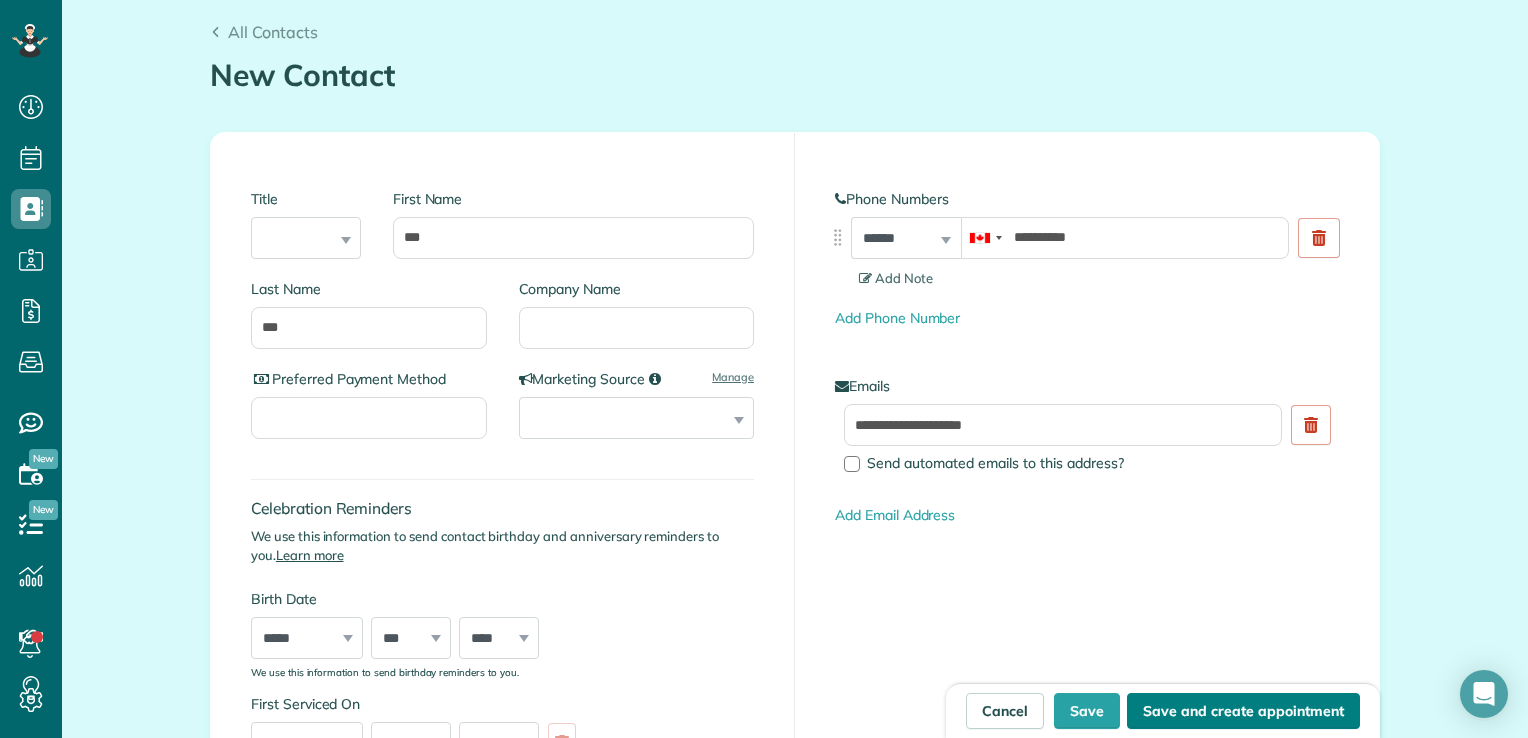 click on "Save and create appointment" at bounding box center (1243, 711) 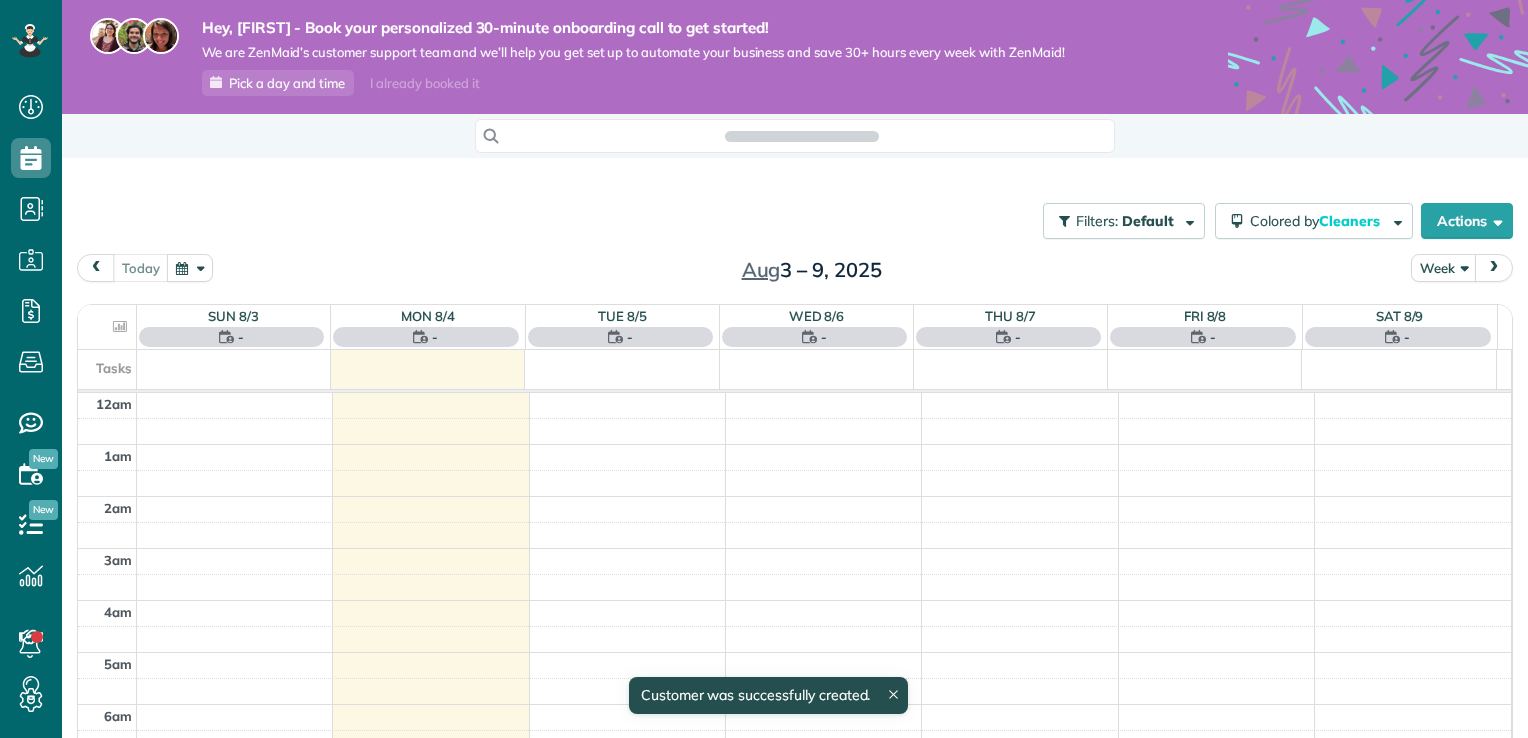 scroll, scrollTop: 0, scrollLeft: 0, axis: both 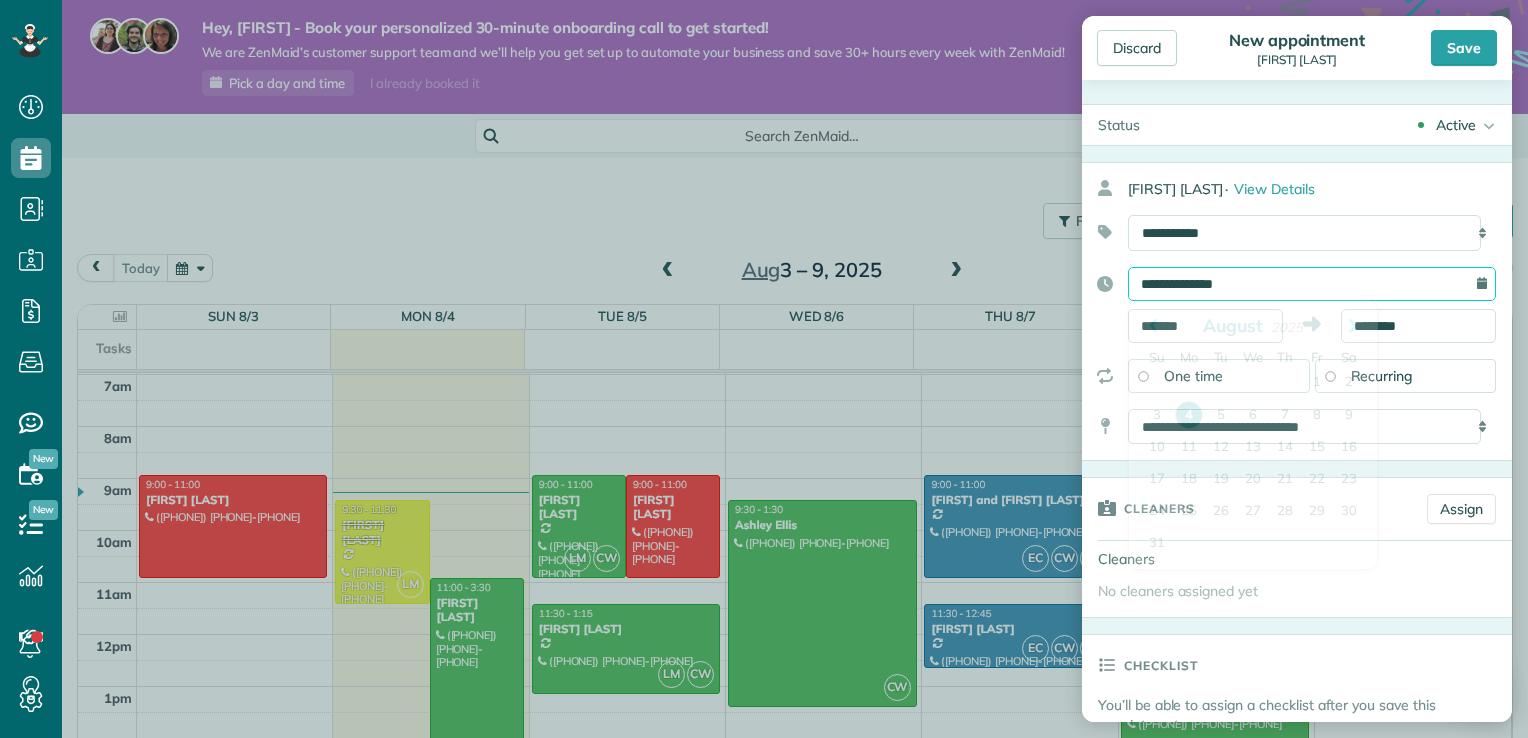 click on "**********" at bounding box center [1312, 284] 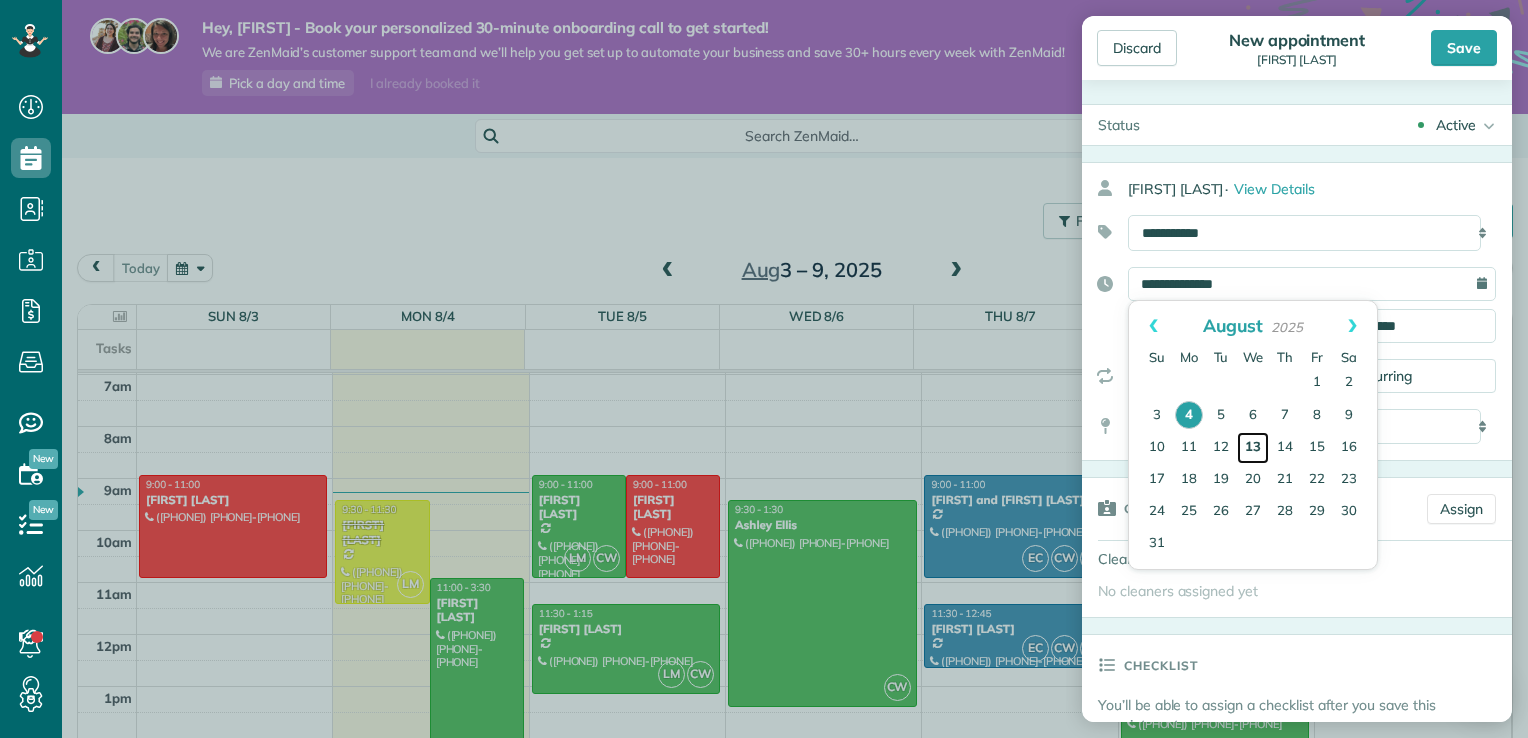click on "13" at bounding box center (1253, 448) 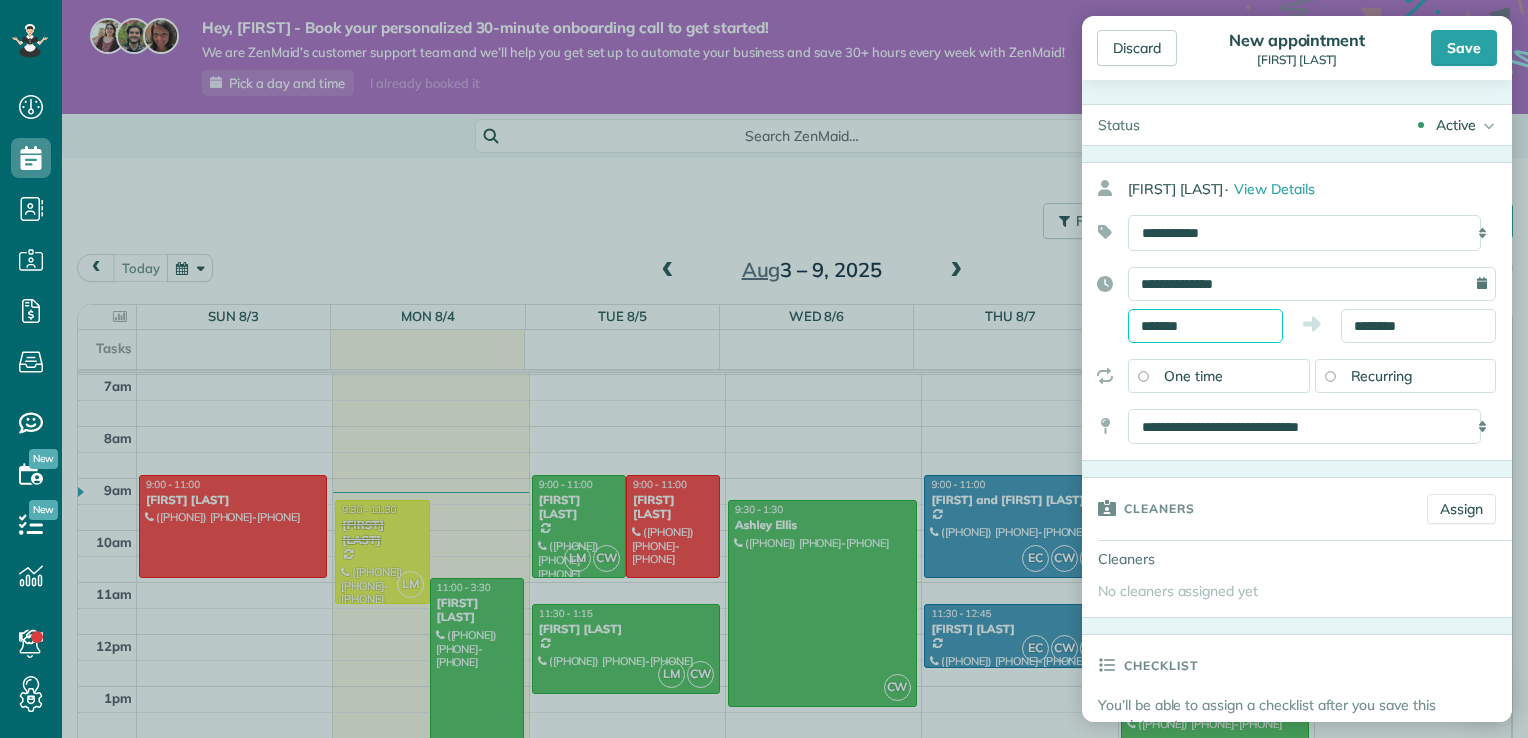 click on "*******" at bounding box center [1205, 326] 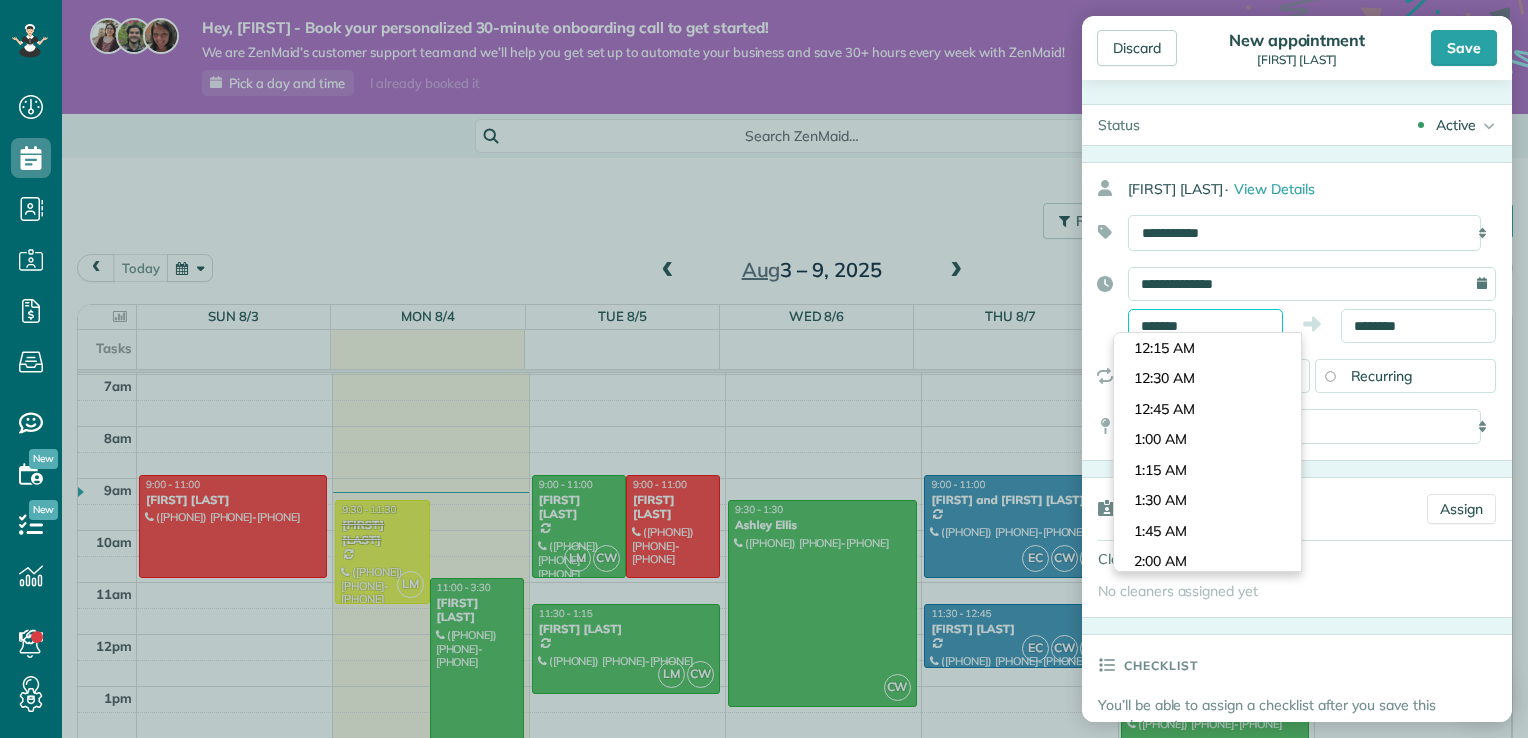 scroll, scrollTop: 1037, scrollLeft: 0, axis: vertical 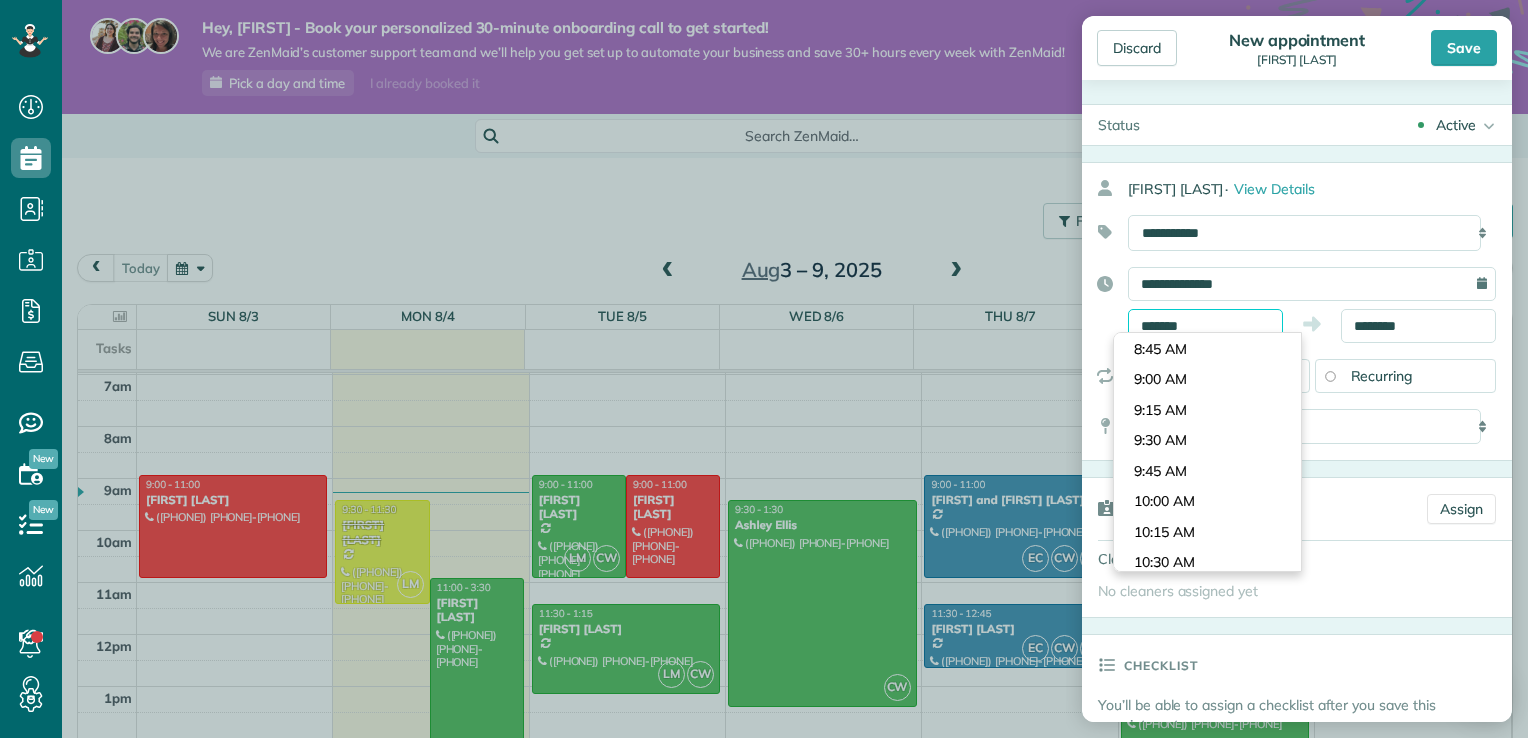type on "*******" 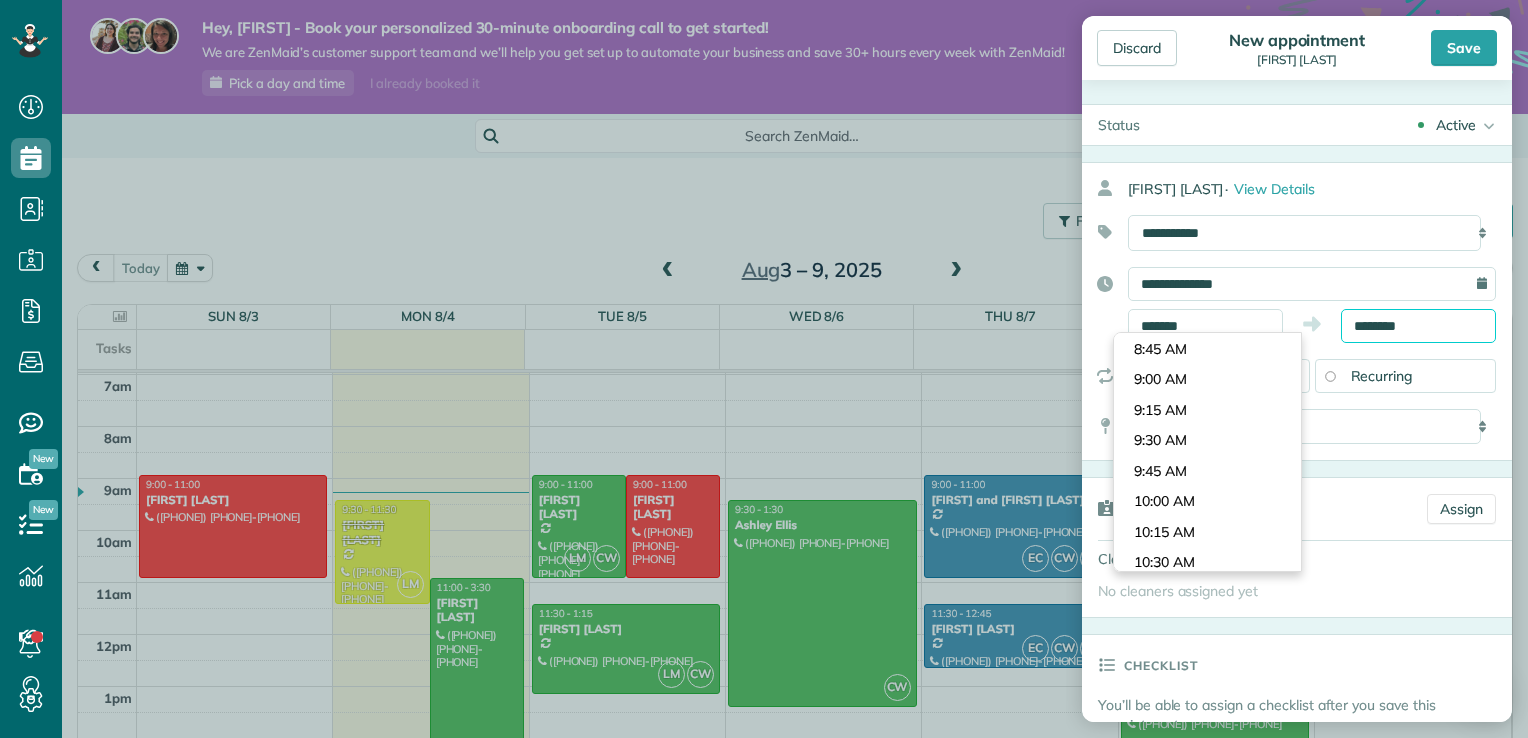 click on "********" at bounding box center (1418, 326) 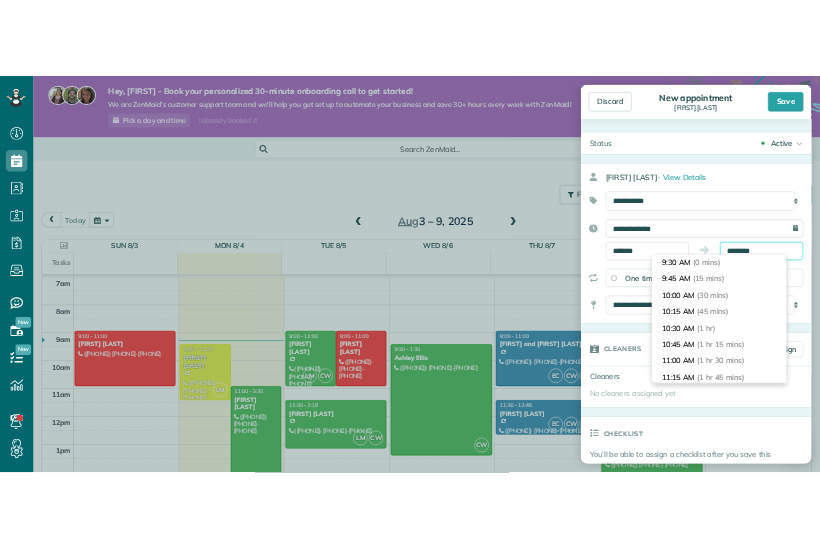 scroll, scrollTop: 152, scrollLeft: 0, axis: vertical 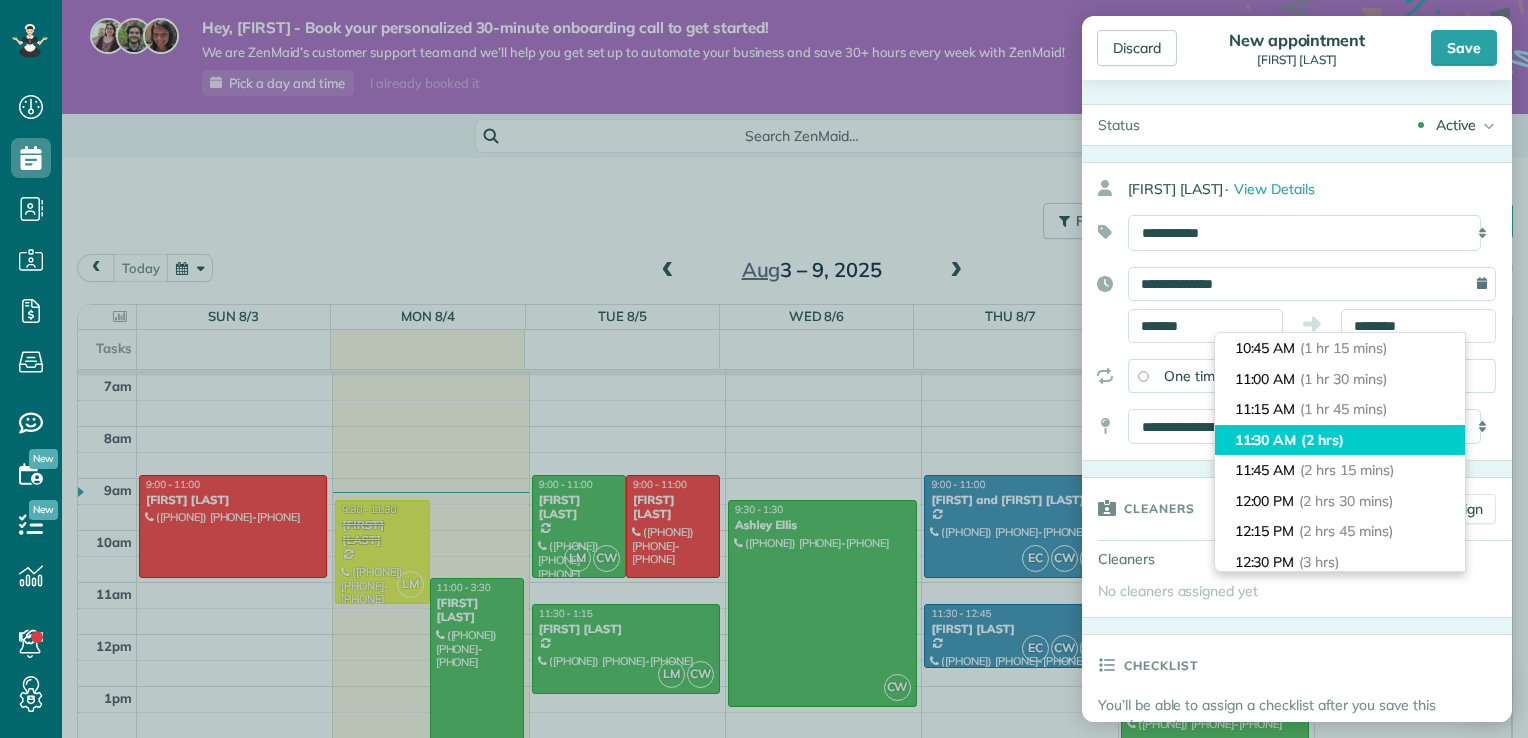 type on "********" 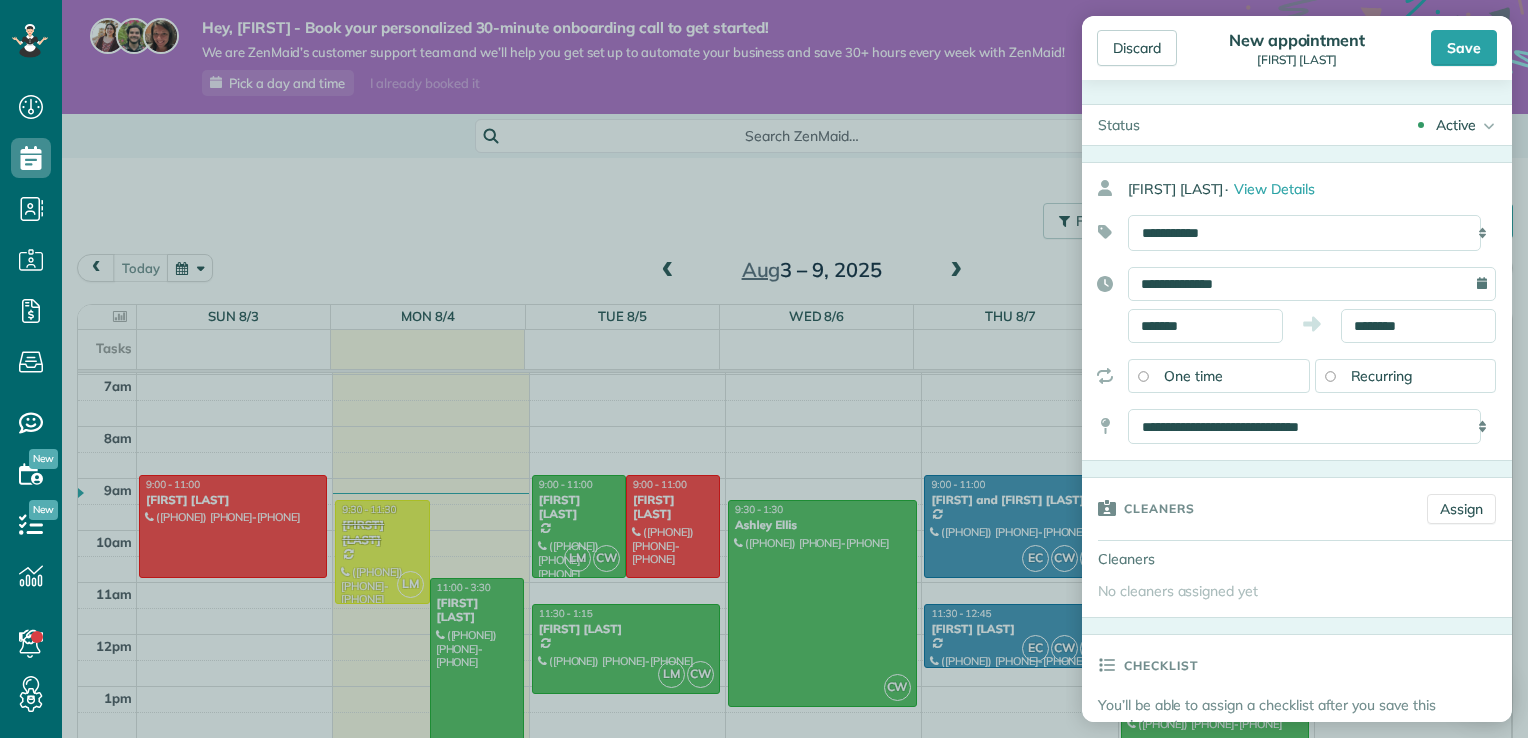click on "Discard
New appointment
[PERSON]
Save" at bounding box center [1297, 48] 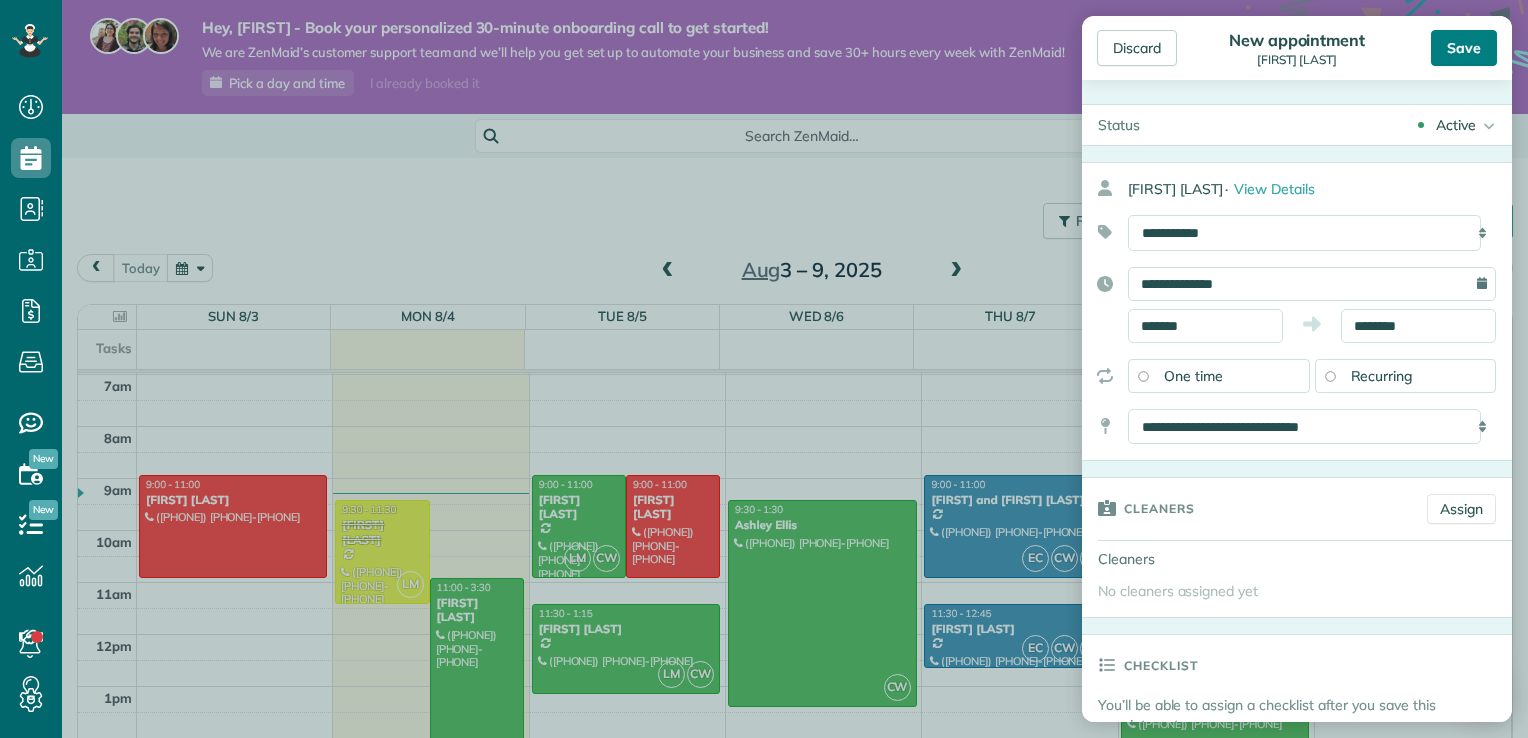 click on "Save" at bounding box center (1464, 48) 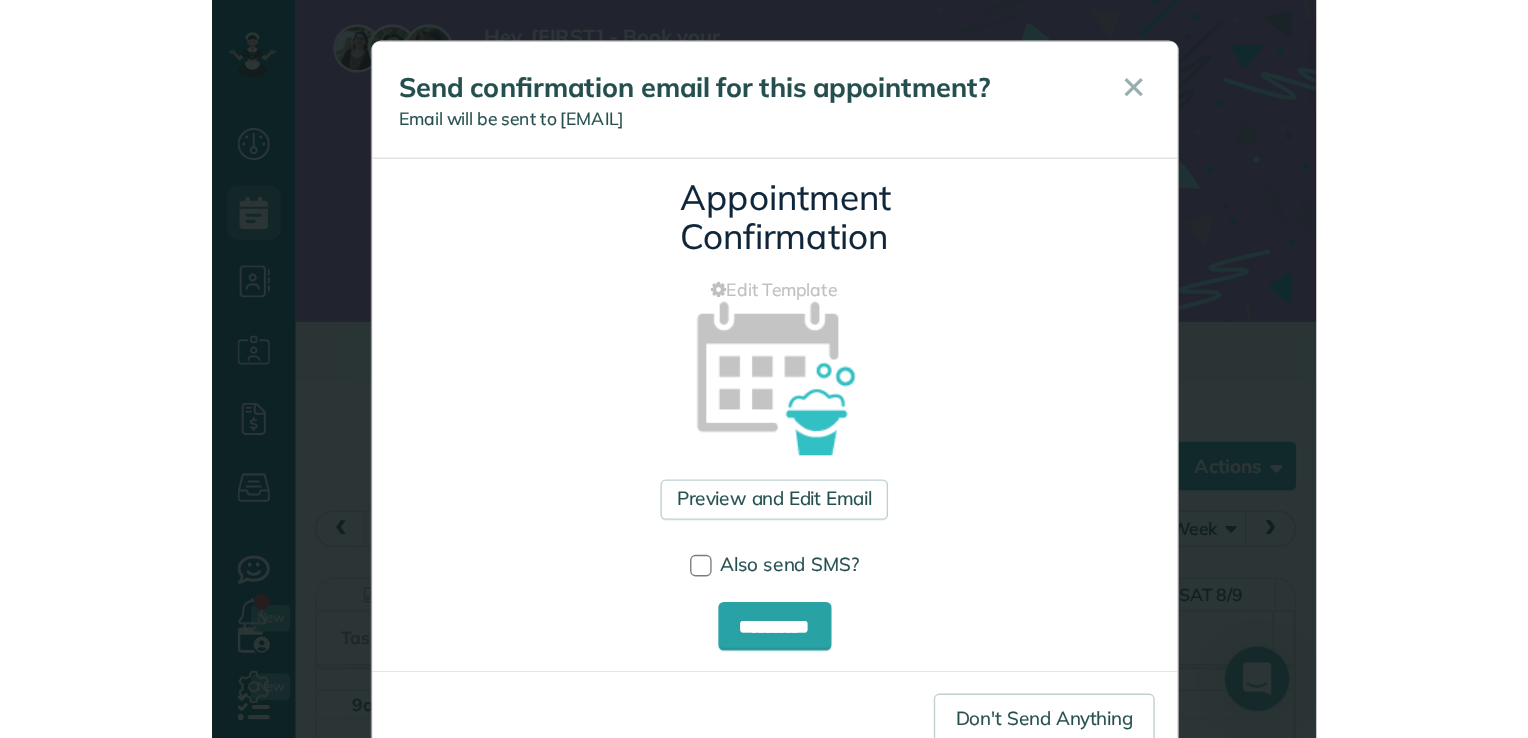 scroll, scrollTop: 548, scrollLeft: 61, axis: both 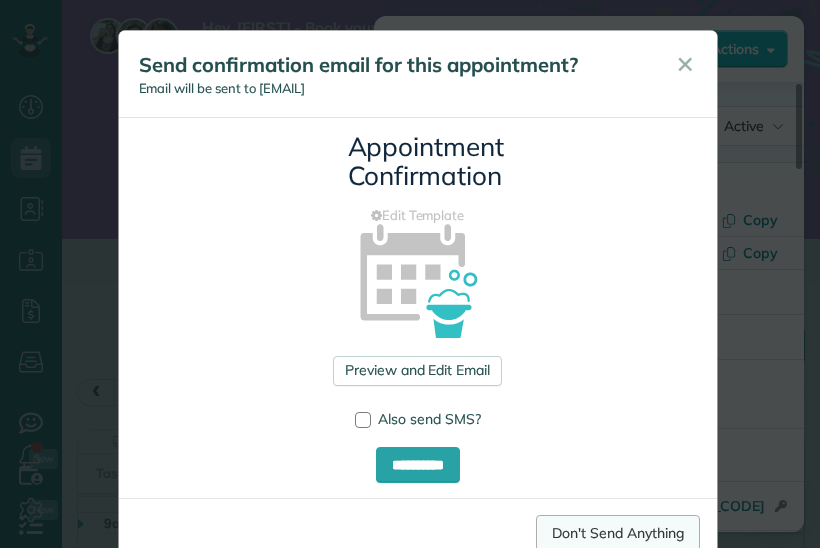 click on "Don't Send Anything" at bounding box center [617, 533] 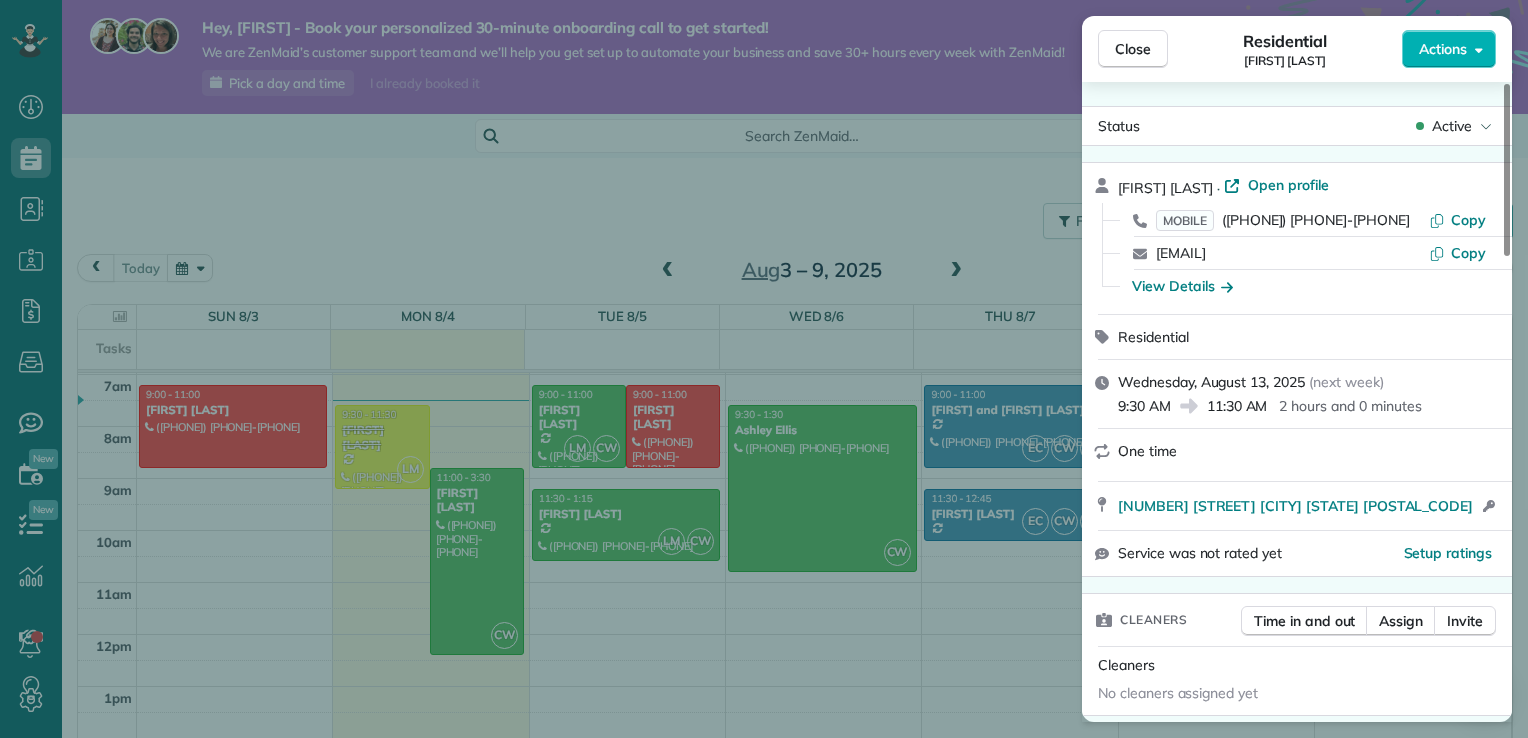 scroll, scrollTop: 738, scrollLeft: 61, axis: both 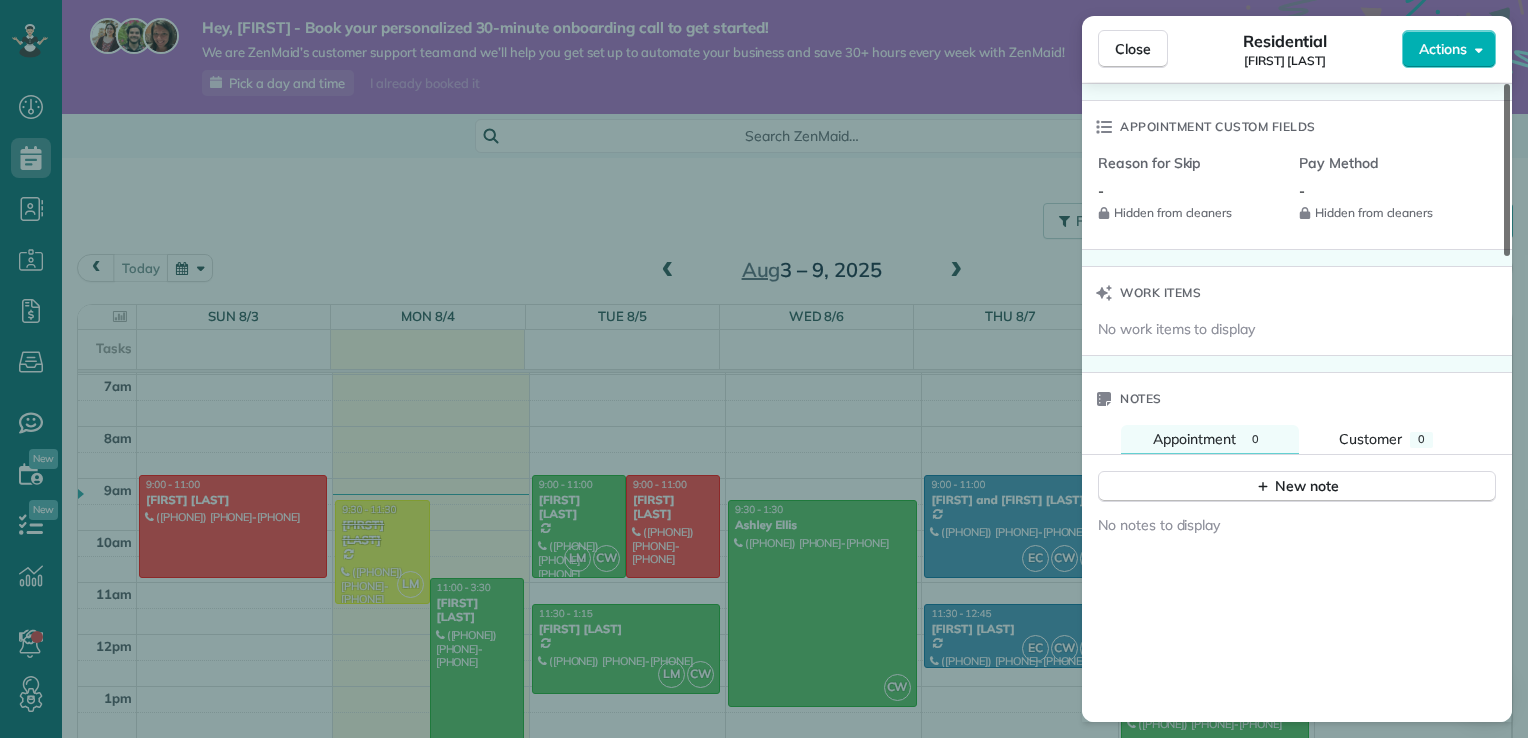 drag, startPoint x: 1506, startPoint y: 176, endPoint x: 1425, endPoint y: 550, distance: 382.67087 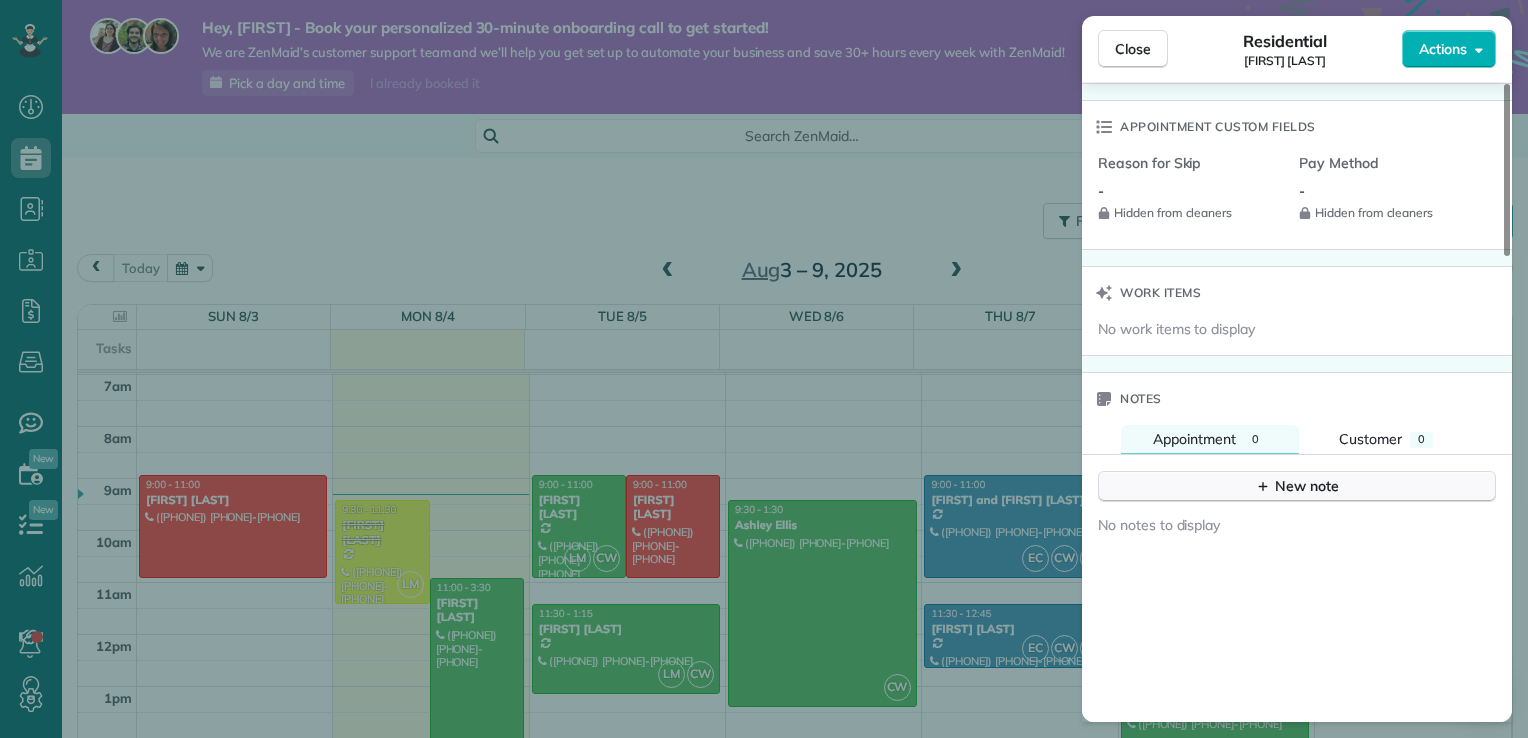 click on "New note" at bounding box center (1297, 486) 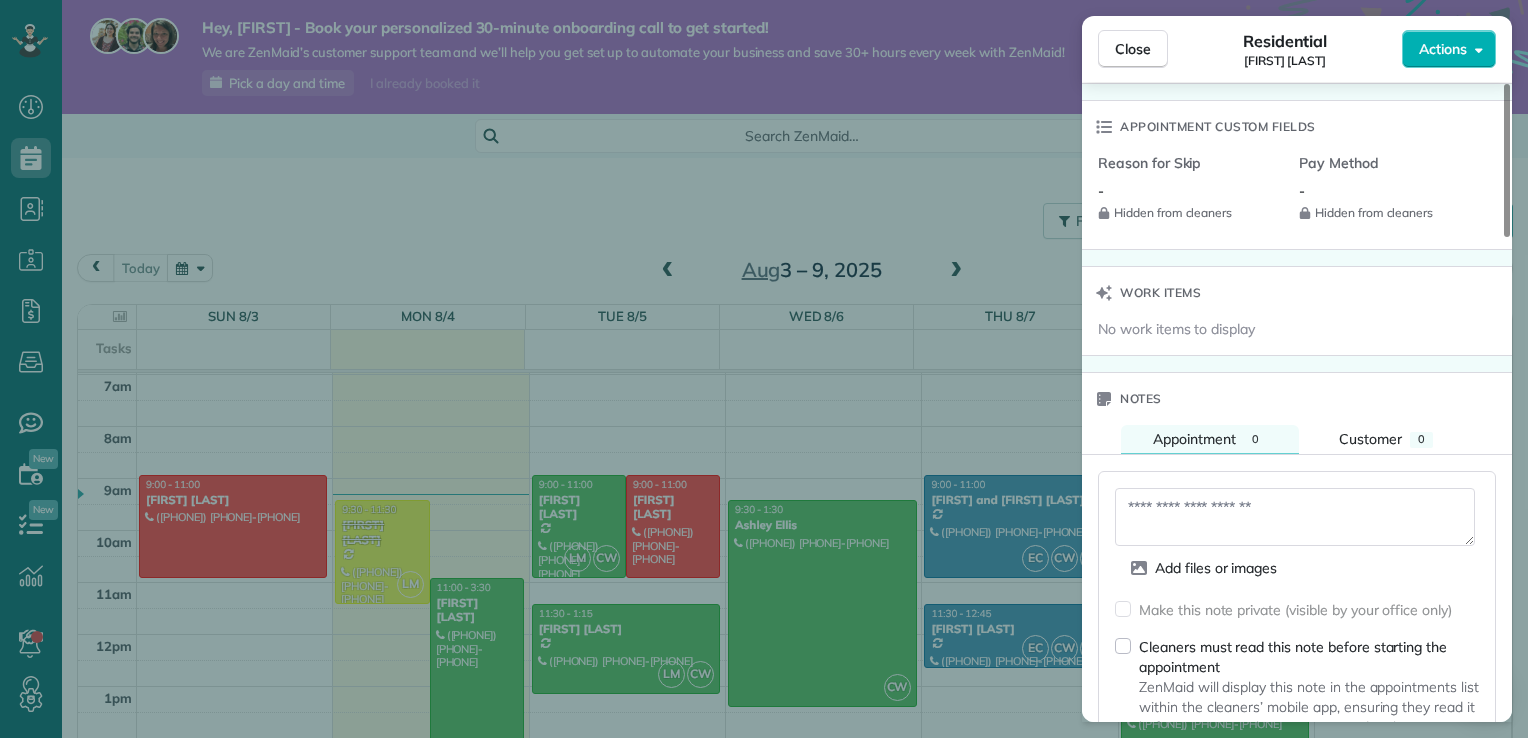 click at bounding box center [1295, 517] 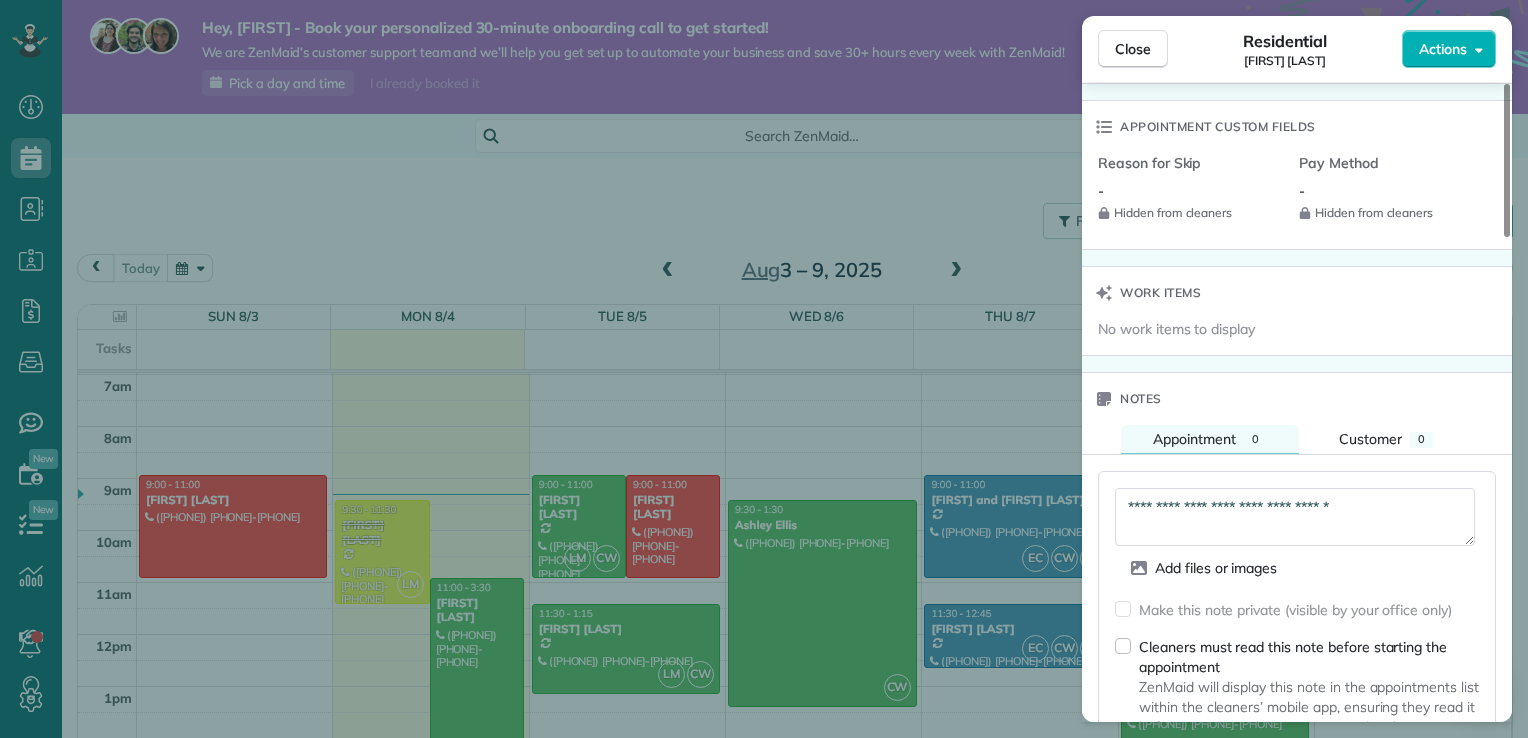 click on "**********" at bounding box center (1295, 517) 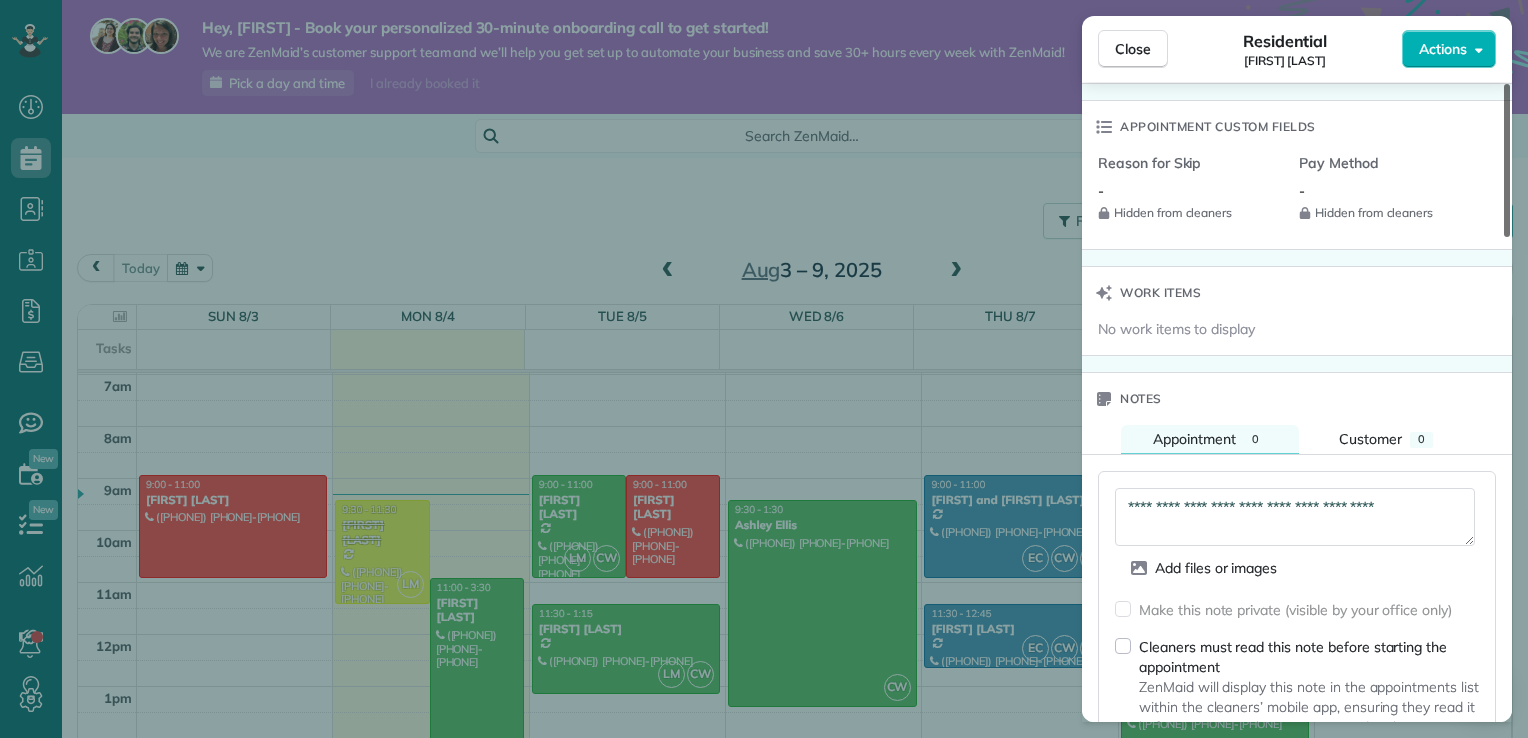 type on "**********" 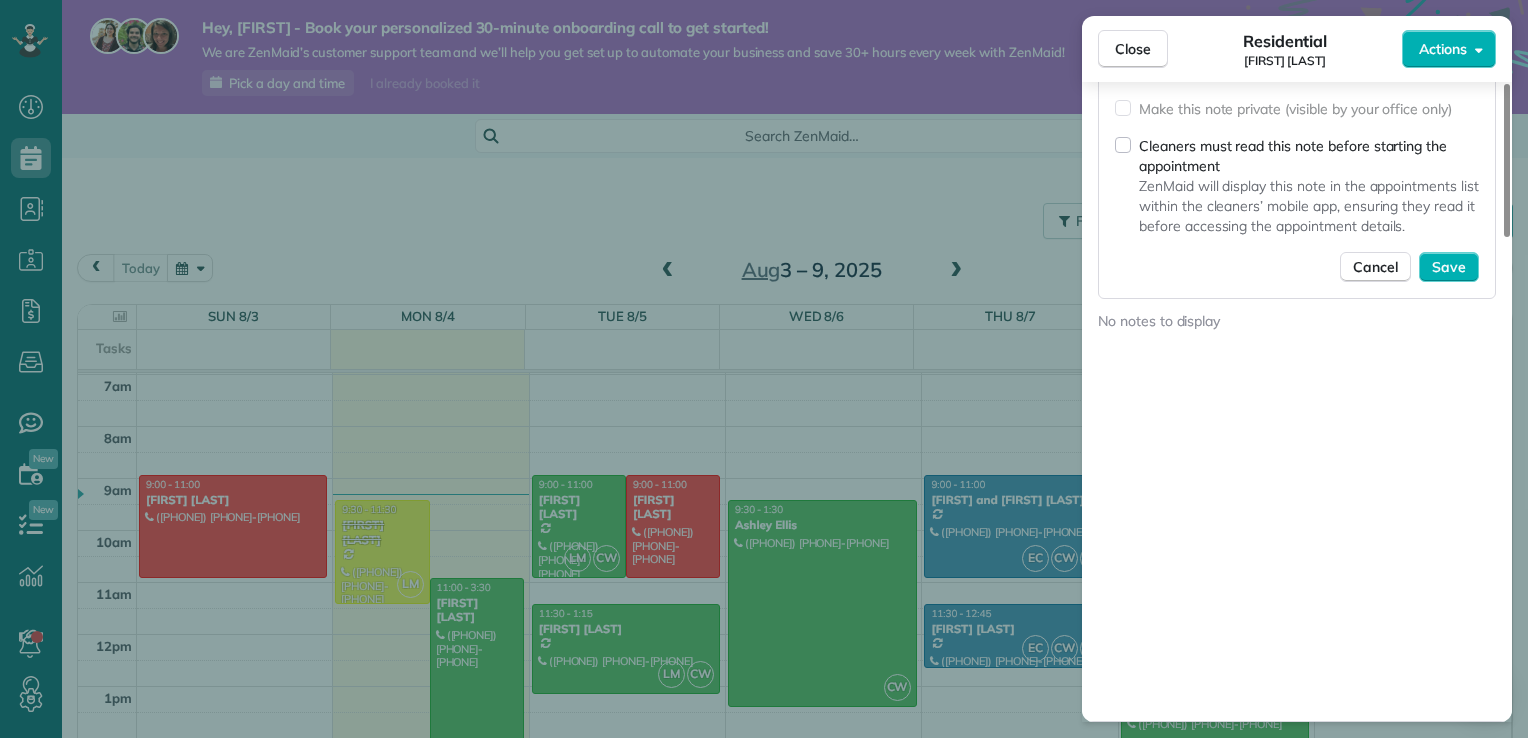 drag, startPoint x: 1509, startPoint y: 482, endPoint x: 1474, endPoint y: 602, distance: 125 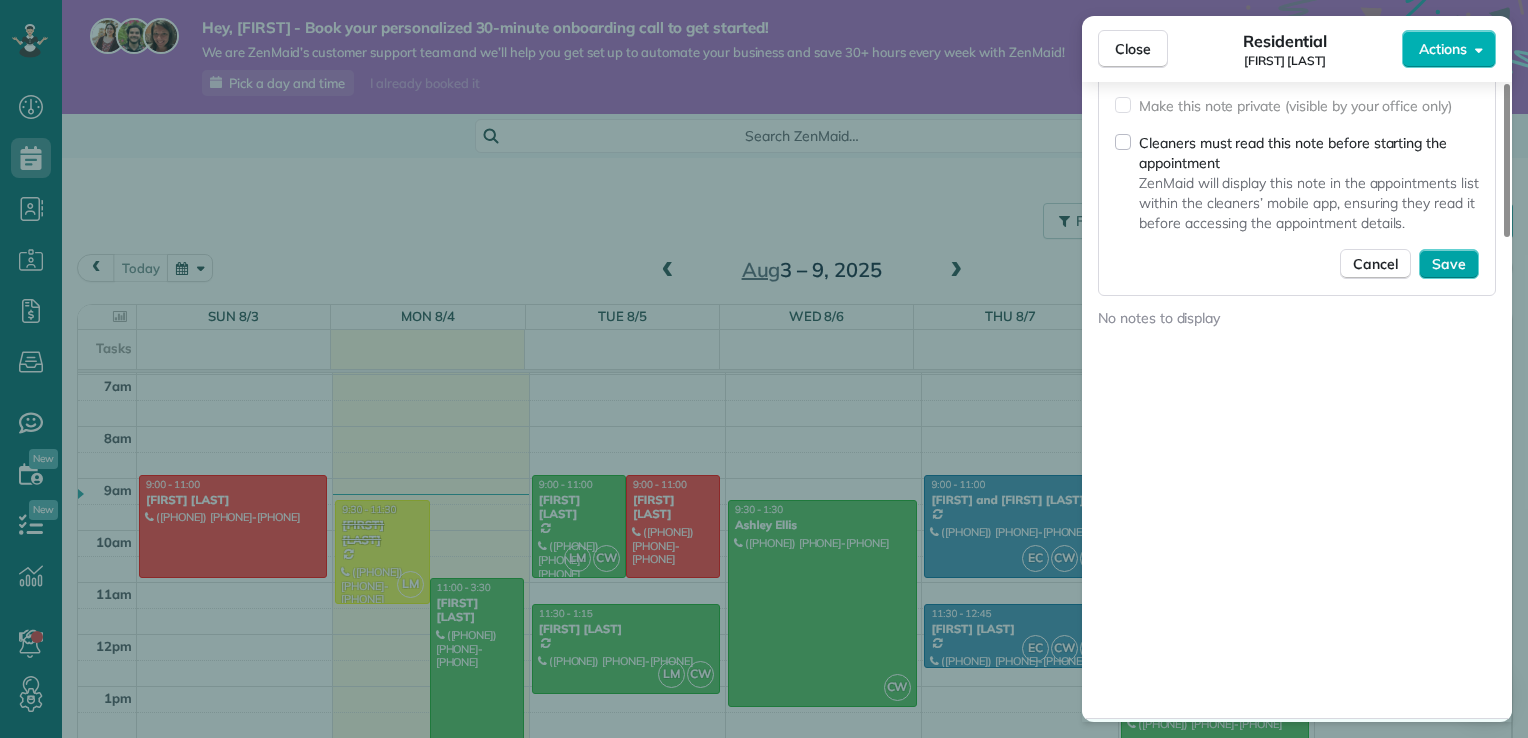 click on "Save" at bounding box center (1449, 264) 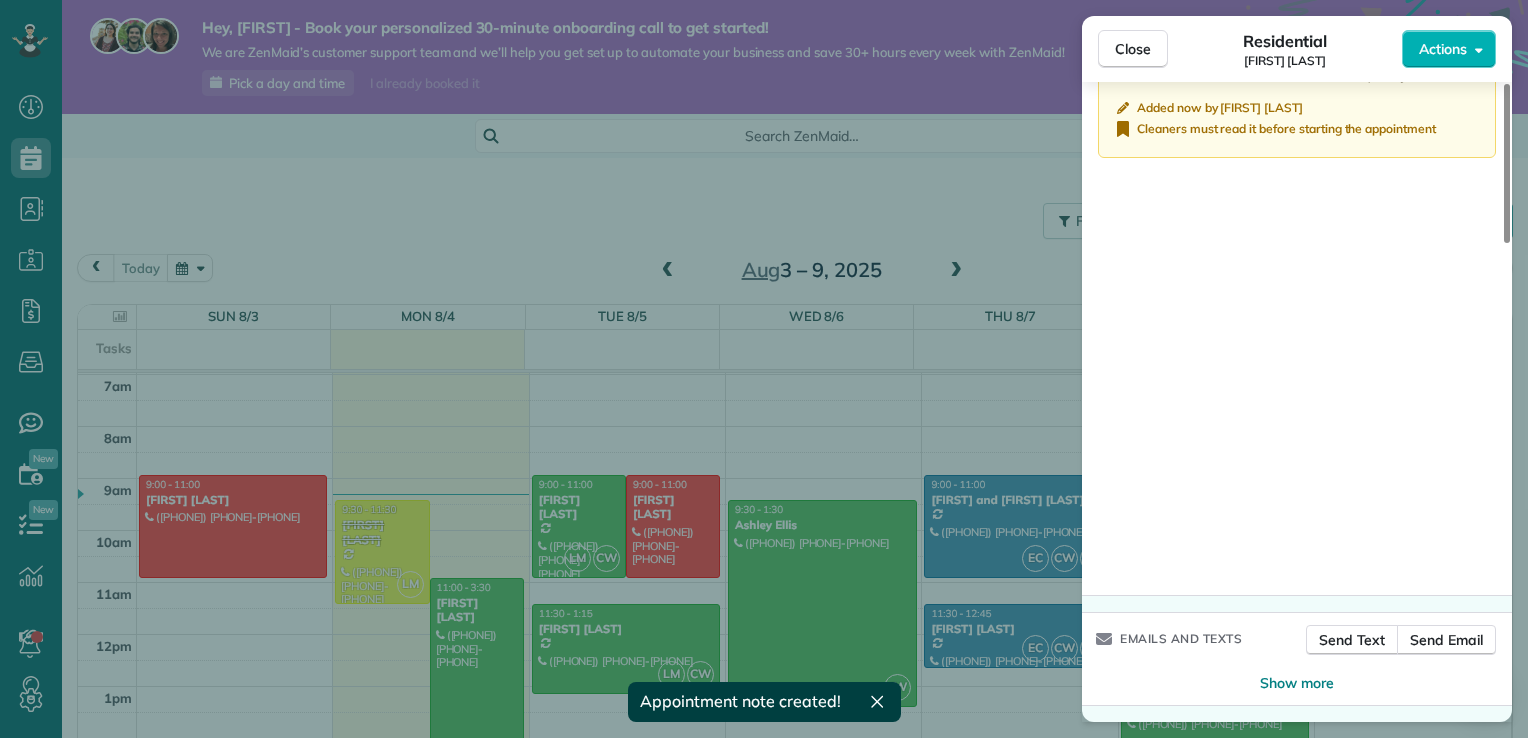scroll, scrollTop: 1840, scrollLeft: 0, axis: vertical 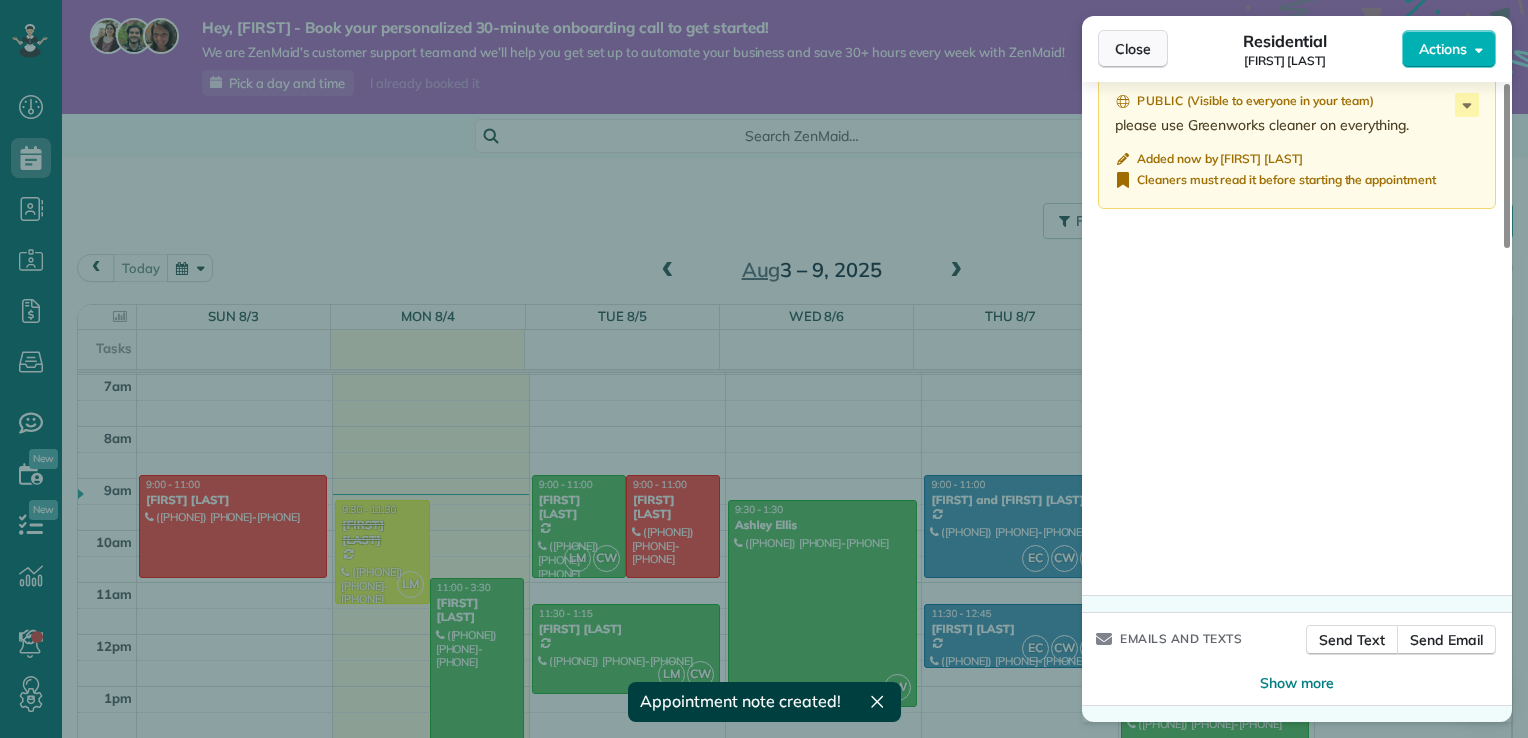 click on "Close" at bounding box center [1133, 49] 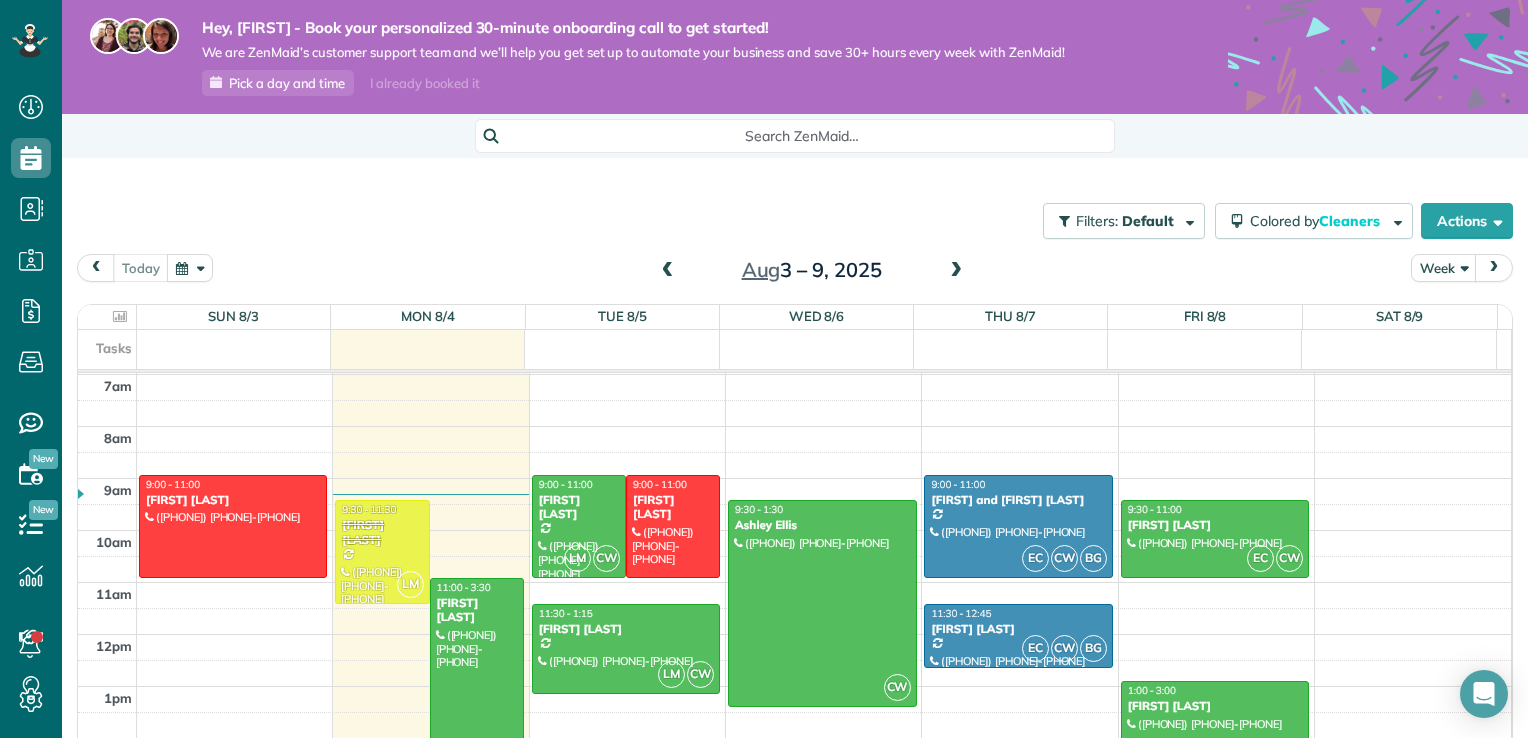 click at bounding box center [956, 271] 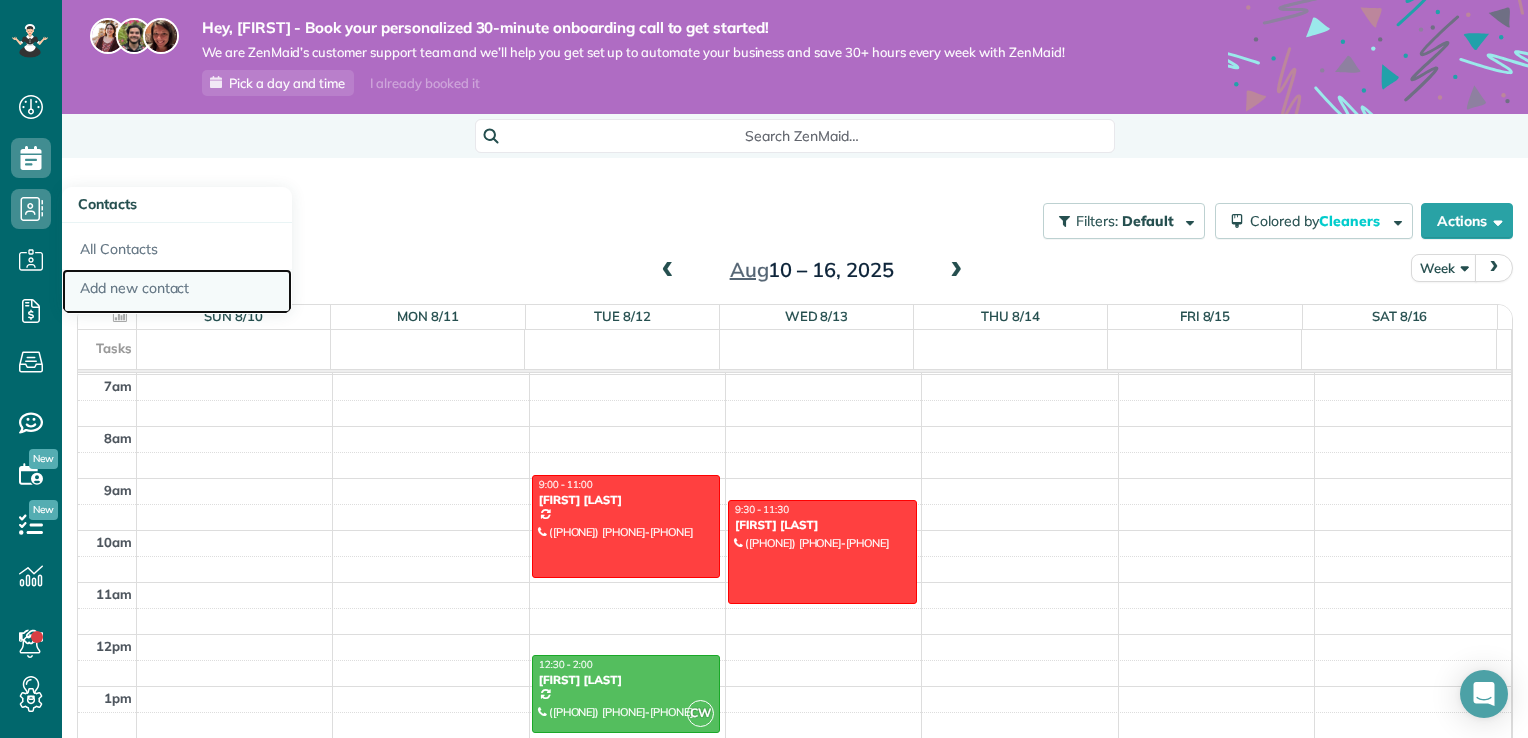 click on "Add new contact" at bounding box center [177, 292] 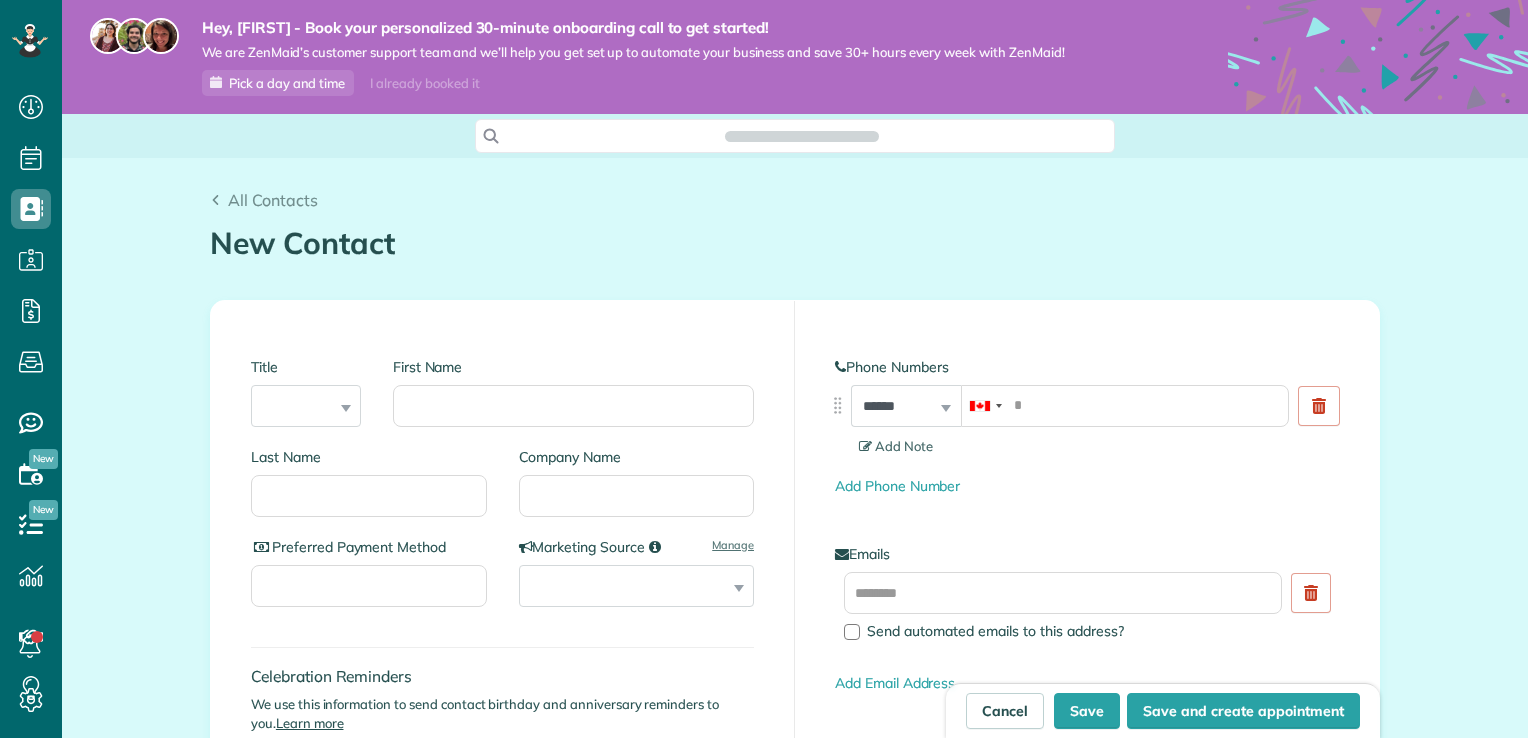 scroll, scrollTop: 0, scrollLeft: 0, axis: both 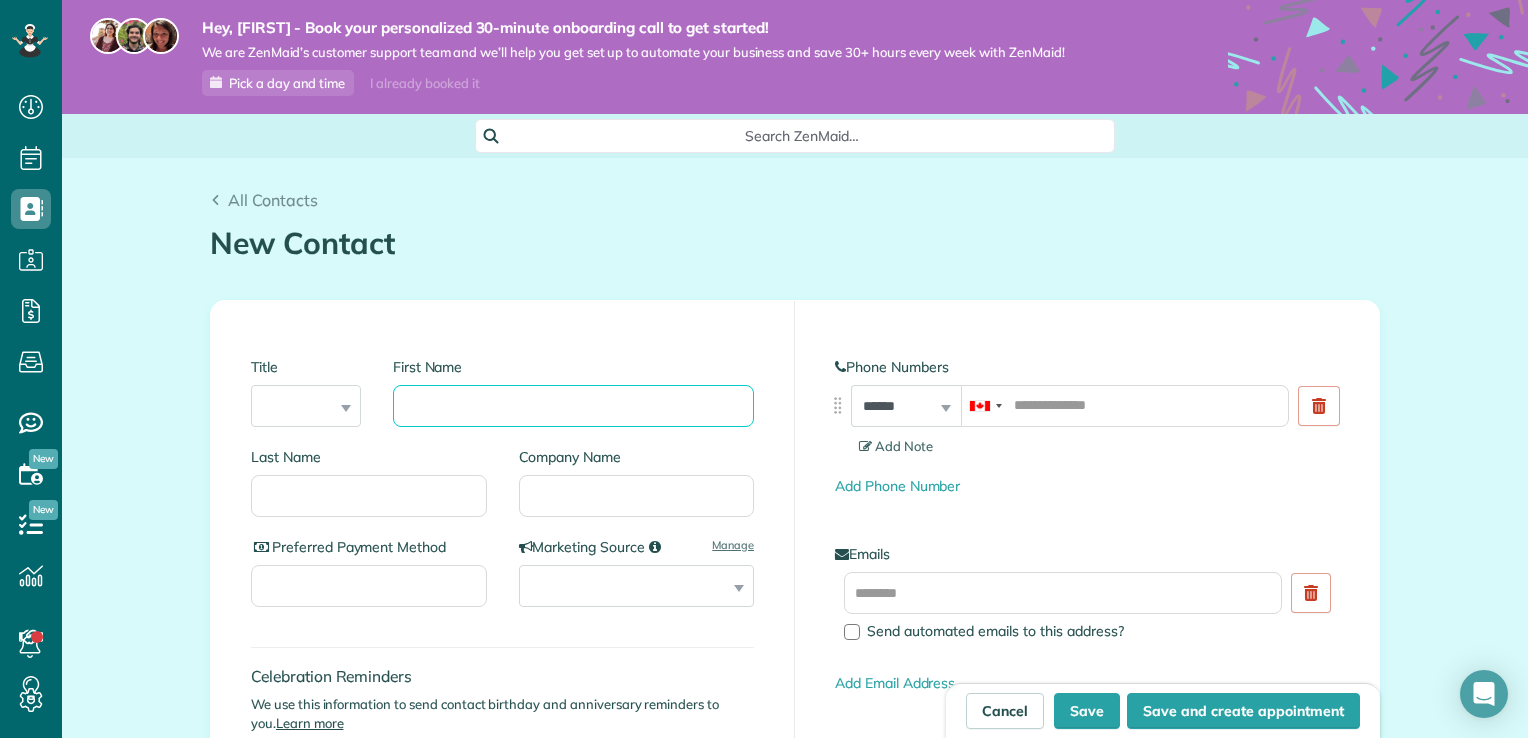 click on "First Name" at bounding box center [573, 406] 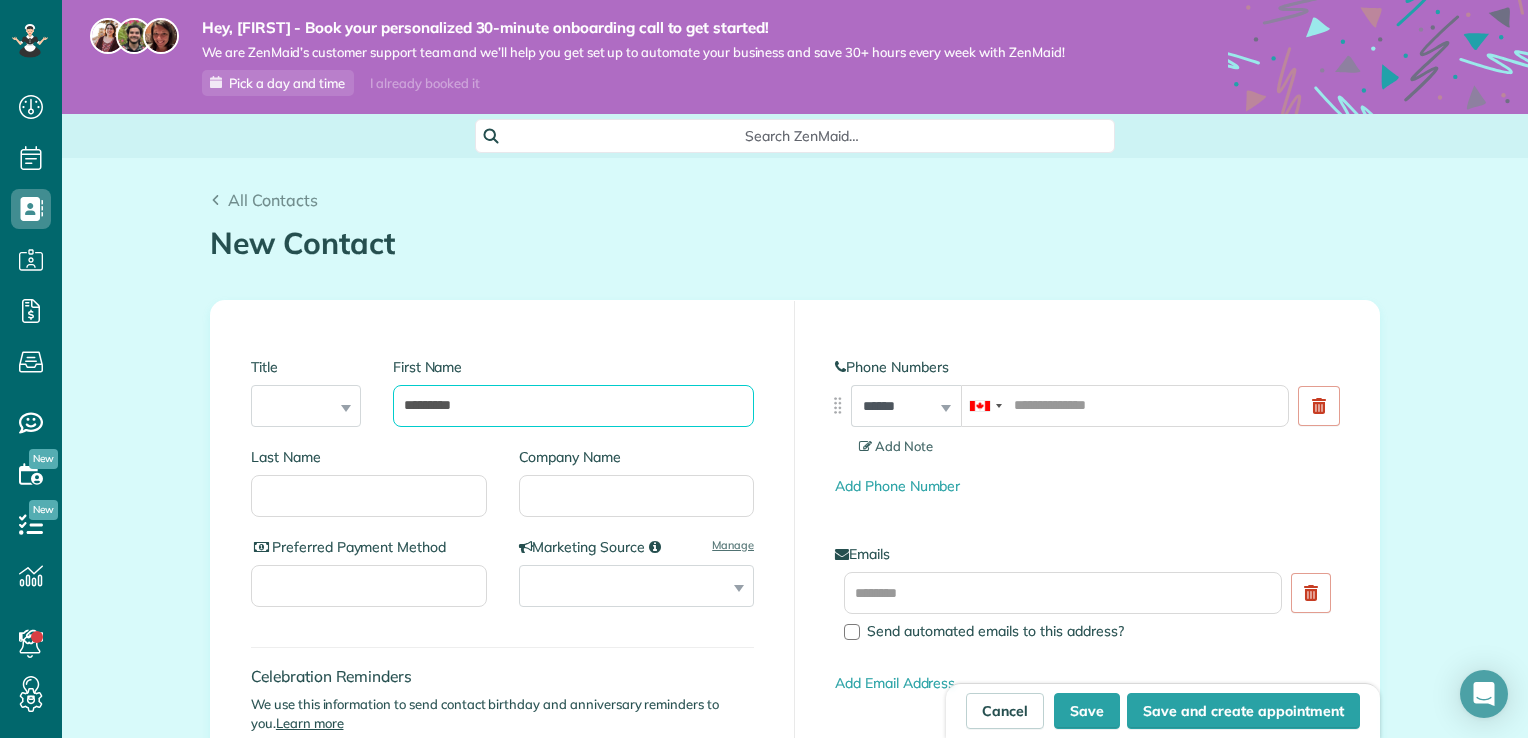 type on "*********" 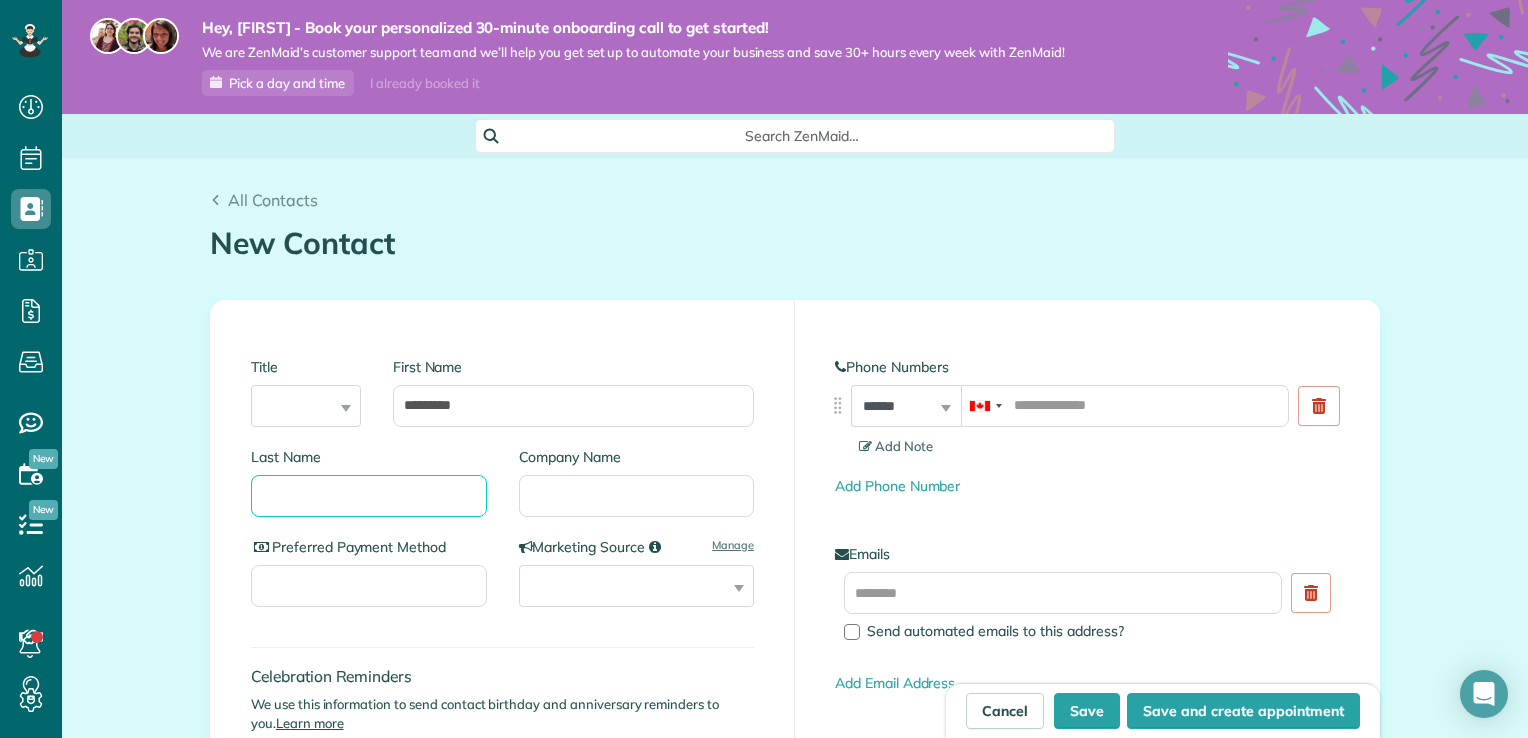 click on "Last Name" at bounding box center (369, 496) 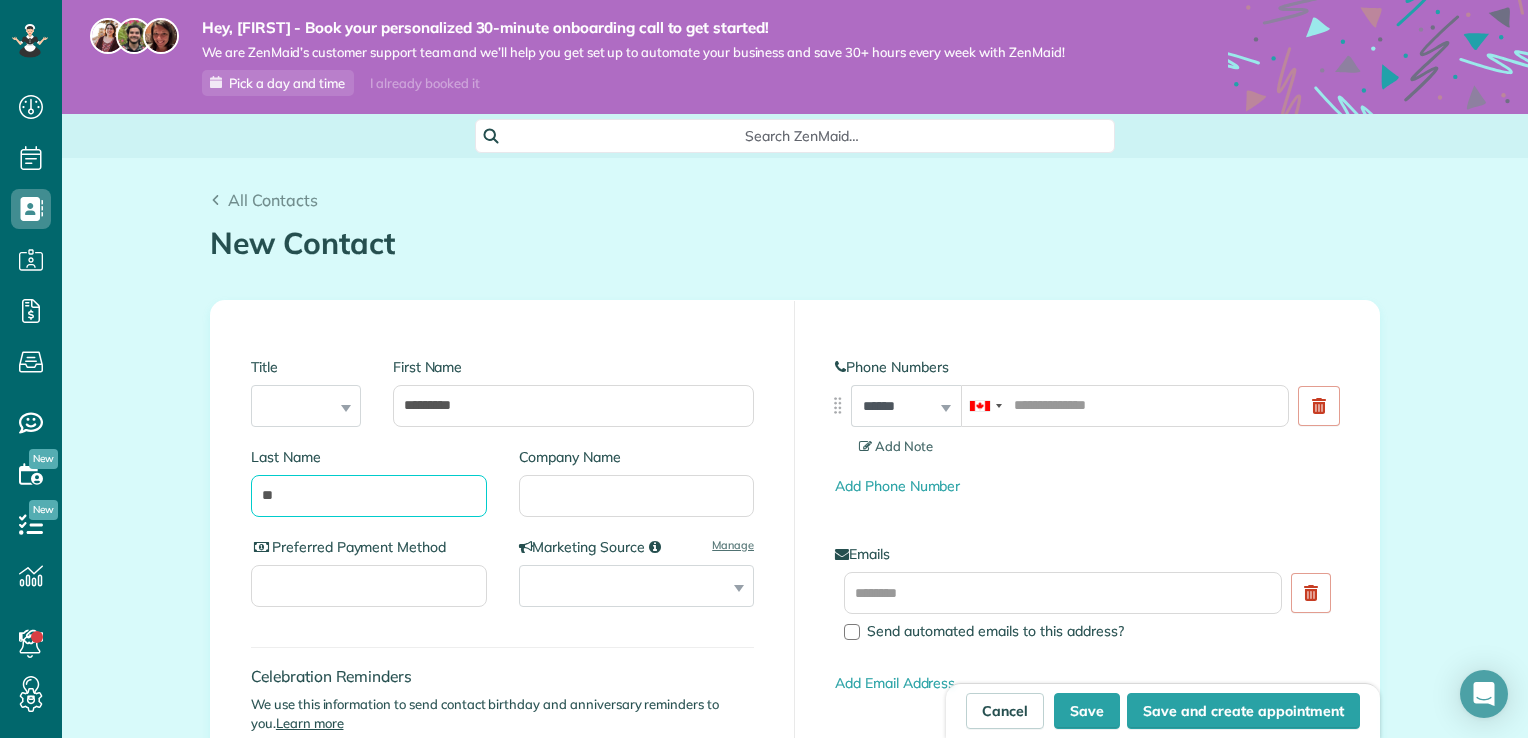 type on "*" 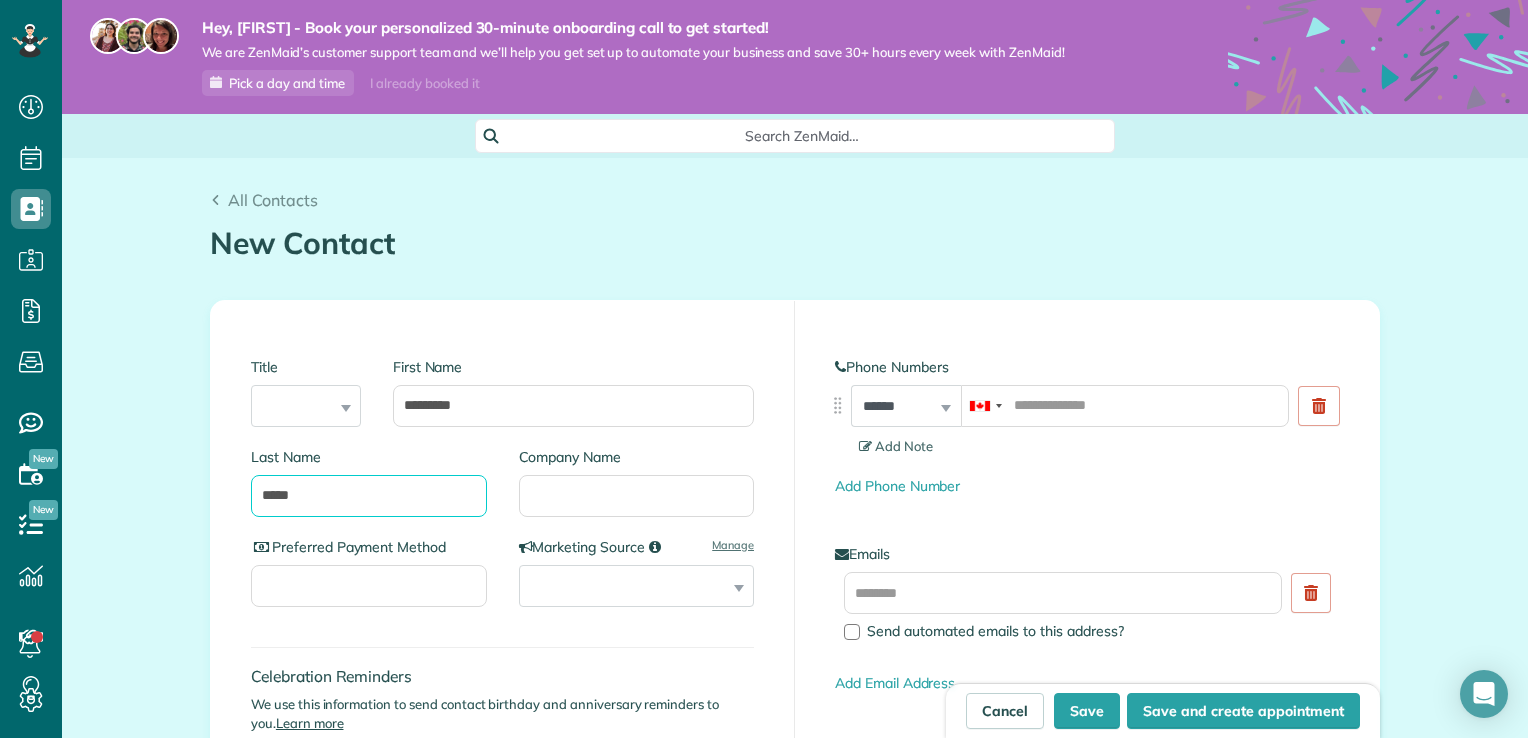 type on "*****" 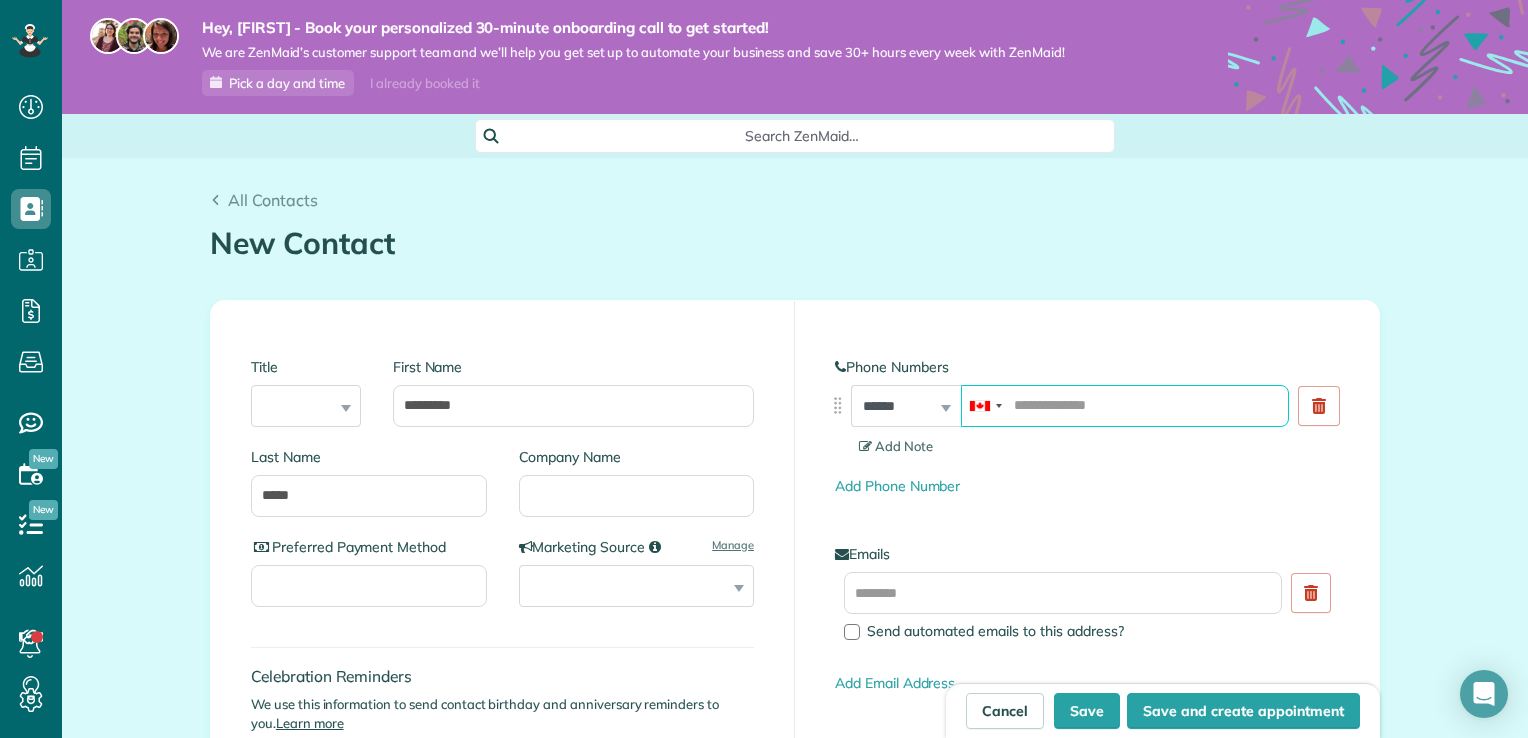 click at bounding box center [1125, 406] 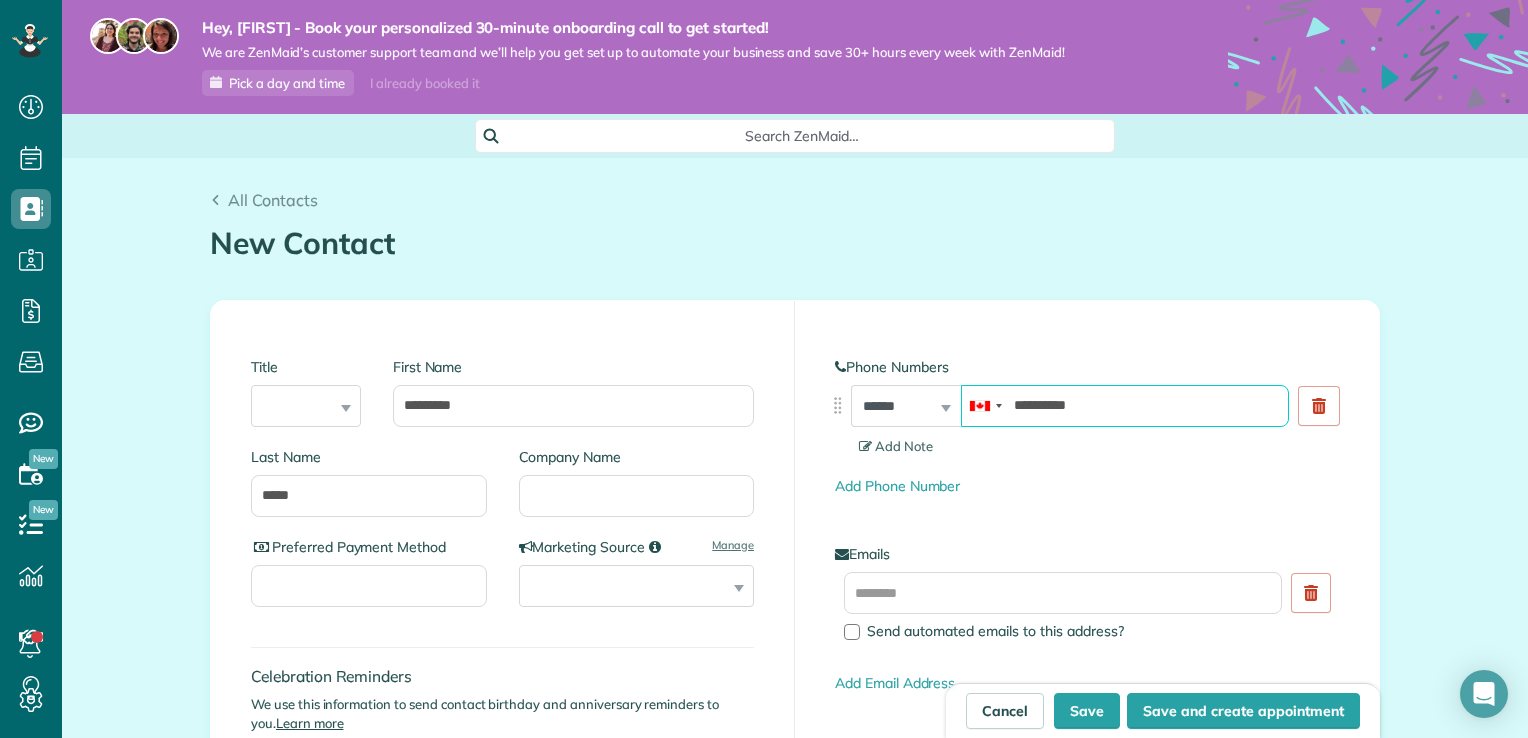 type on "**********" 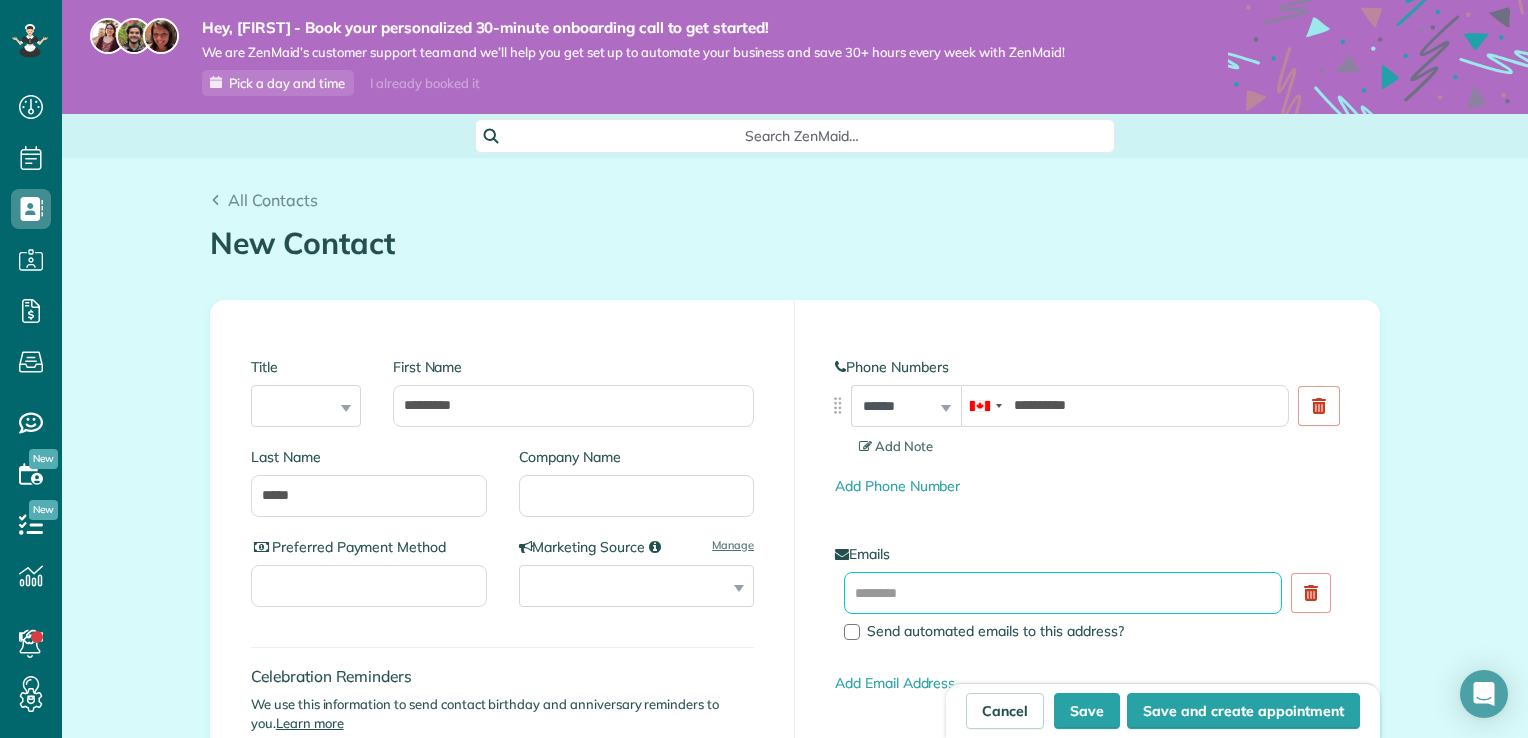 click at bounding box center [1063, 593] 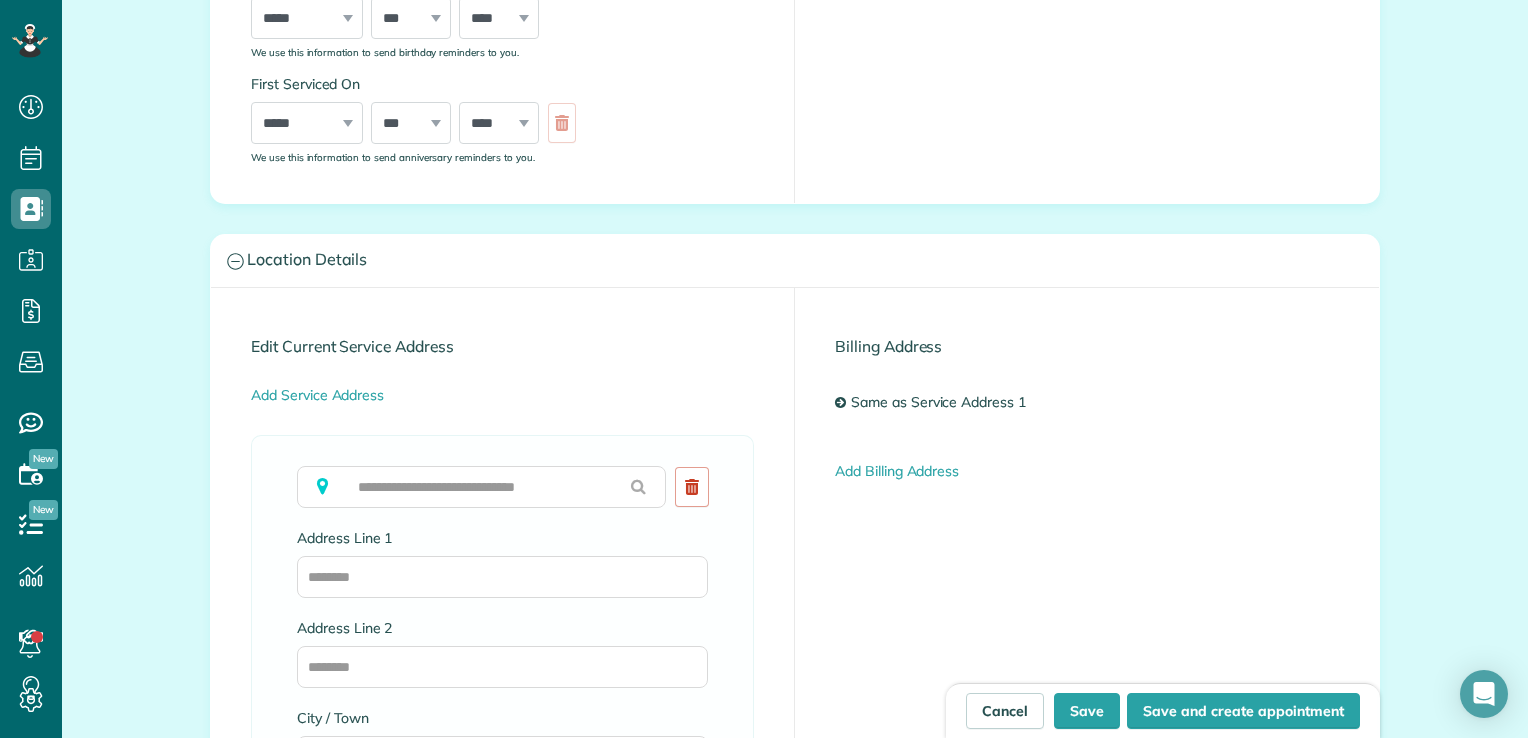 scroll, scrollTop: 814, scrollLeft: 0, axis: vertical 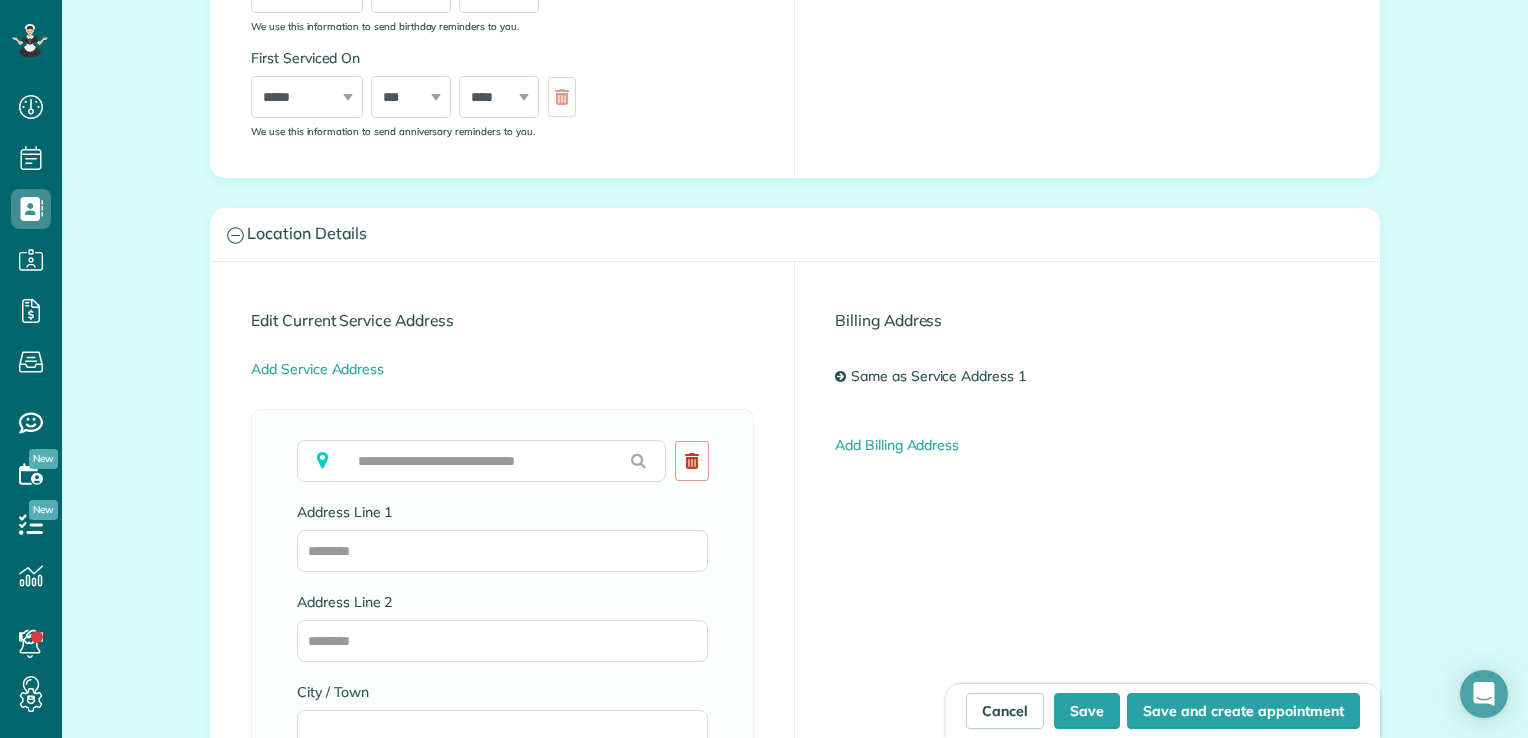 type on "**********" 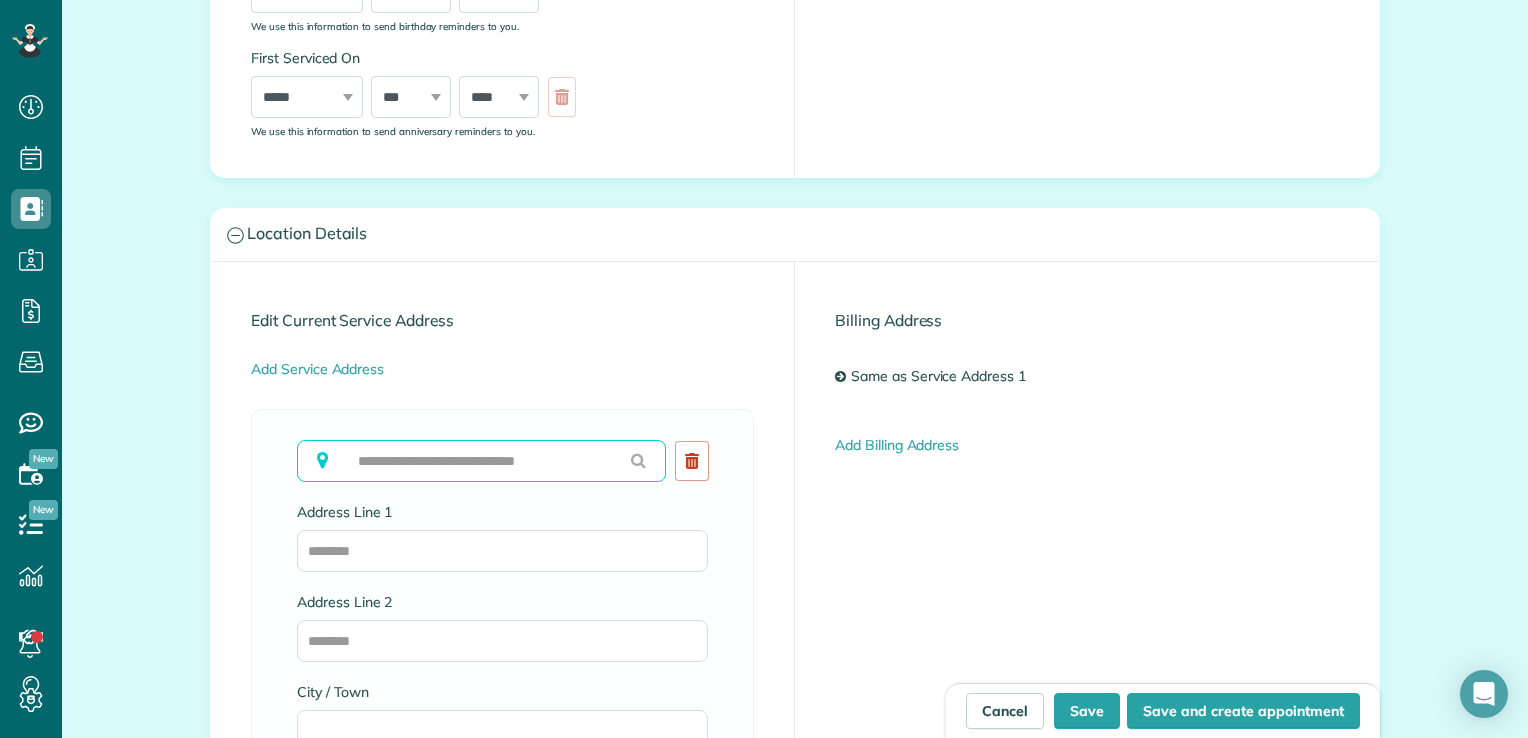 click at bounding box center (481, 461) 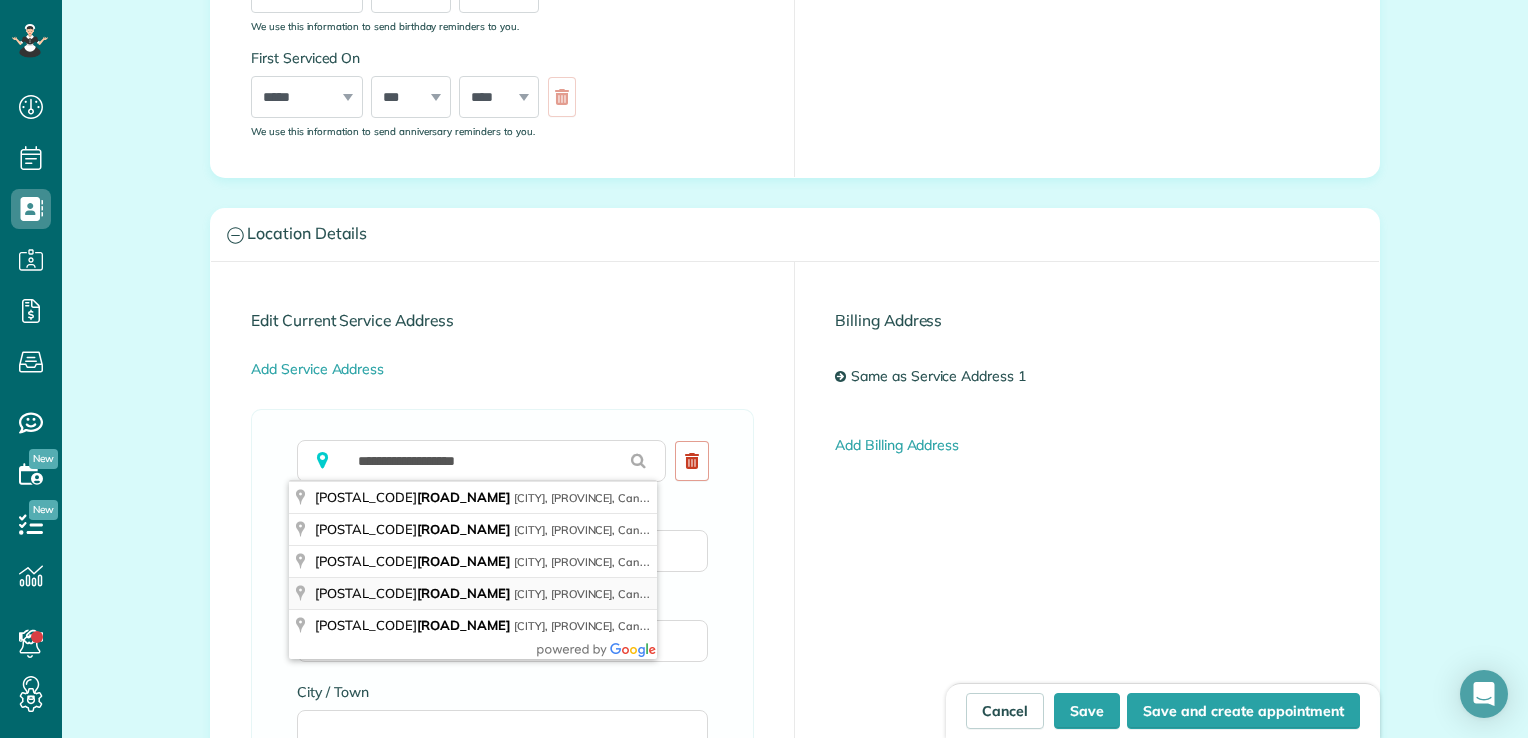 type on "**********" 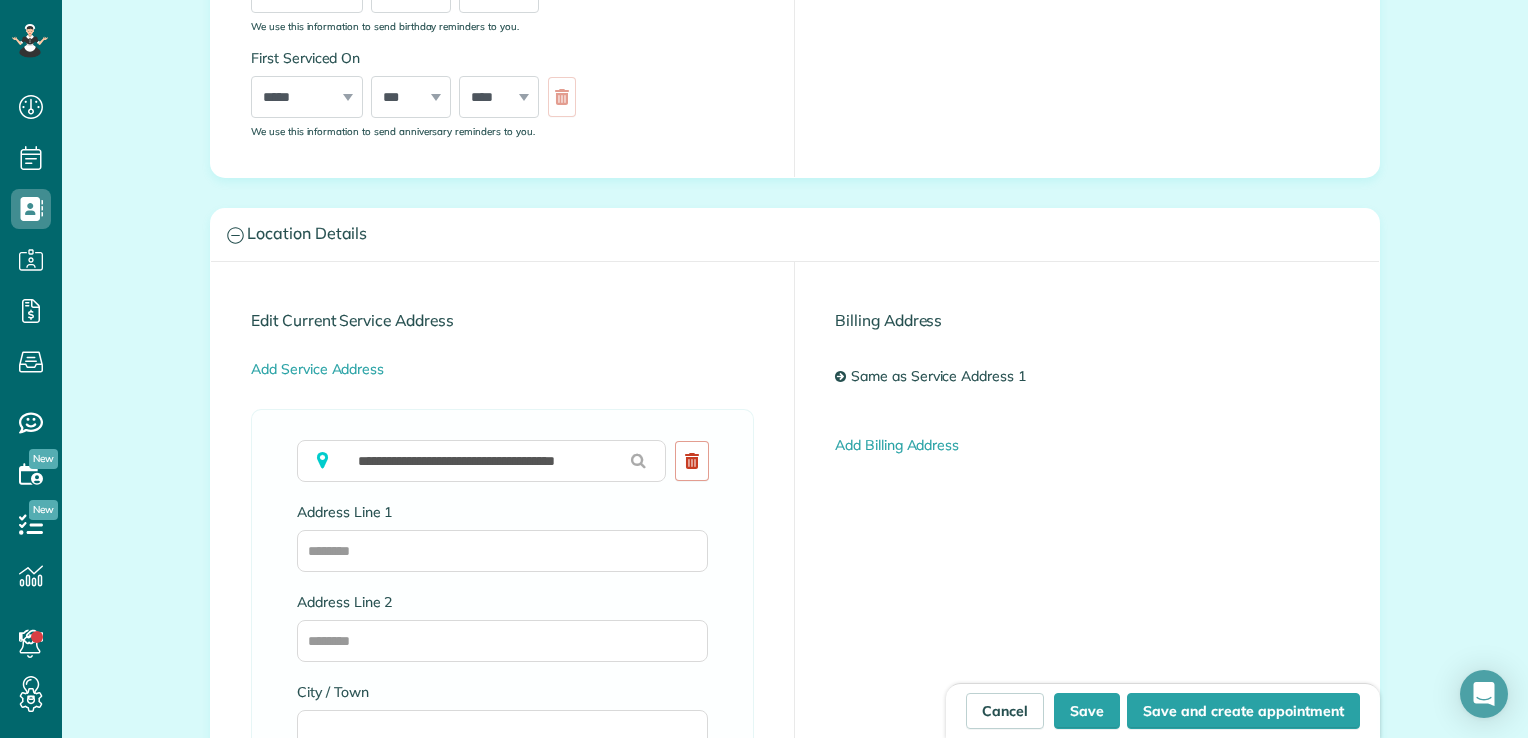 type on "**********" 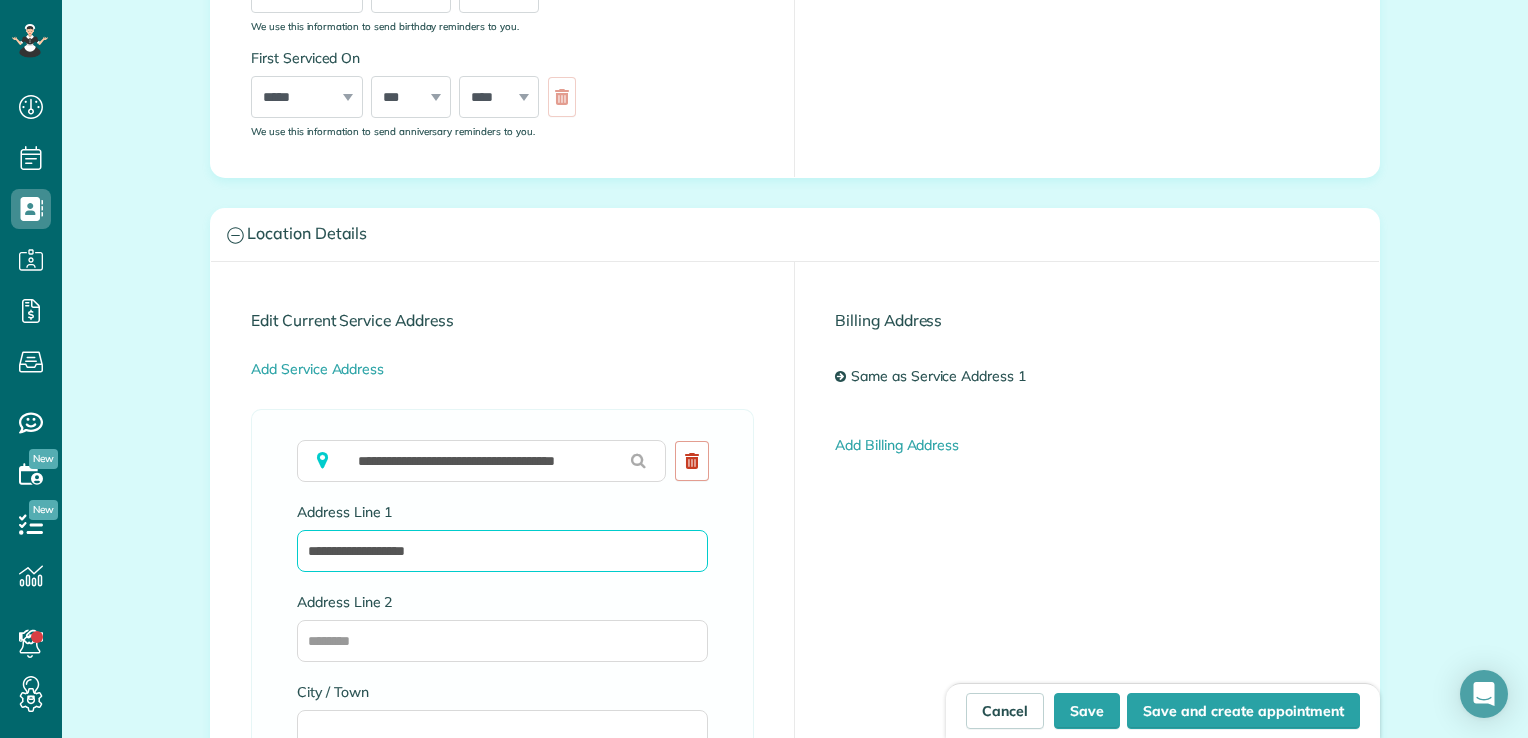 click on "**********" at bounding box center (502, 551) 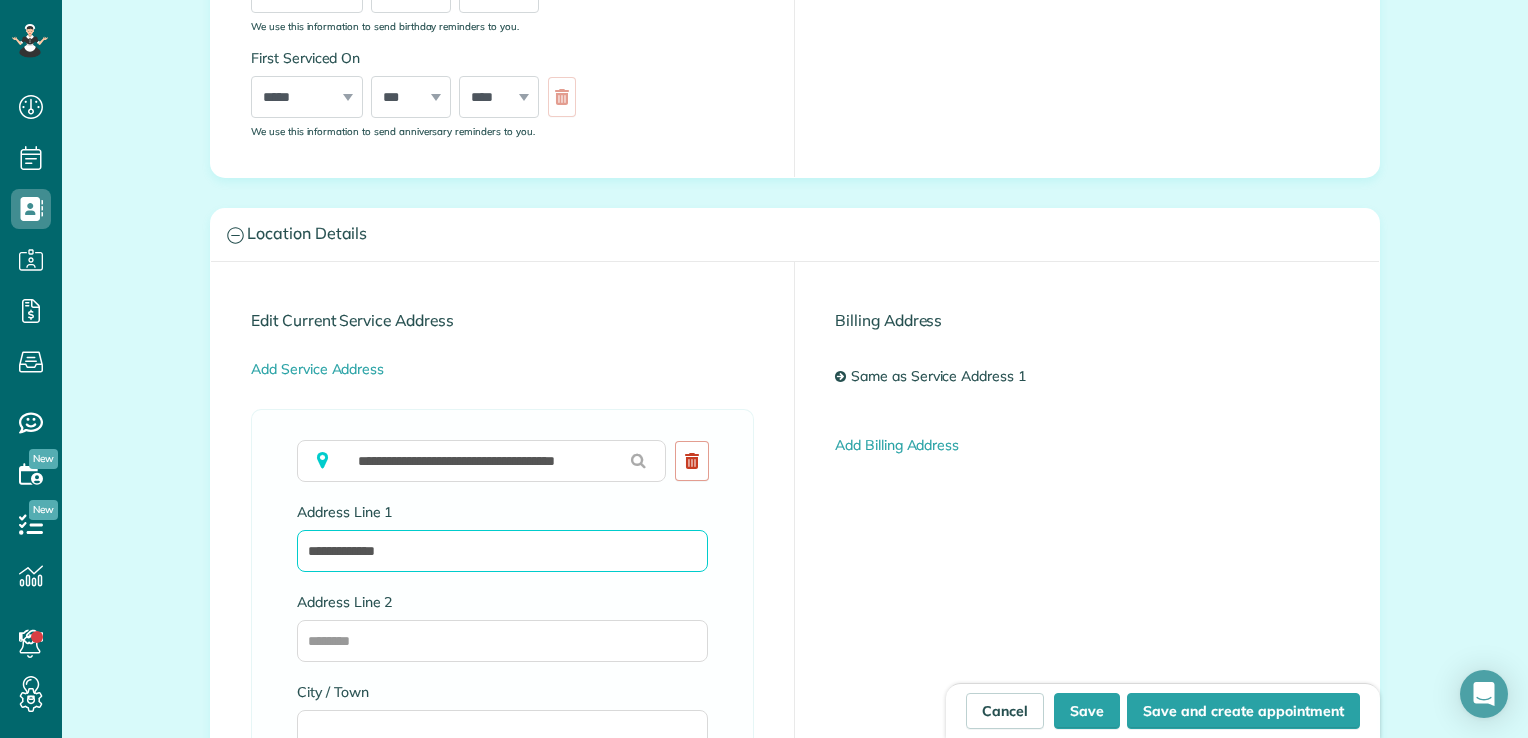 type on "**********" 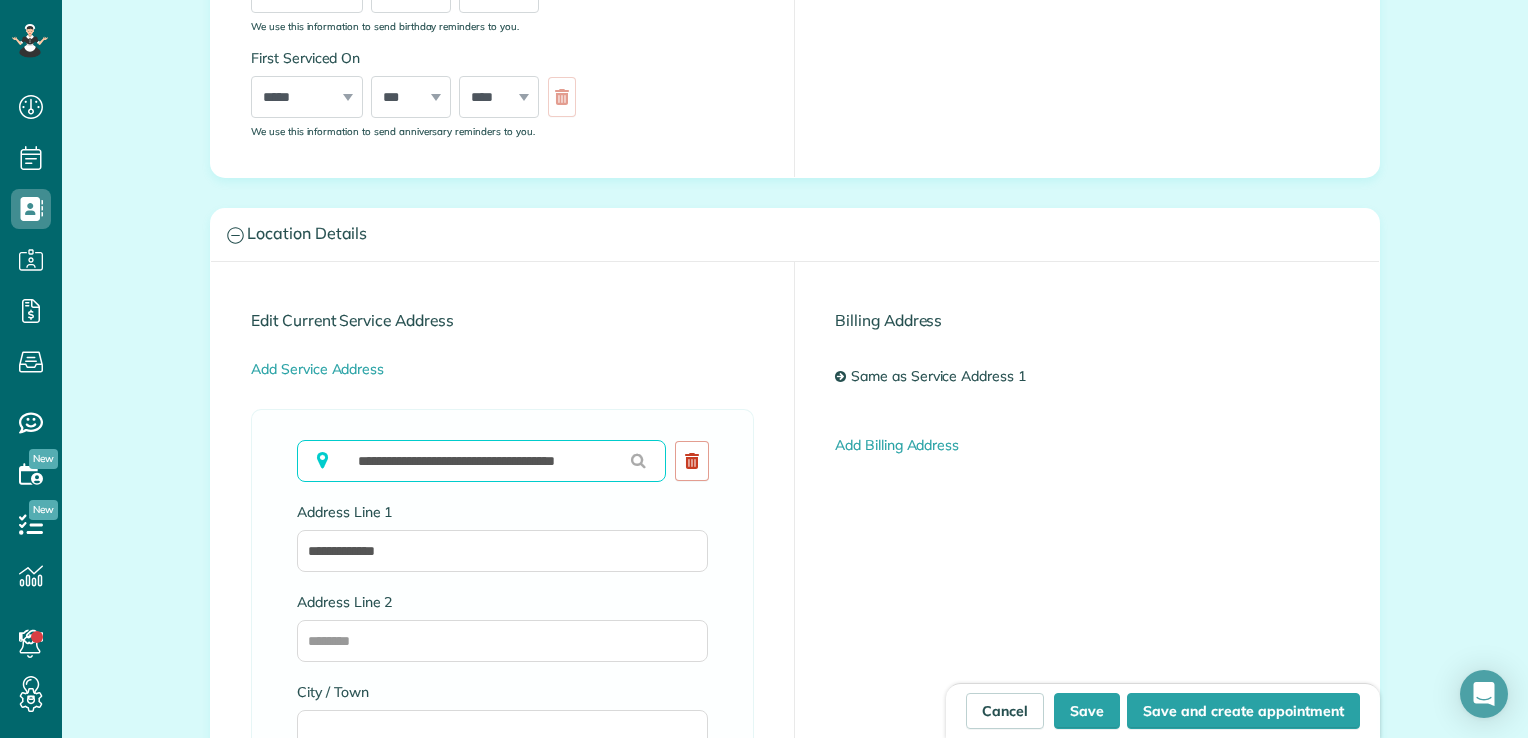 click on "**********" at bounding box center (481, 461) 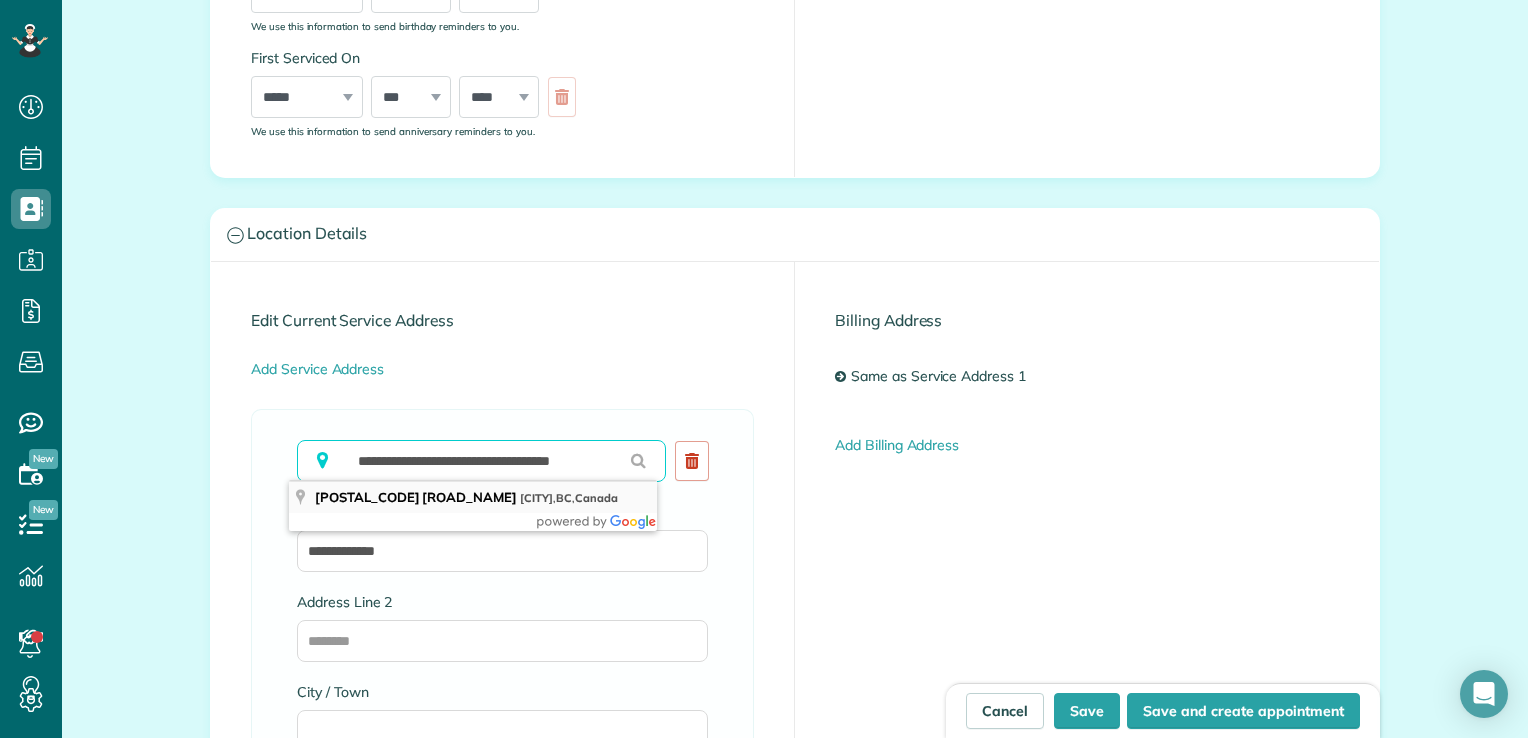 type on "**********" 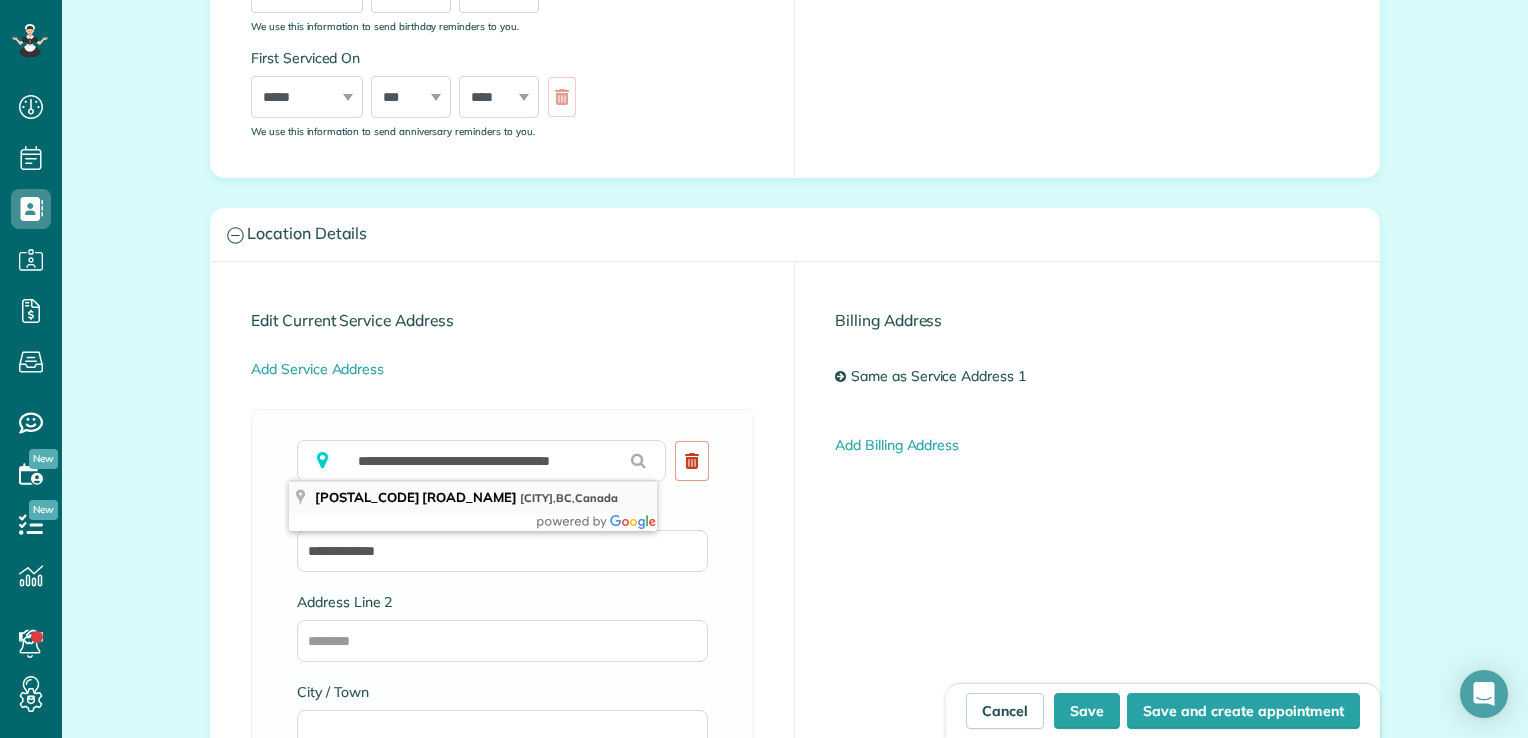 type on "**********" 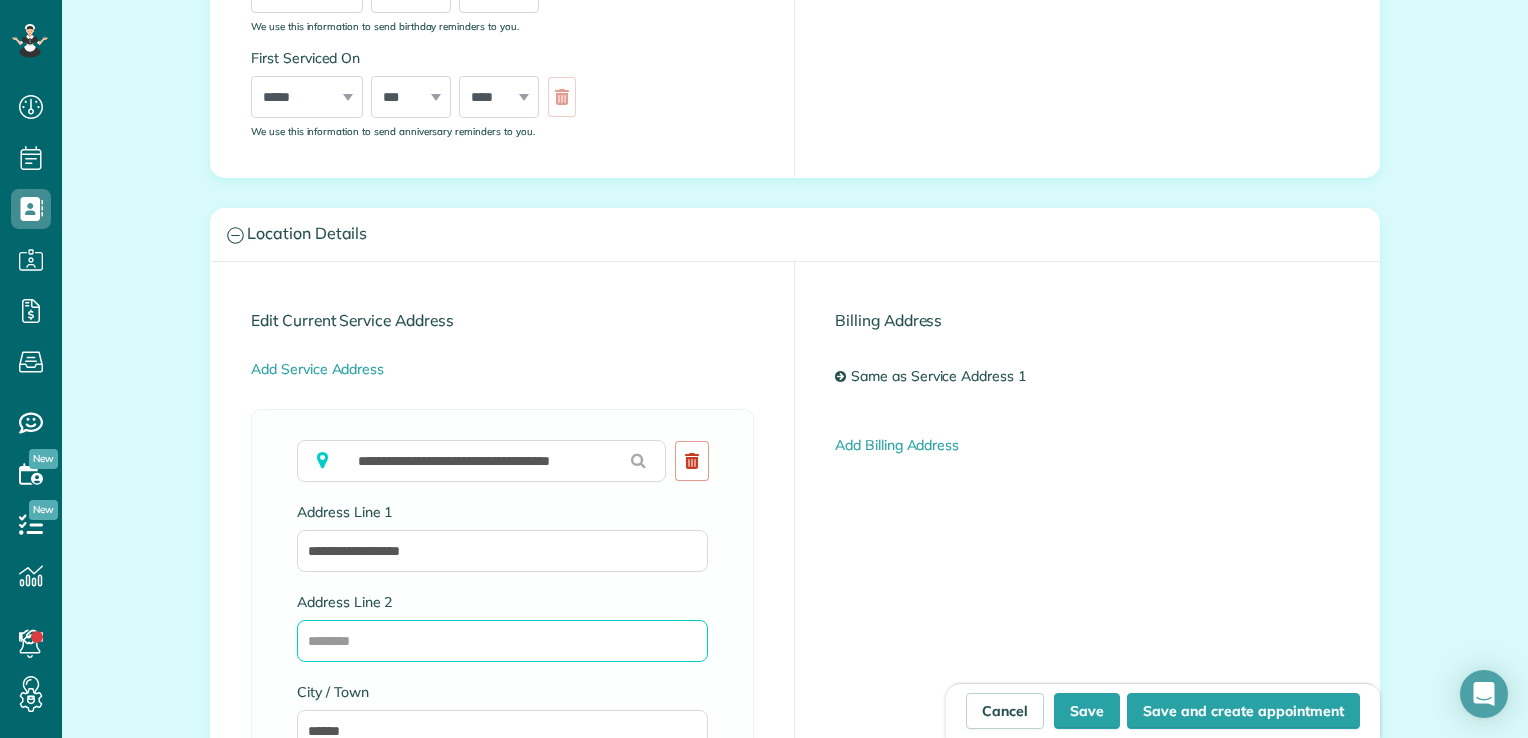 click on "Address Line 2" at bounding box center [502, 641] 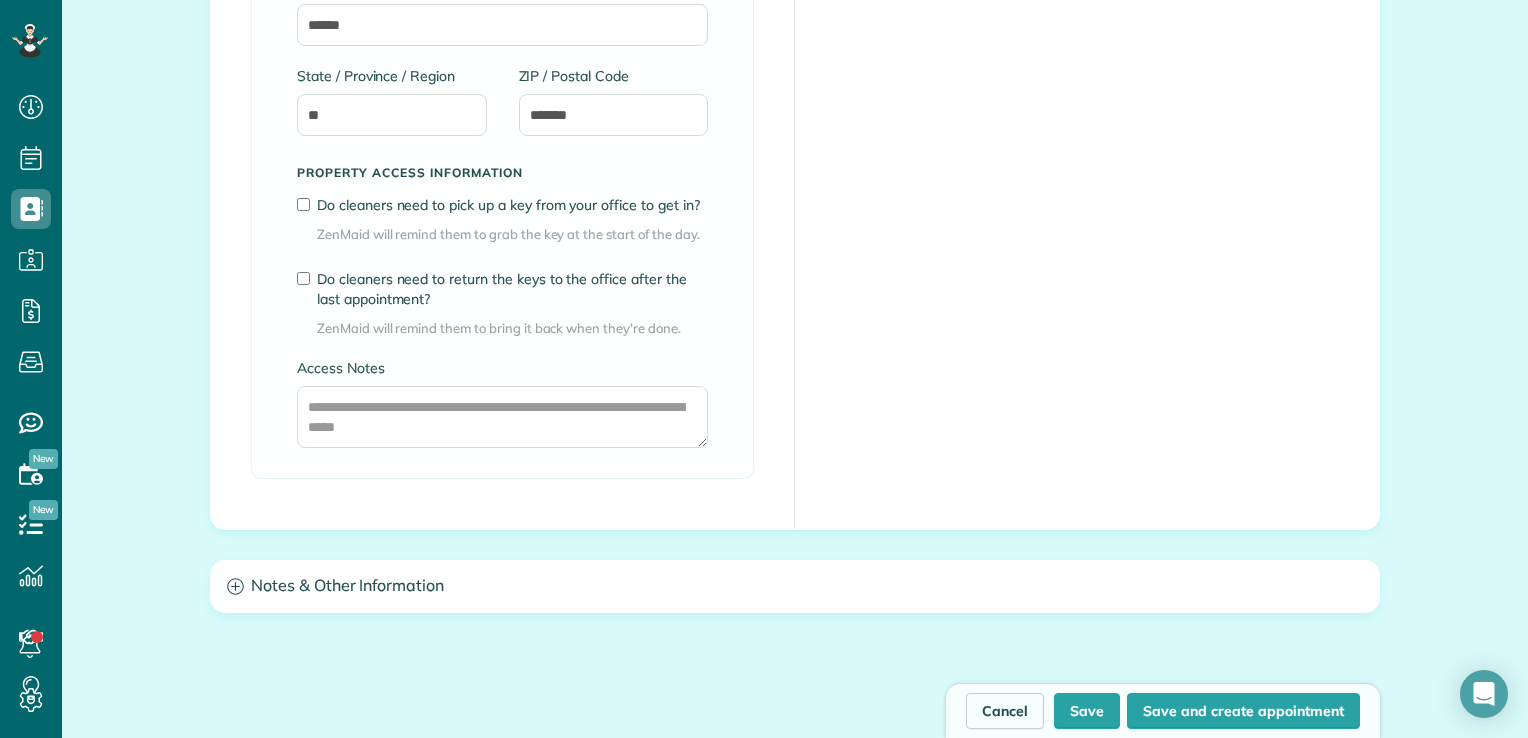 scroll, scrollTop: 1587, scrollLeft: 0, axis: vertical 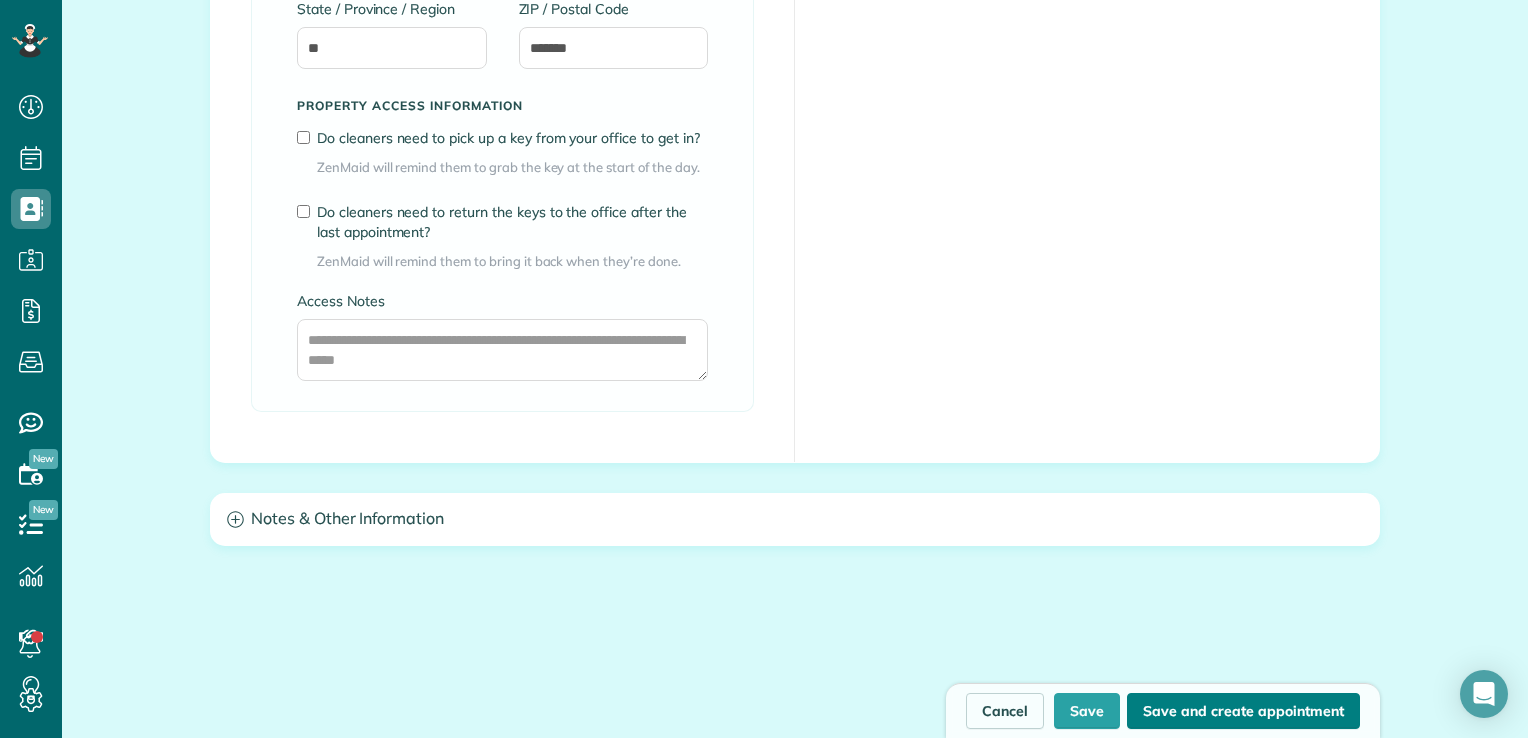 click on "Save and create appointment" at bounding box center (1243, 711) 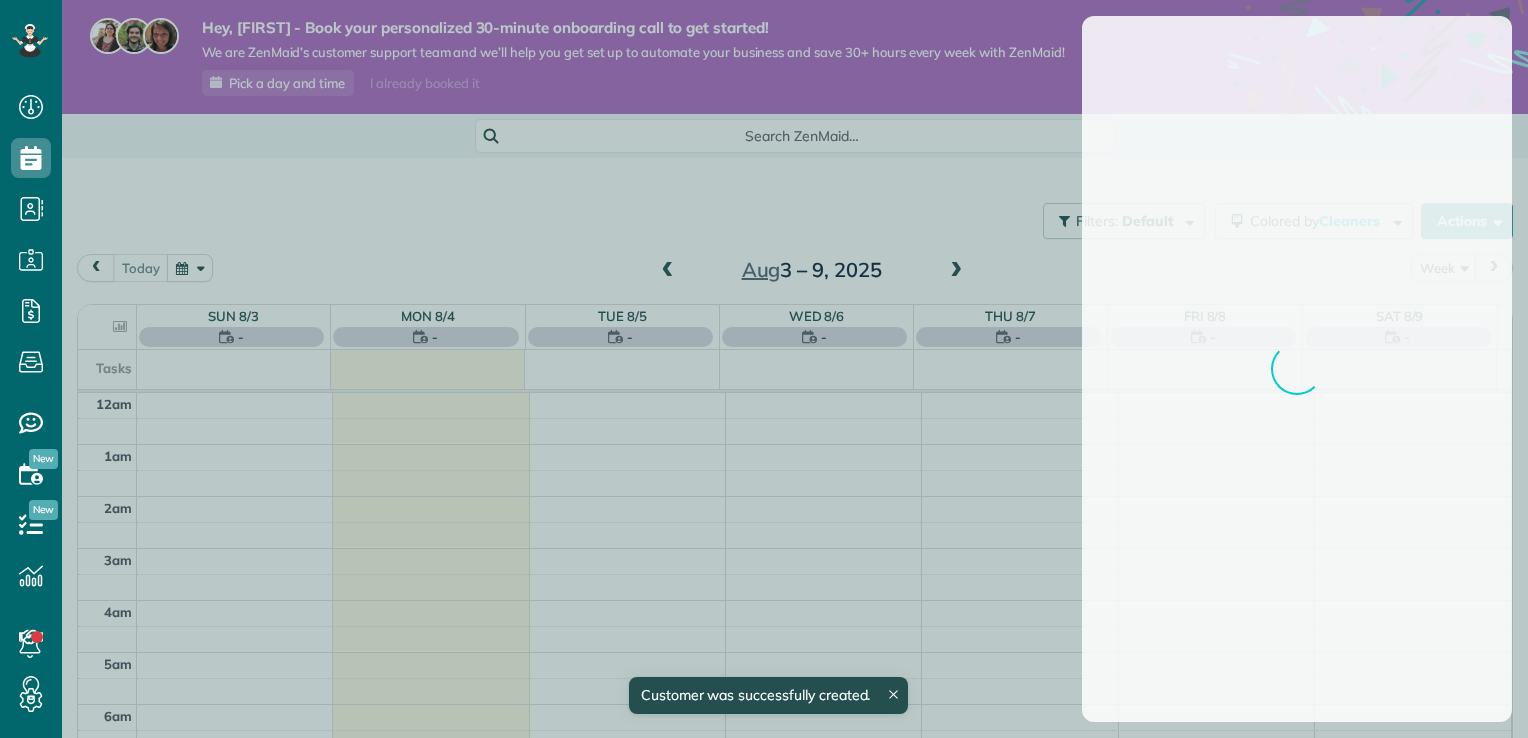 scroll, scrollTop: 0, scrollLeft: 0, axis: both 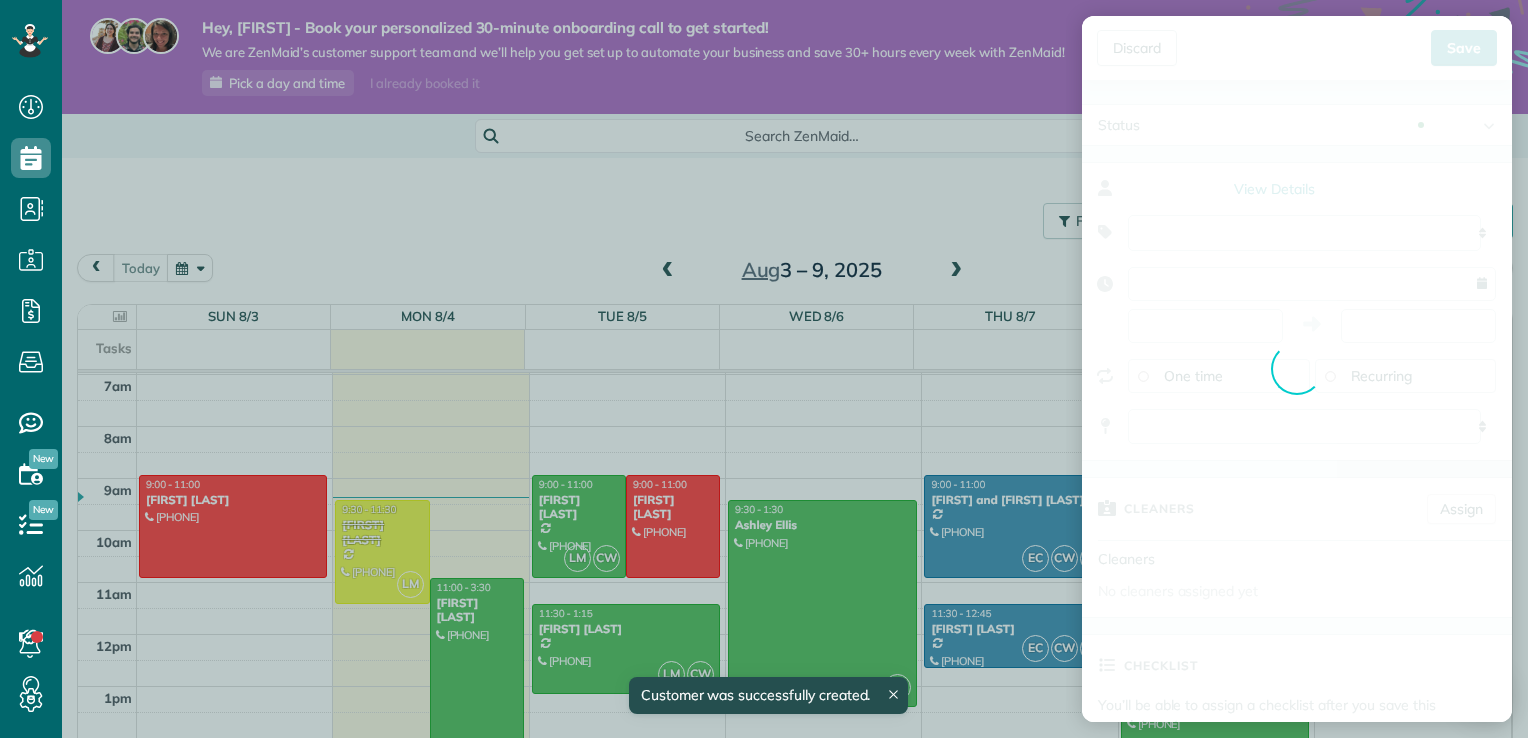 click on "Discard
New appointment
[FIRST] [LAST]
Save
Status
Active
Active
Estimate
Stand-By" at bounding box center (764, 369) 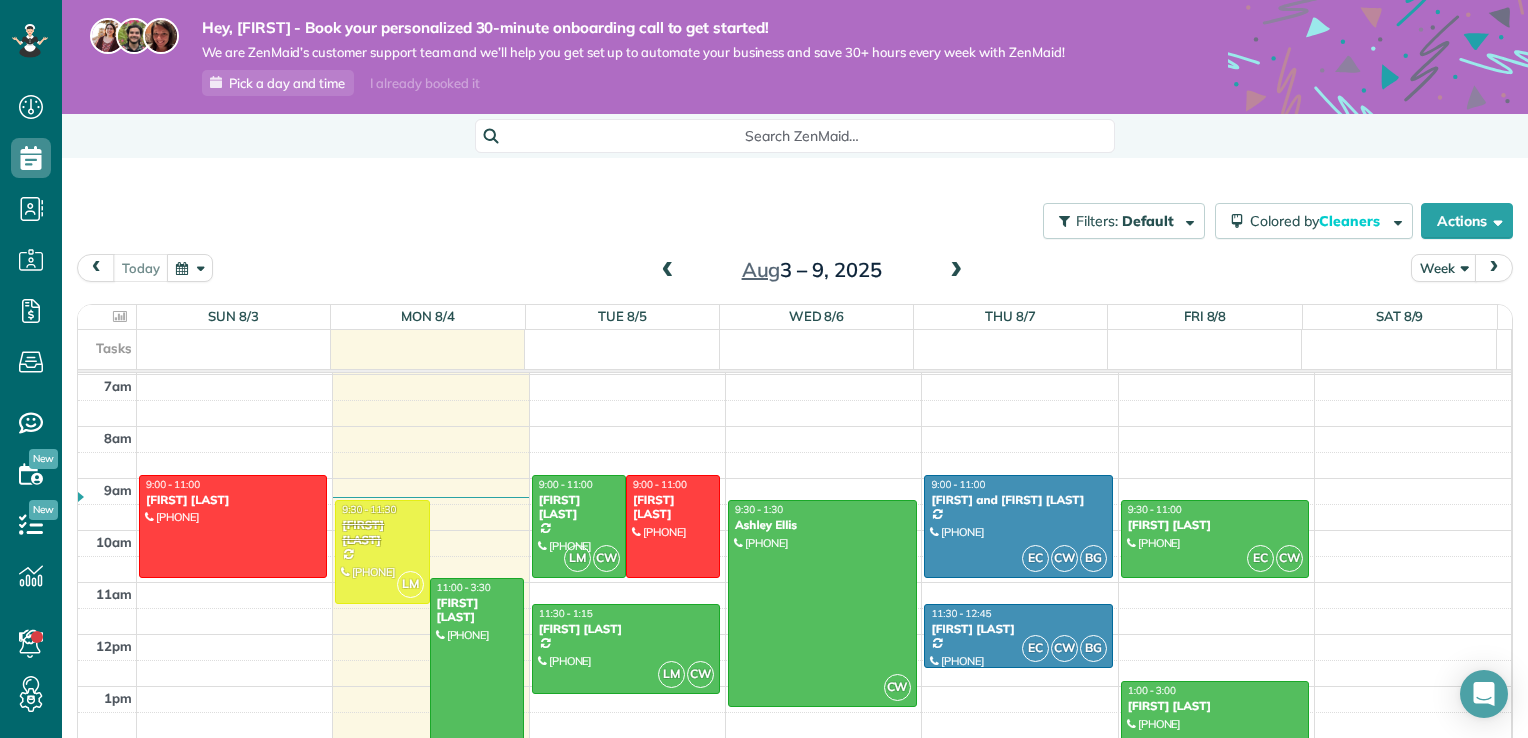 click at bounding box center (956, 271) 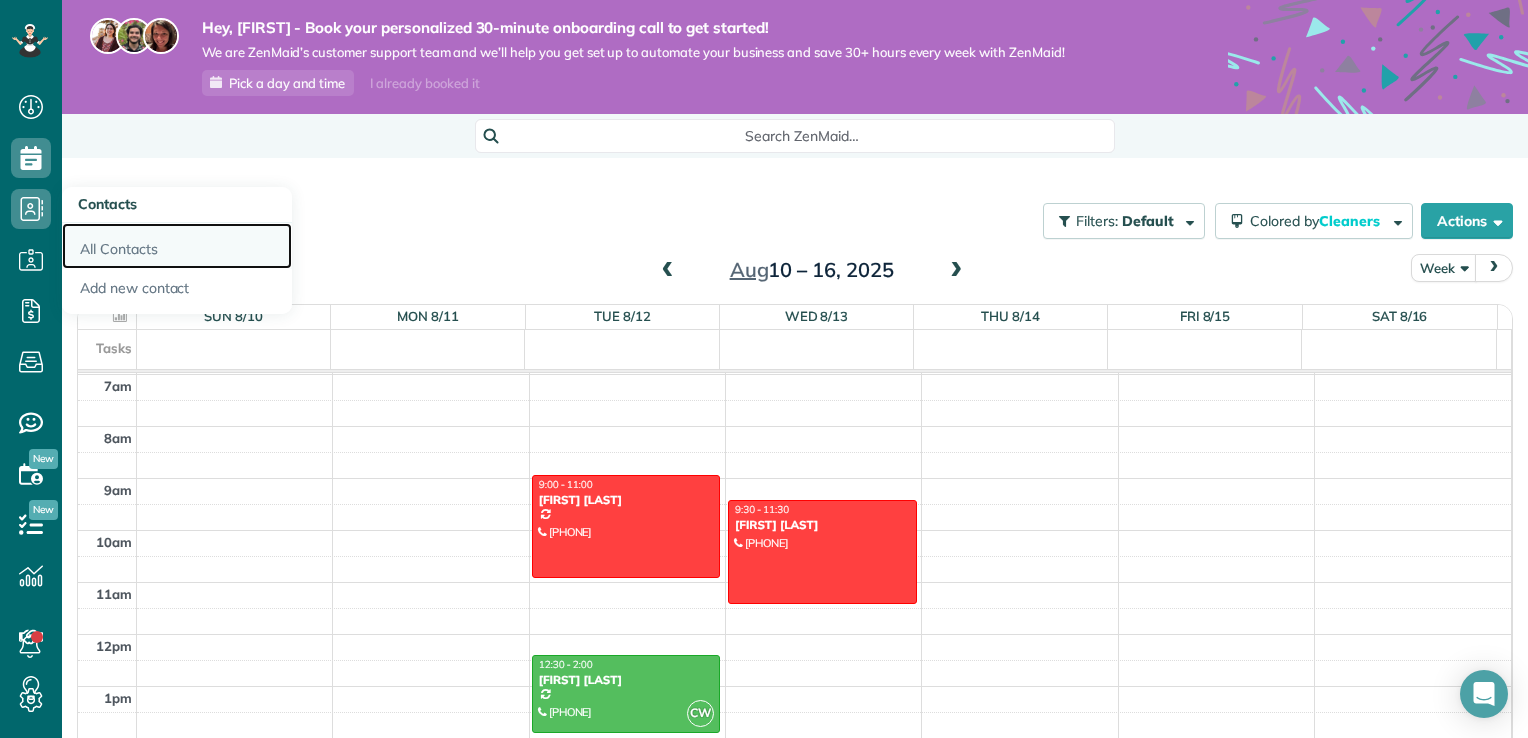click on "All Contacts" at bounding box center [177, 246] 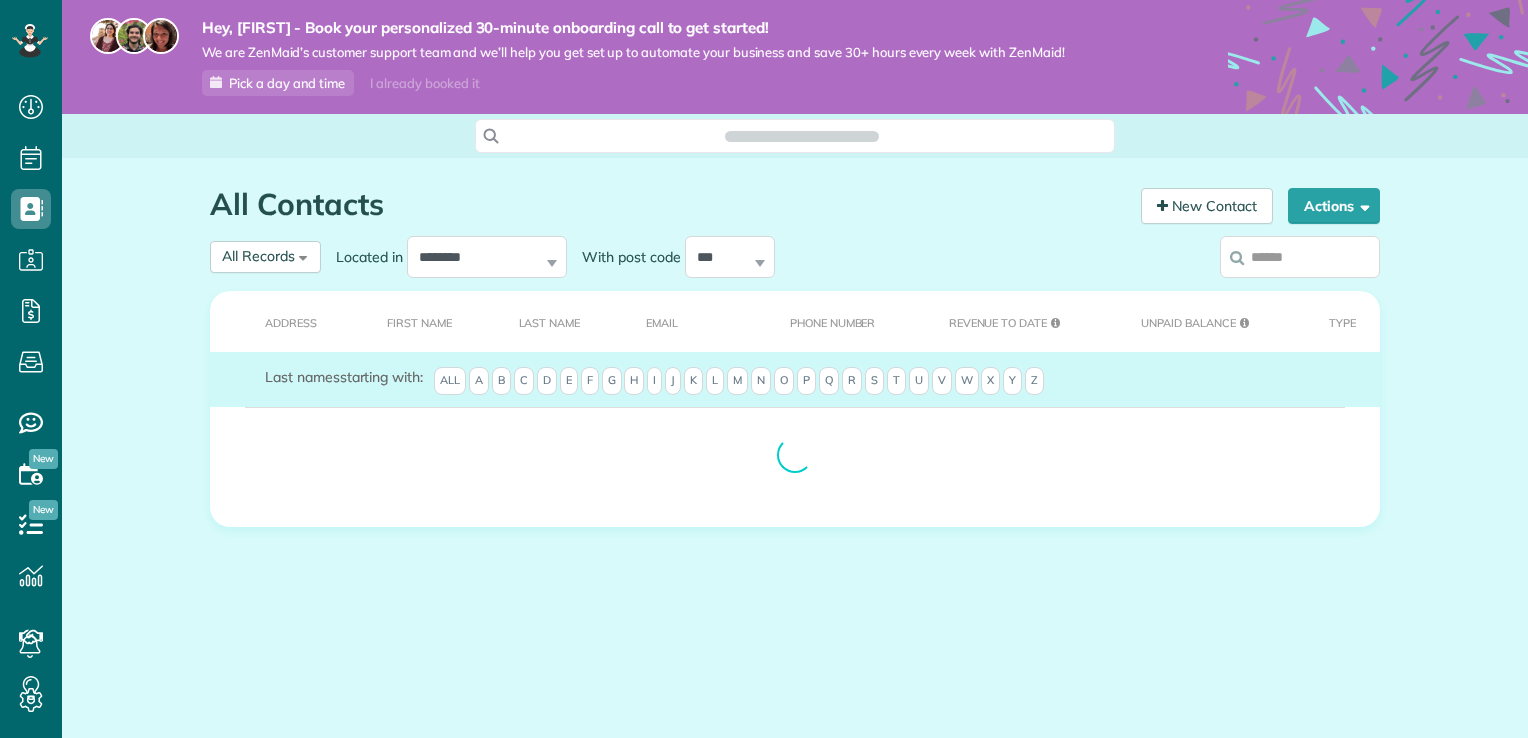 scroll, scrollTop: 0, scrollLeft: 0, axis: both 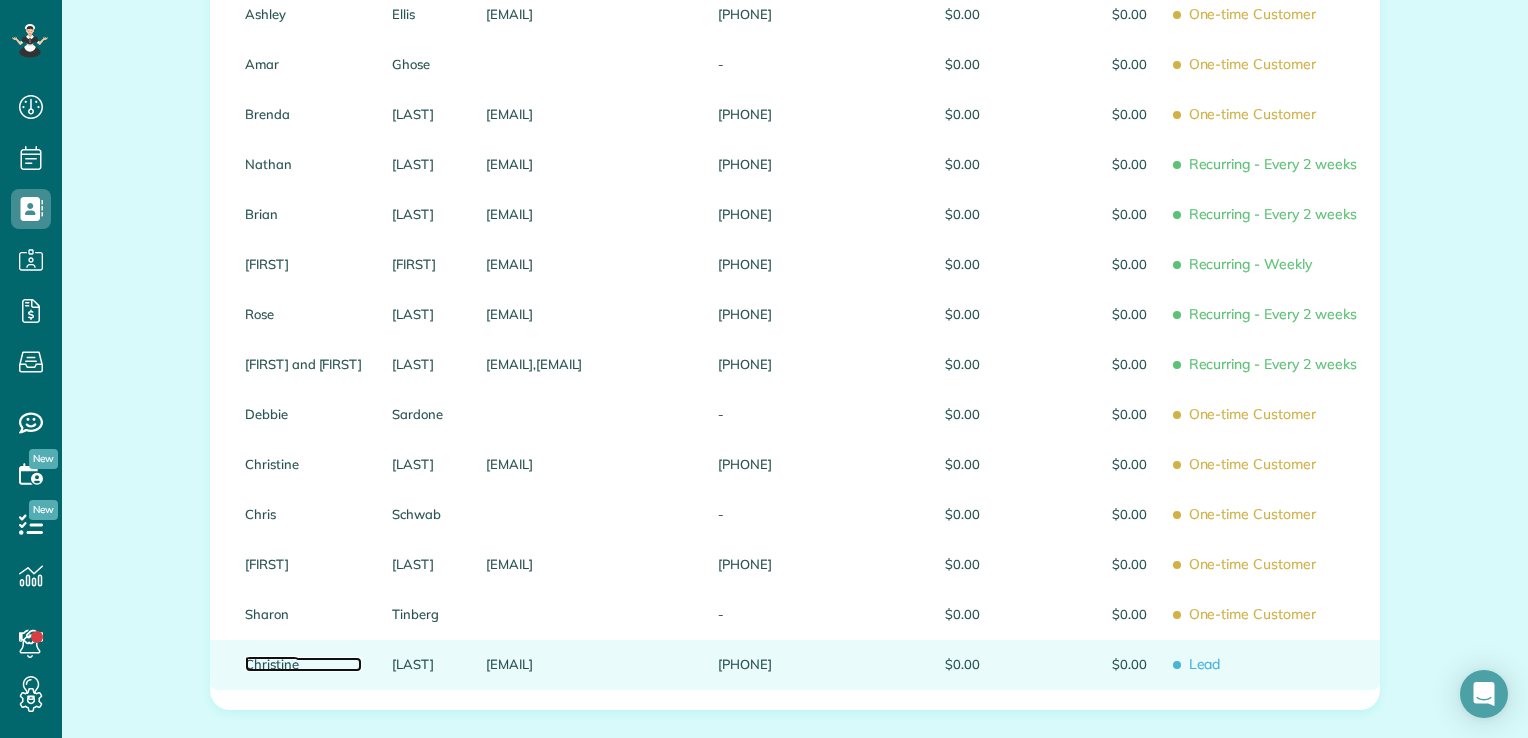 click on "Christine" at bounding box center (303, 664) 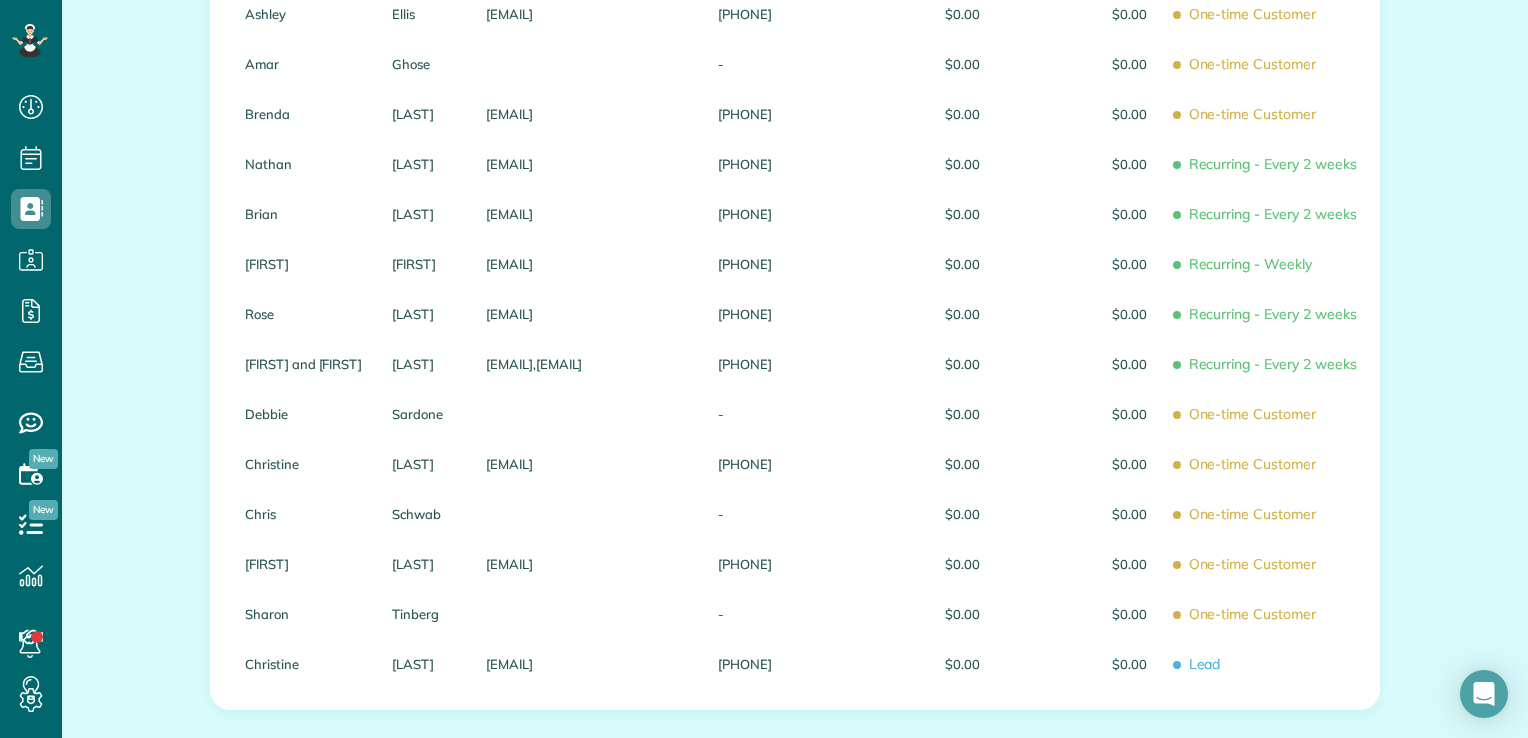 scroll, scrollTop: 0, scrollLeft: 0, axis: both 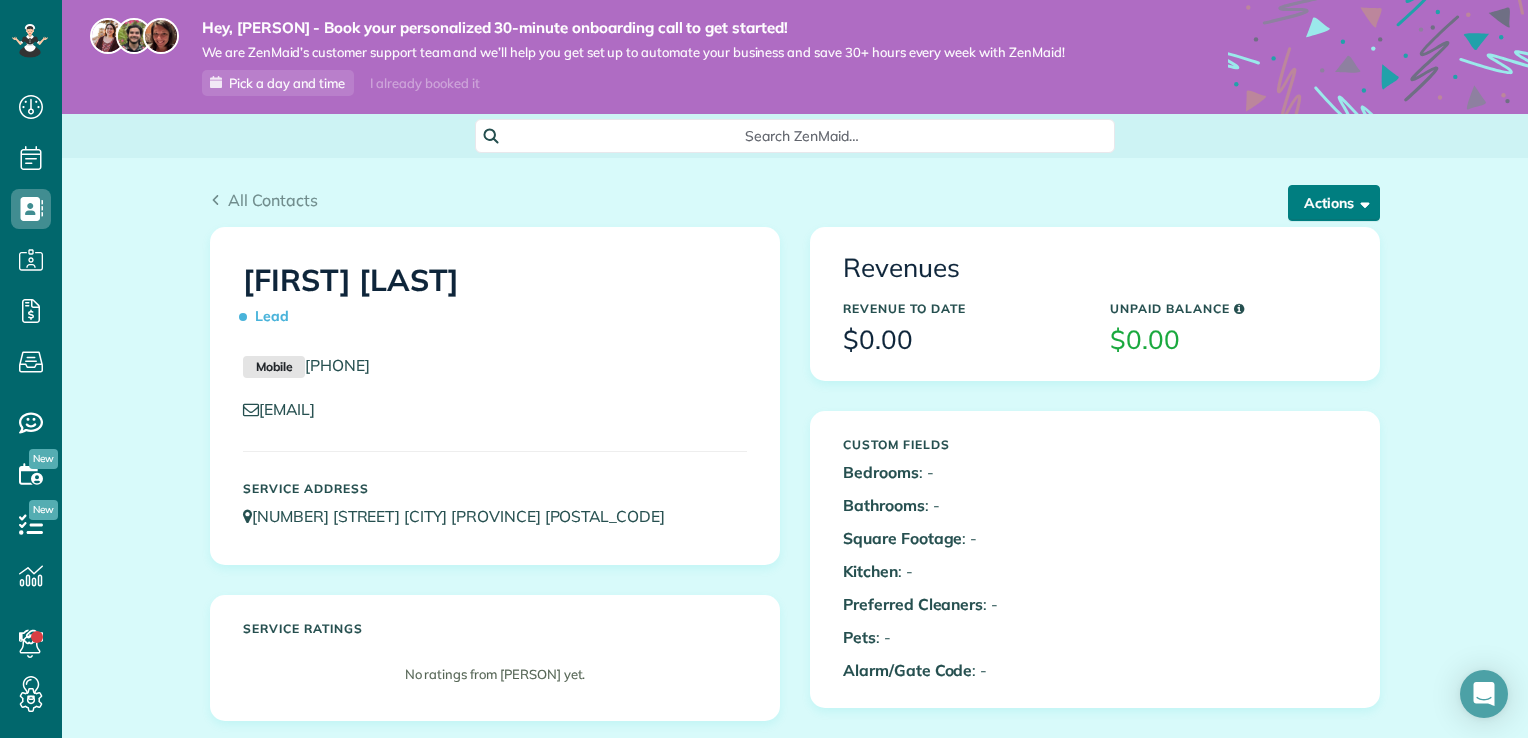 click at bounding box center (1361, 202) 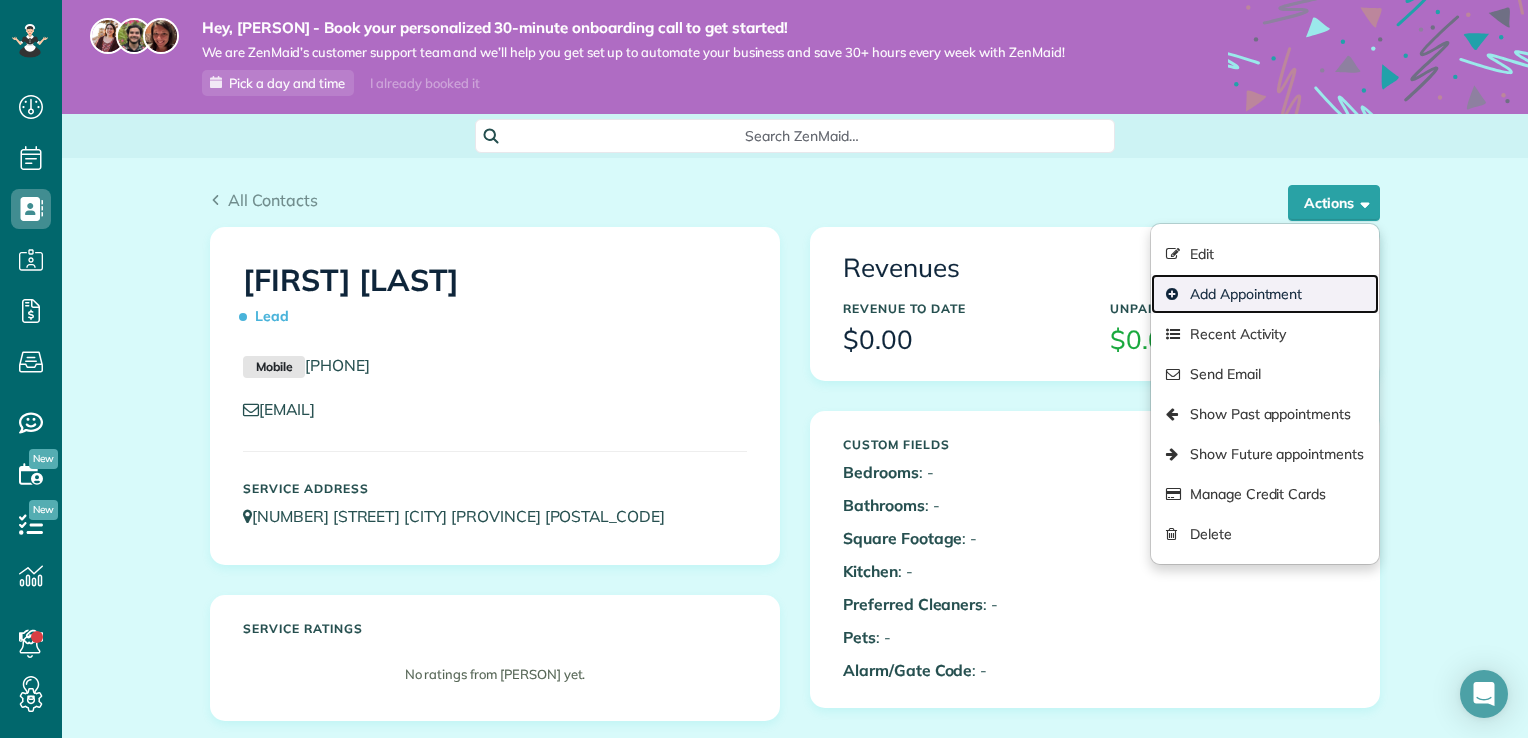 click on "Add Appointment" at bounding box center [1265, 294] 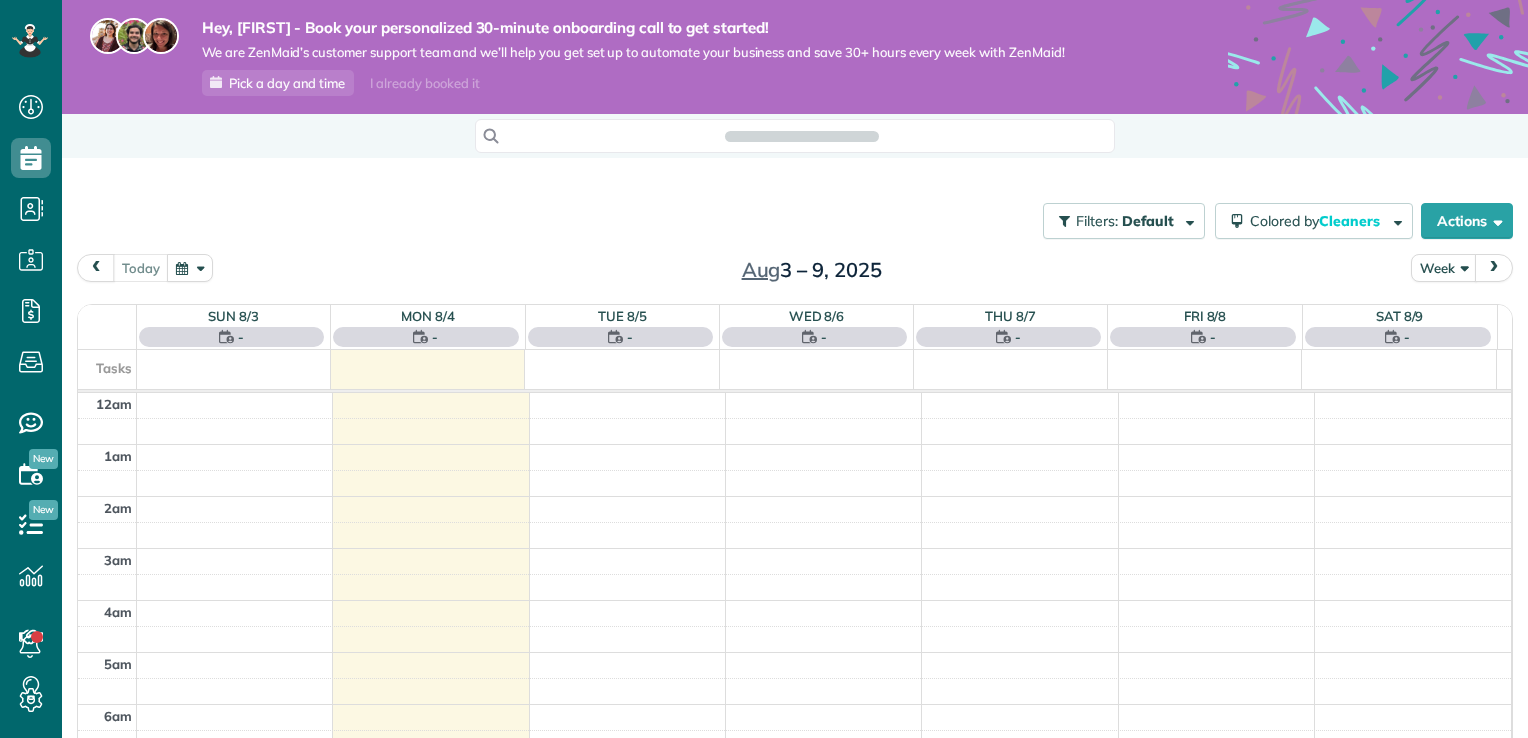 scroll, scrollTop: 0, scrollLeft: 0, axis: both 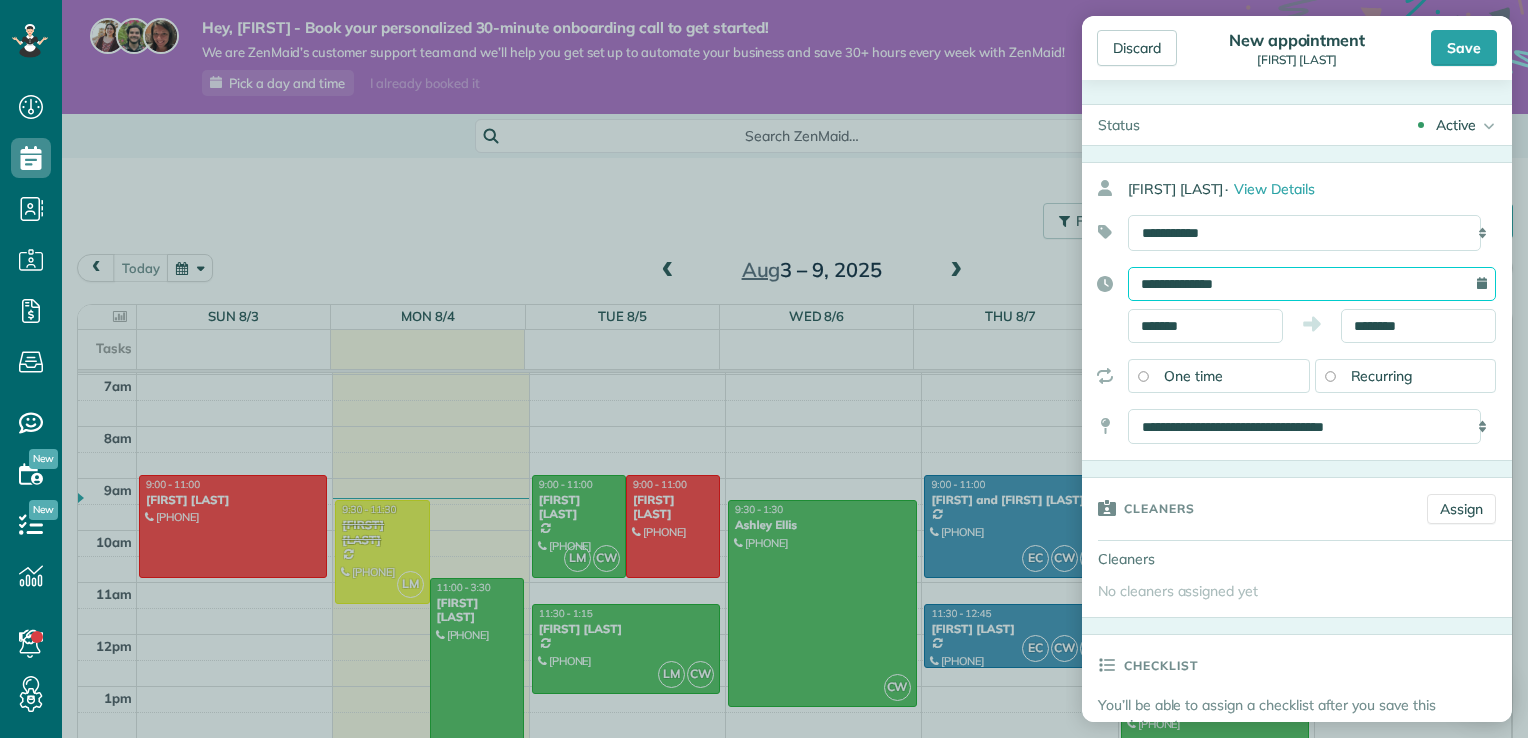 click on "**********" at bounding box center [1312, 284] 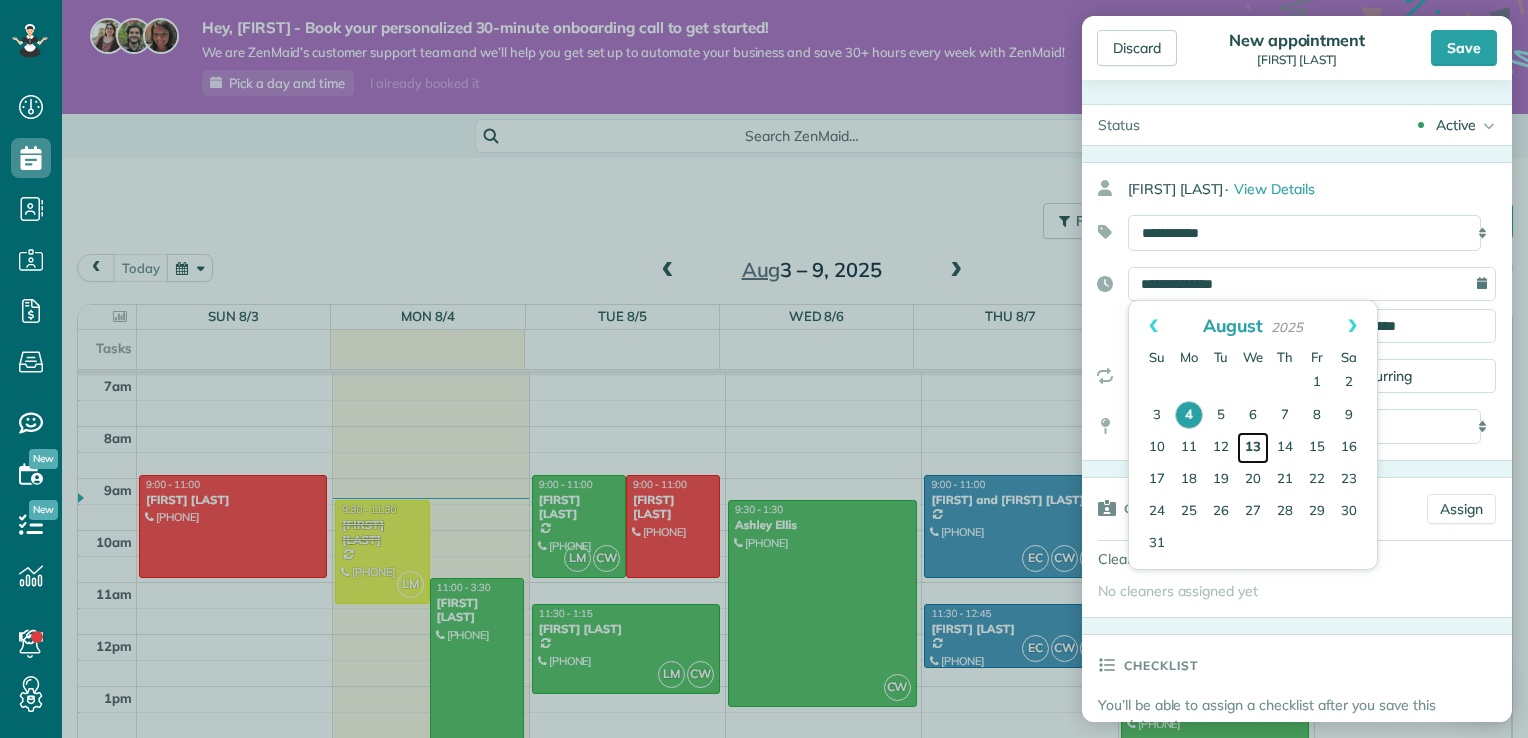 click on "13" at bounding box center (1253, 448) 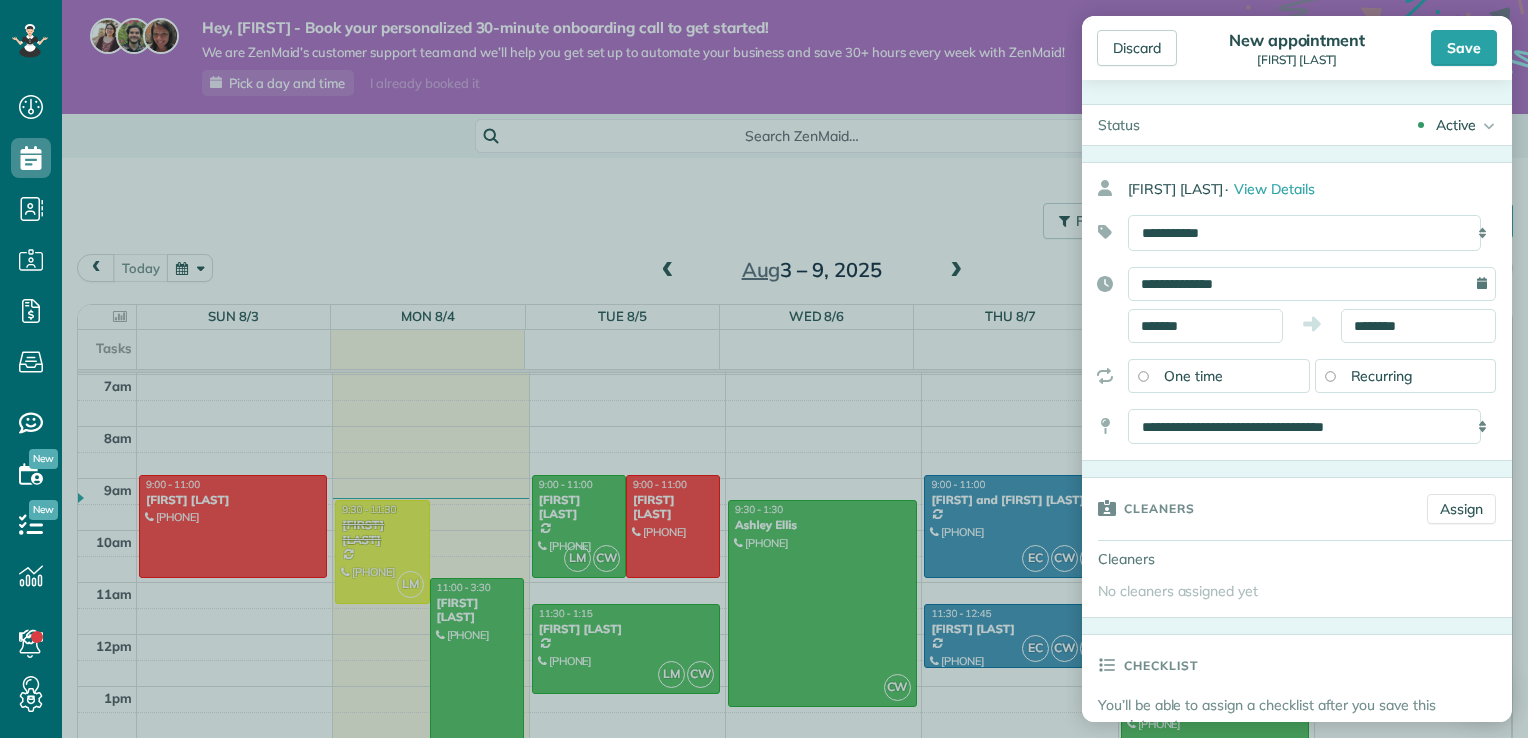click on "Recurring" at bounding box center (1382, 376) 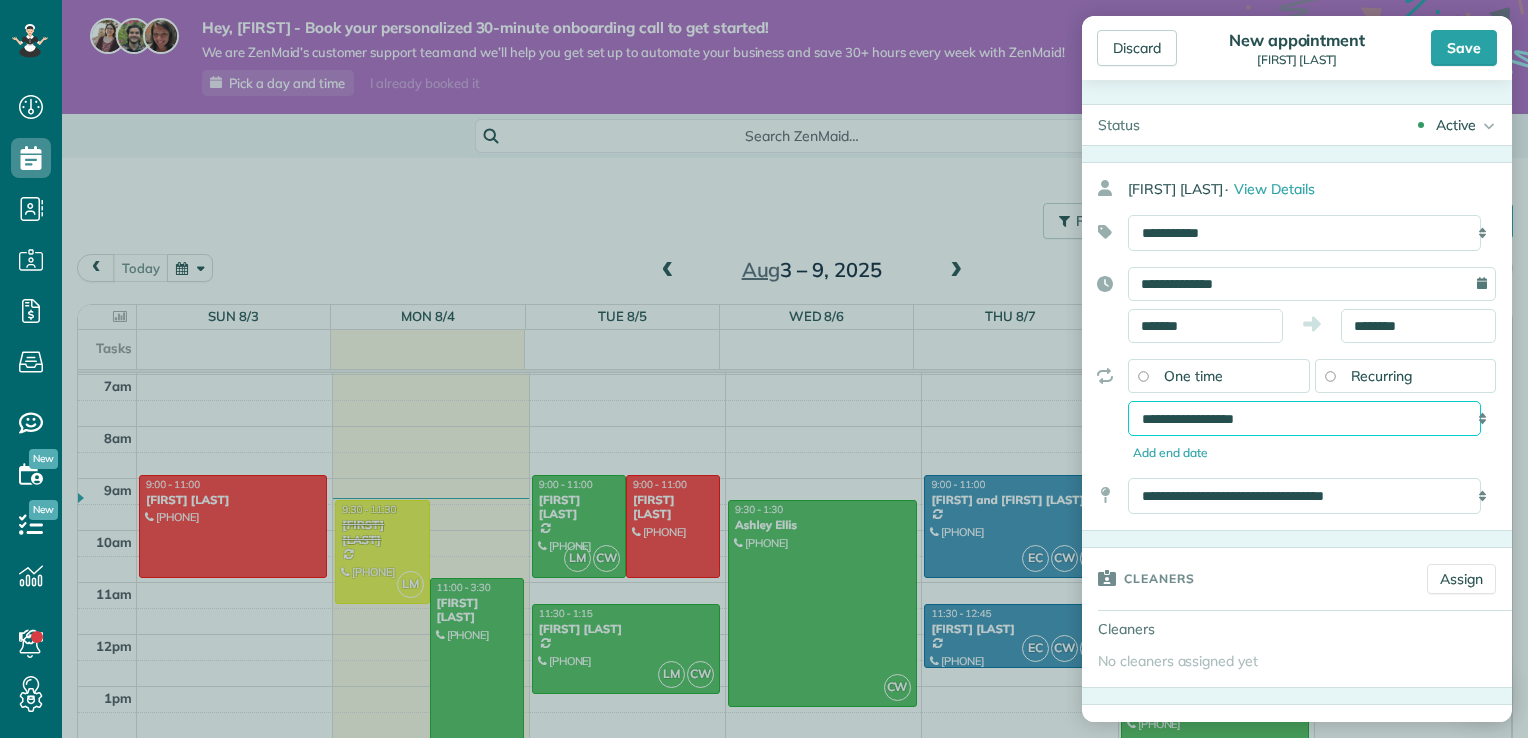 click on "**********" at bounding box center (1304, 419) 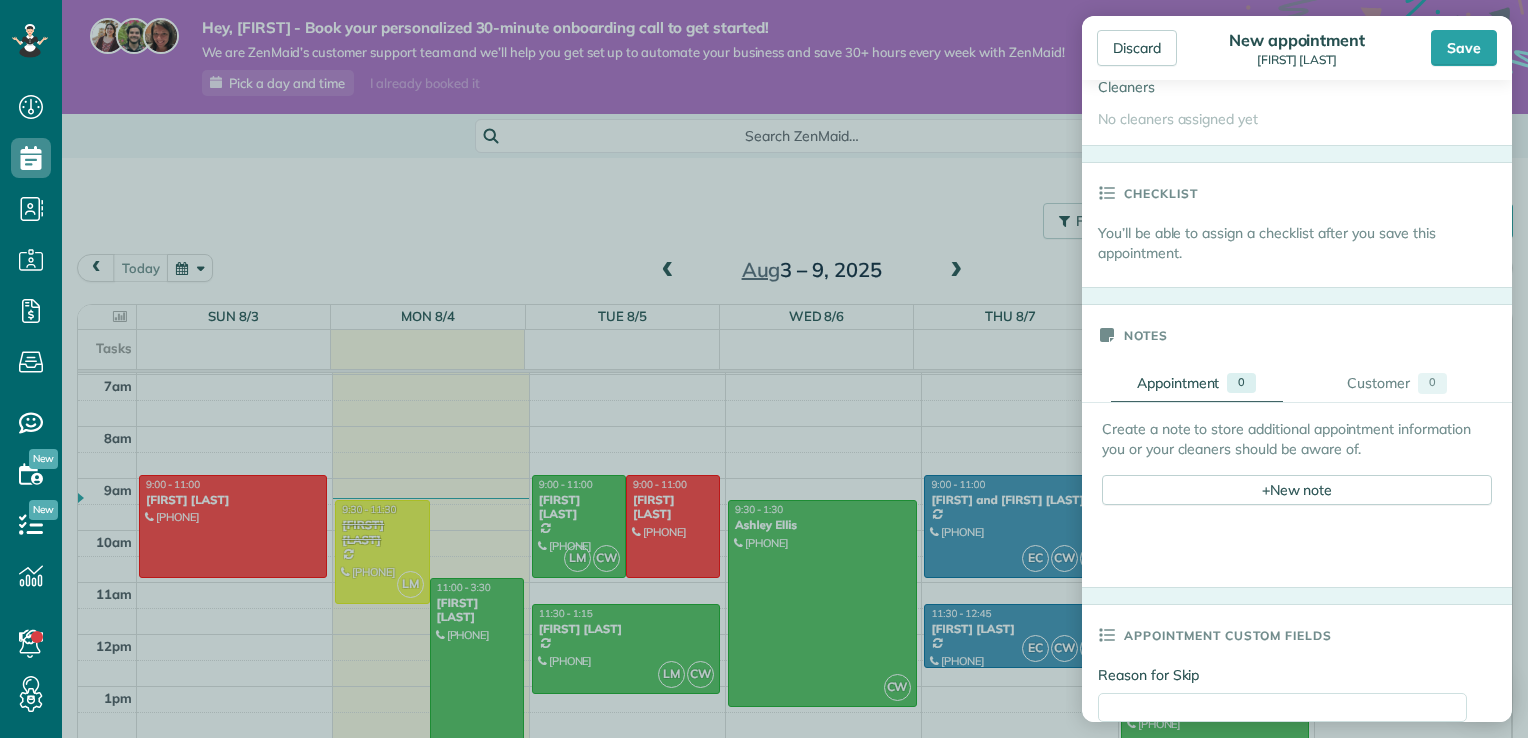scroll, scrollTop: 554, scrollLeft: 0, axis: vertical 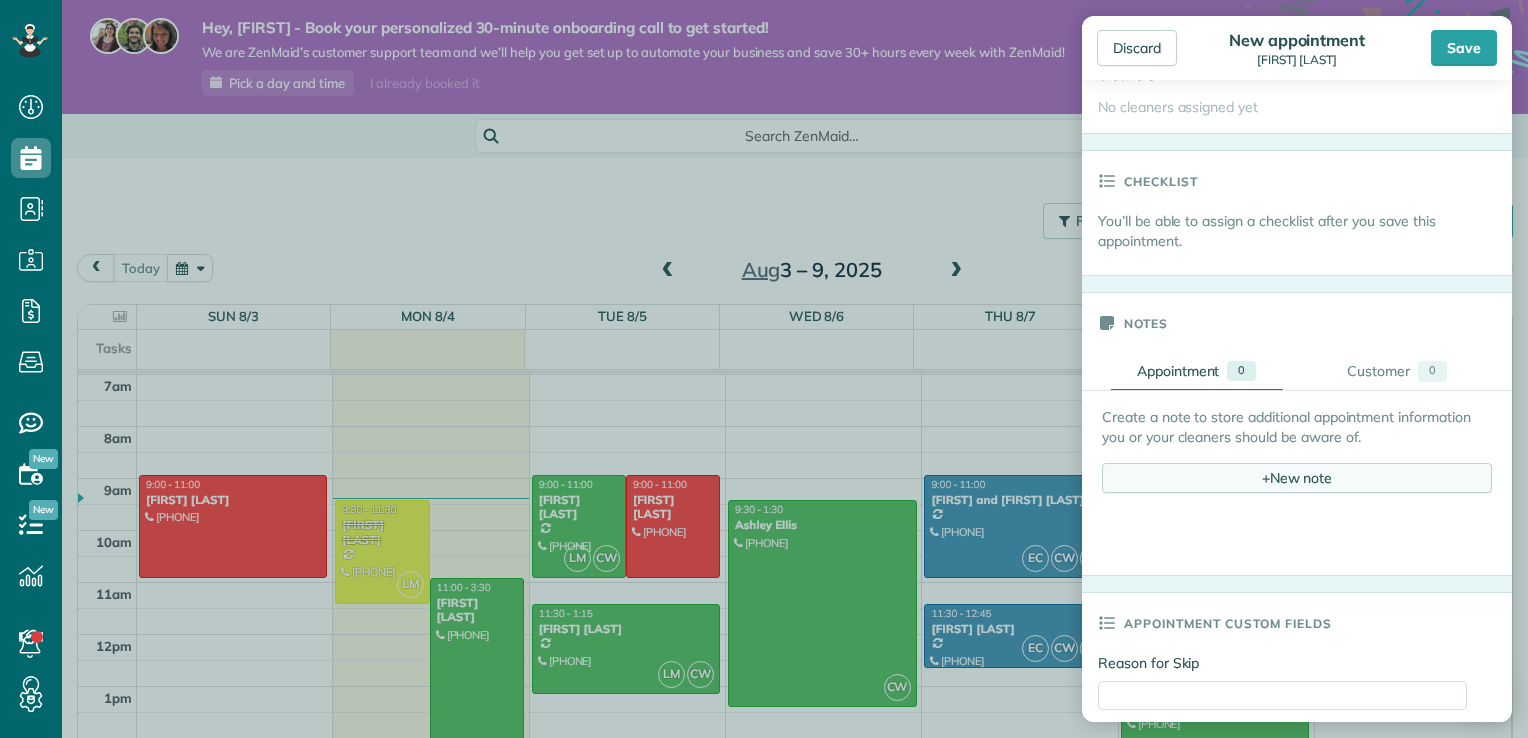 click on "+ New note" at bounding box center (1297, 478) 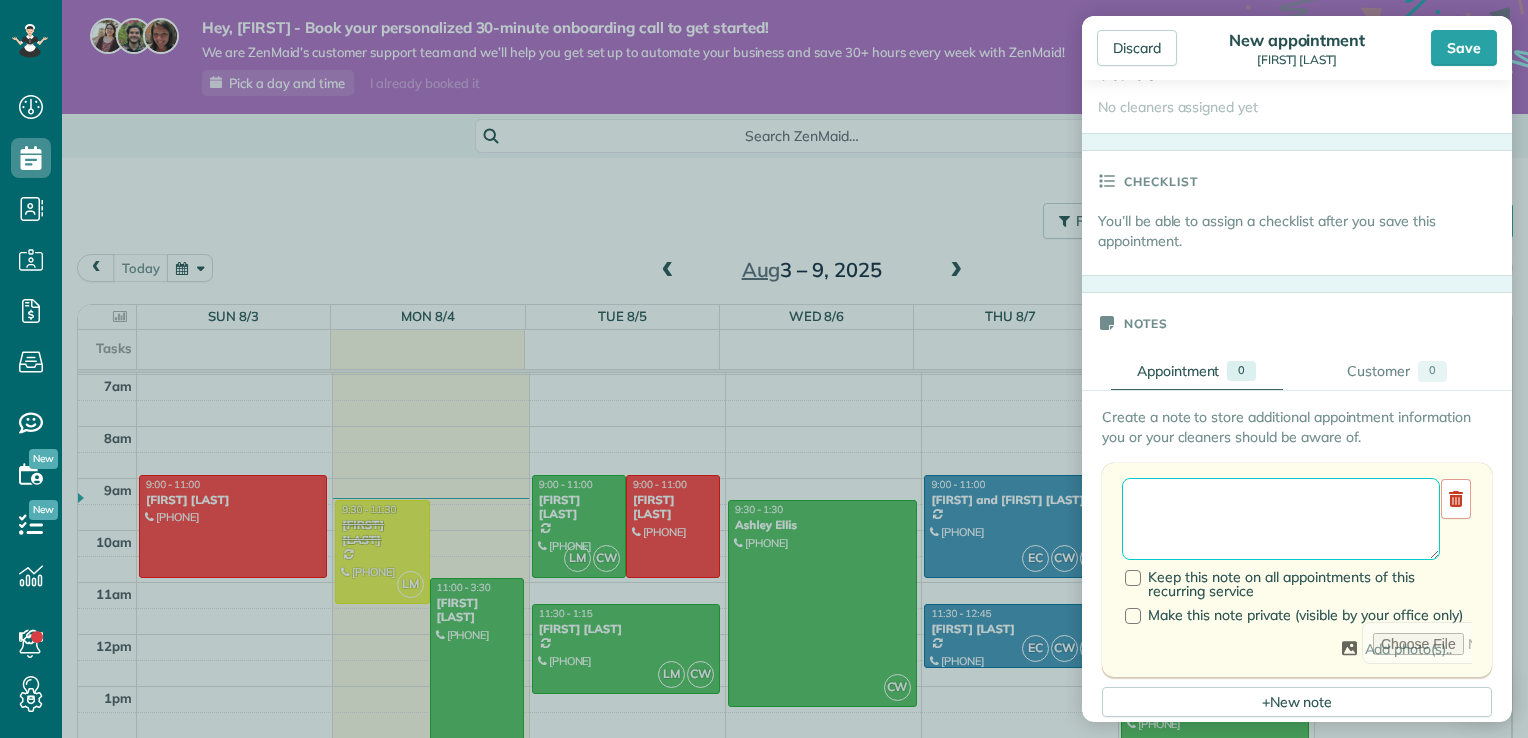 click at bounding box center [1281, 519] 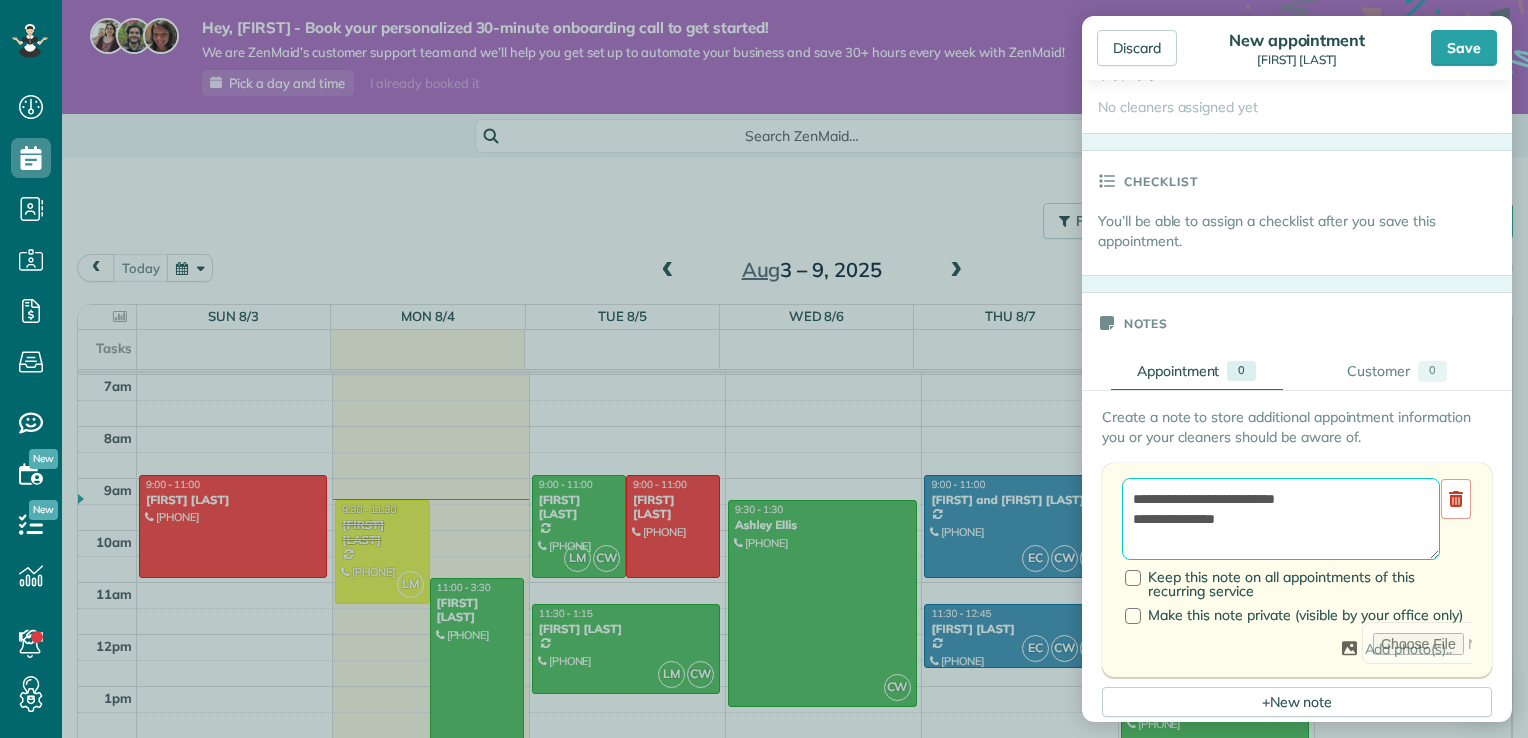 click on "**********" at bounding box center [1281, 519] 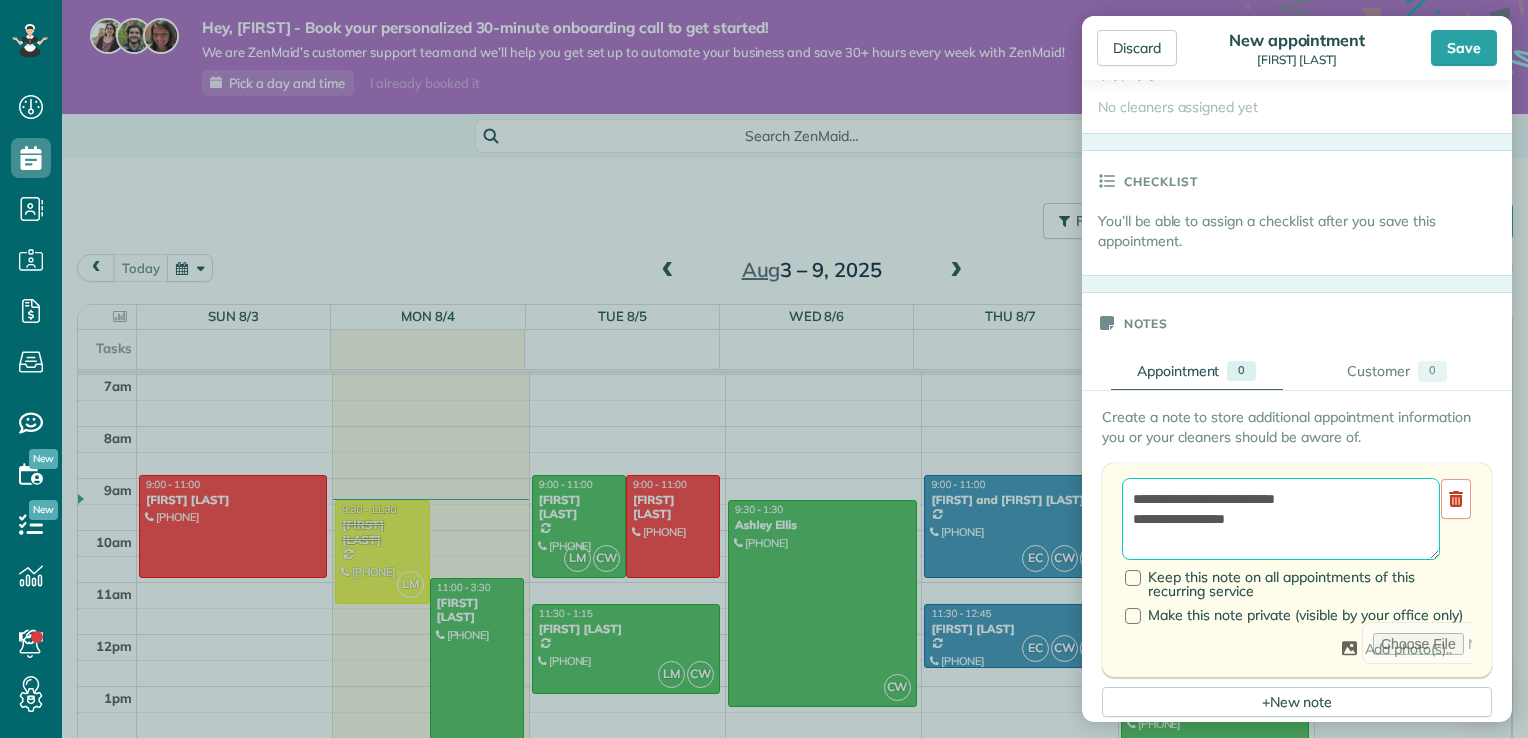 click on "**********" at bounding box center [1281, 519] 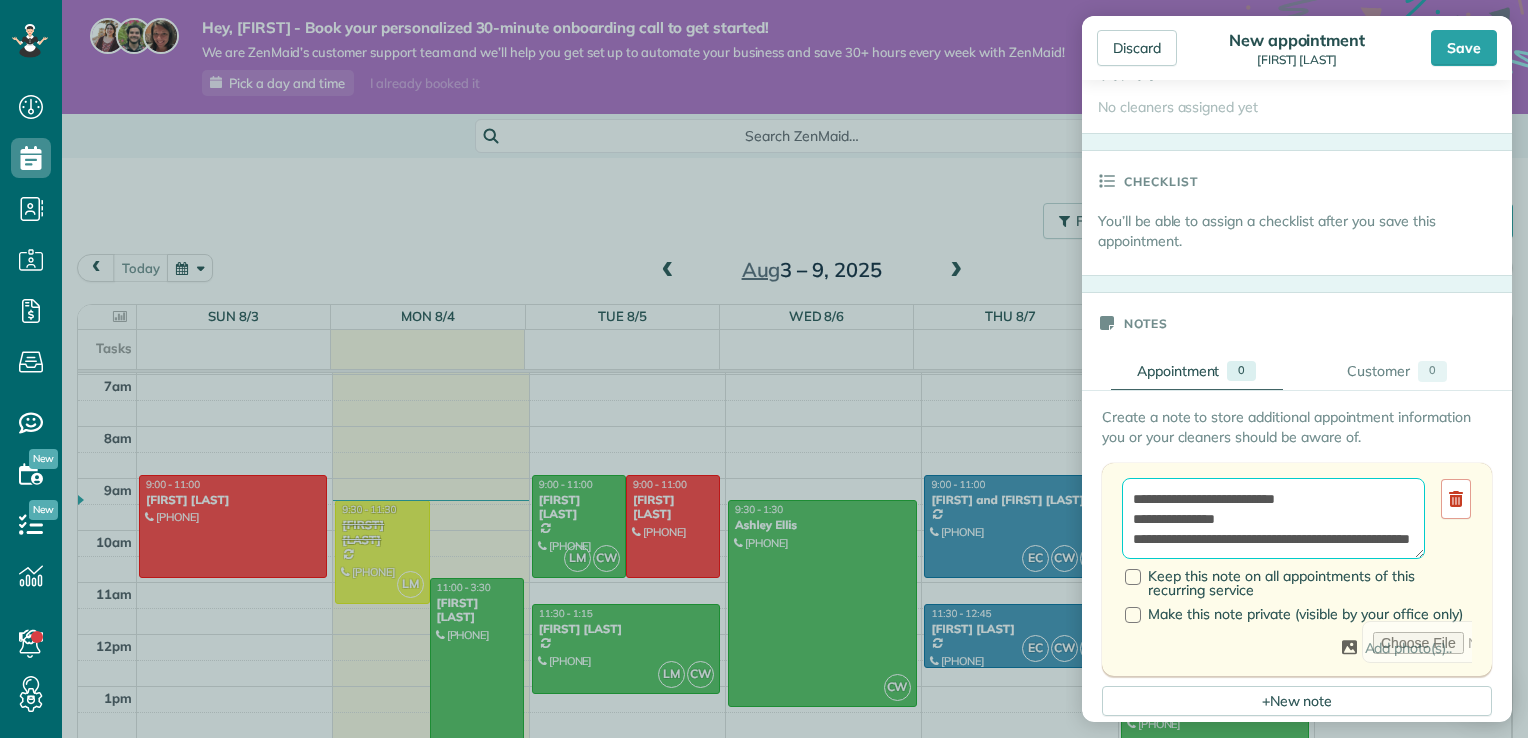 scroll, scrollTop: 28, scrollLeft: 0, axis: vertical 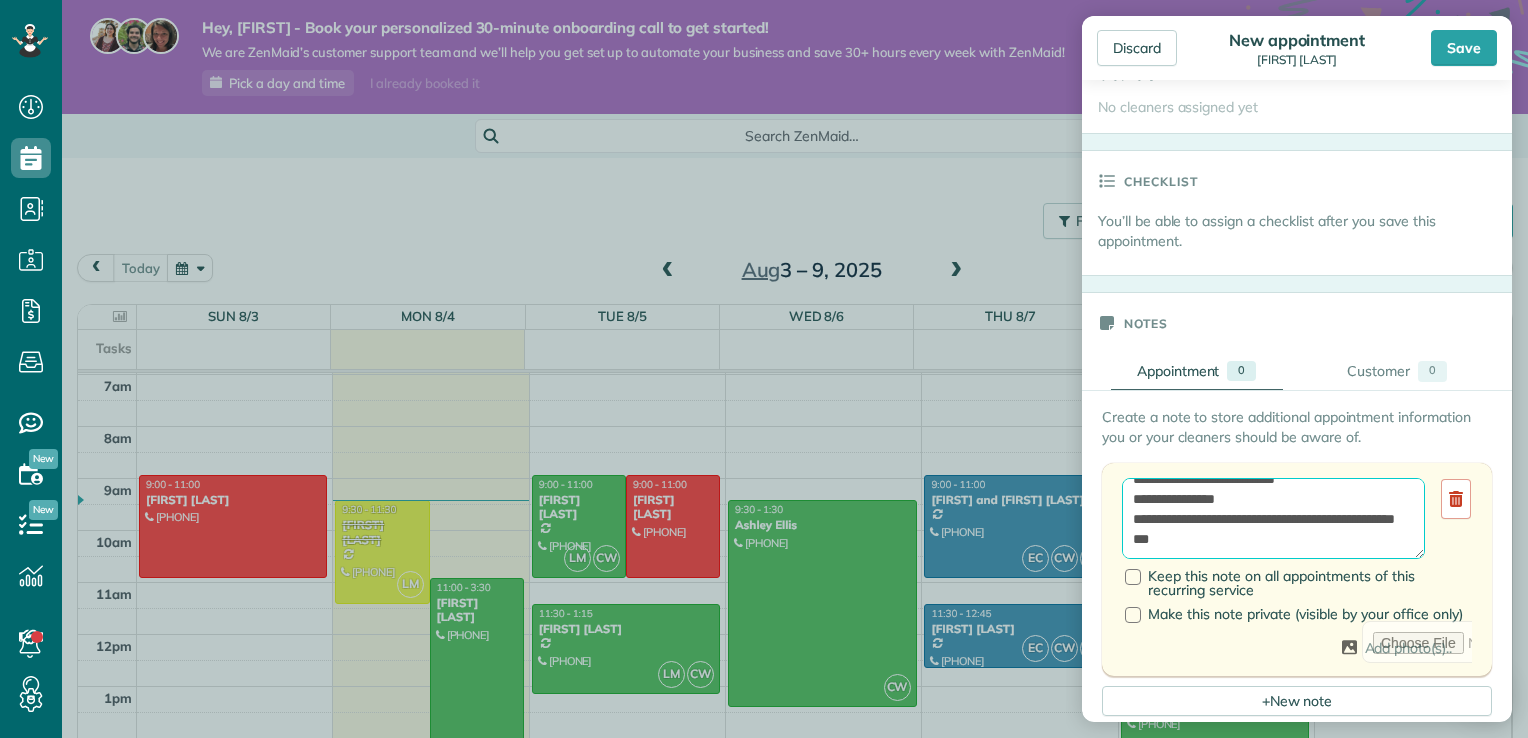 click on "**********" at bounding box center [1273, 519] 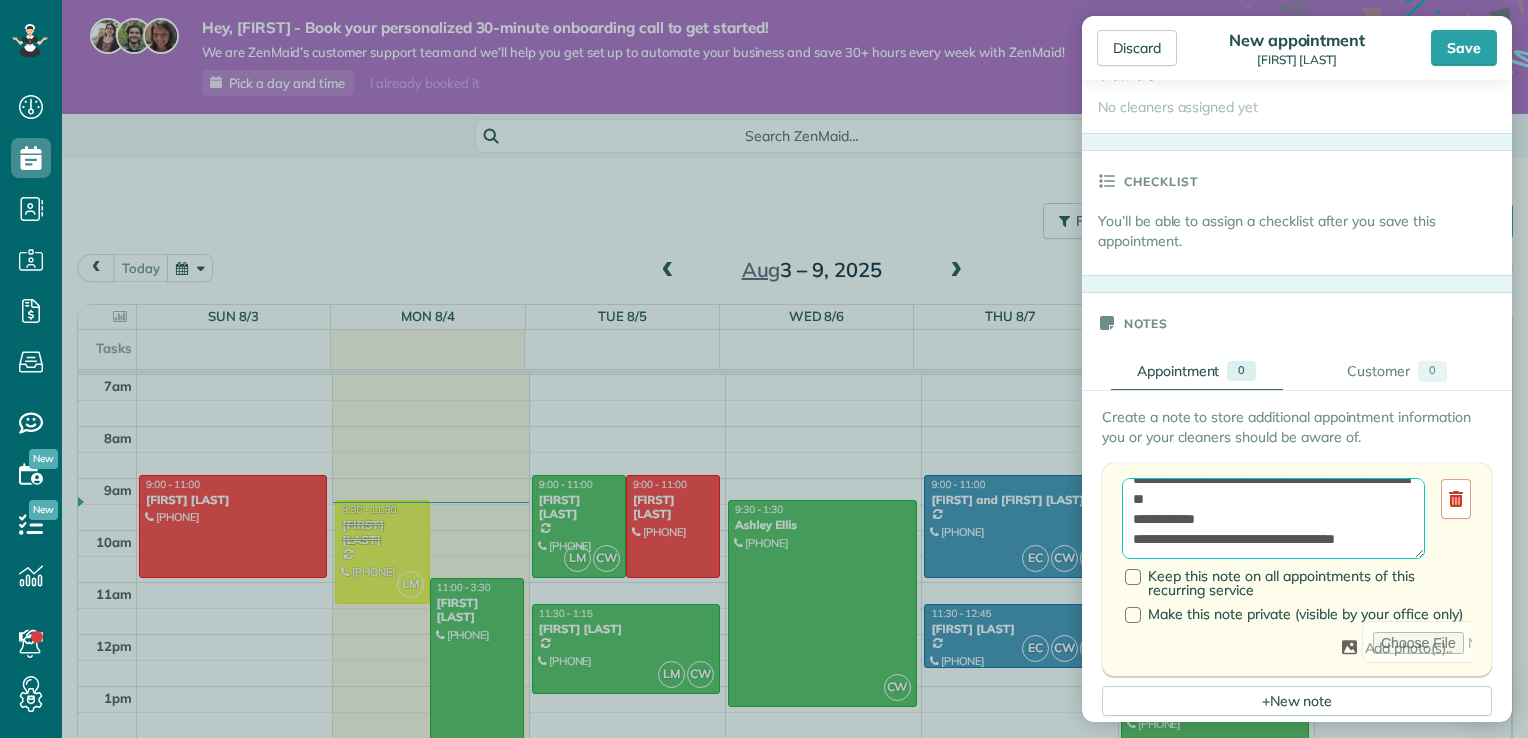 scroll, scrollTop: 148, scrollLeft: 0, axis: vertical 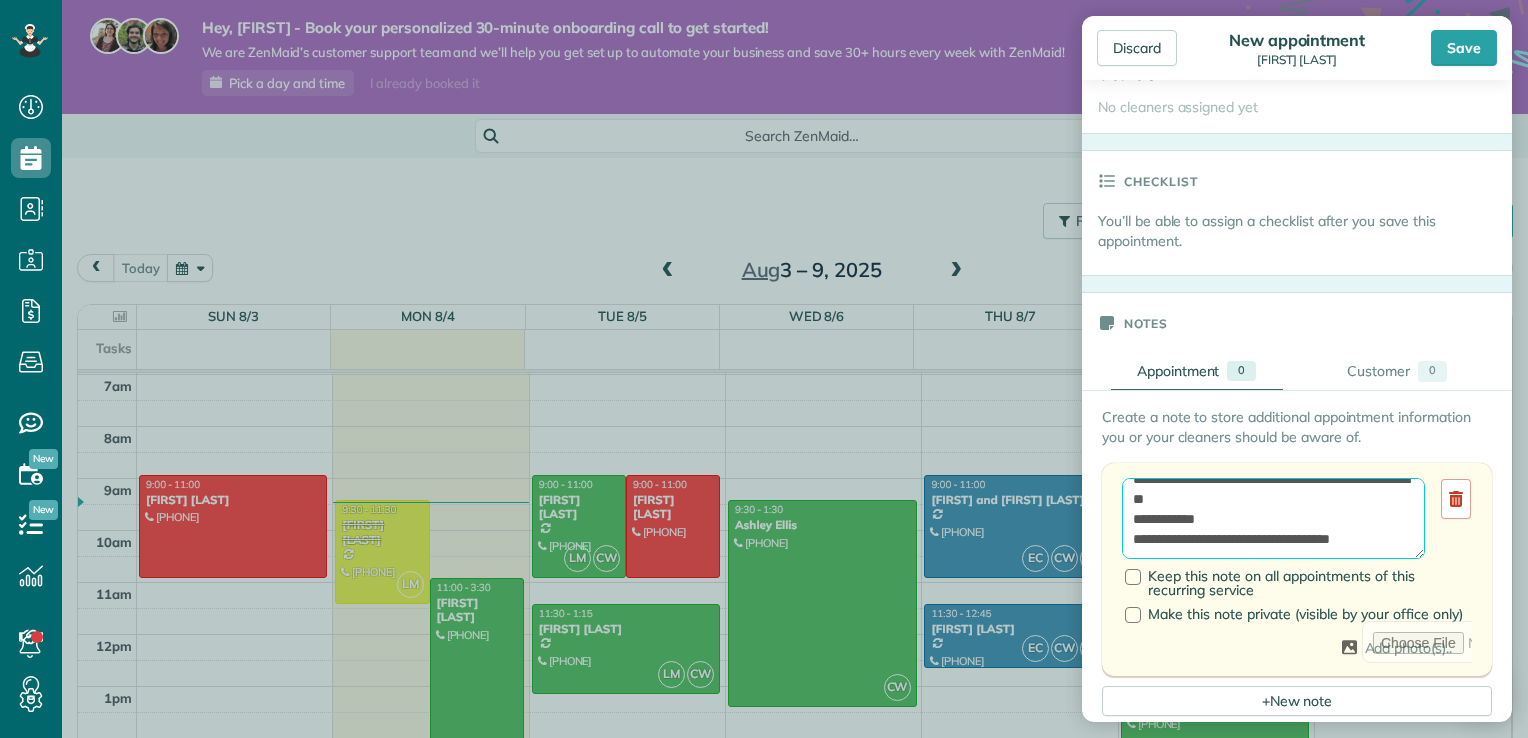 click on "**********" at bounding box center [1273, 519] 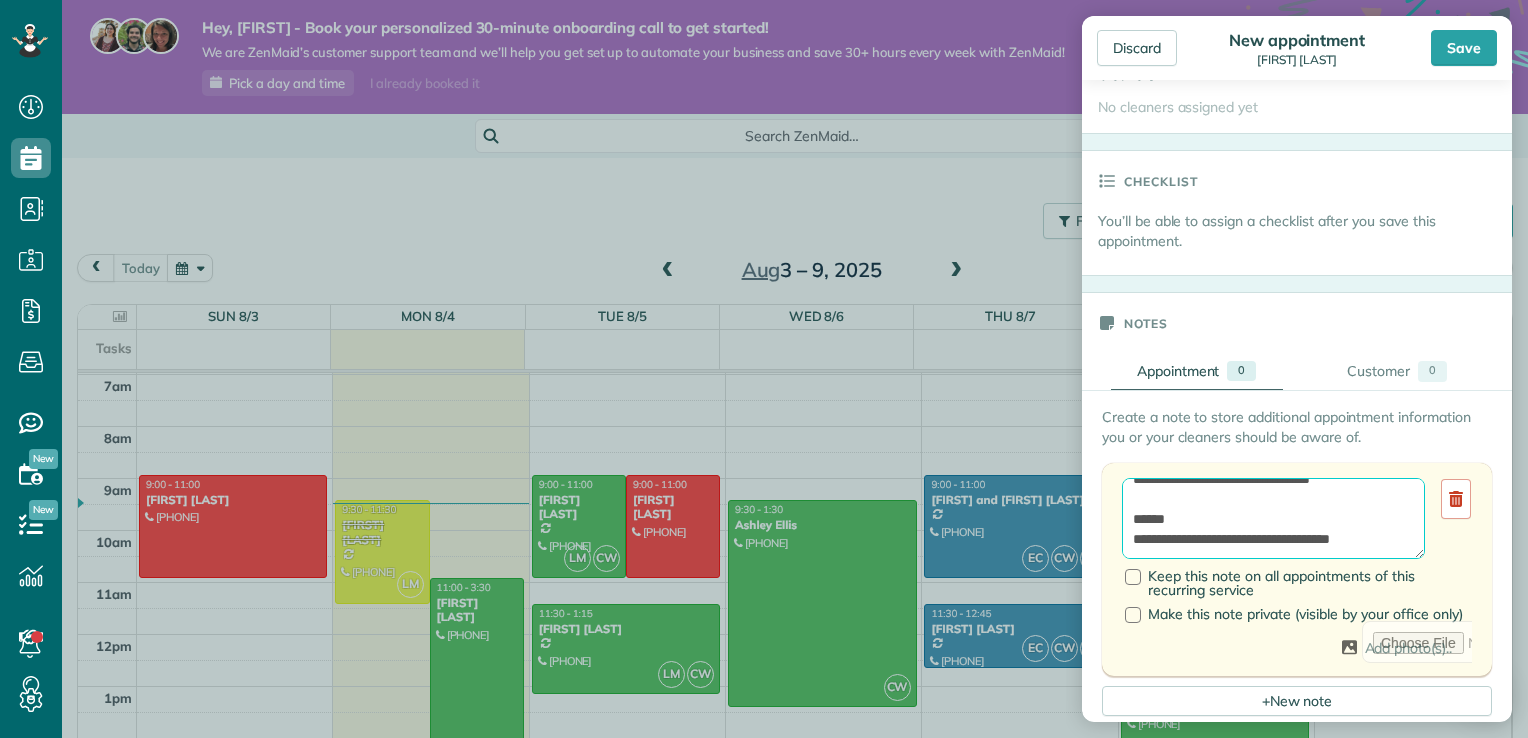 scroll, scrollTop: 188, scrollLeft: 0, axis: vertical 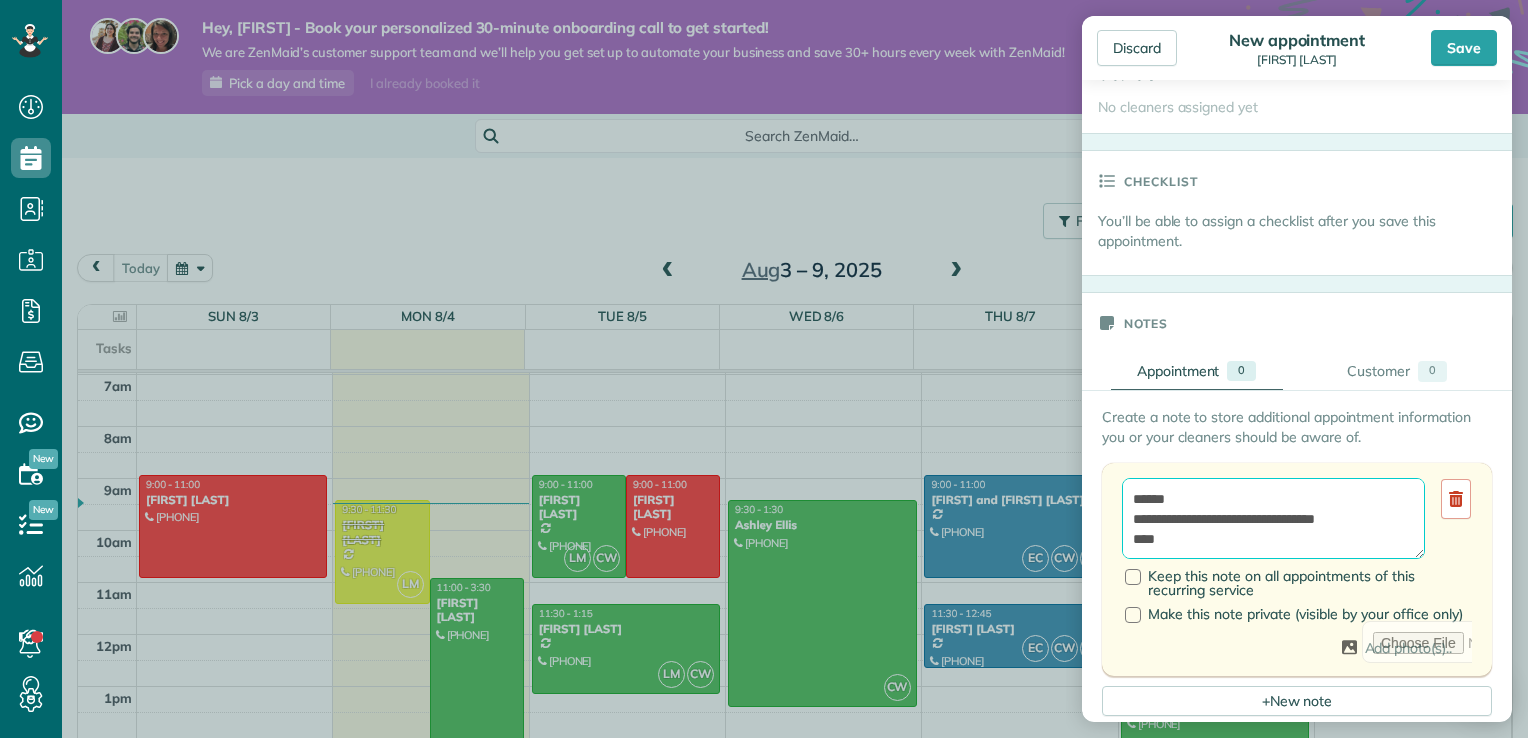 click on "**********" at bounding box center (1273, 519) 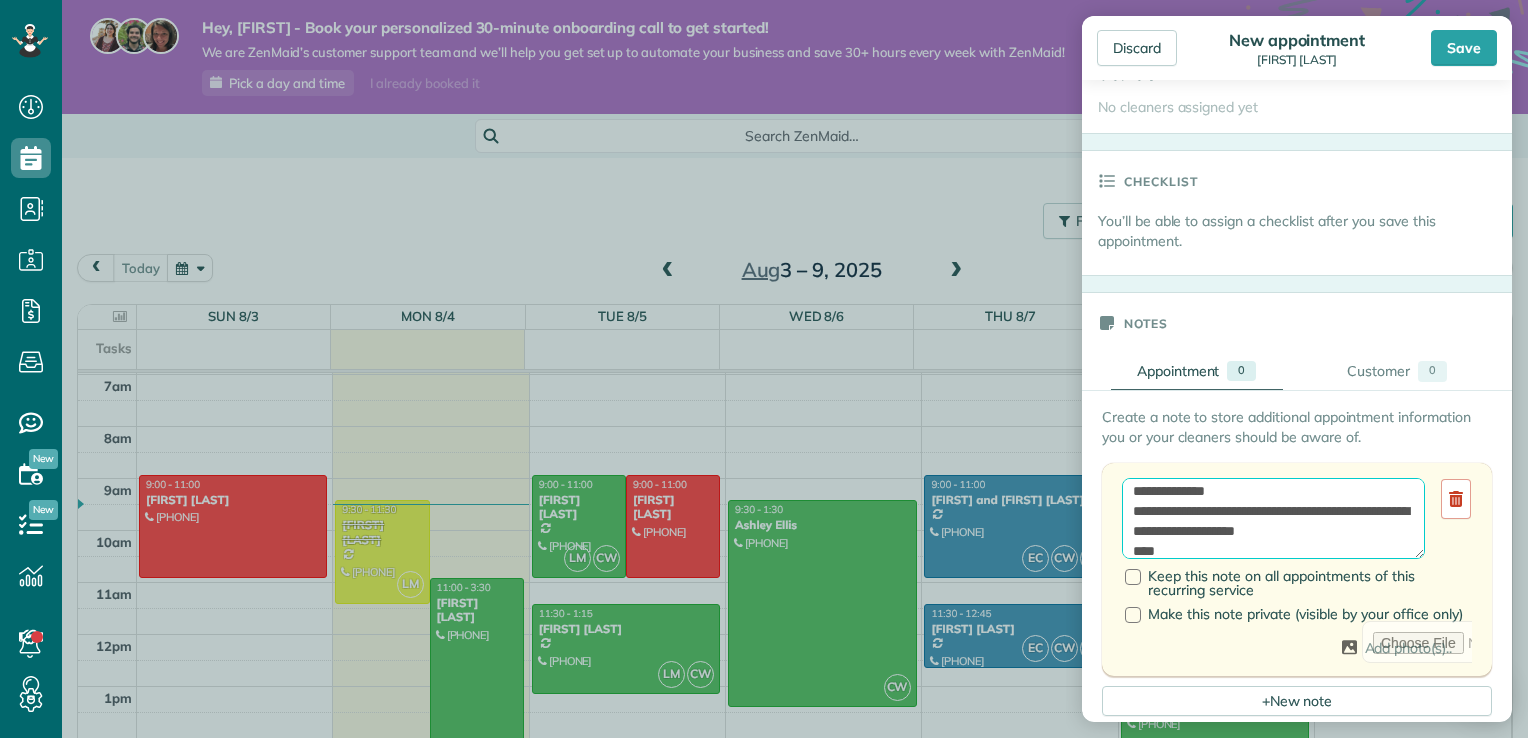 scroll, scrollTop: 308, scrollLeft: 0, axis: vertical 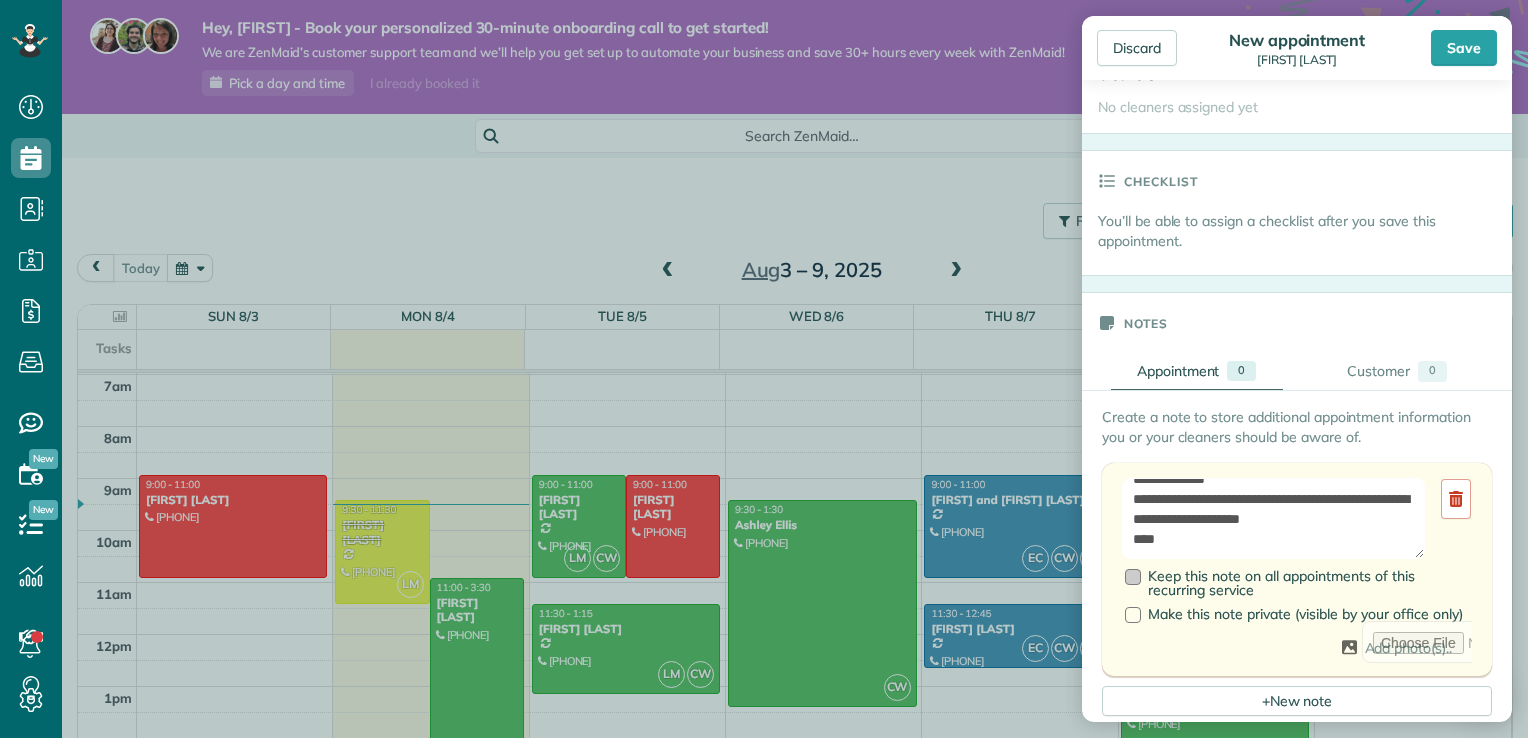 click at bounding box center [1133, 577] 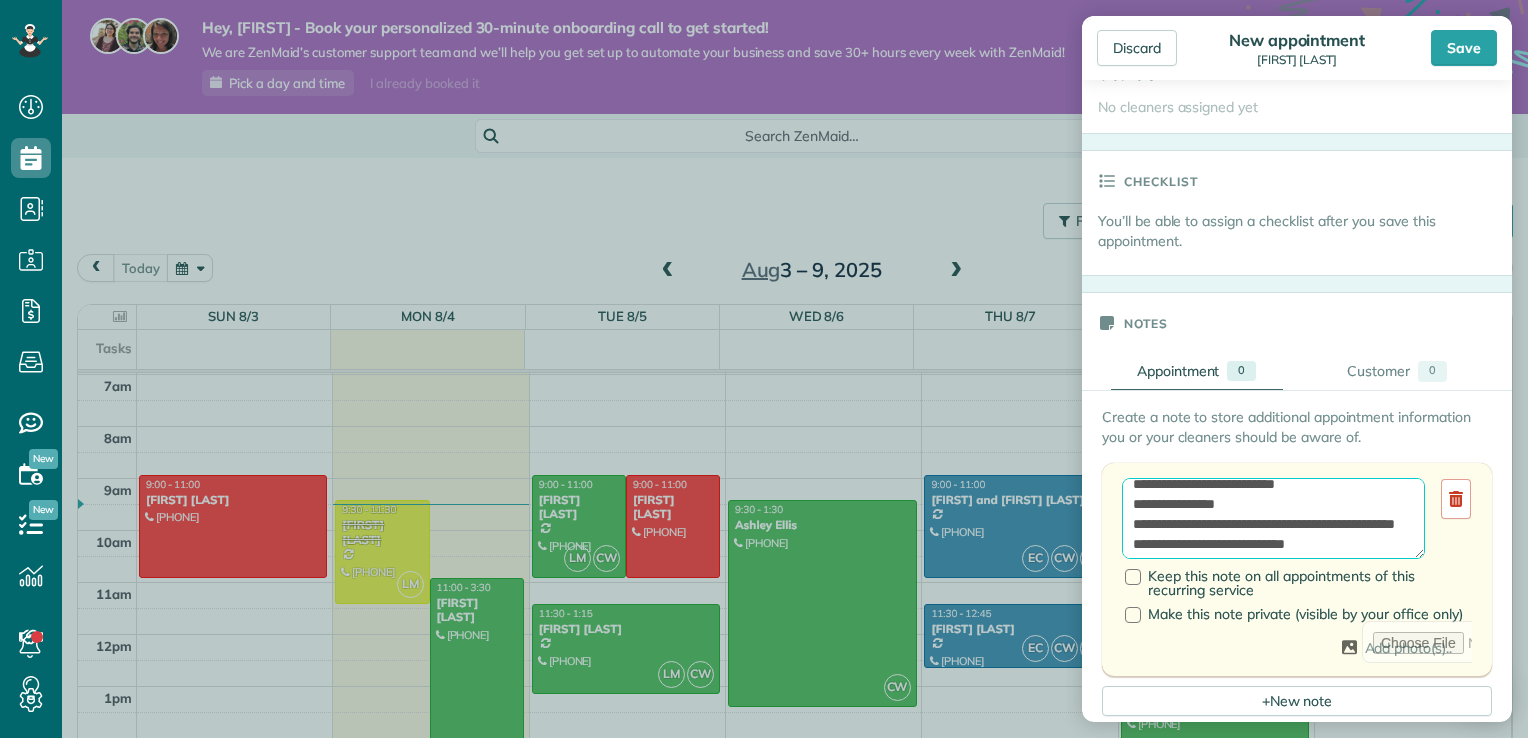 scroll, scrollTop: 0, scrollLeft: 0, axis: both 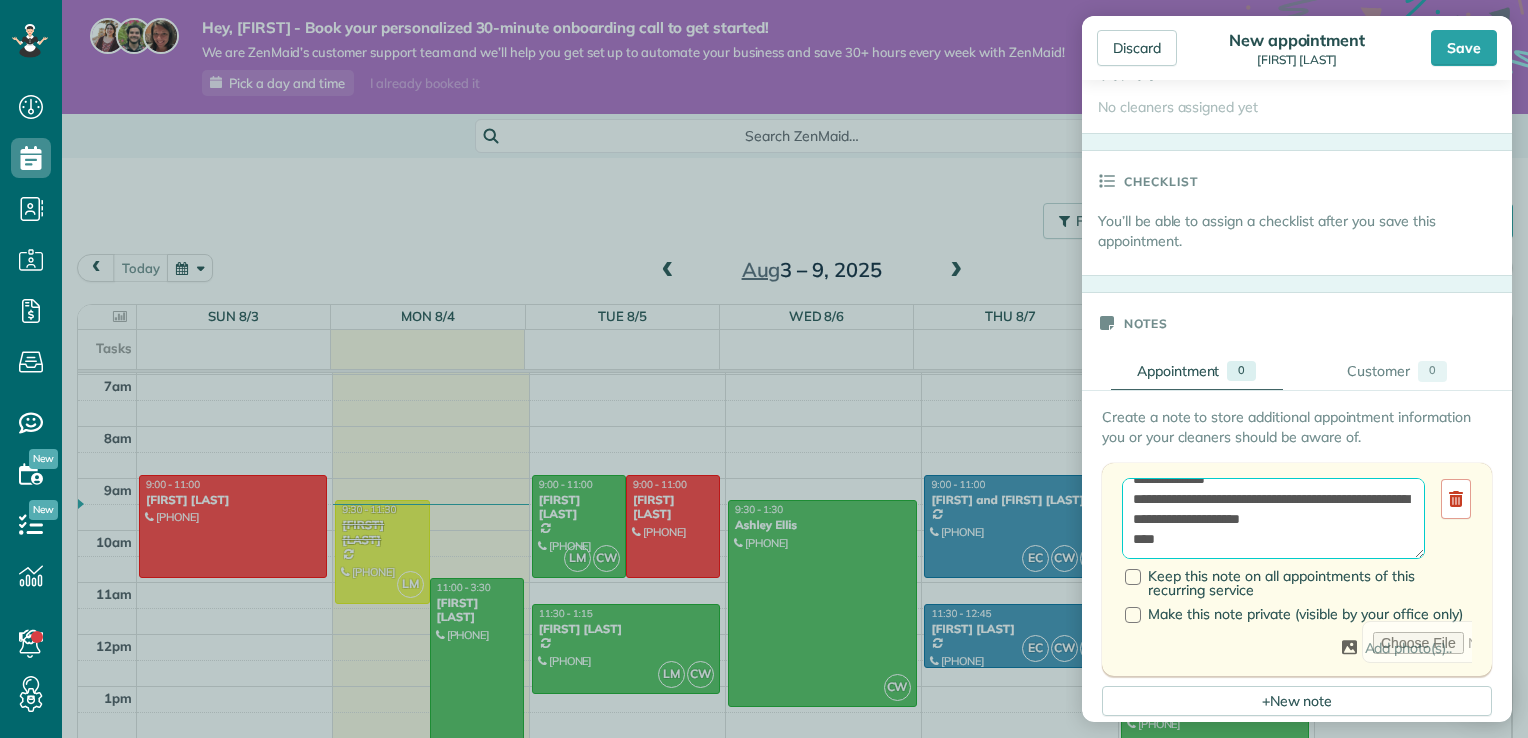 click on "**********" at bounding box center [1273, 519] 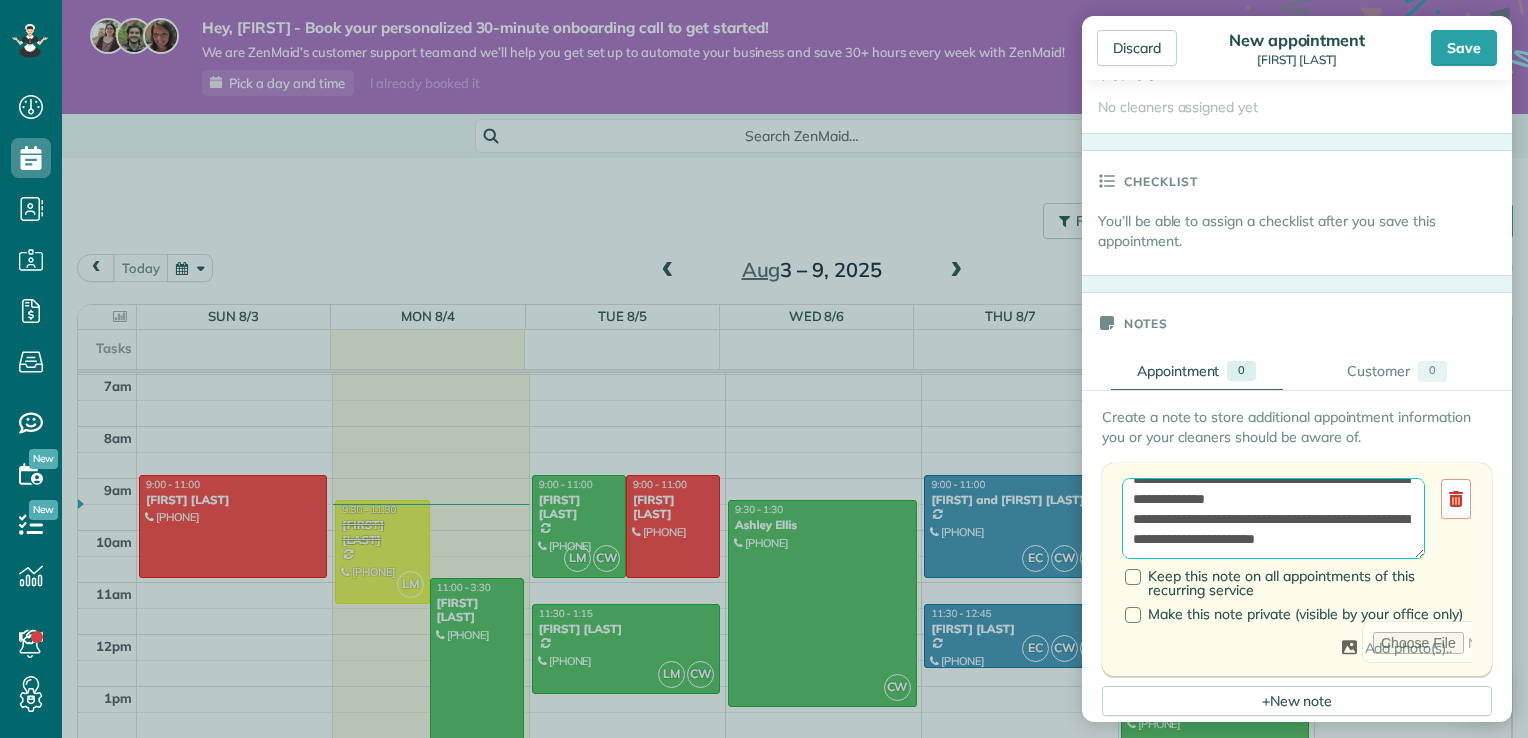 scroll, scrollTop: 0, scrollLeft: 0, axis: both 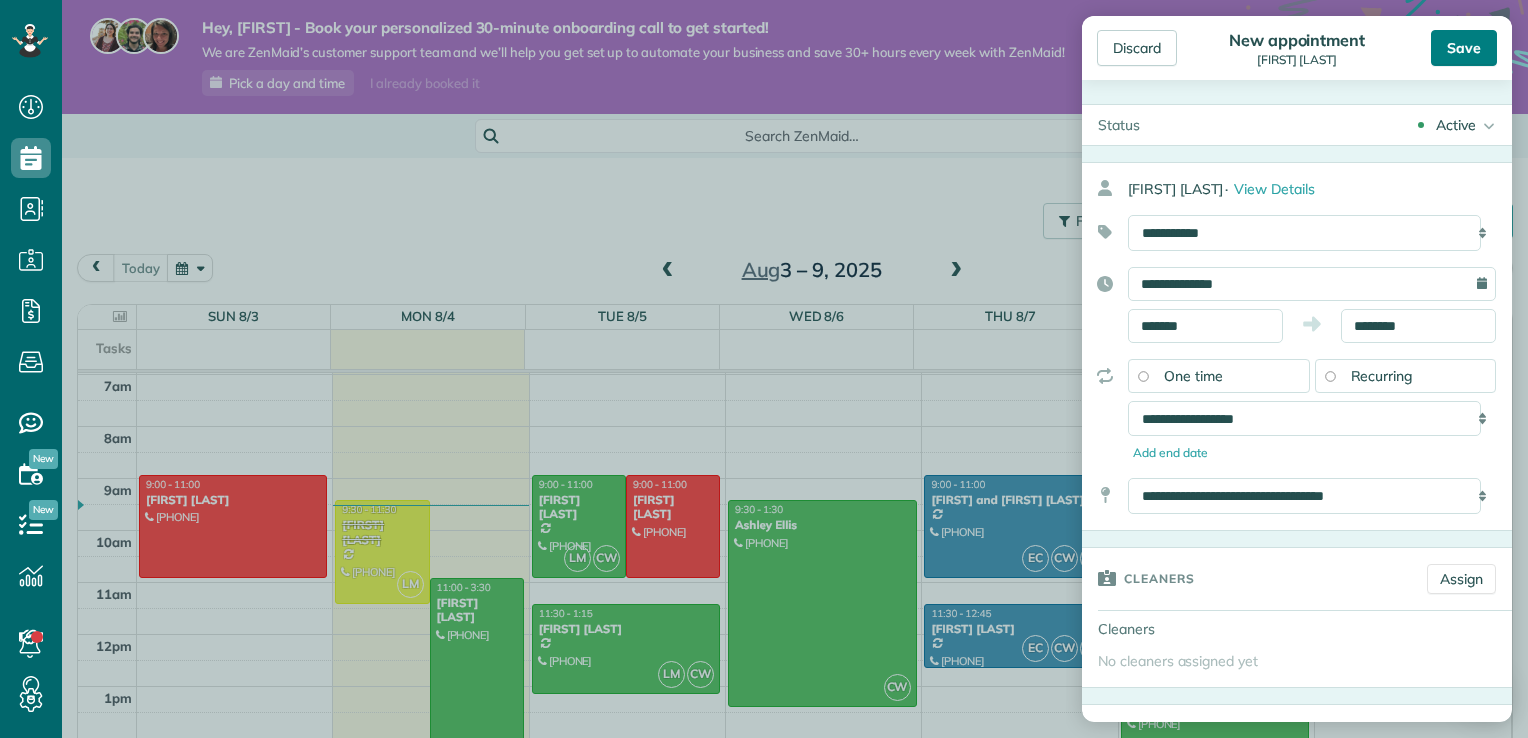 type on "**********" 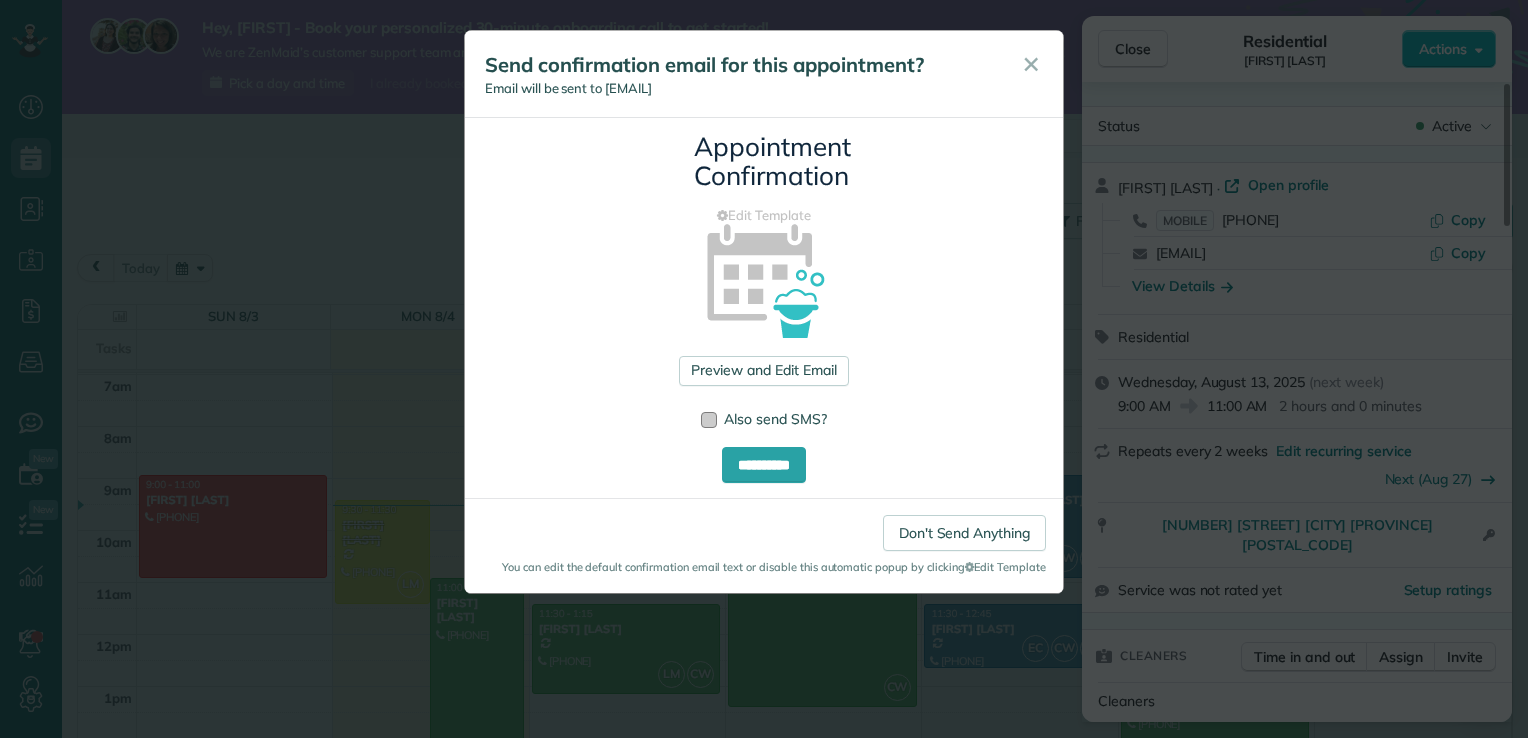 click at bounding box center (709, 420) 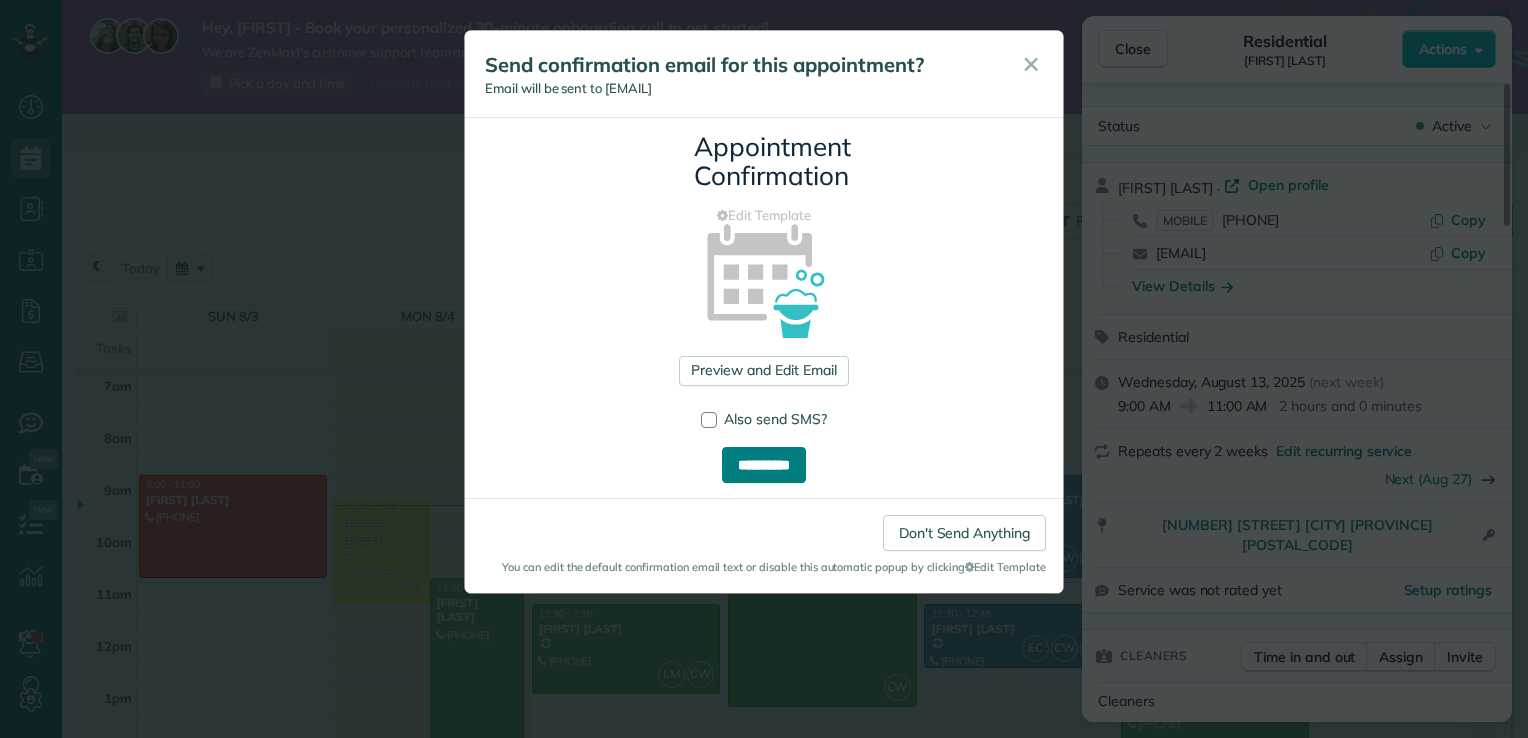 click on "**********" at bounding box center [764, 465] 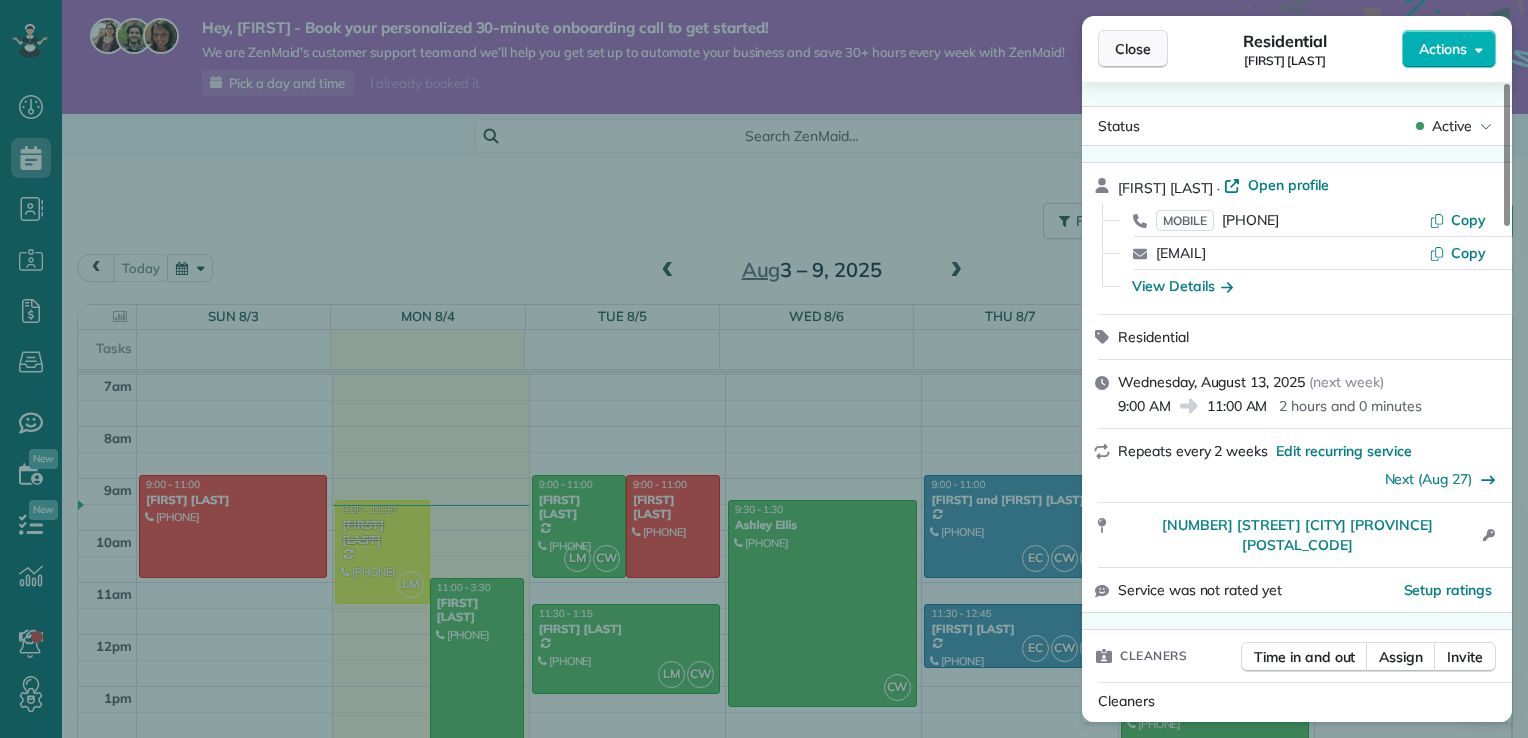 click on "Close" at bounding box center [1133, 49] 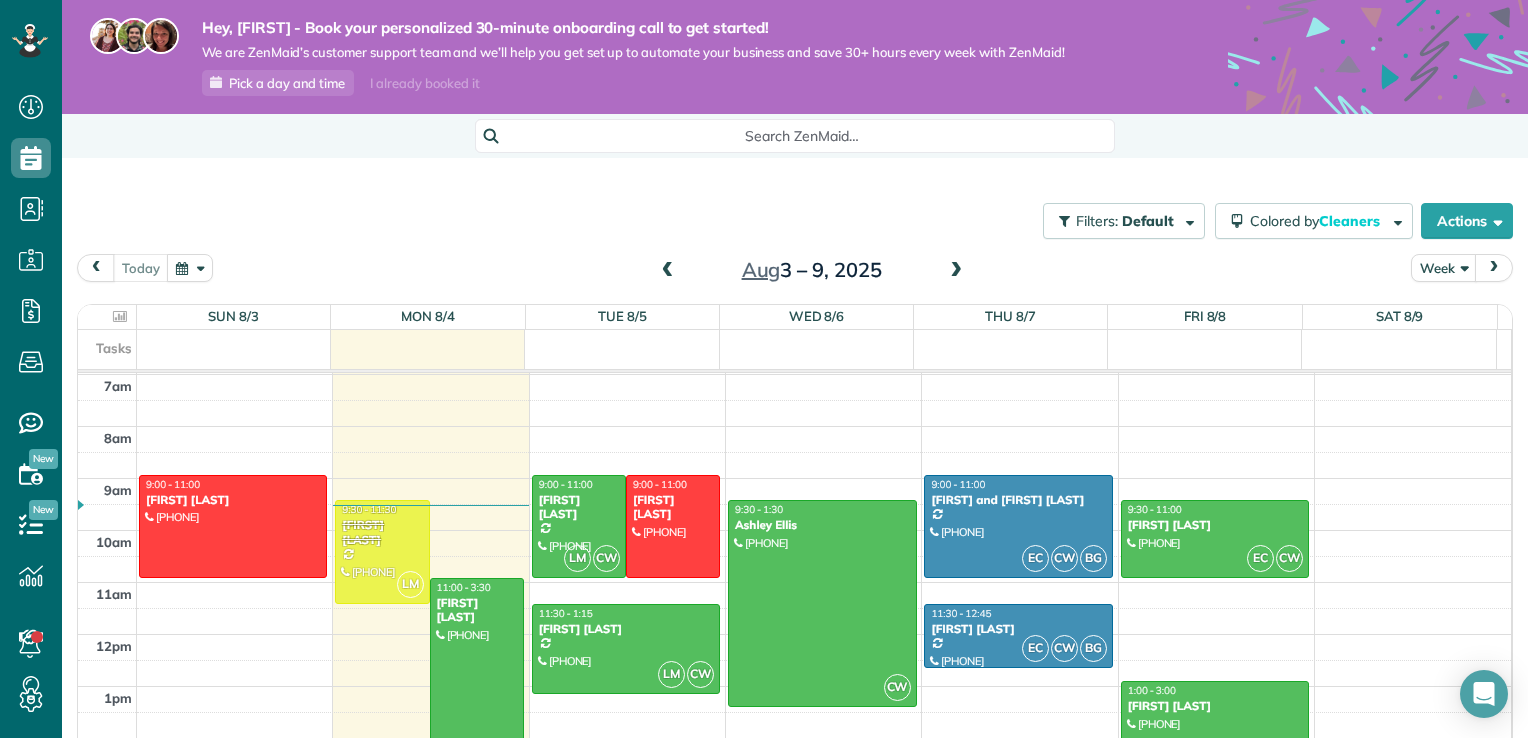 click at bounding box center [956, 271] 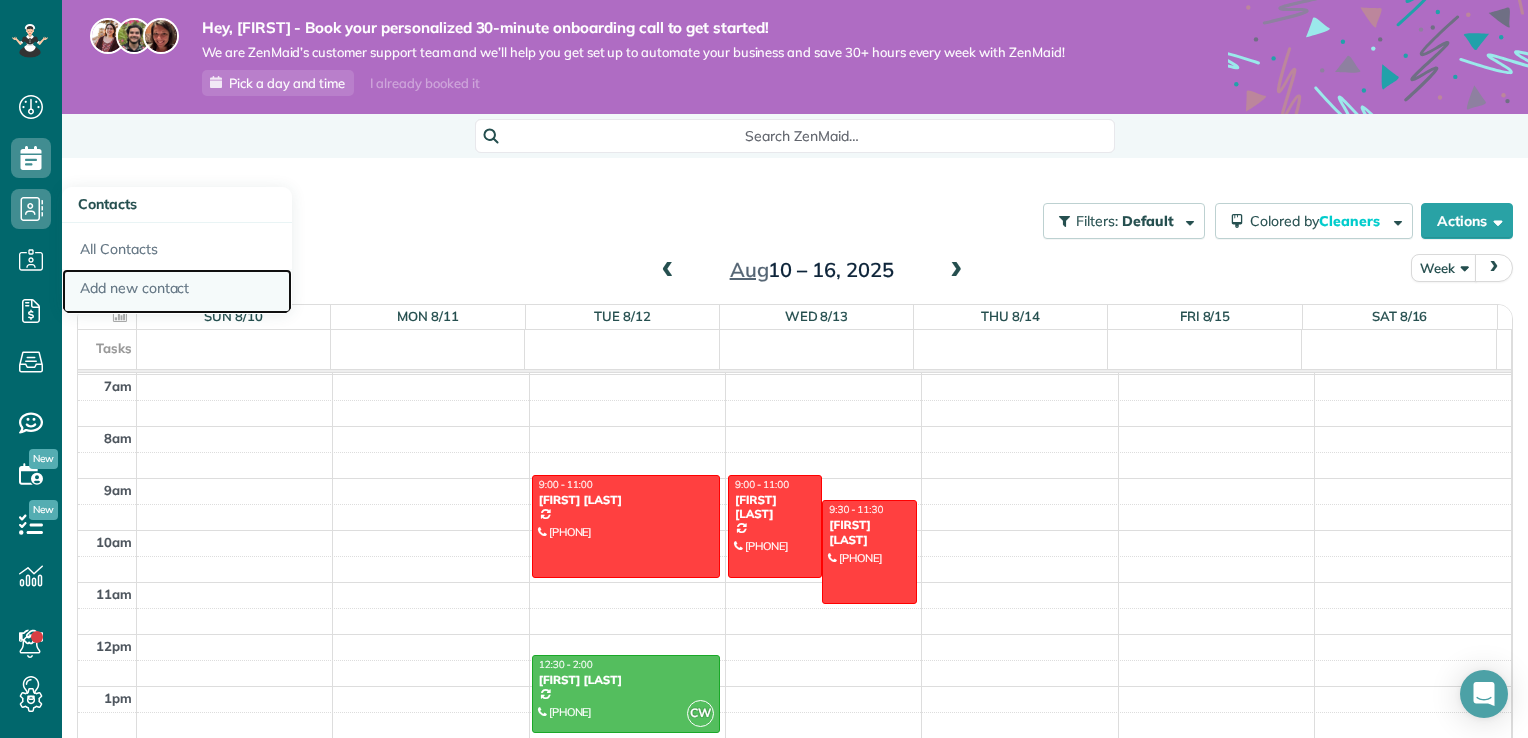 click on "Add new contact" at bounding box center (177, 292) 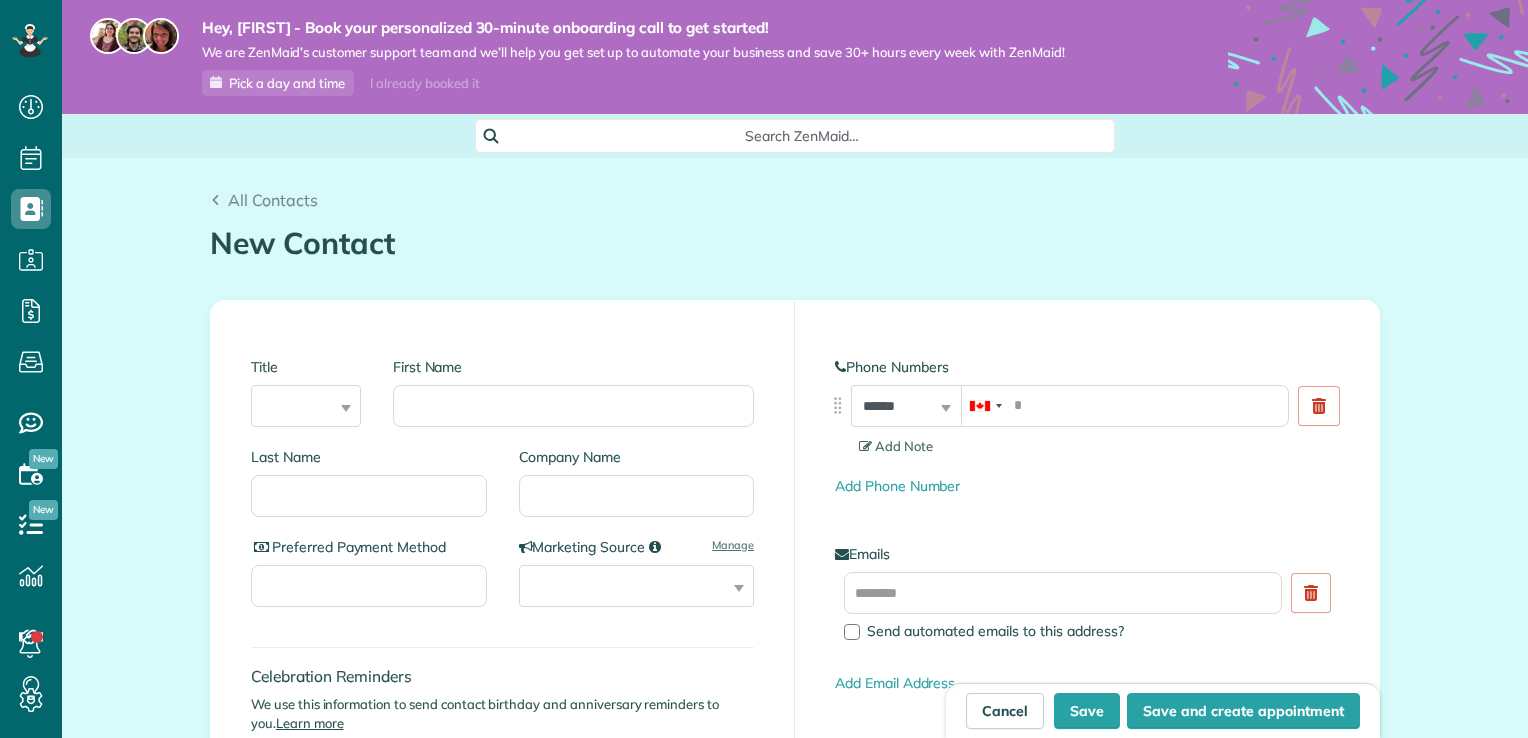 scroll, scrollTop: 0, scrollLeft: 0, axis: both 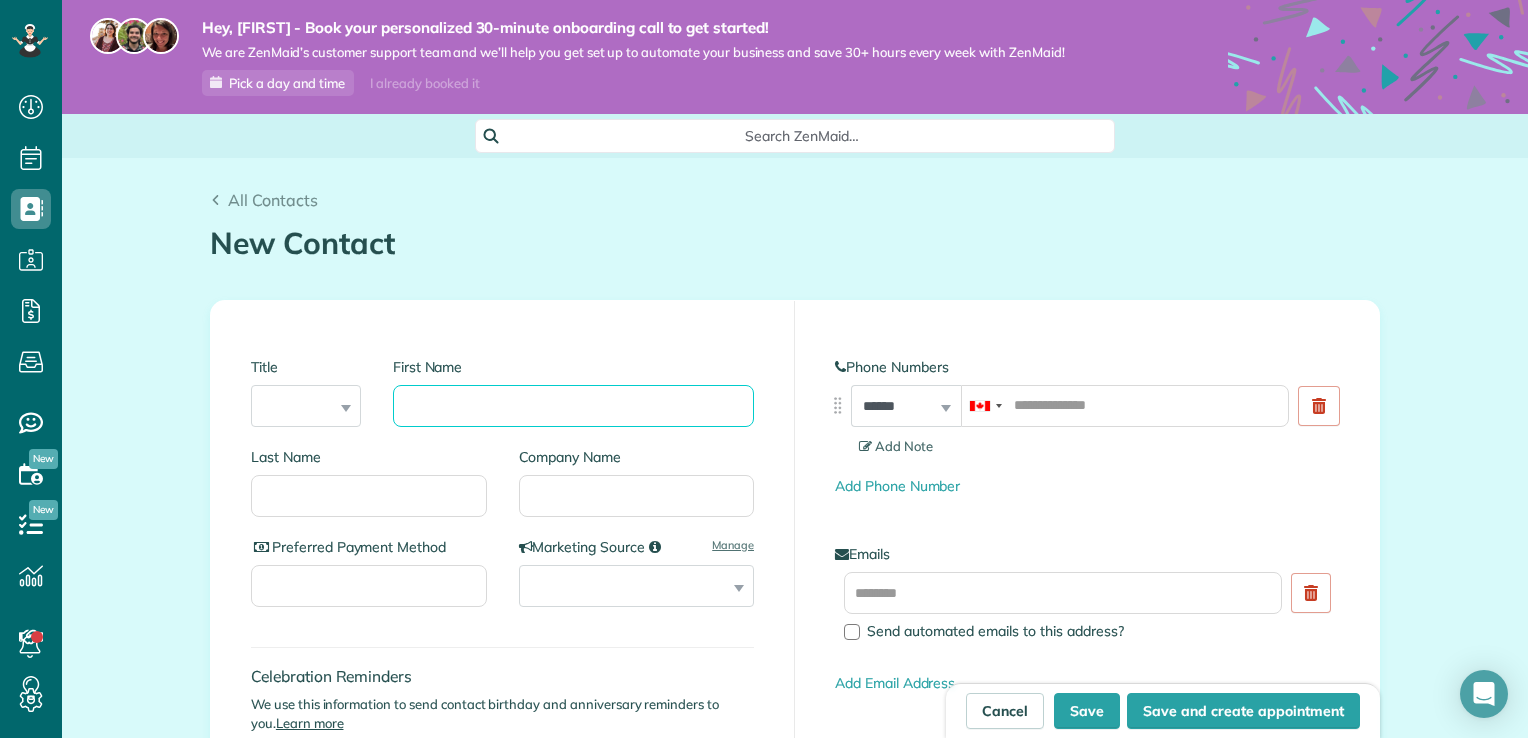 click on "First Name" at bounding box center (573, 406) 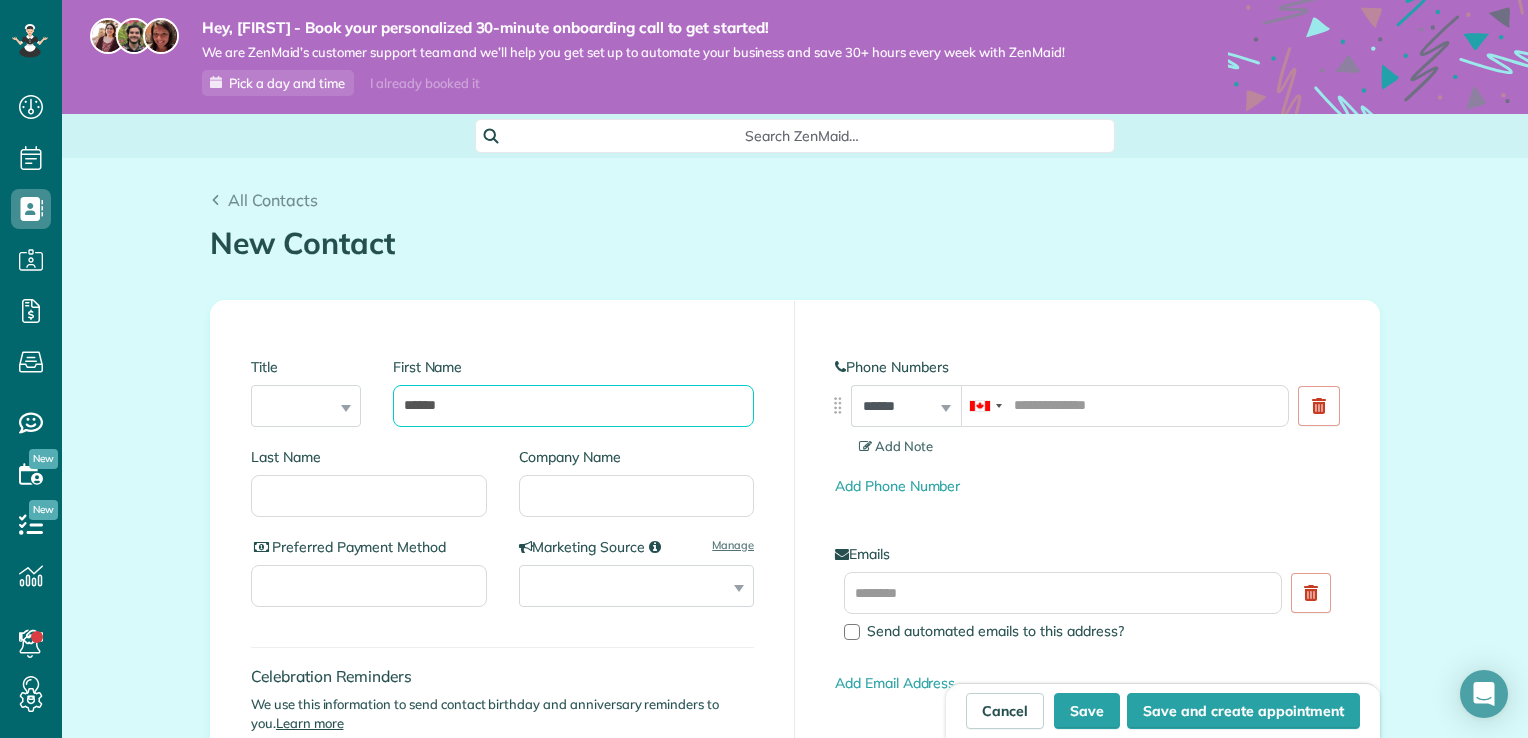 type on "******" 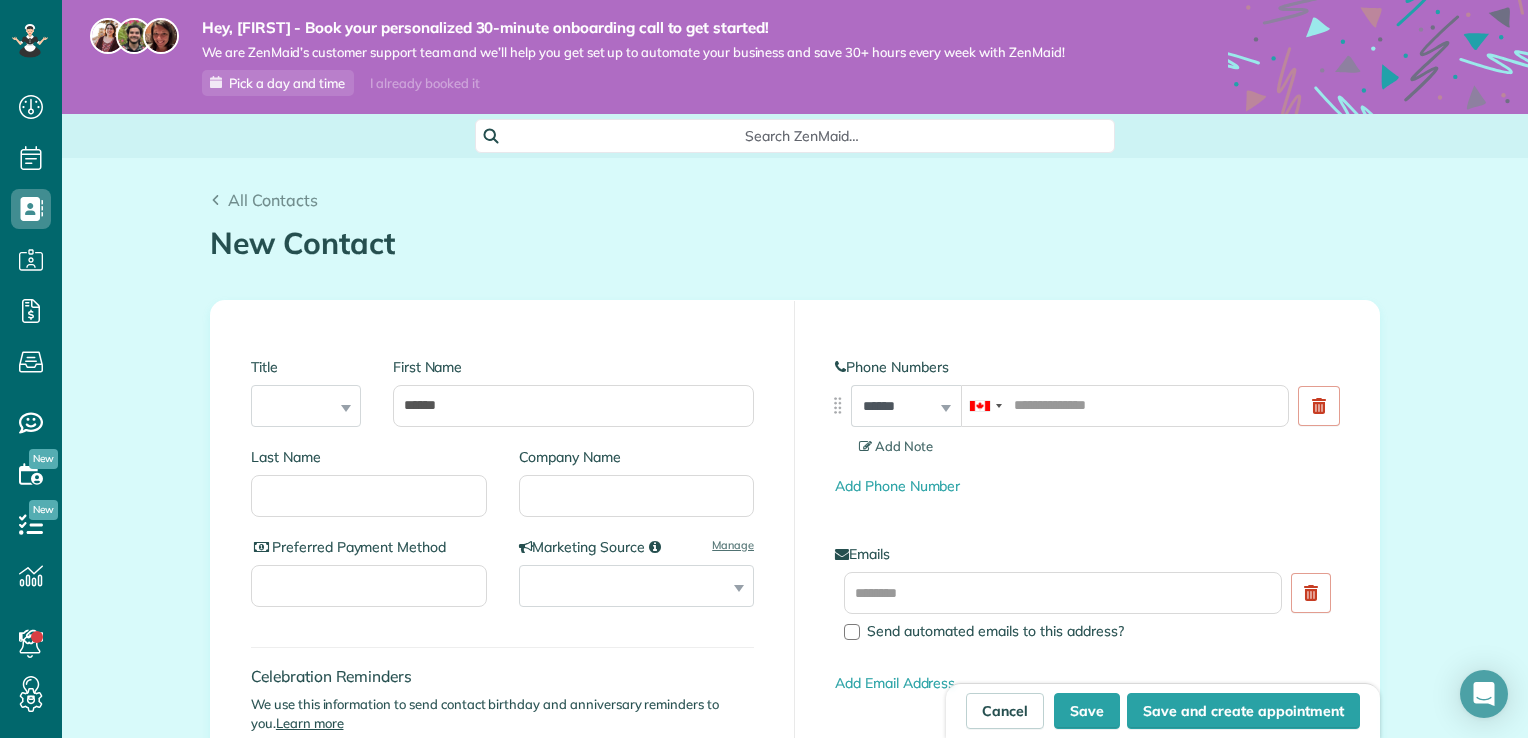 click on "Last Name" at bounding box center (377, 492) 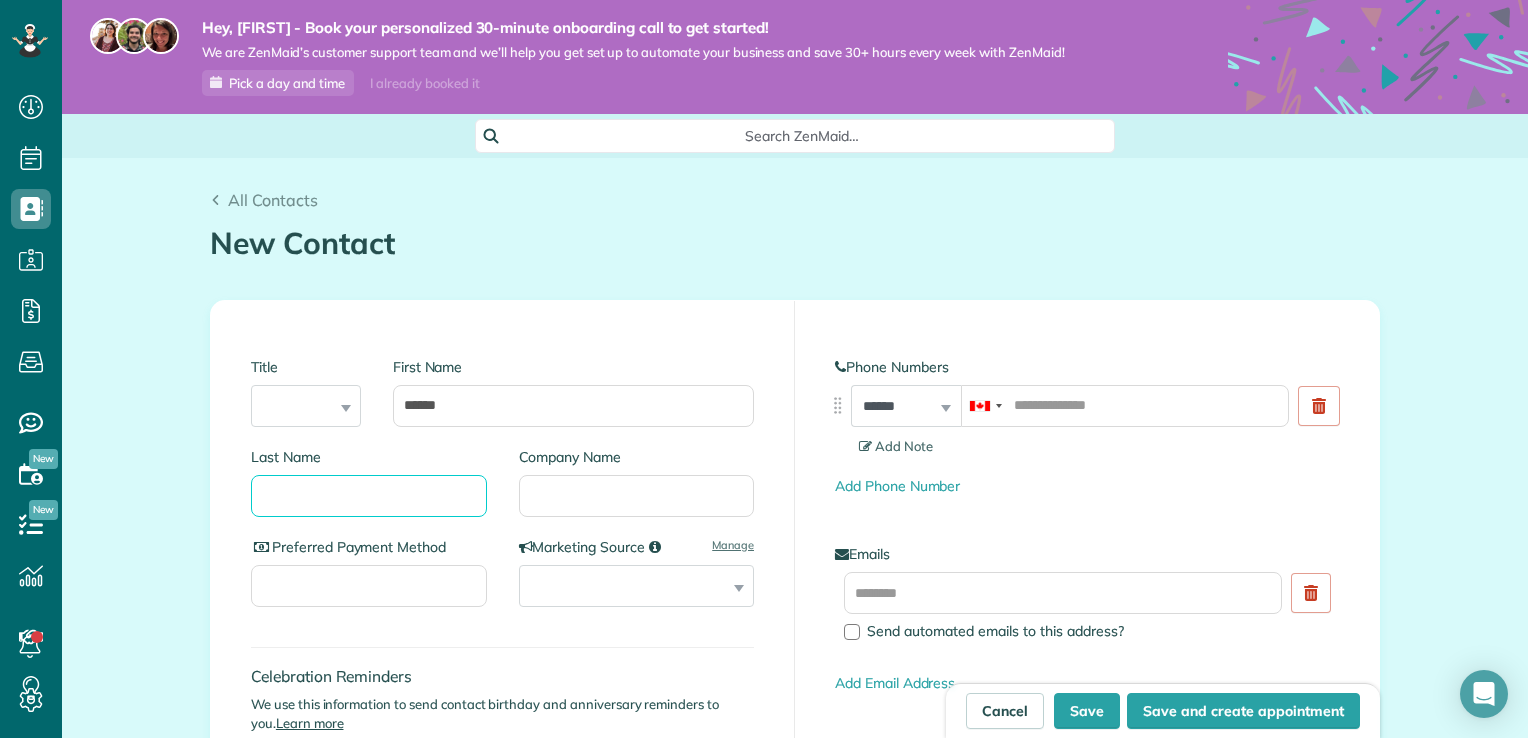 click on "Last Name" at bounding box center (369, 496) 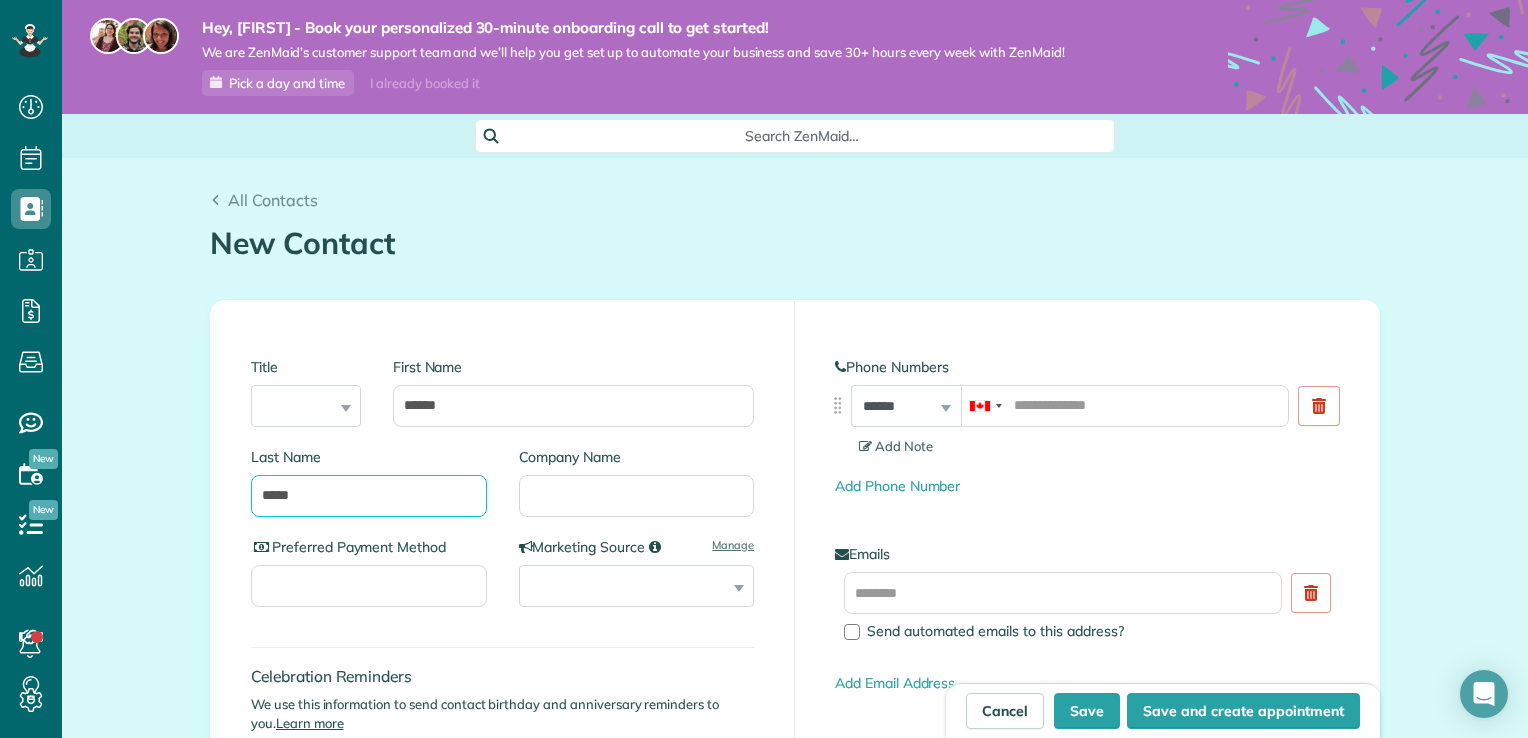 type on "*****" 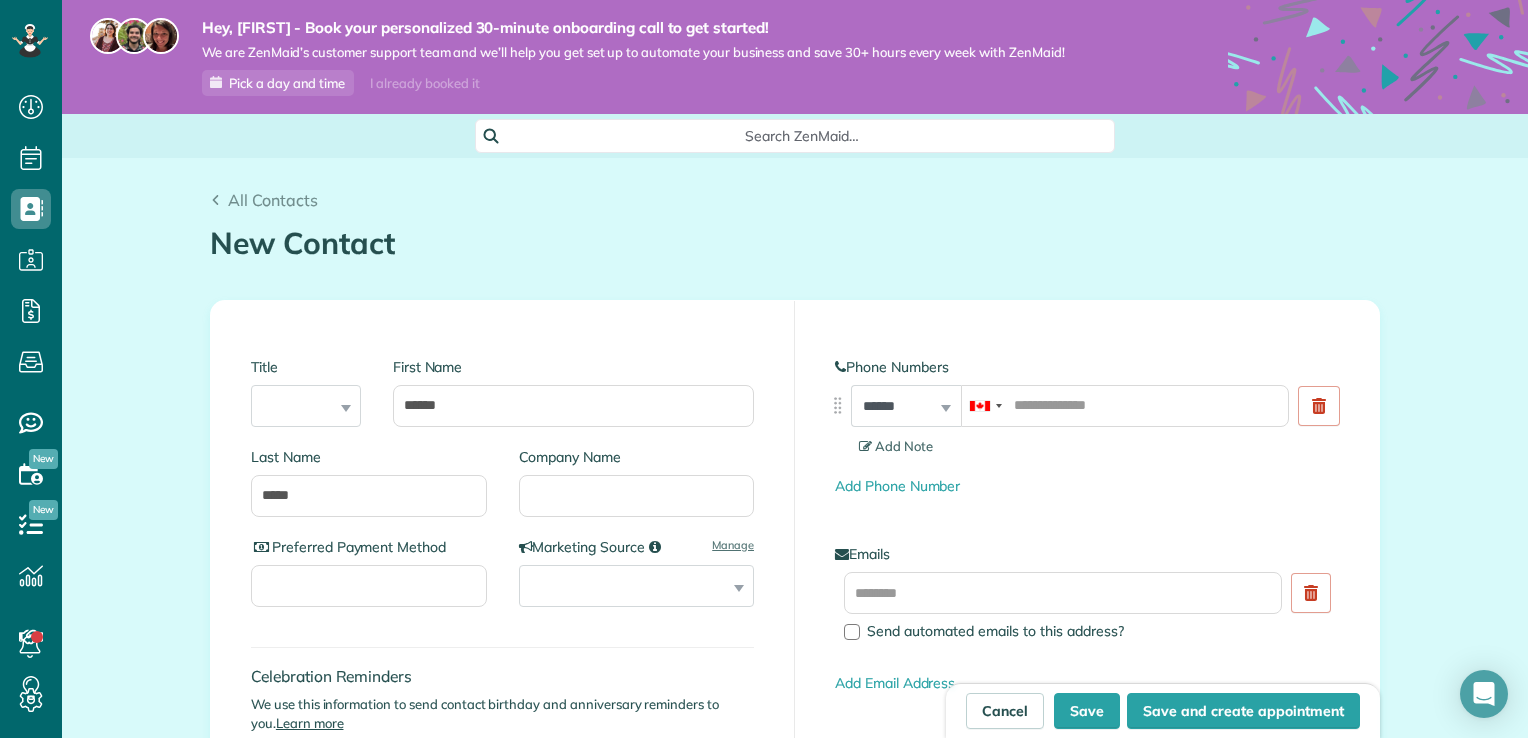 click on "Celebration Reminders
We use this information to send contact birthday and anniversary reminders to you.
Learn more
Birth Date
*****
*******
********
*****
*****
***
****
****
******
*********
*******
********
********
***
*
*
*
*
*
*
*
*
*
**
**
**
**
**
**
**
**
**
**
**
**
**
**
**
**
**
**
**
**
**
**
****
****
****
****
****
****
****
****
****
****
****
****
****
****
****
****
****
****
****
****
****
****
****
****
****
****
****
****
****
****
****
****
****
****
****
****
****
****
****
****
****
****
****
****
****
****
****
****
****
****
****
****
****
****
****
****
****
****
****
****
****" at bounding box center [502, 736] 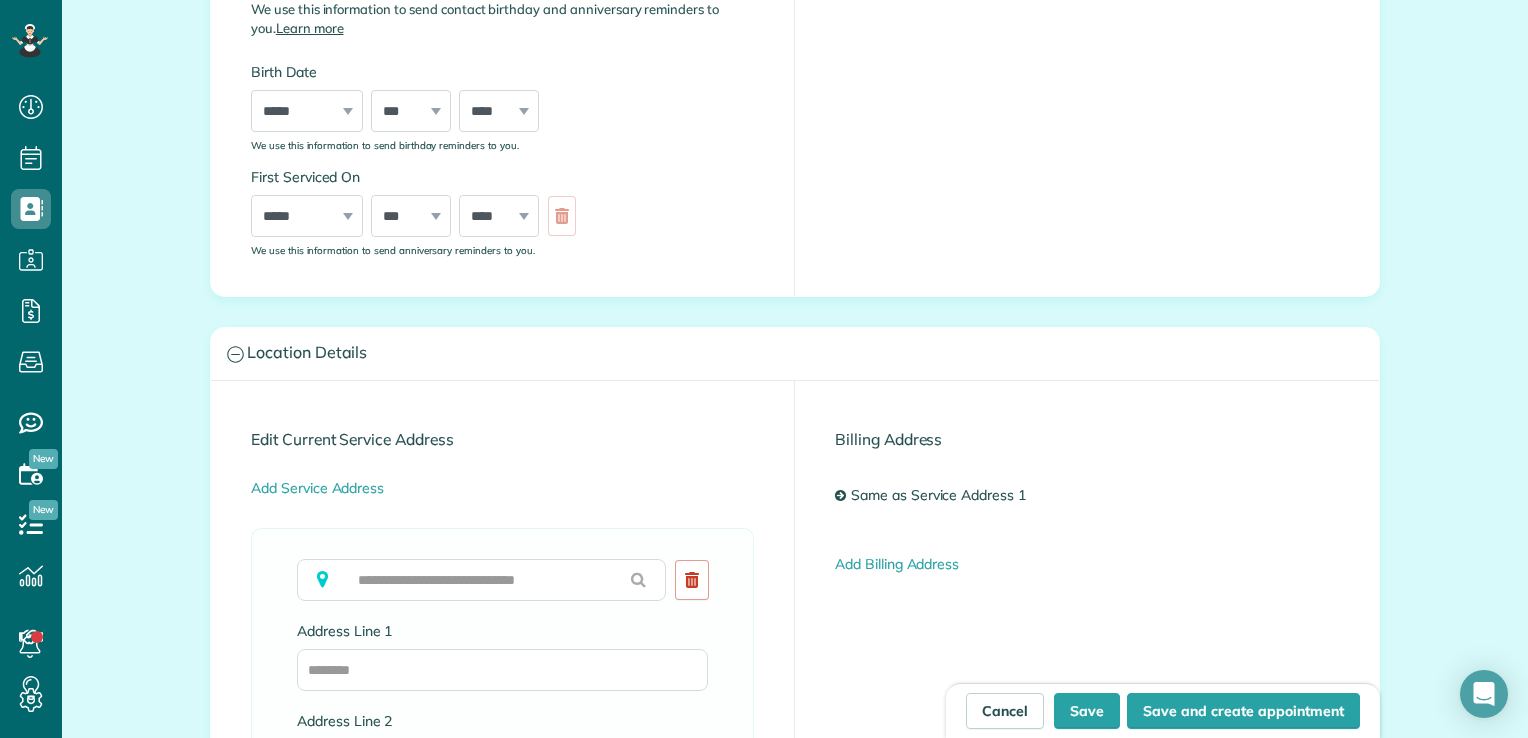 scroll, scrollTop: 720, scrollLeft: 0, axis: vertical 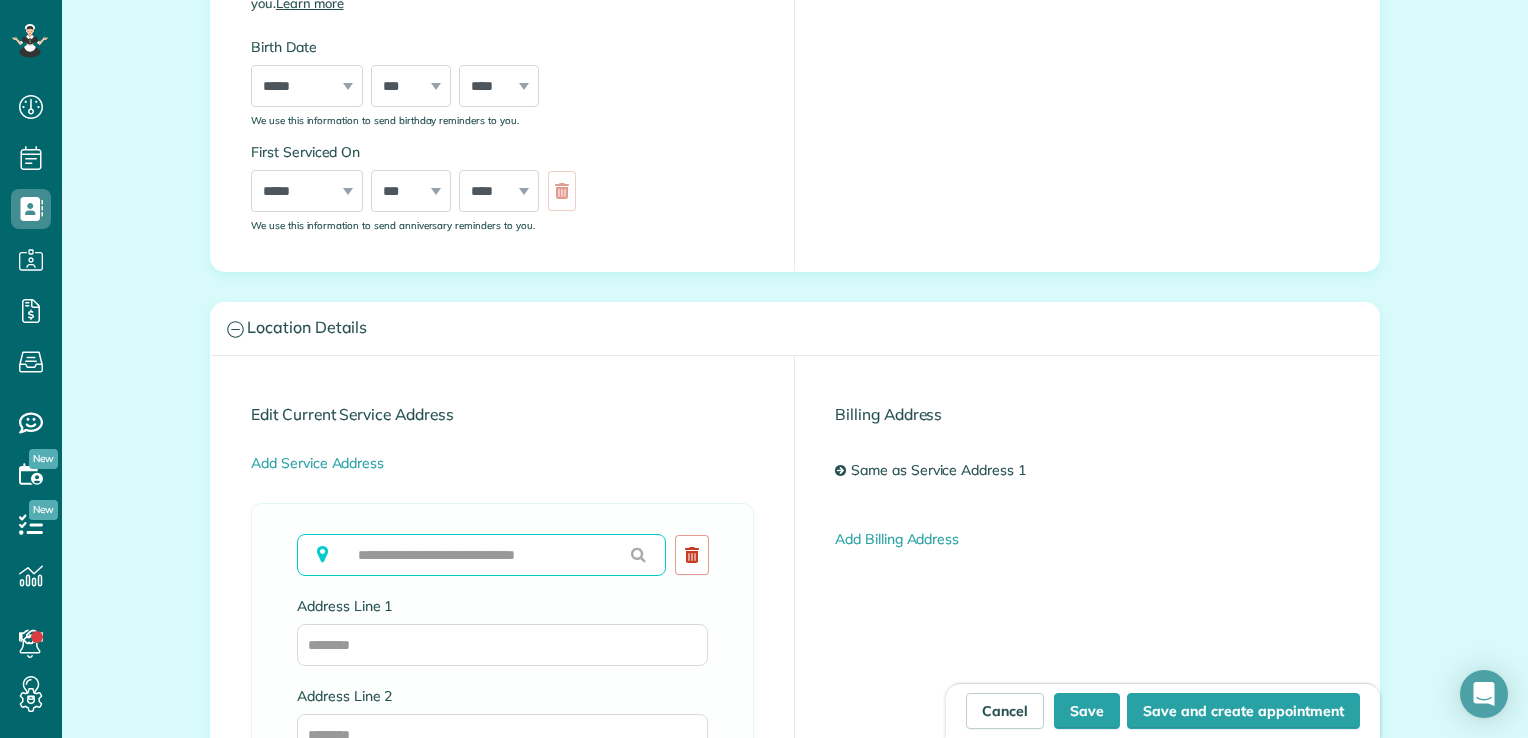 click at bounding box center [481, 555] 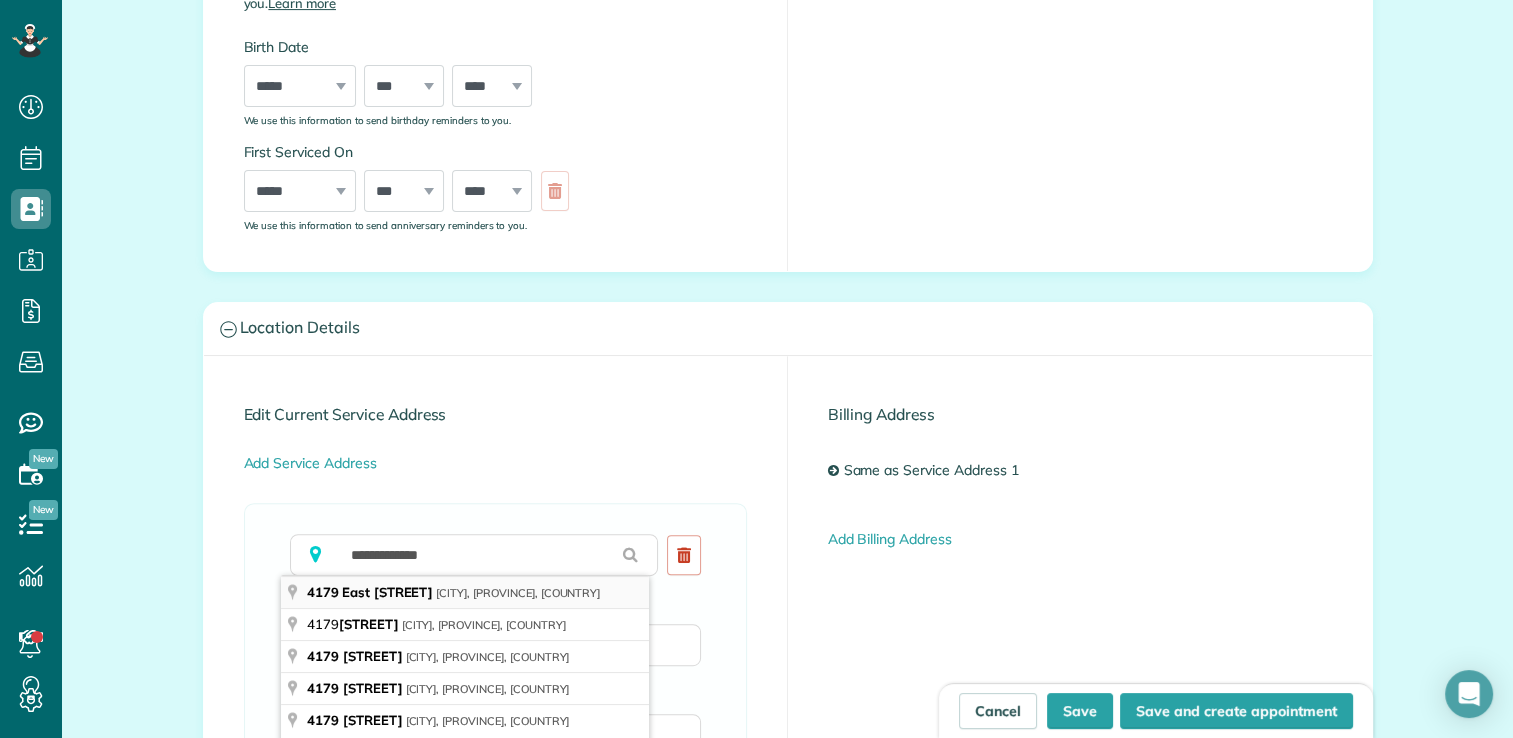 type on "**********" 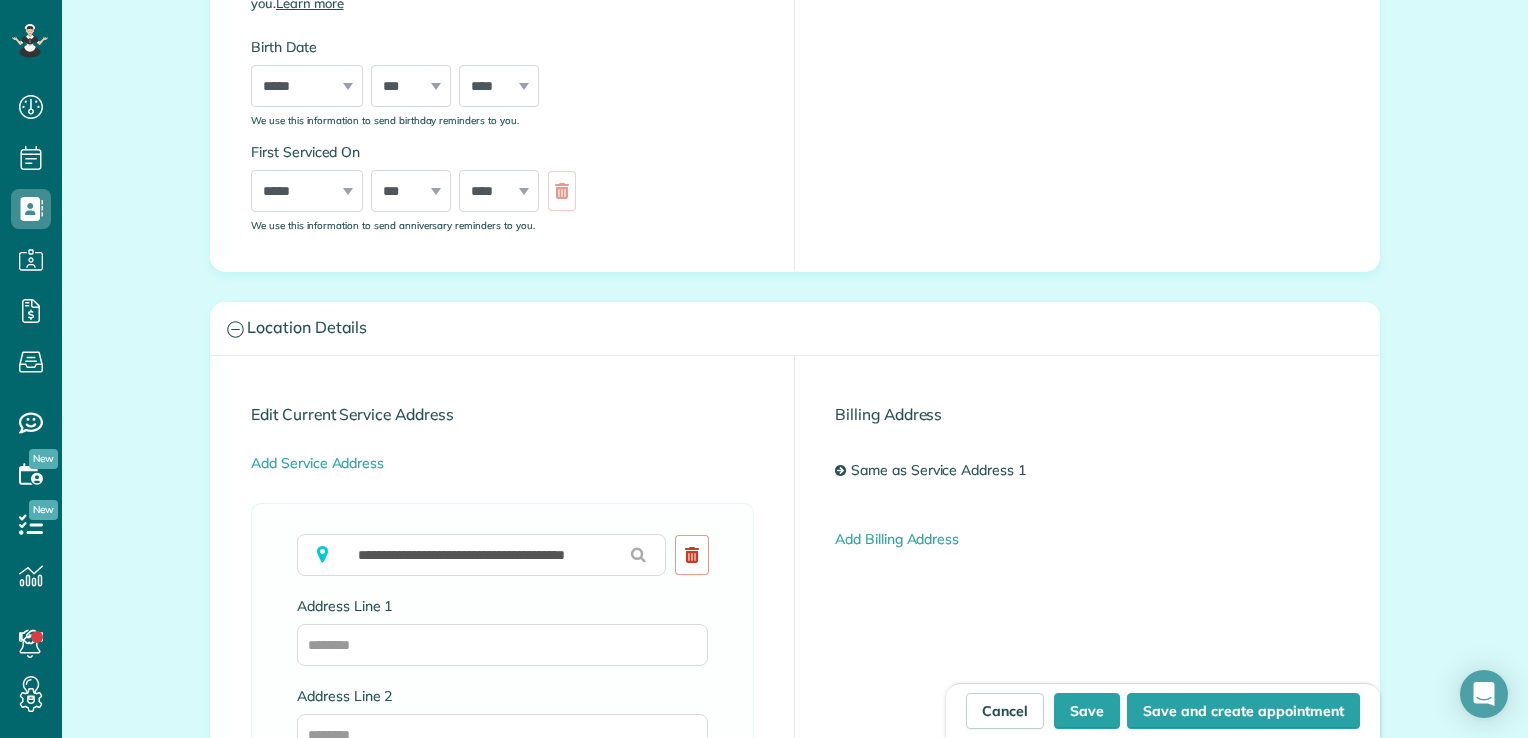 type on "**********" 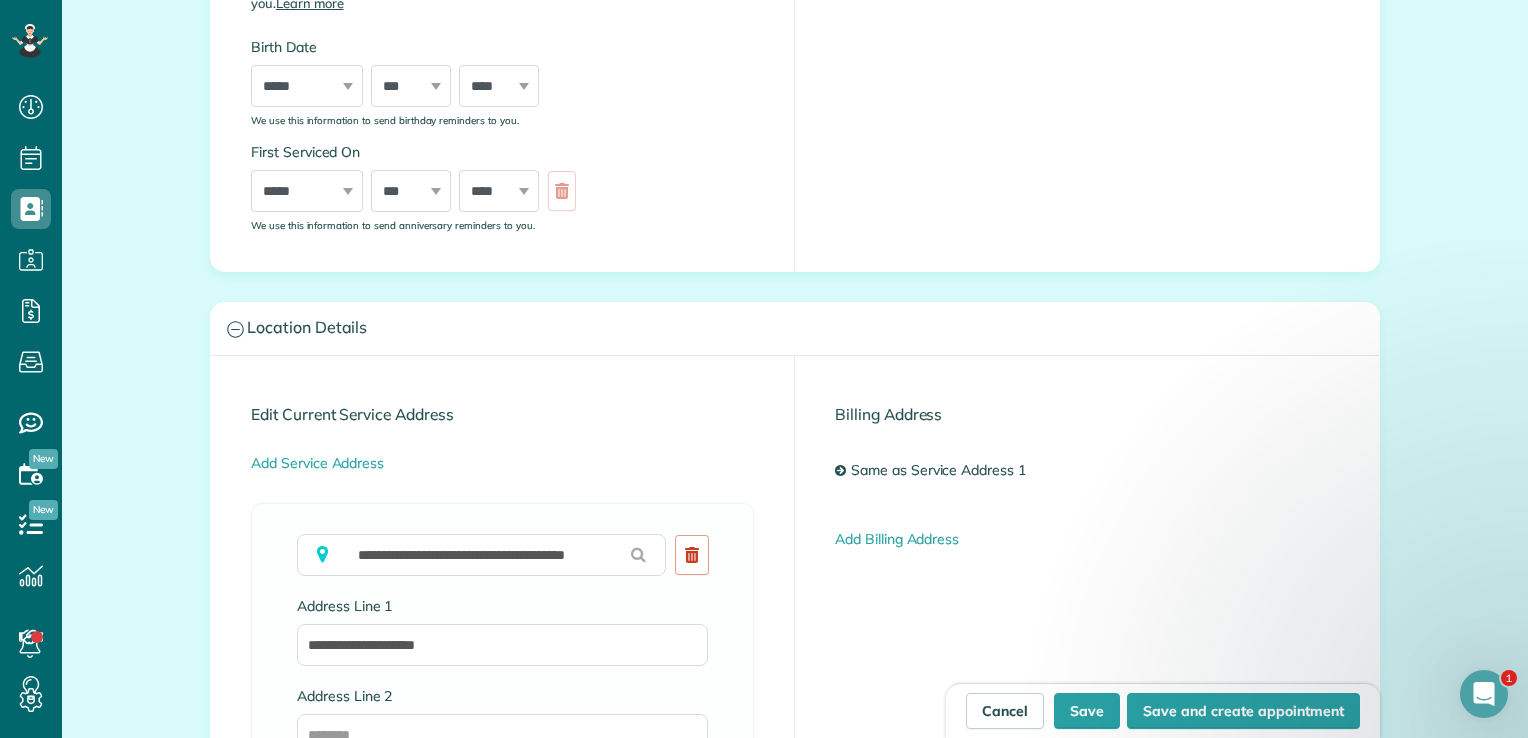 scroll, scrollTop: 0, scrollLeft: 0, axis: both 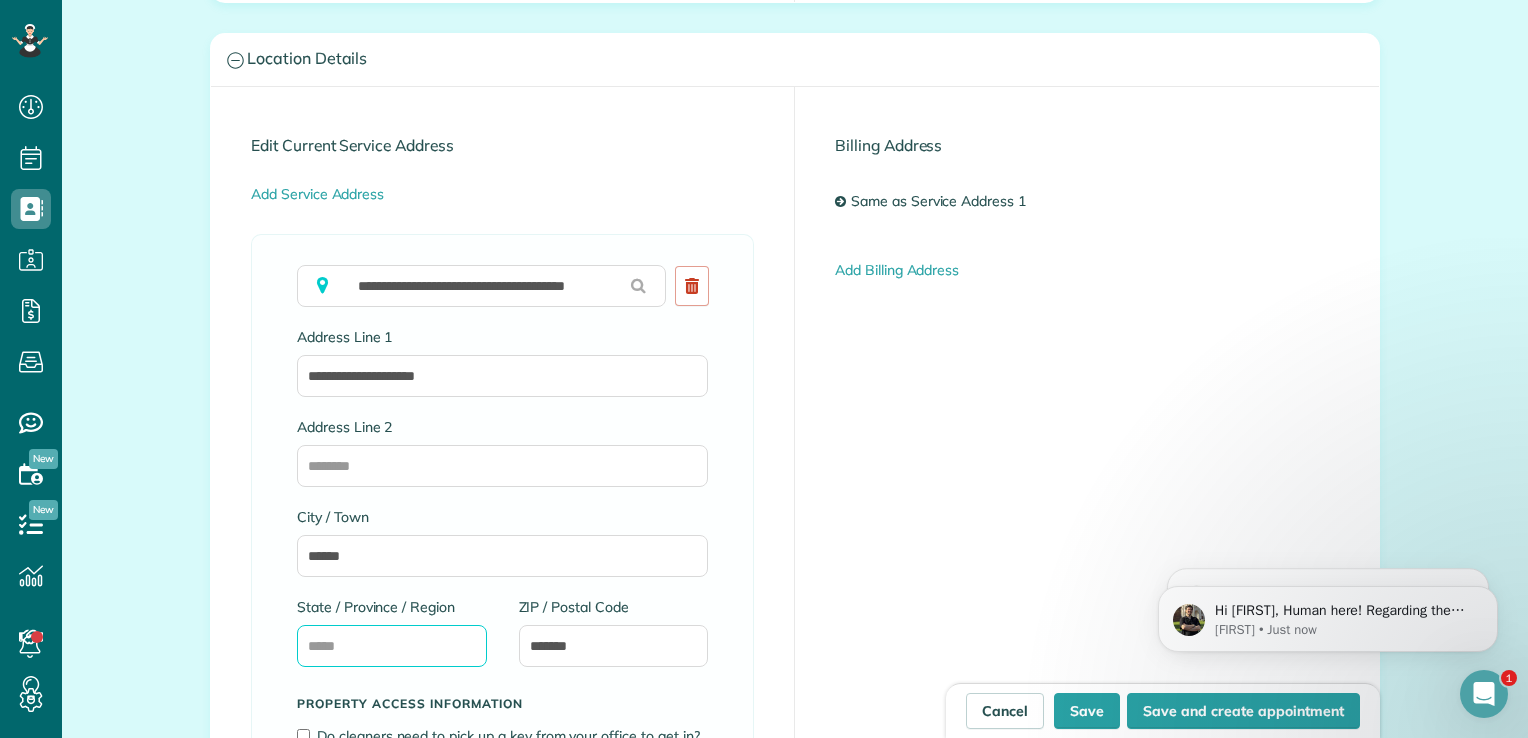 click on "State / Province / Region" at bounding box center [392, 646] 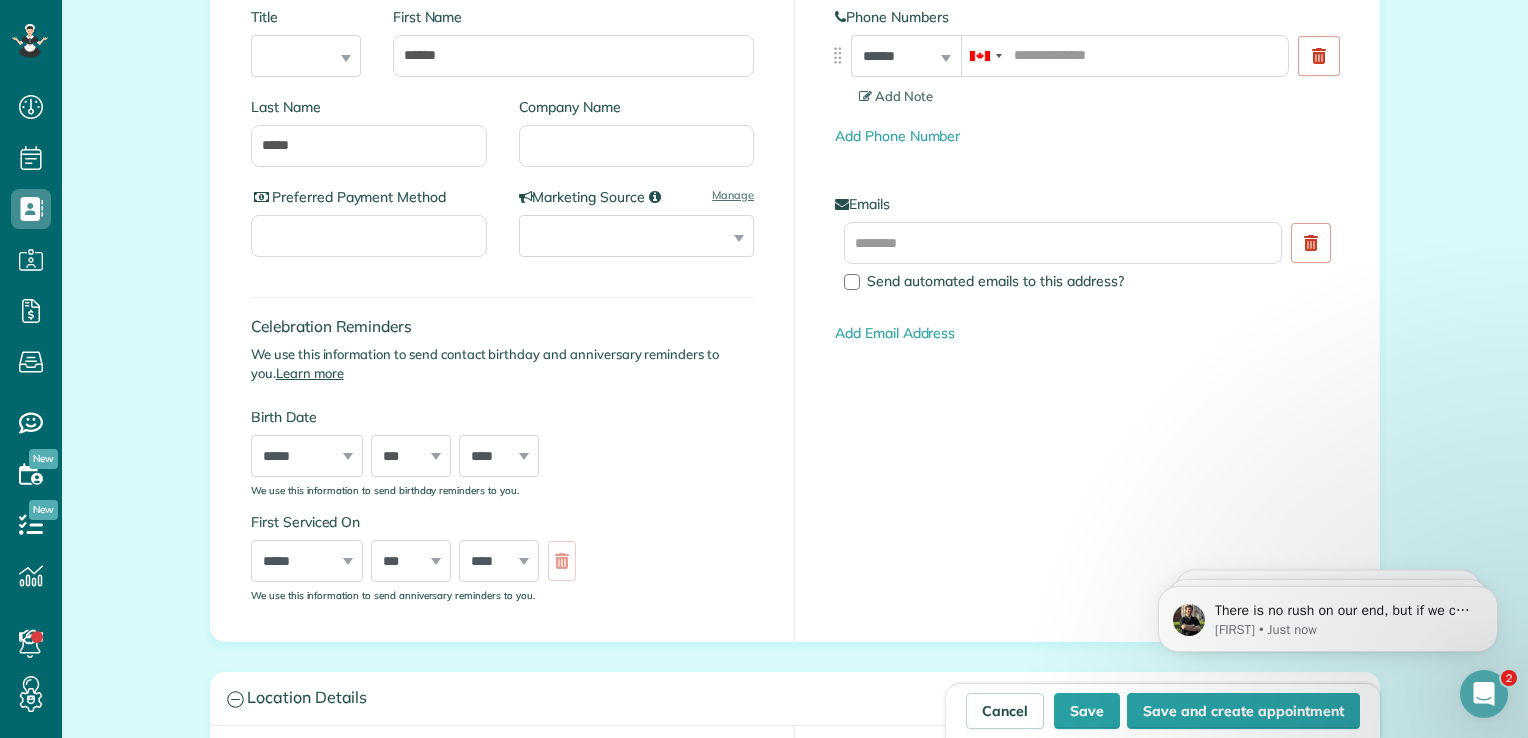 scroll, scrollTop: 260, scrollLeft: 0, axis: vertical 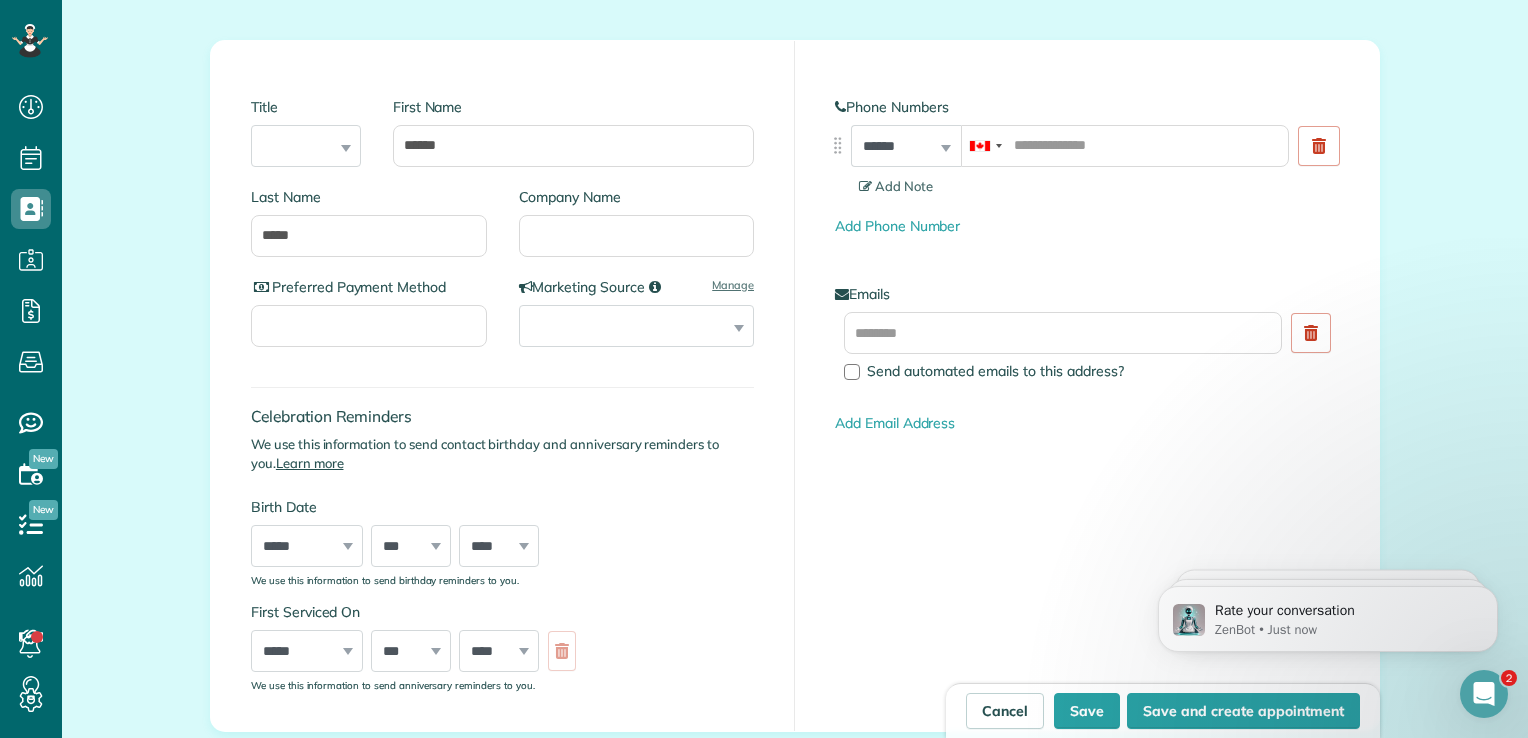 type on "**" 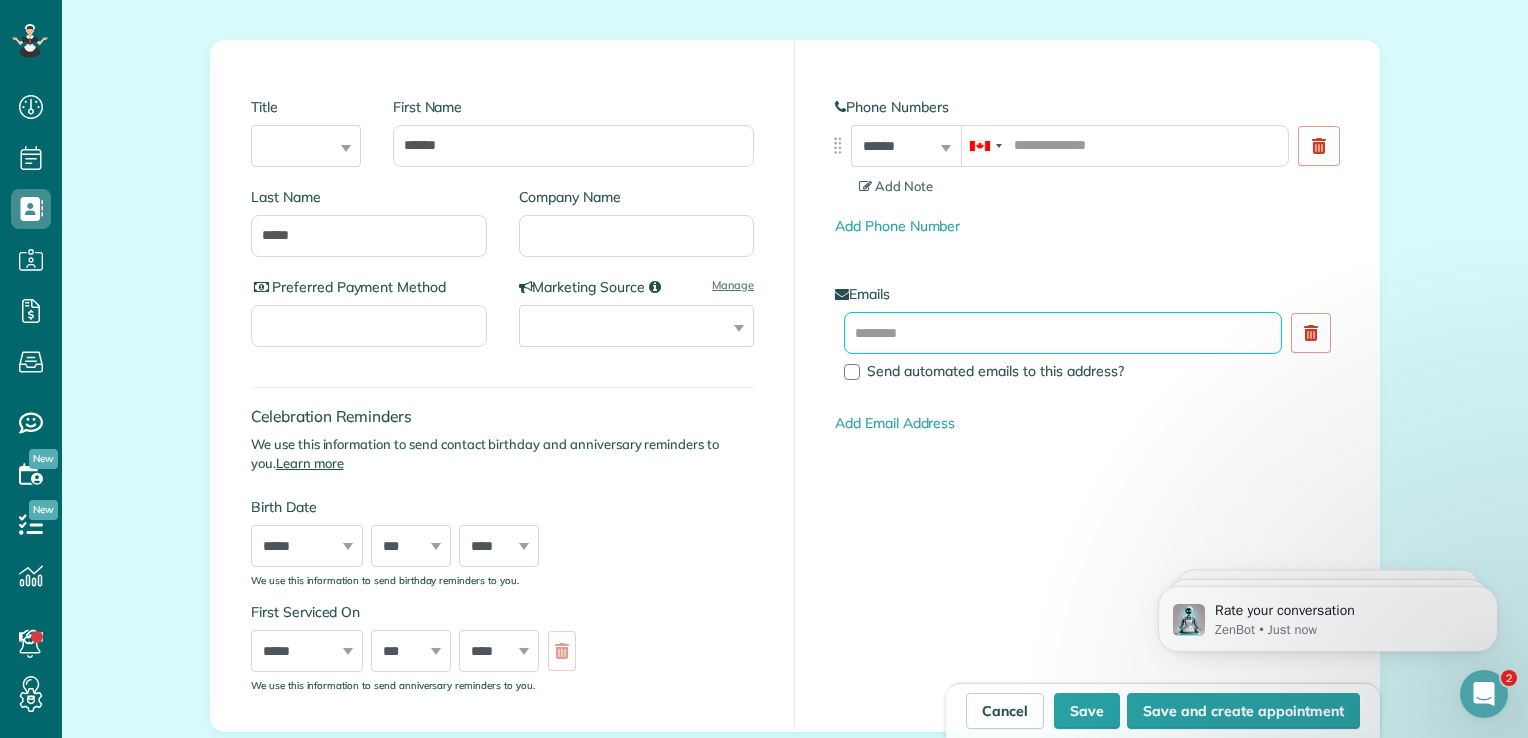 click at bounding box center (1063, 333) 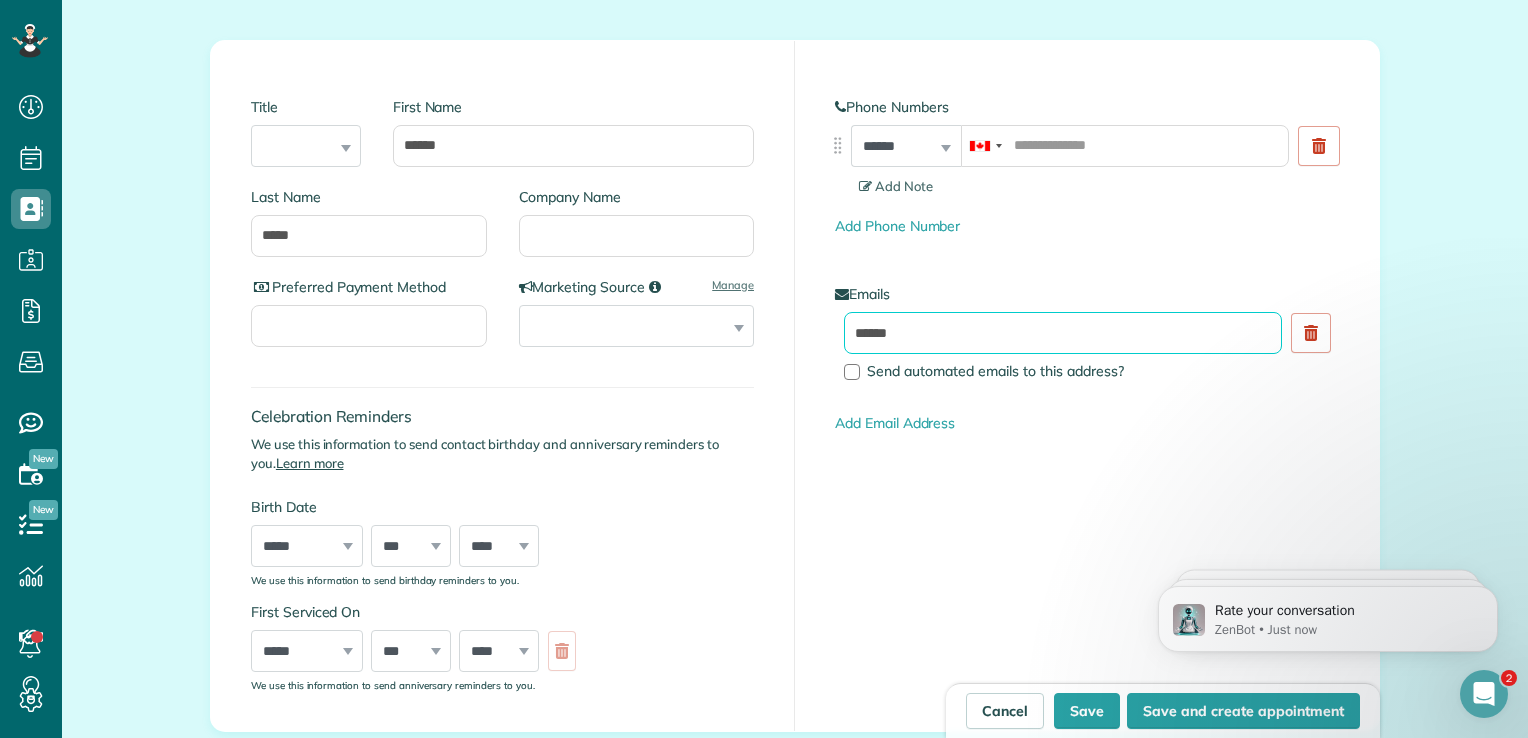 type on "******" 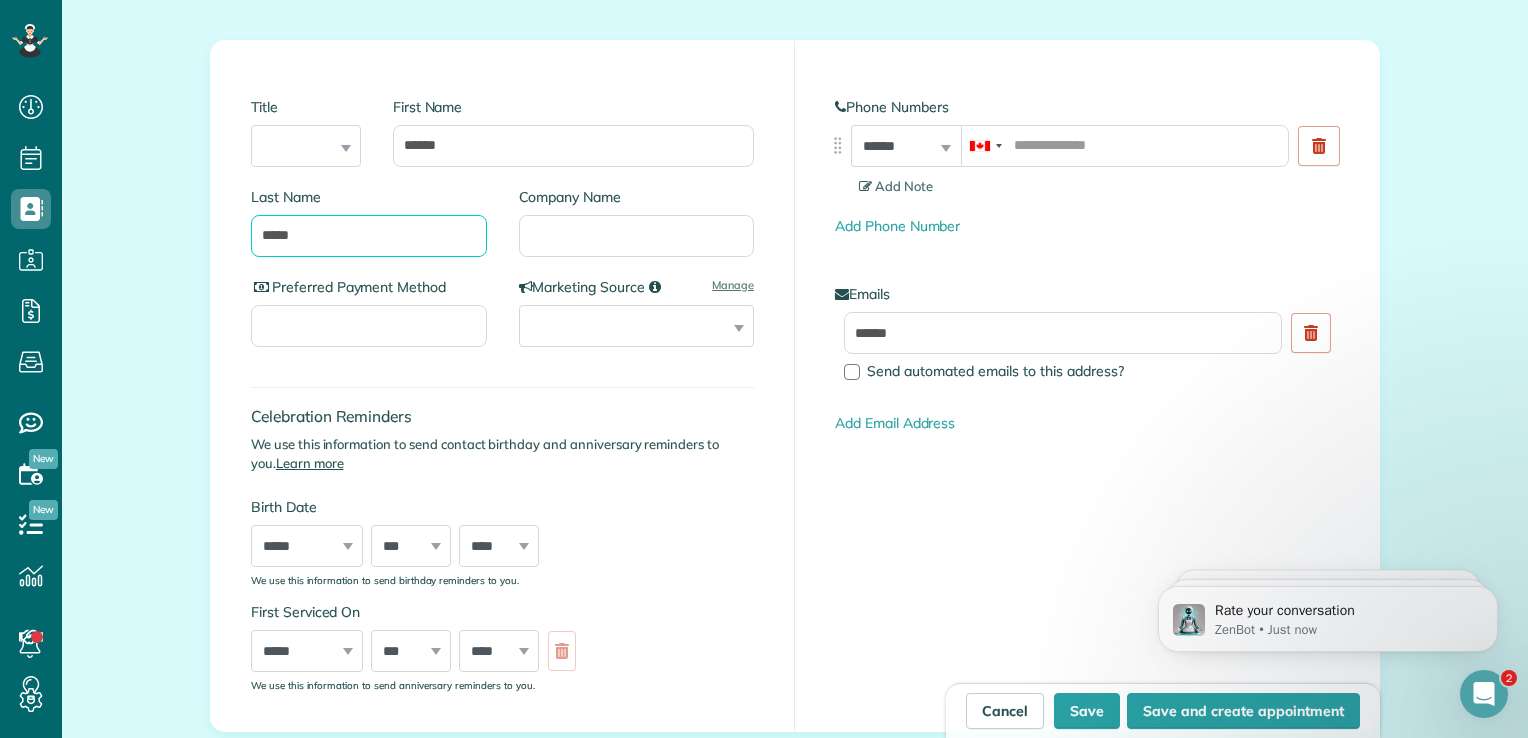 drag, startPoint x: 331, startPoint y: 241, endPoint x: 210, endPoint y: 230, distance: 121.49897 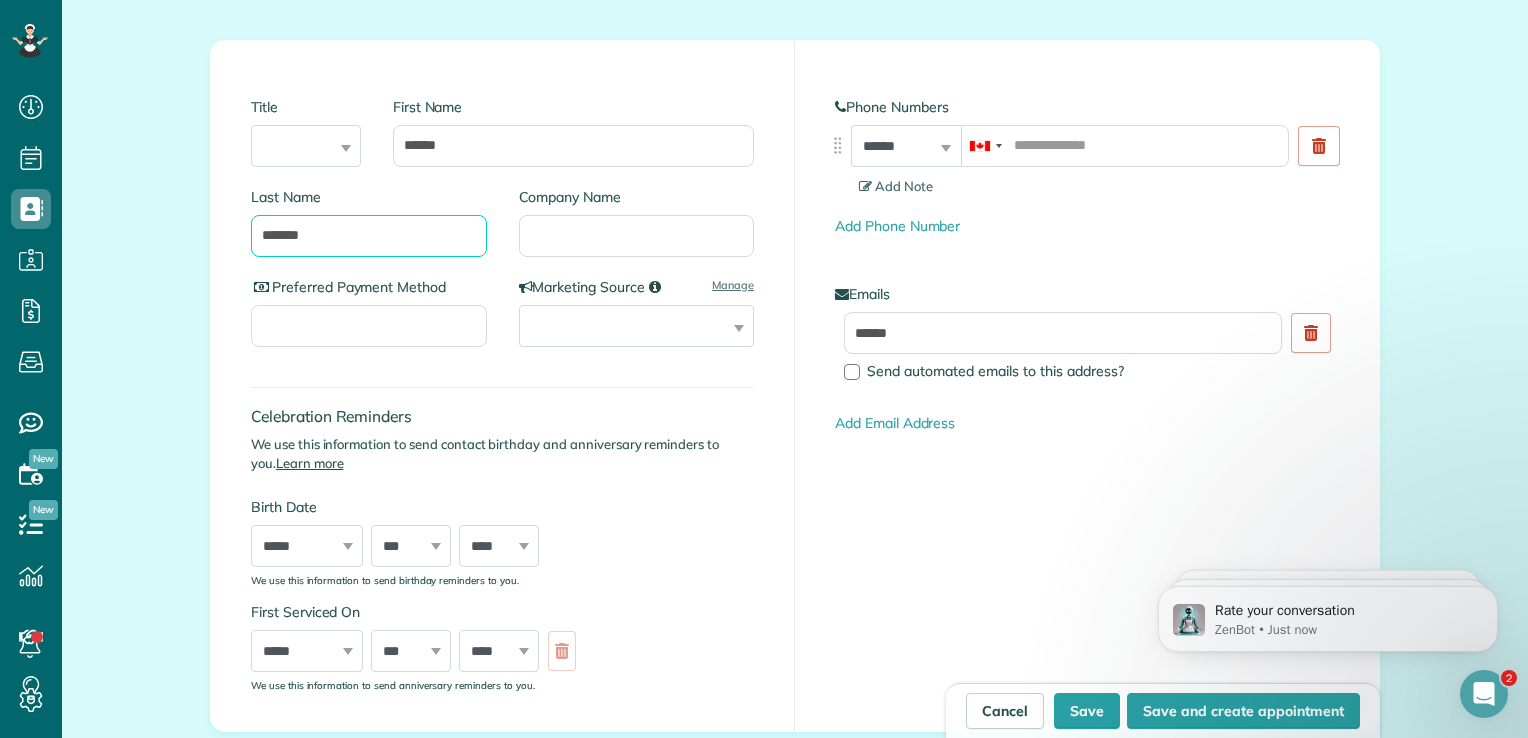 type on "*******" 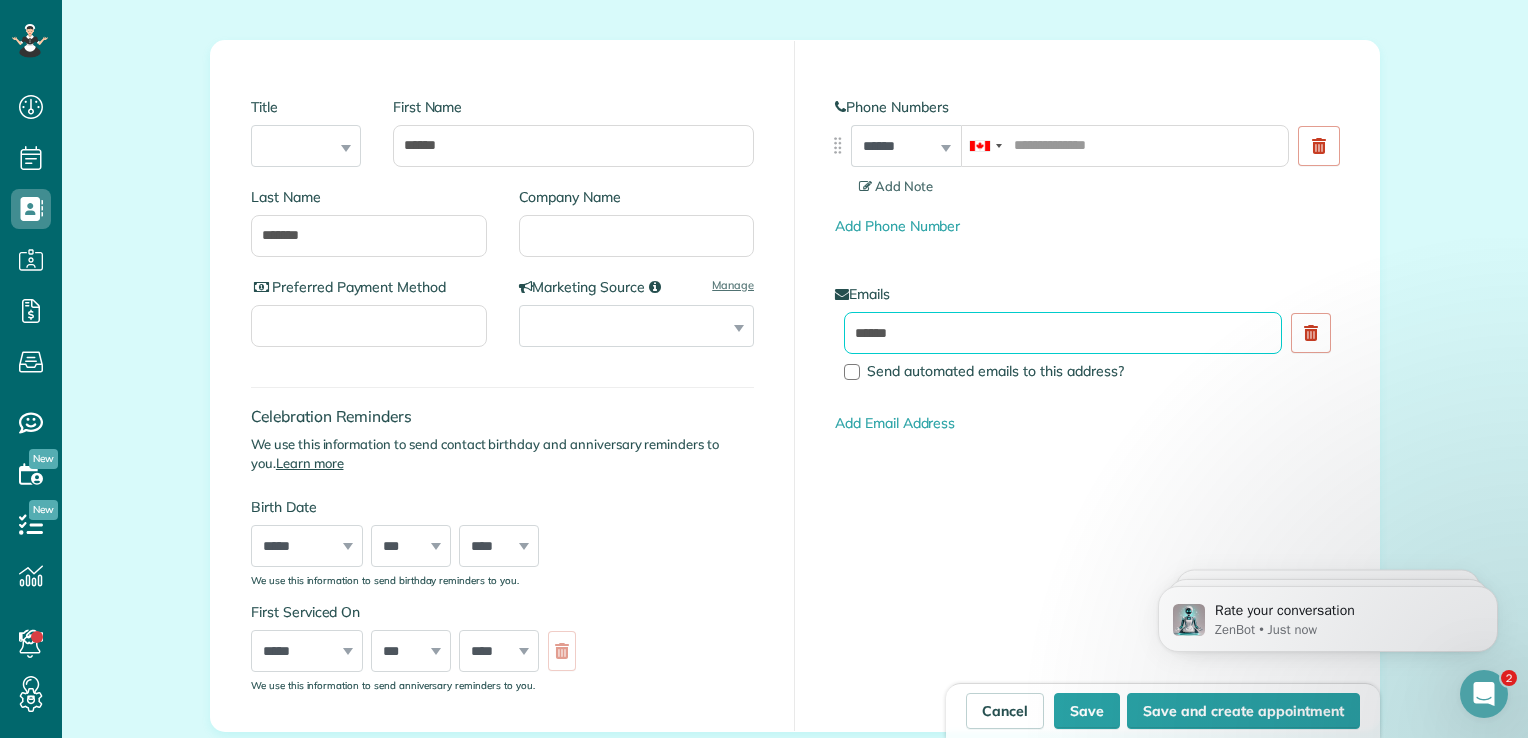 click on "******" at bounding box center (1063, 333) 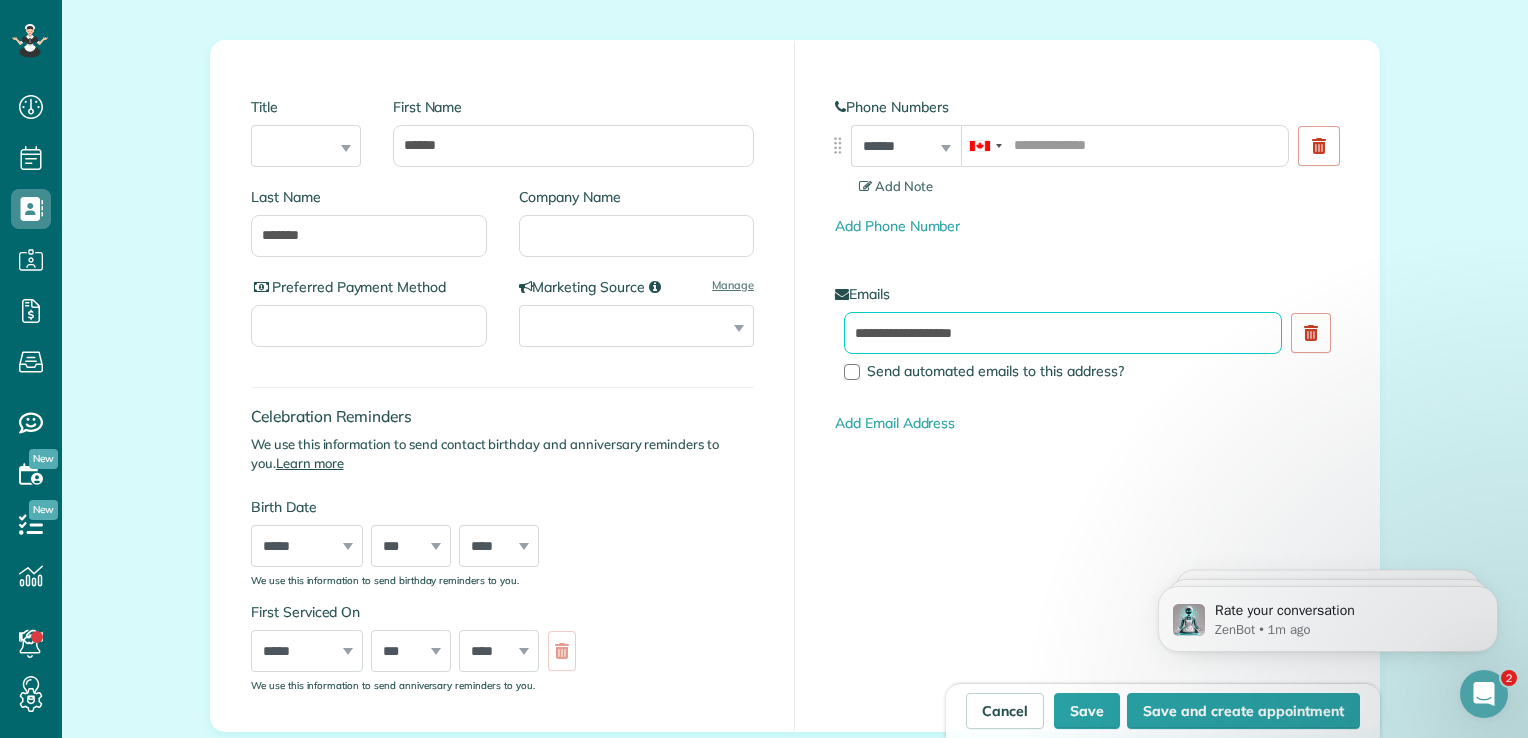 type on "**********" 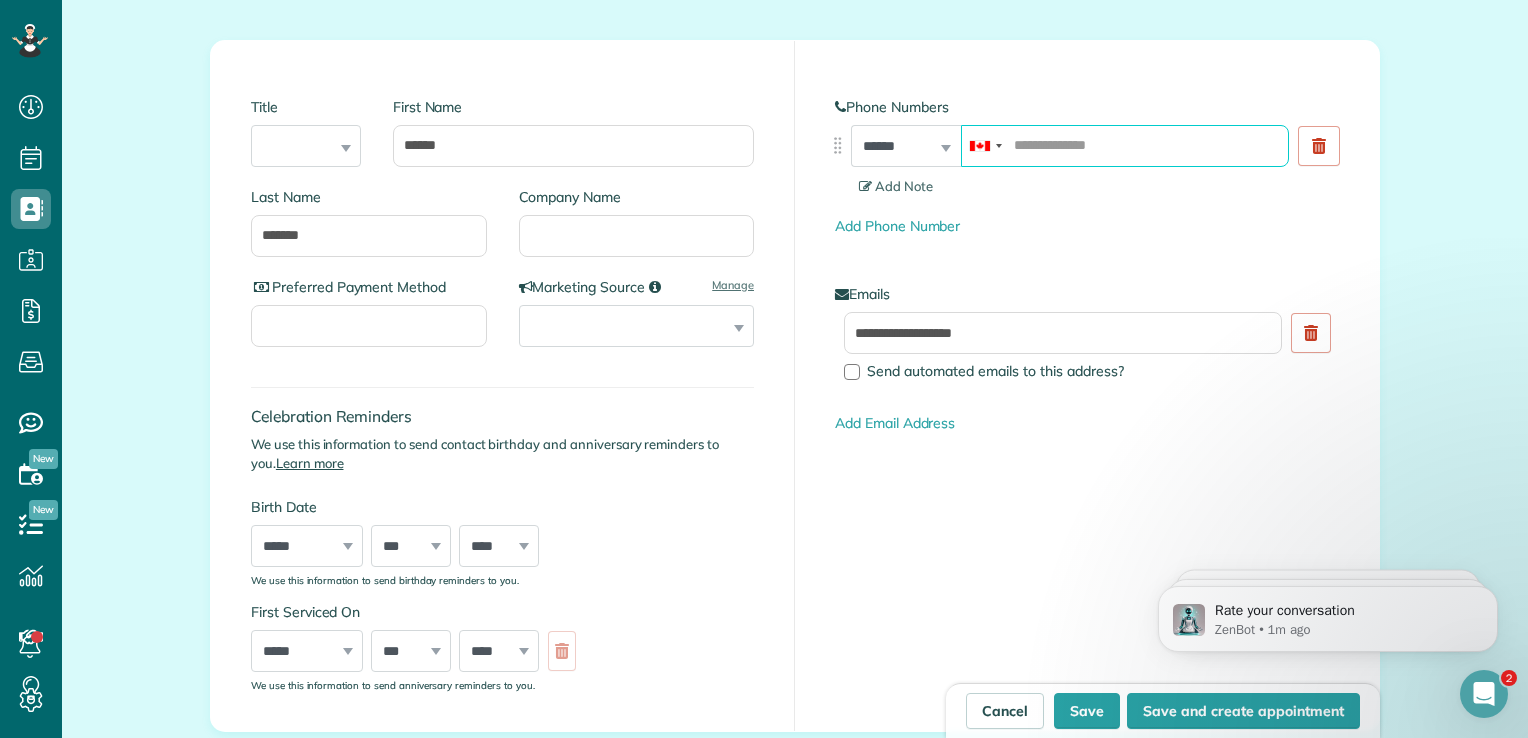 click at bounding box center (1125, 146) 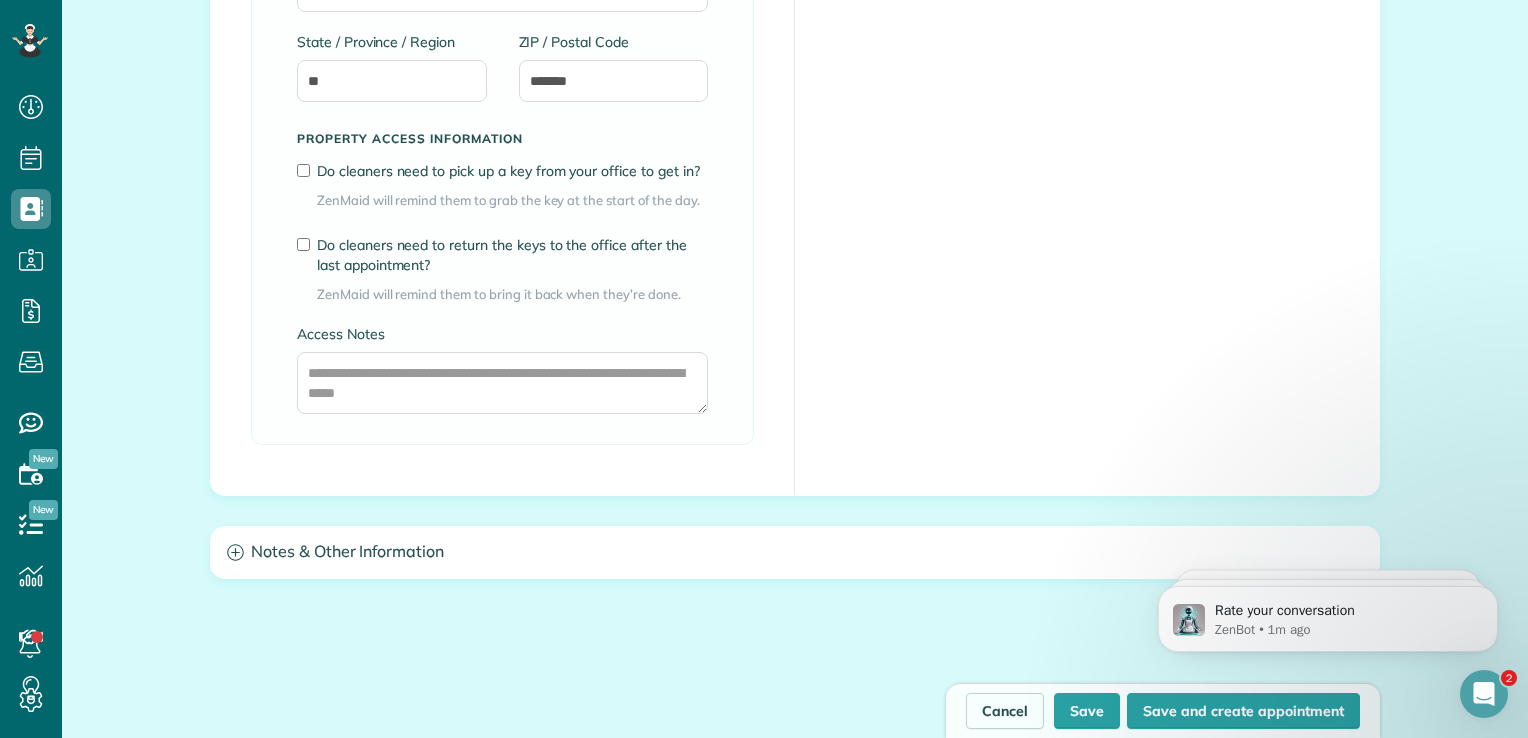 scroll, scrollTop: 1586, scrollLeft: 0, axis: vertical 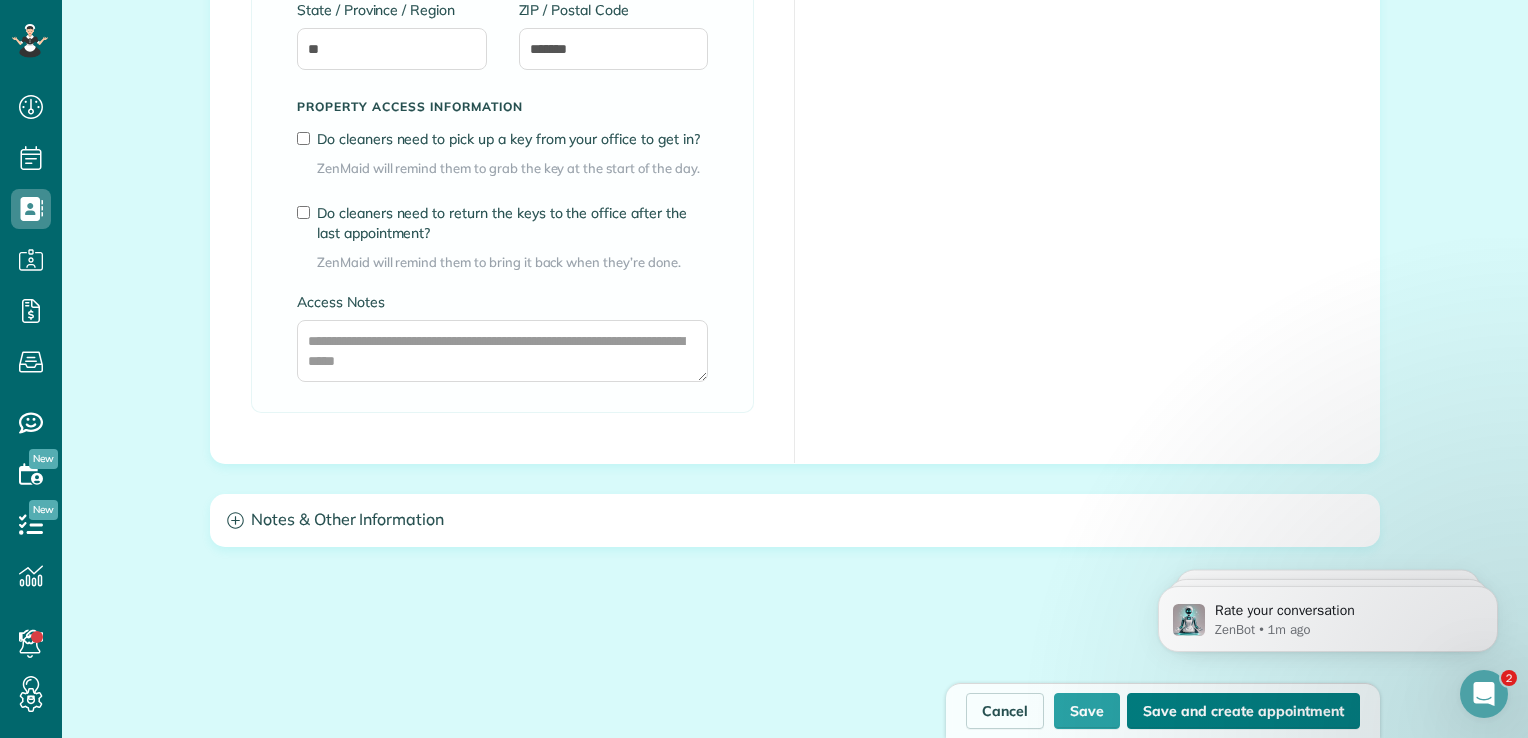 click on "Save and create appointment" at bounding box center [1243, 711] 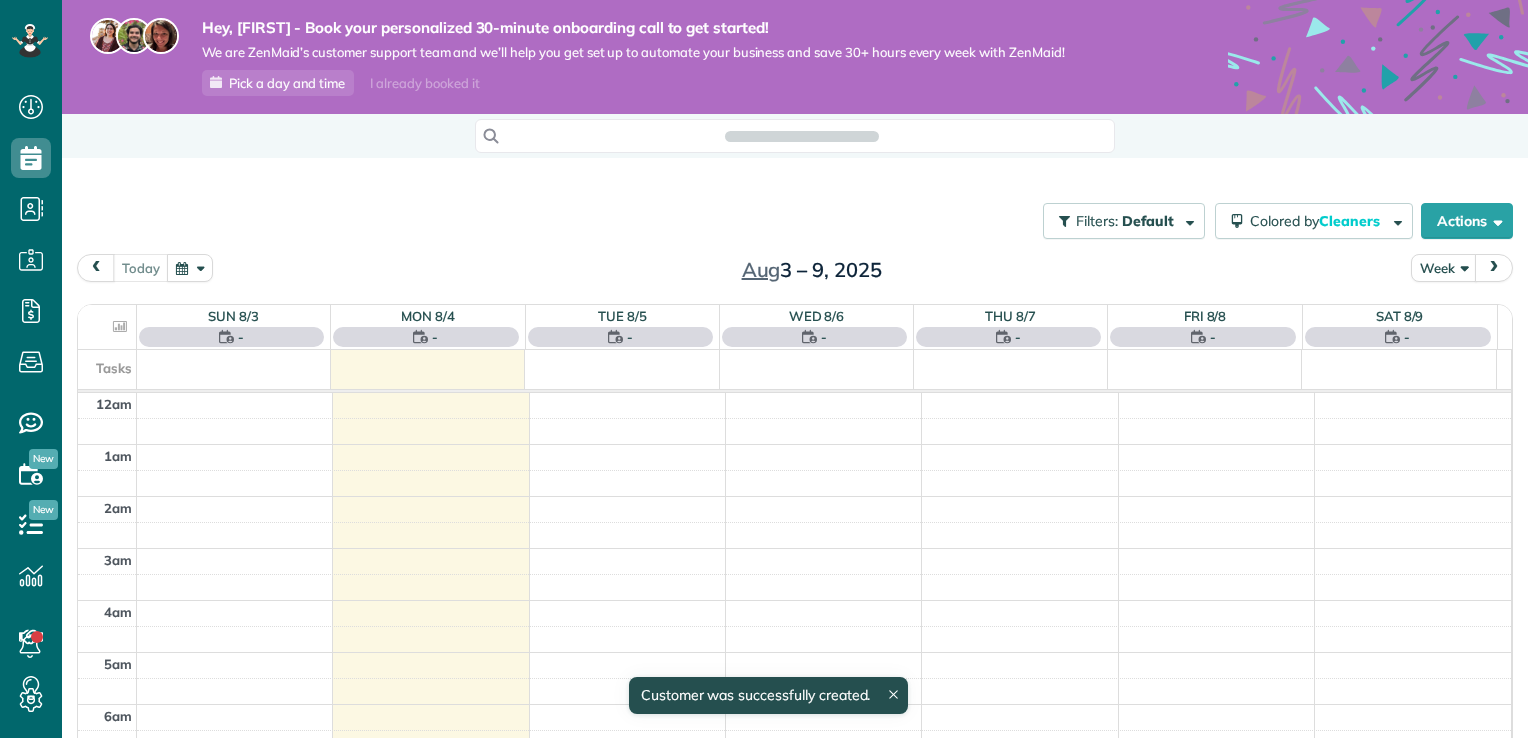 scroll, scrollTop: 0, scrollLeft: 0, axis: both 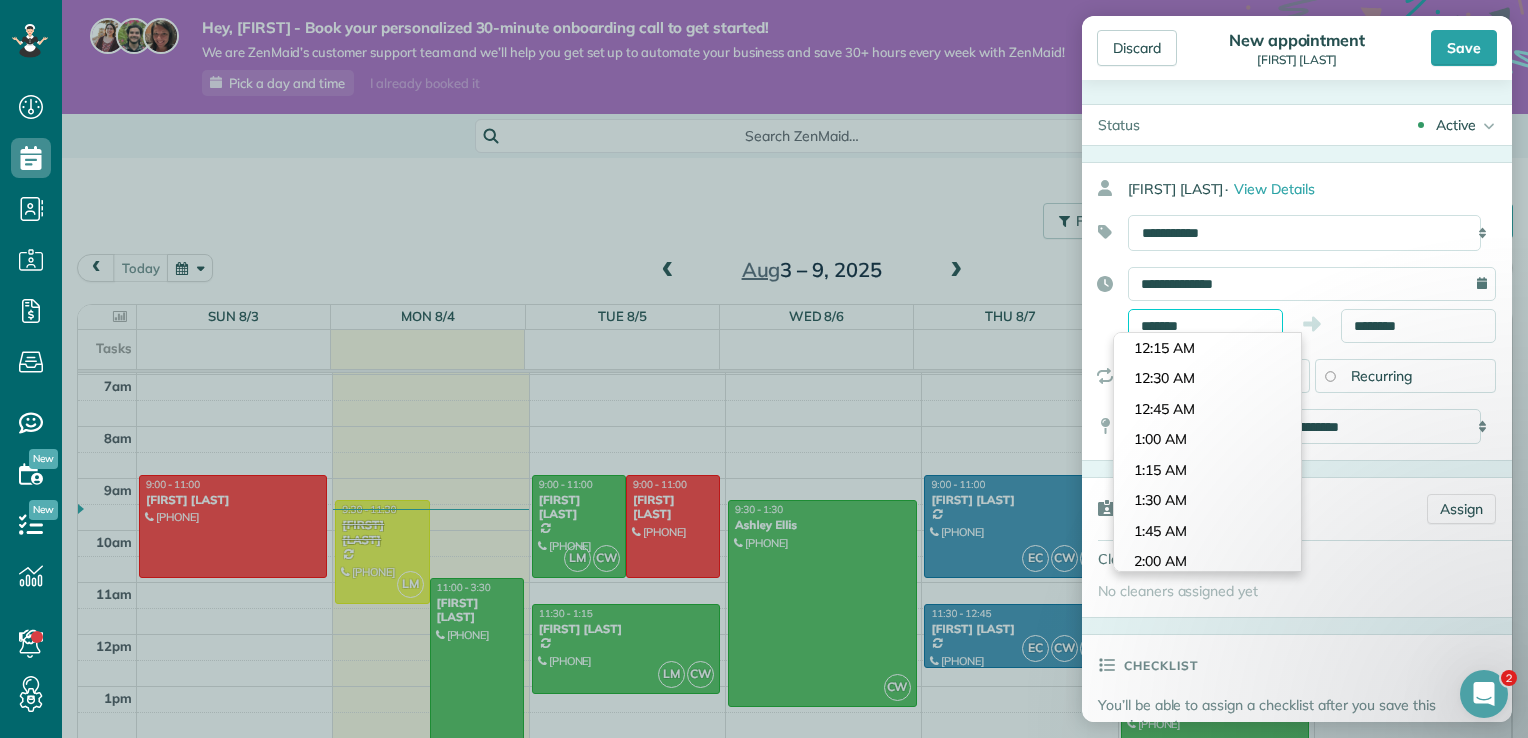click on "*******" at bounding box center (1205, 326) 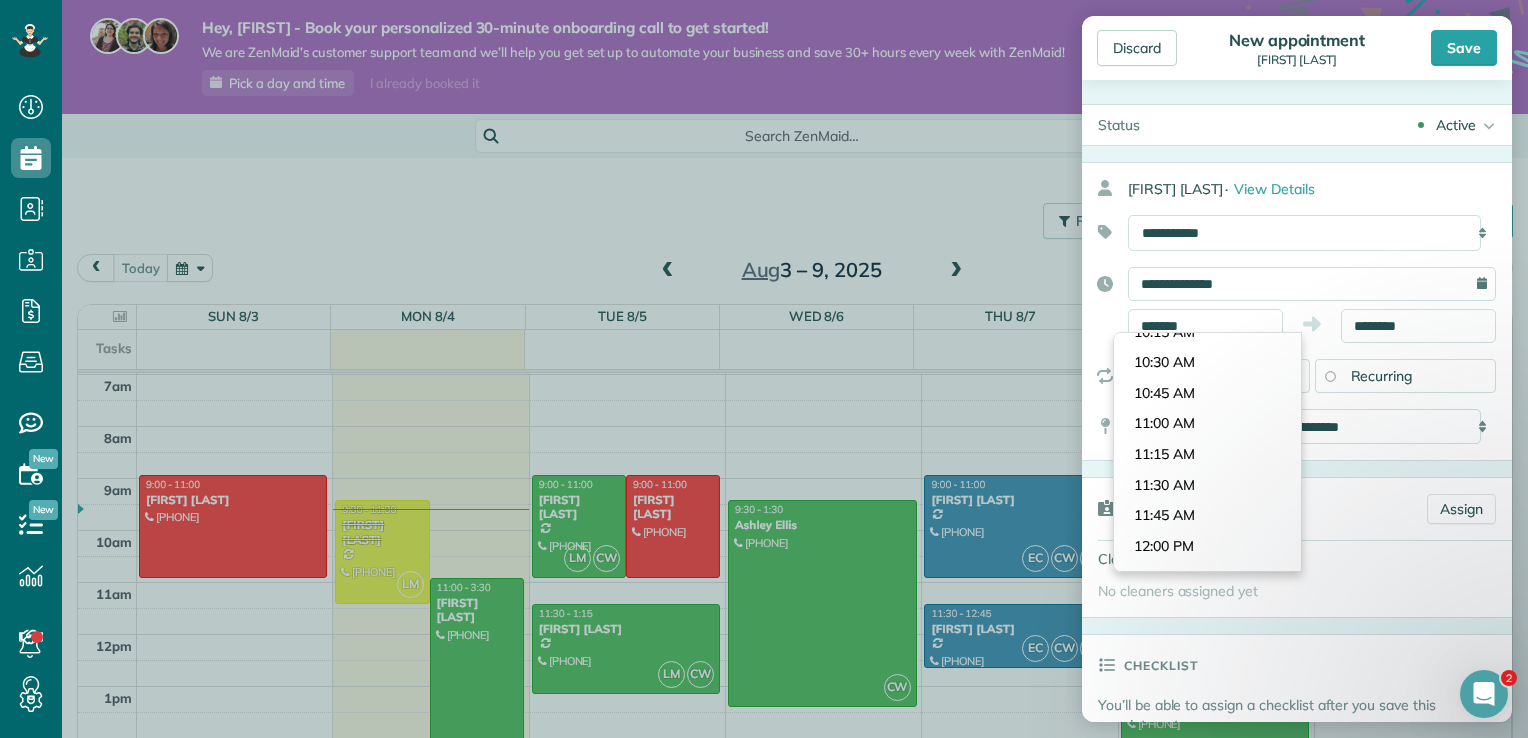scroll, scrollTop: 1277, scrollLeft: 0, axis: vertical 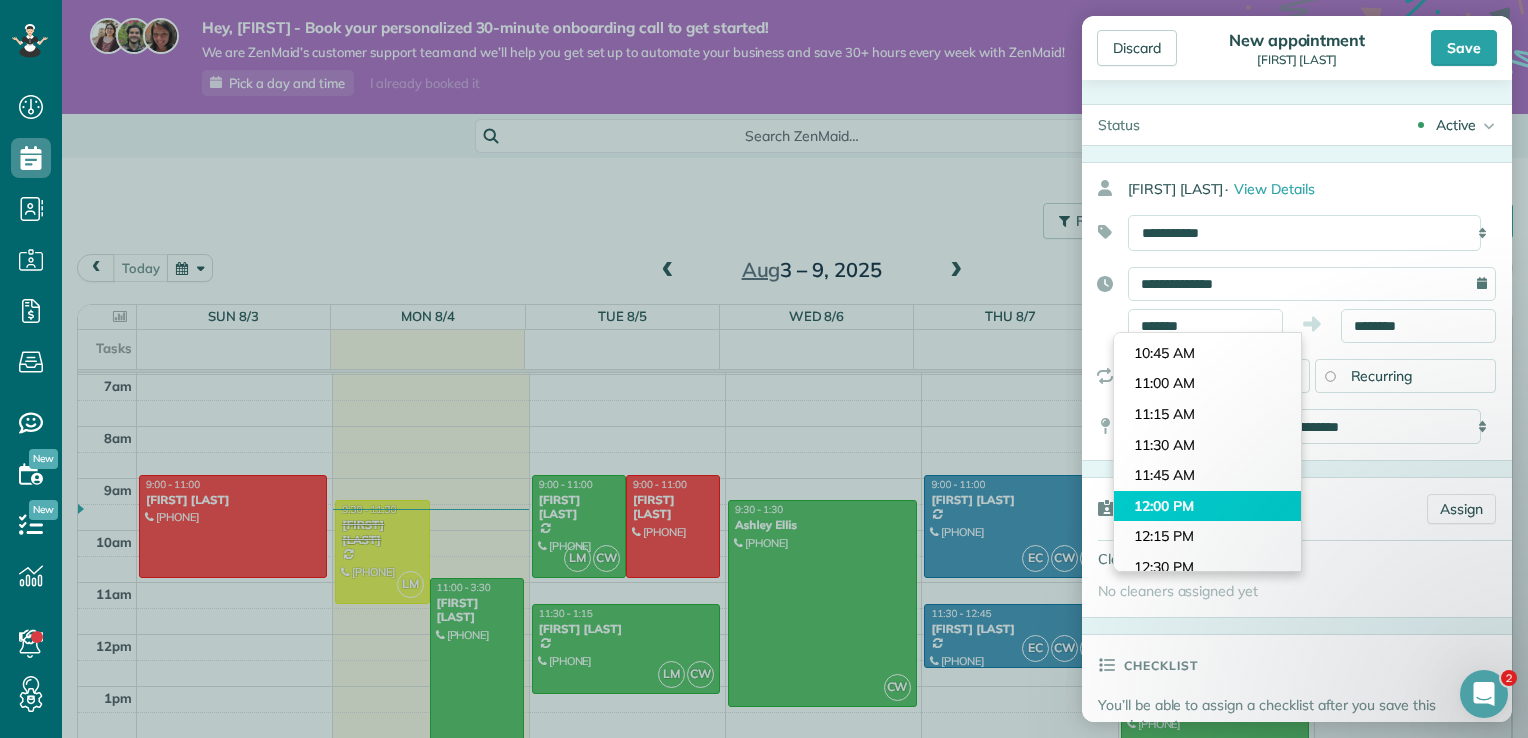 type on "********" 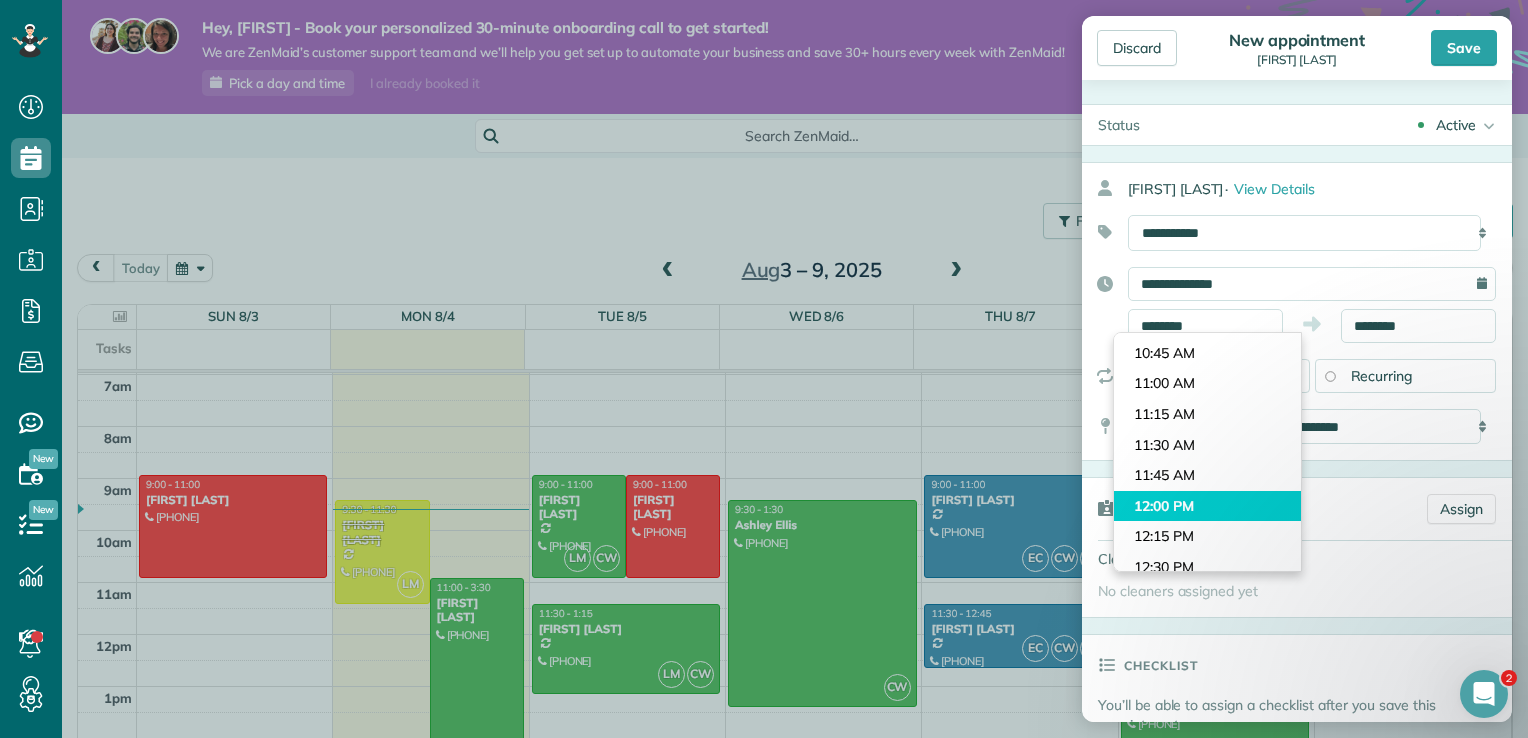 click on "Dashboard
Scheduling
Calendar View
List View
Dispatch View - Weekly scheduling (Beta)" at bounding box center [764, 369] 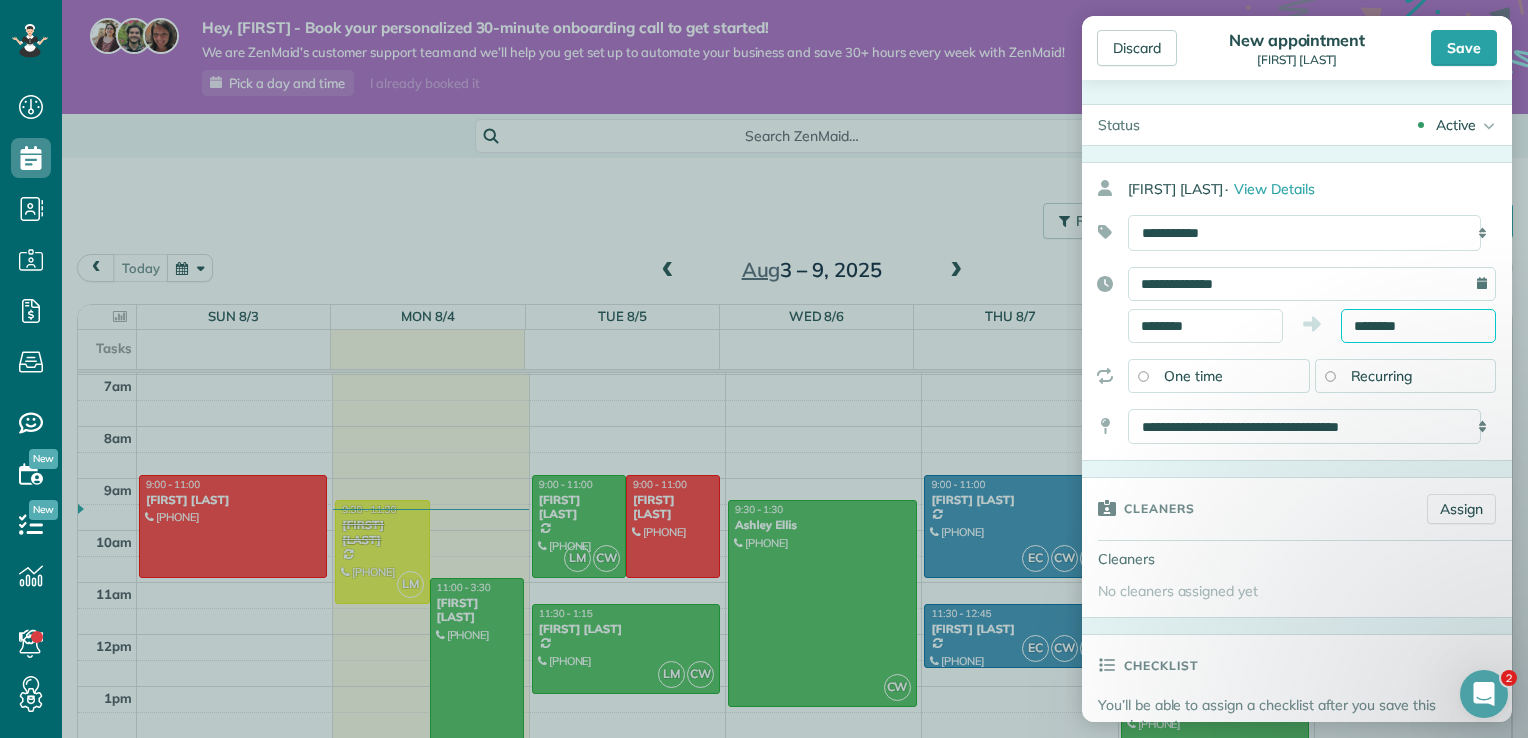 click on "********" at bounding box center (1418, 326) 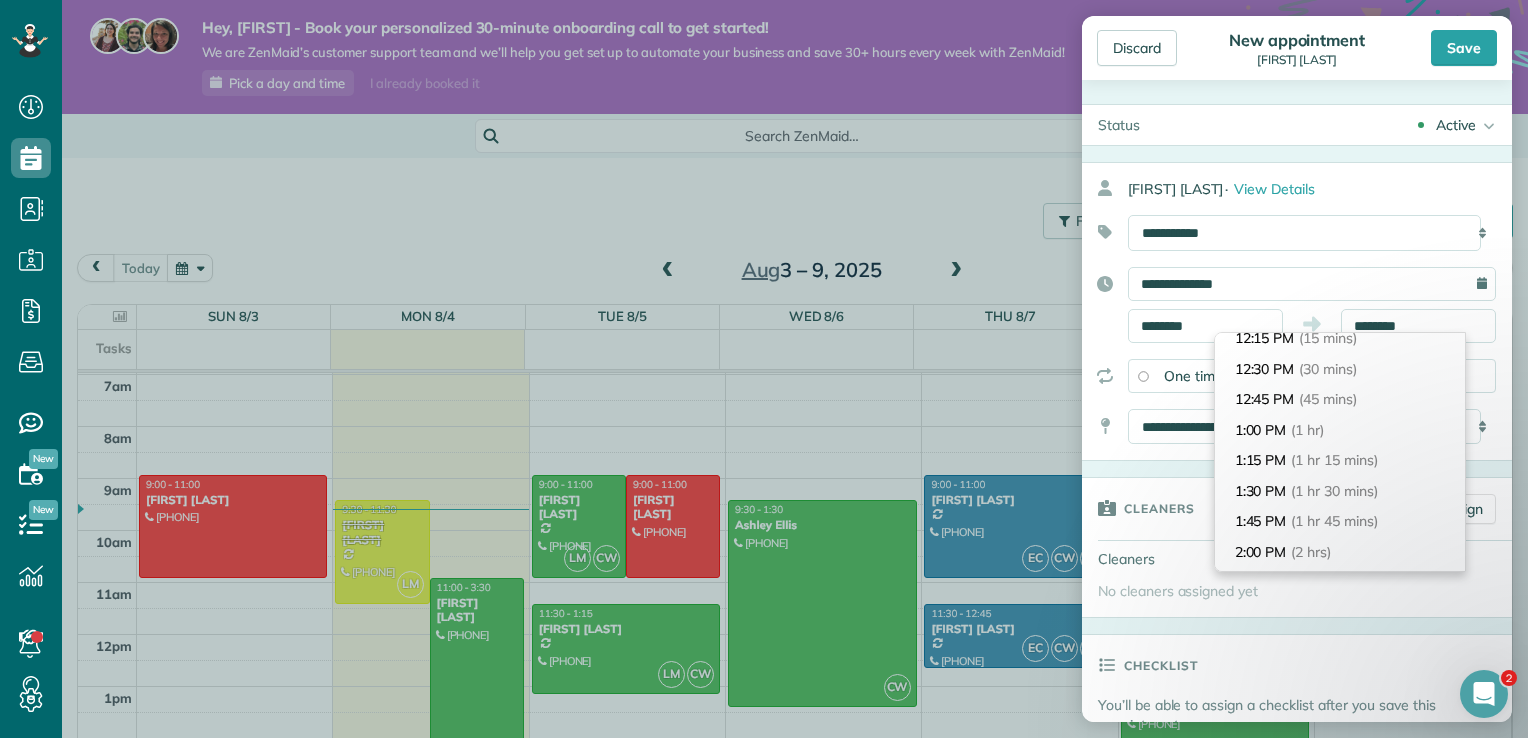 scroll, scrollTop: 80, scrollLeft: 0, axis: vertical 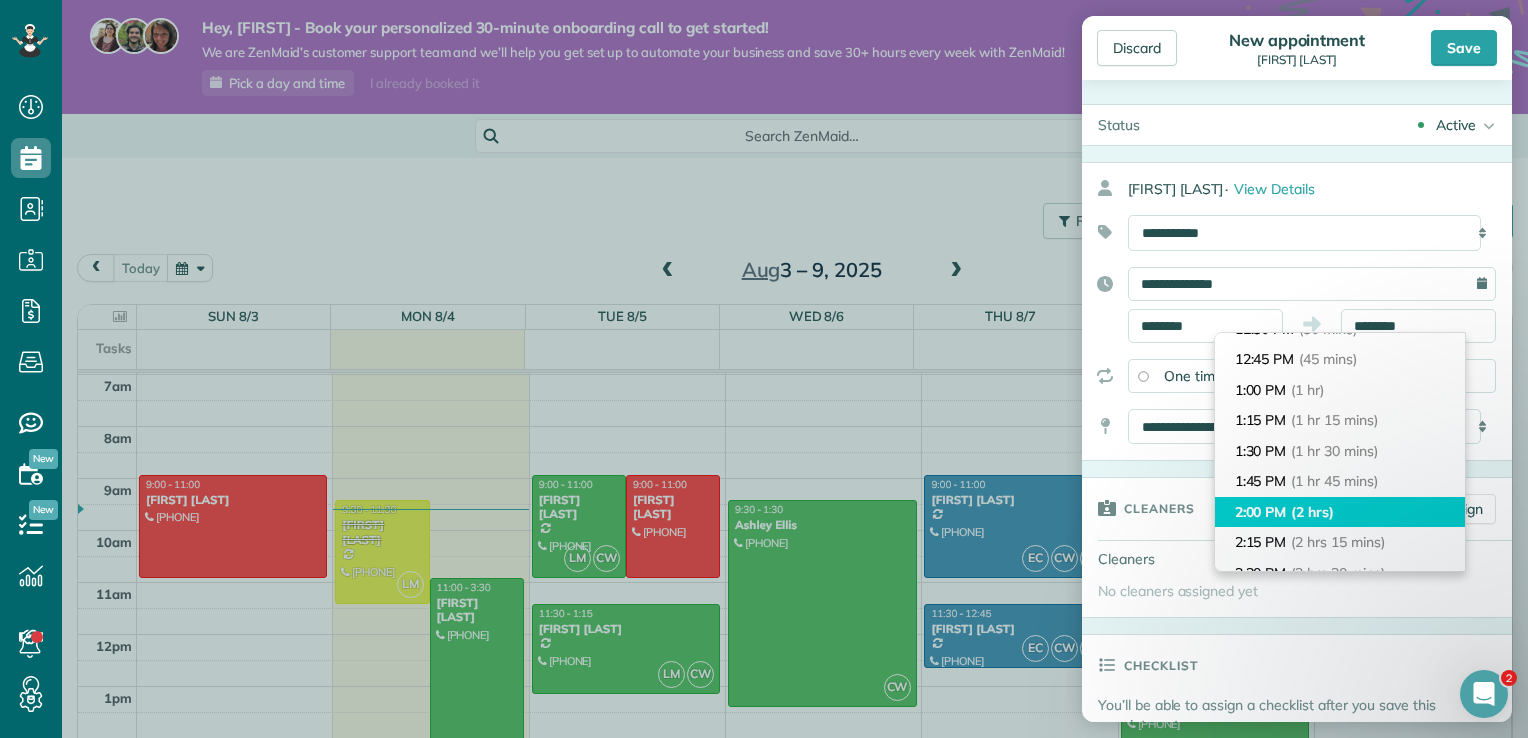 type on "*******" 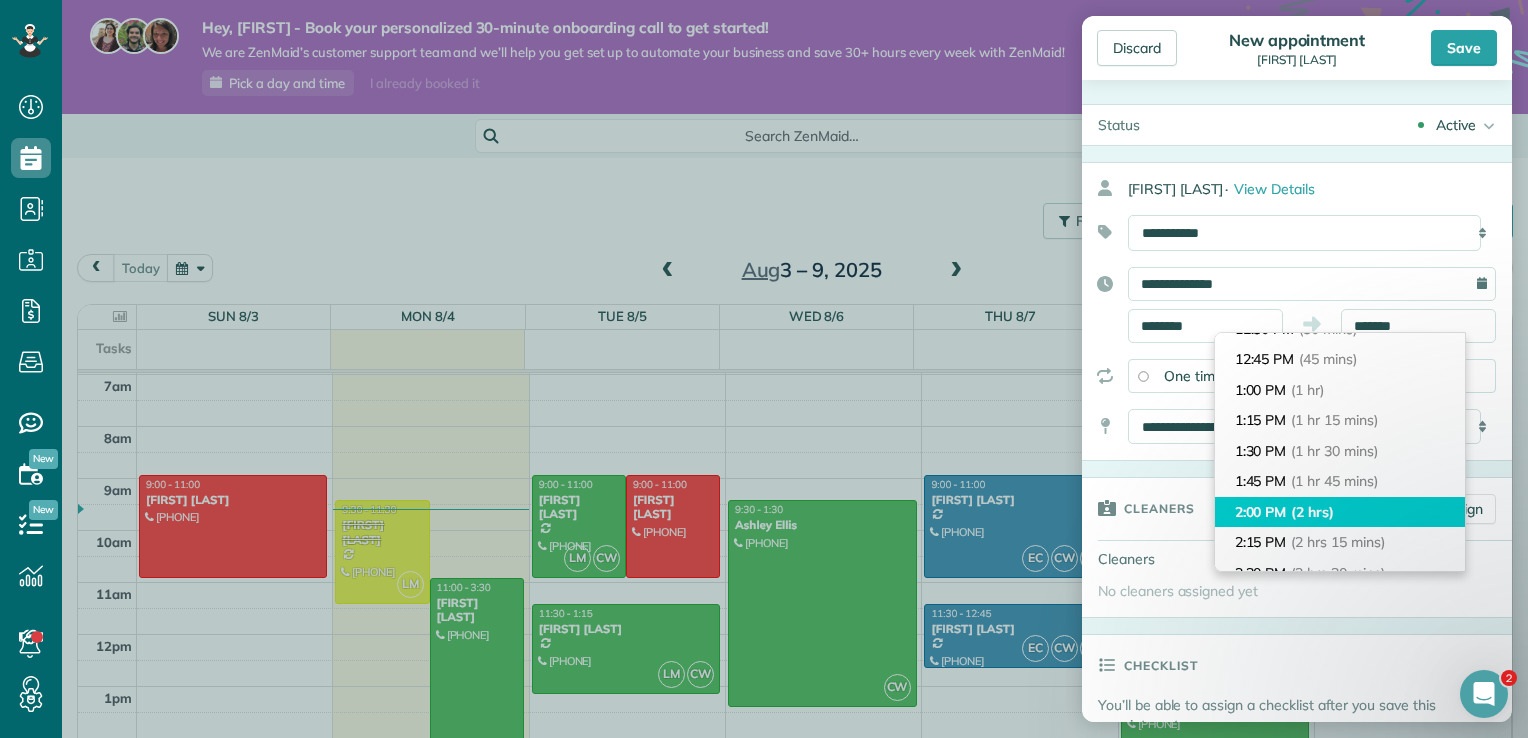 click on "(2 hrs)" at bounding box center (1312, 512) 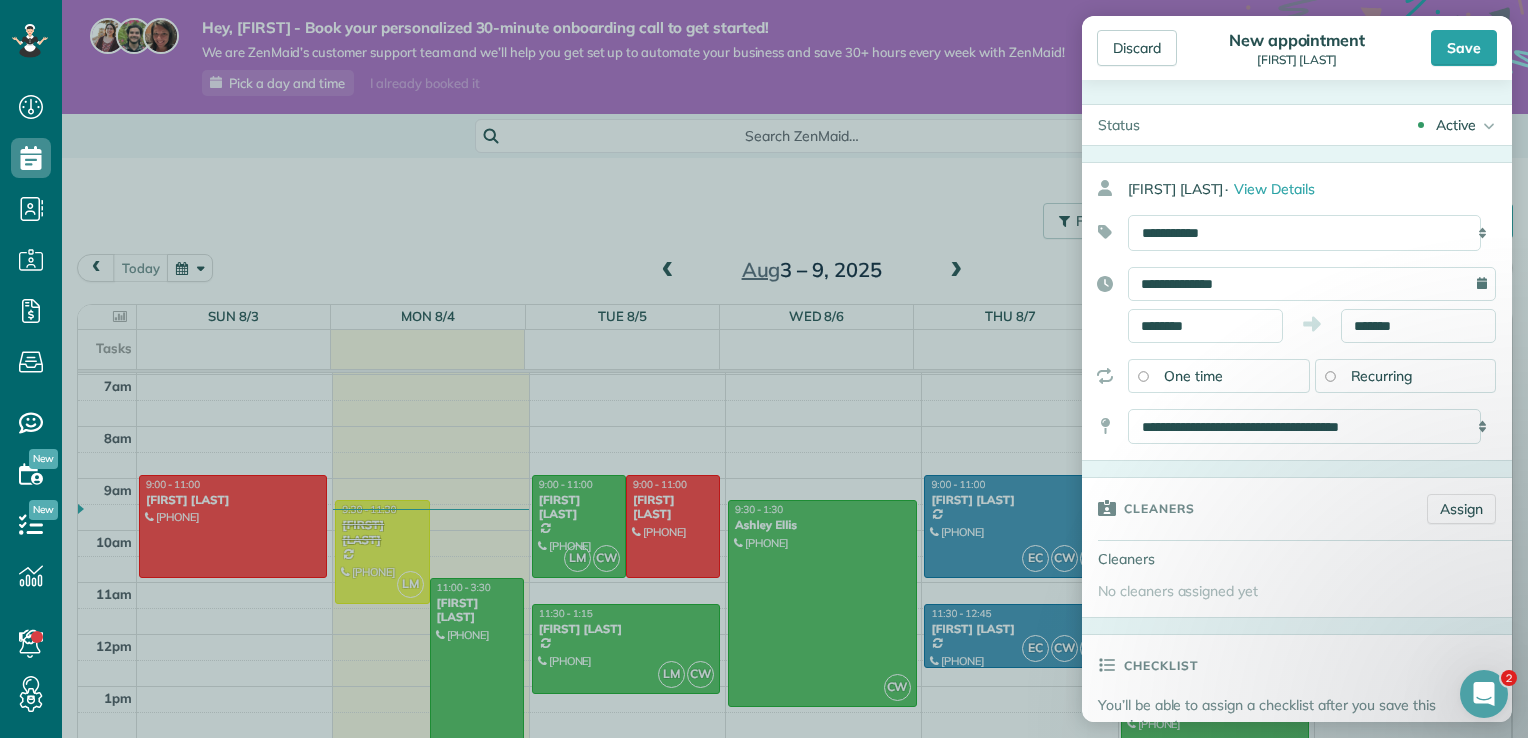 click on "Recurring" at bounding box center (1406, 376) 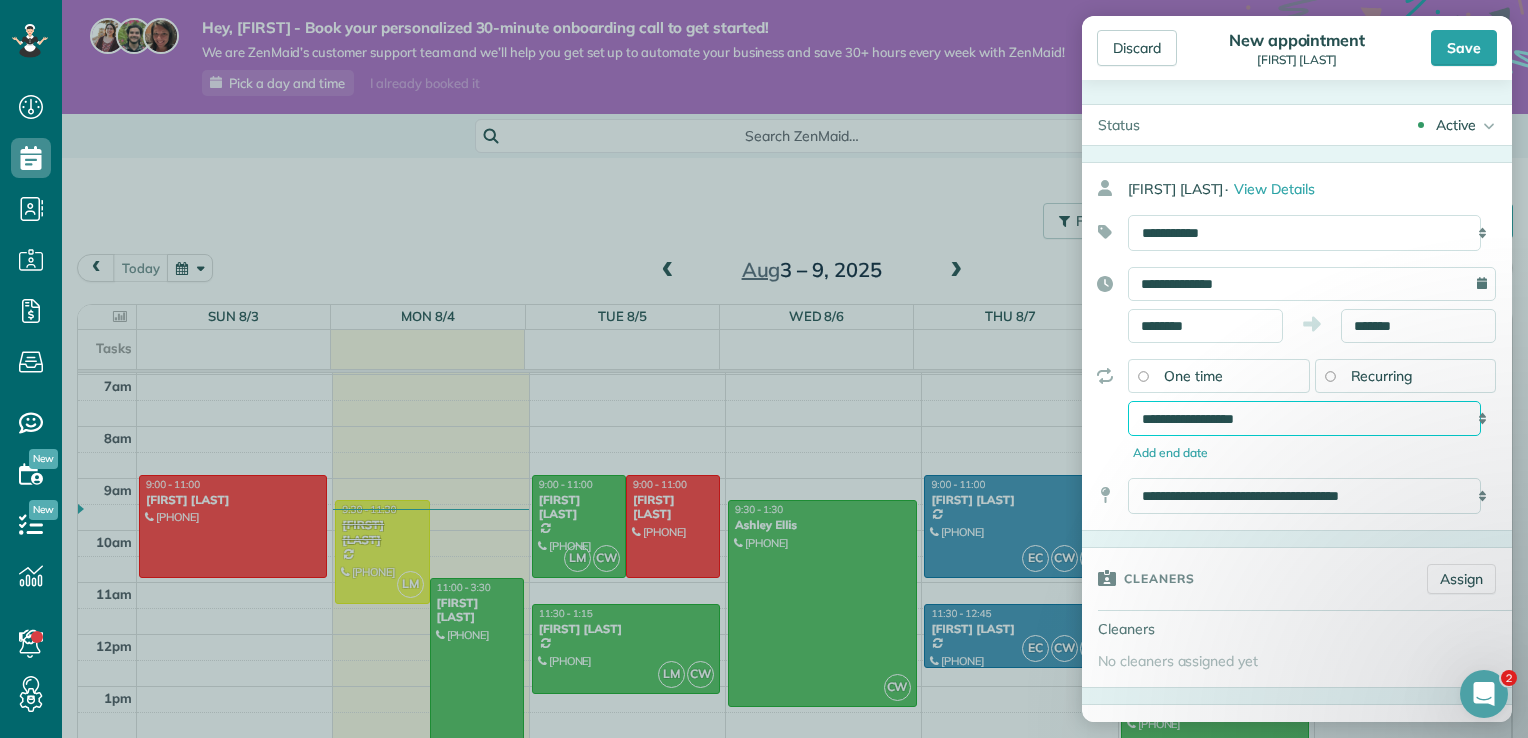 click on "**********" at bounding box center [1304, 419] 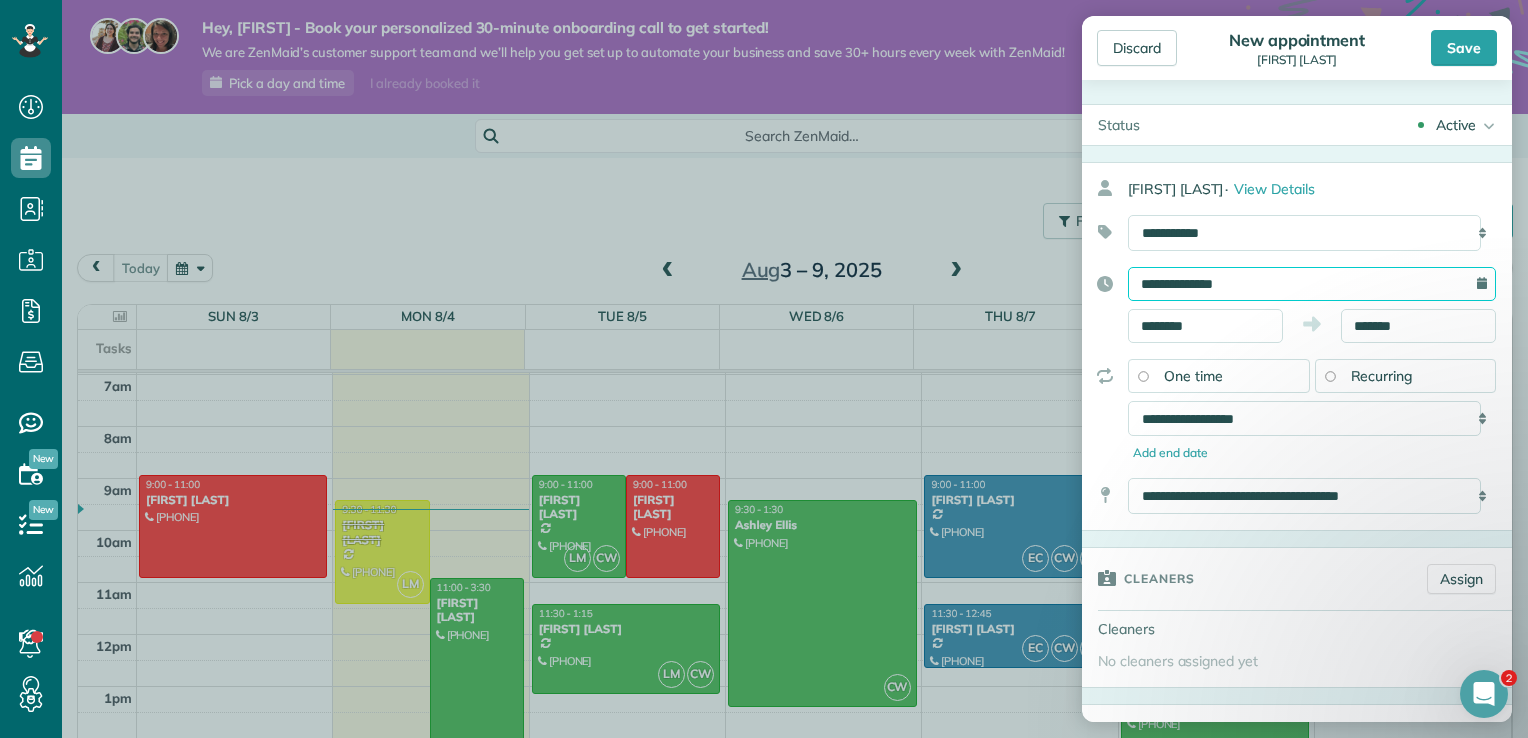 click on "**********" at bounding box center (1312, 284) 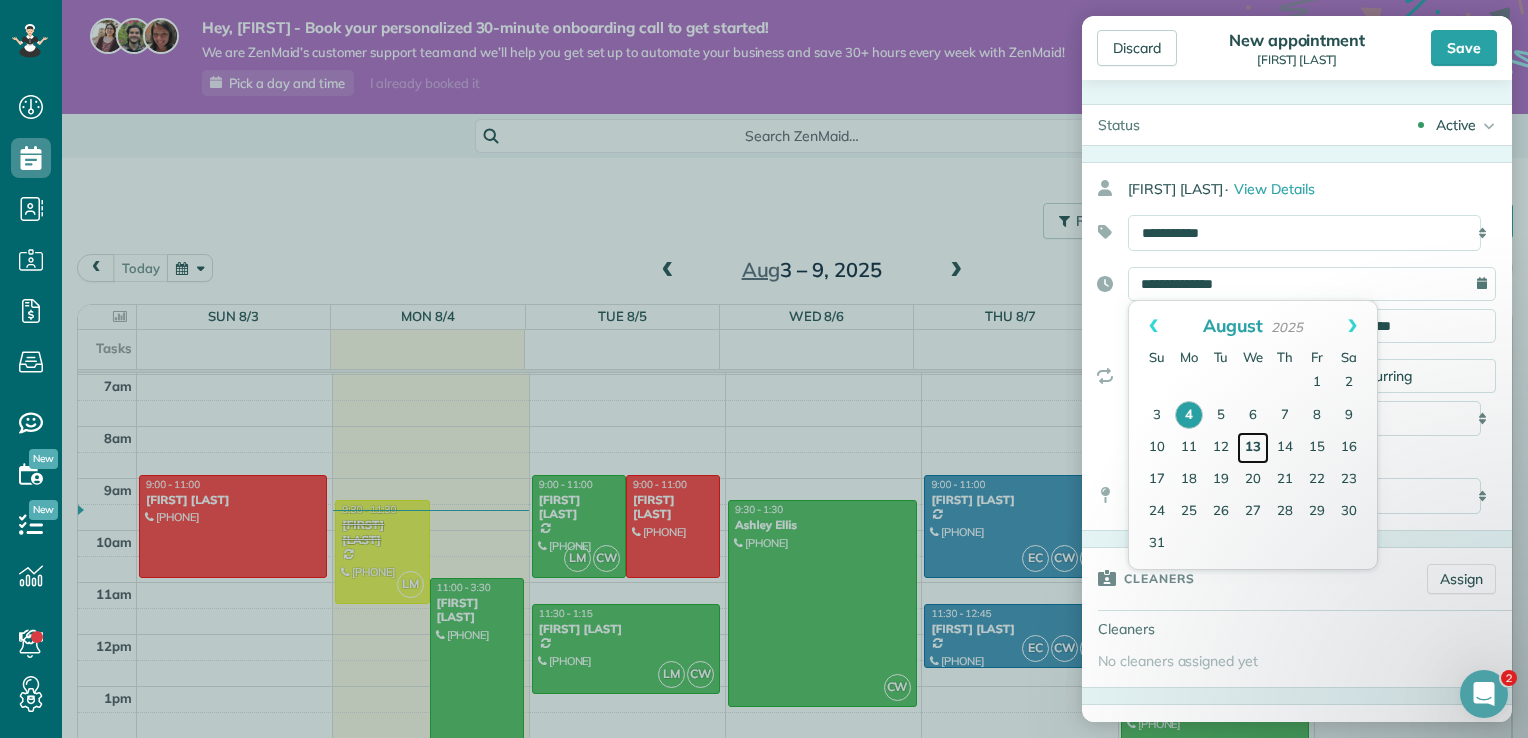 click on "13" at bounding box center [1253, 448] 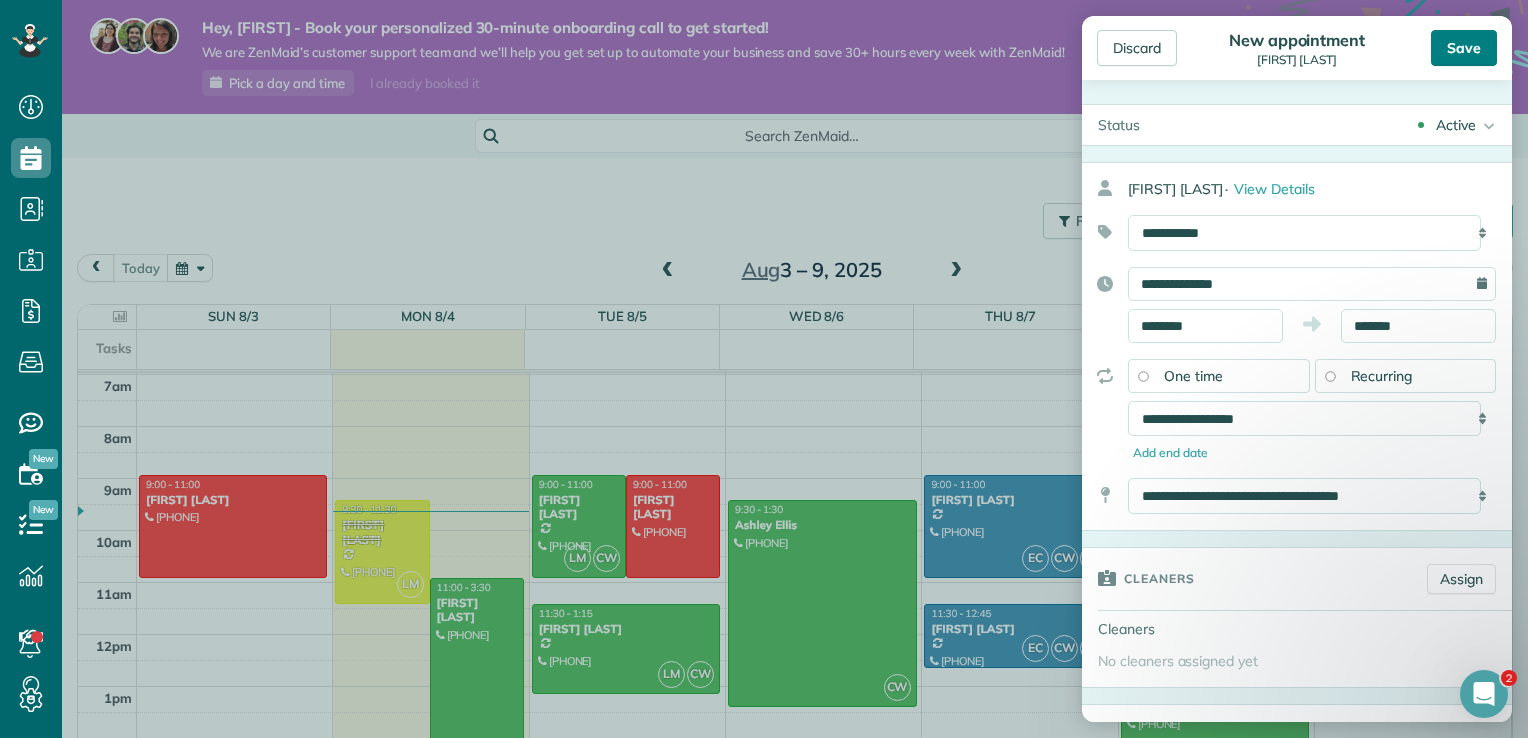 click on "Save" at bounding box center (1464, 48) 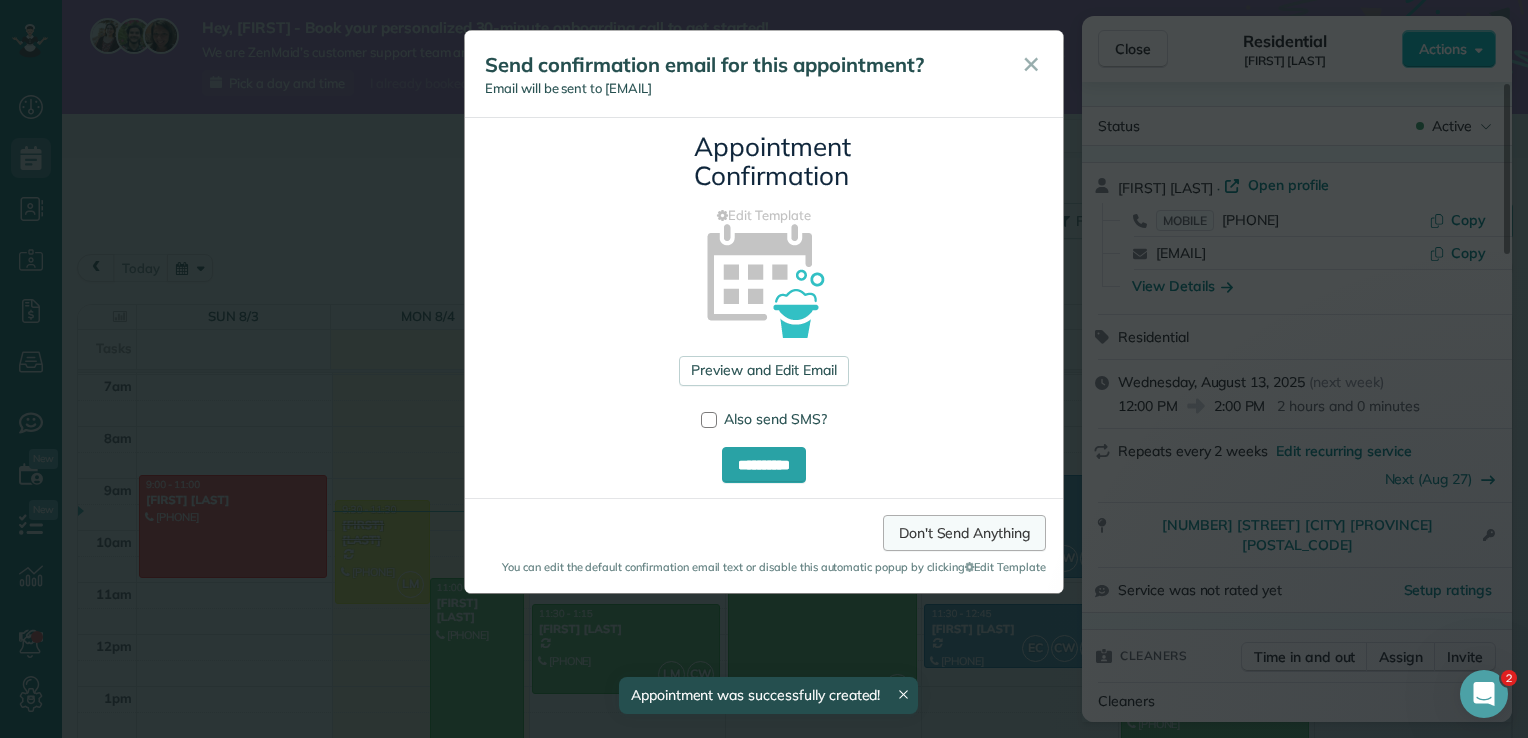 click on "Don't Send Anything" at bounding box center [964, 533] 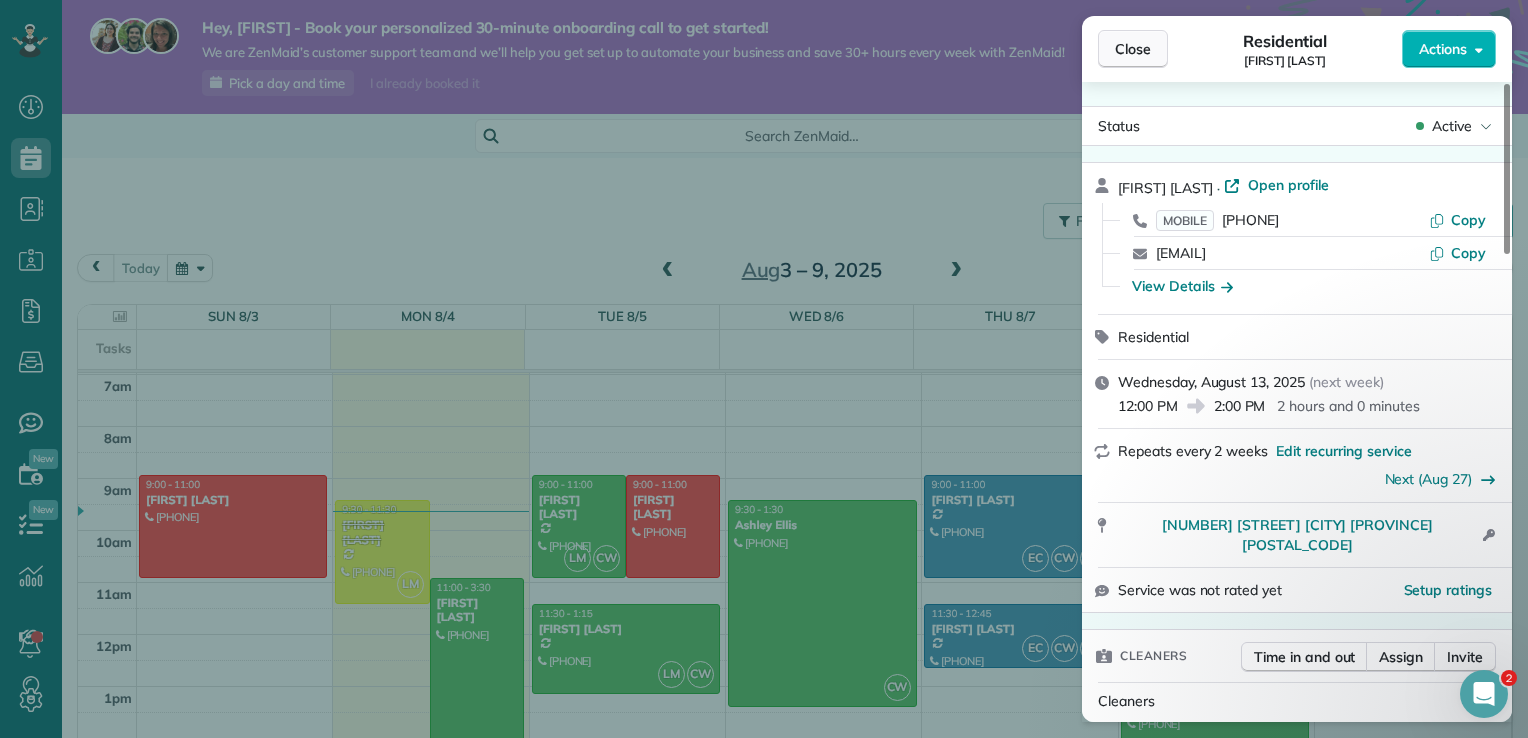 click on "Close" at bounding box center [1133, 49] 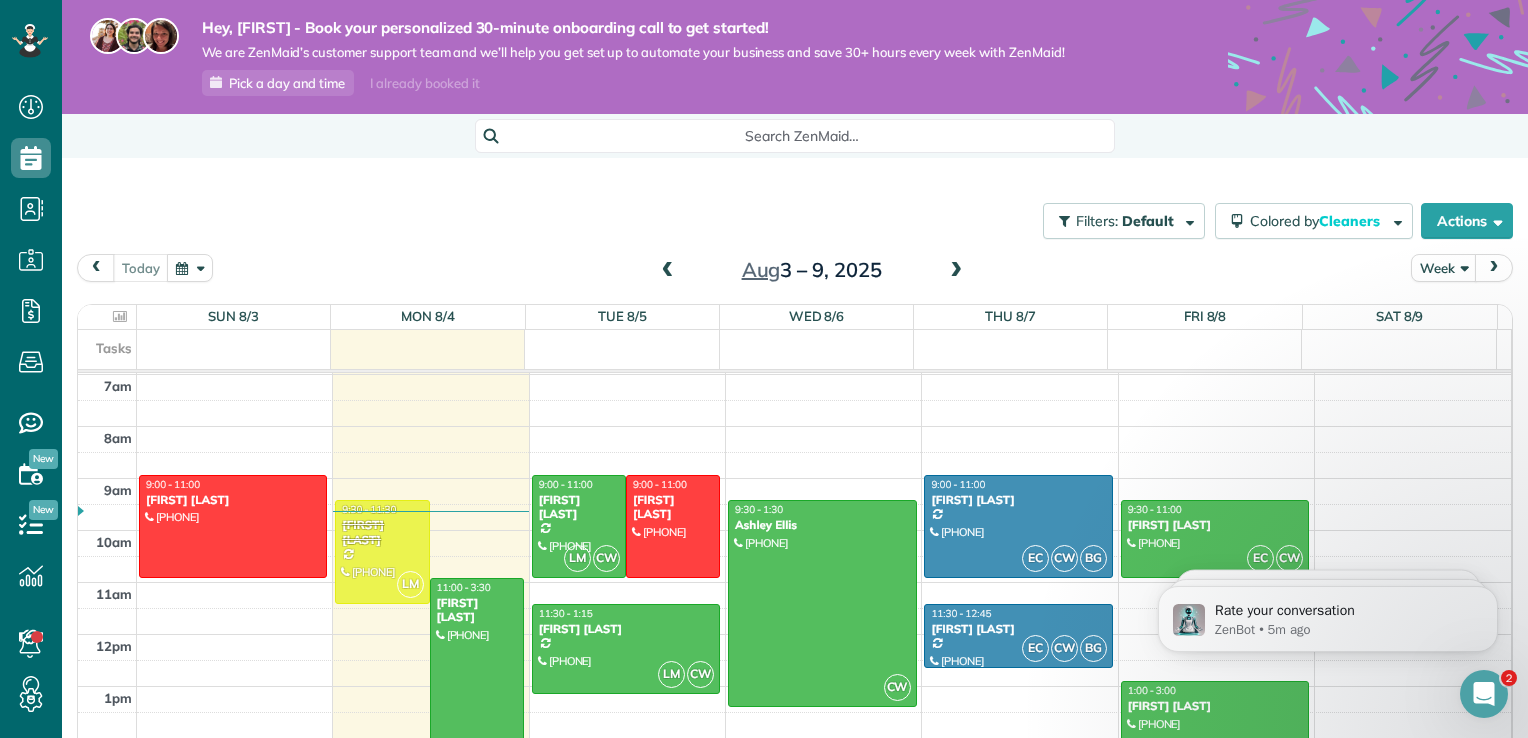 click at bounding box center (956, 271) 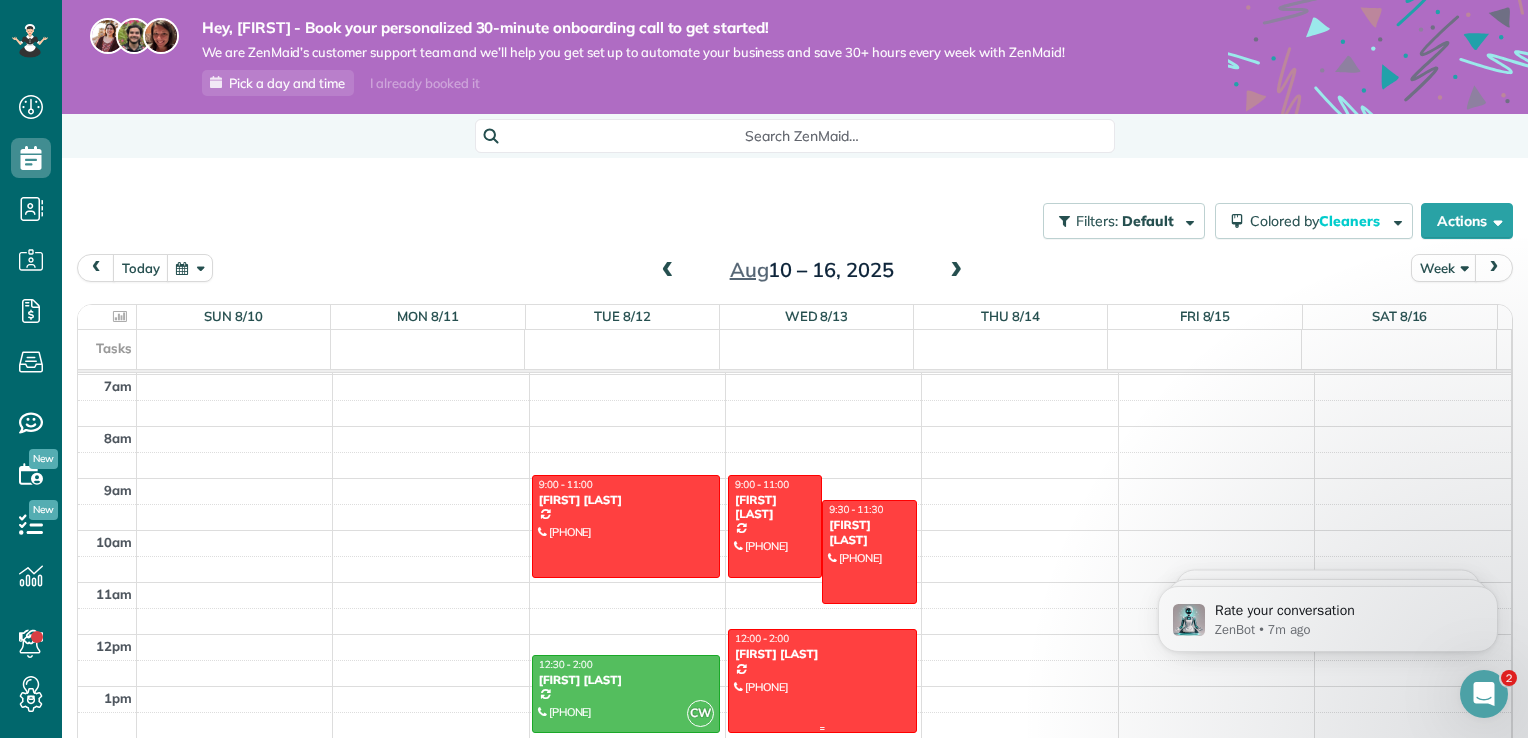 click at bounding box center (822, 680) 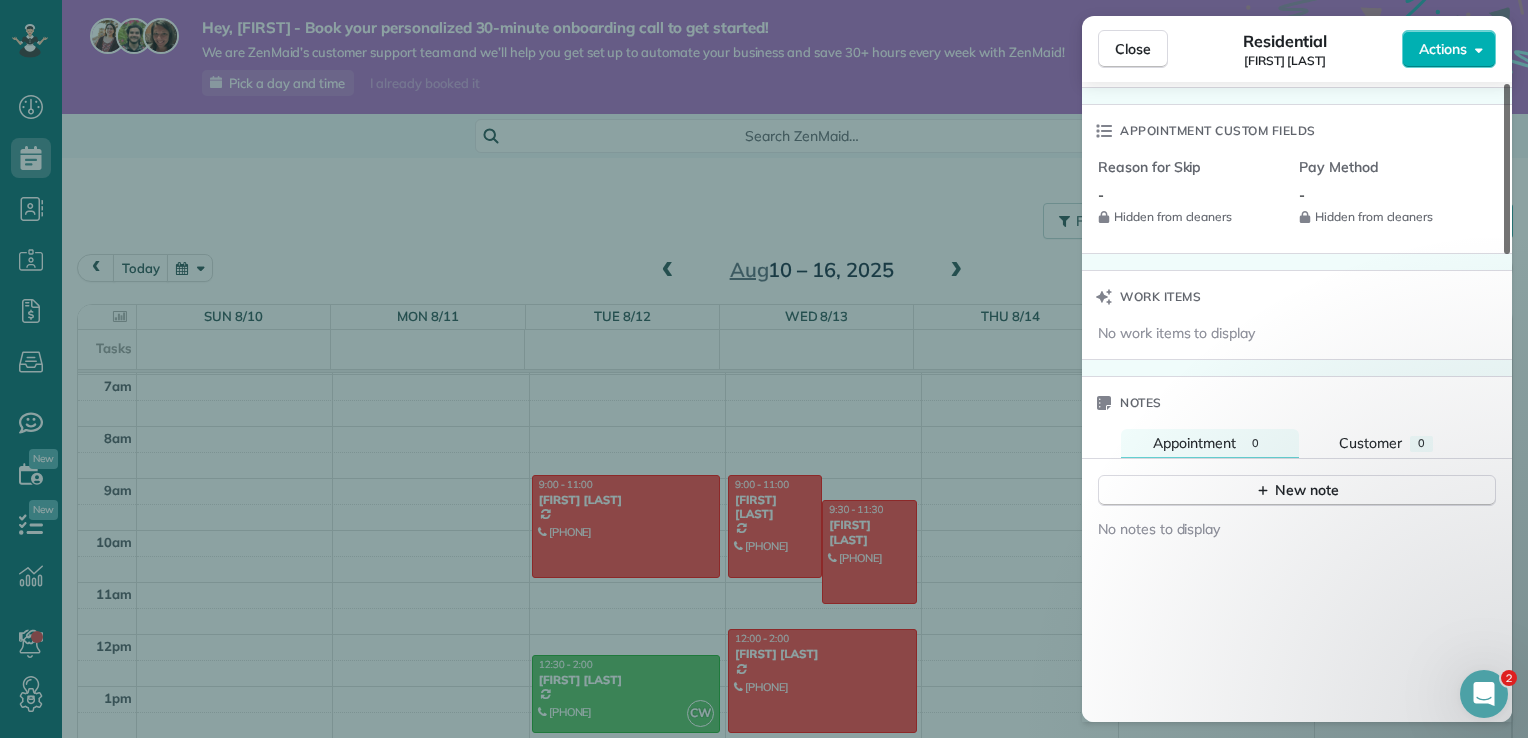 scroll, scrollTop: 1454, scrollLeft: 0, axis: vertical 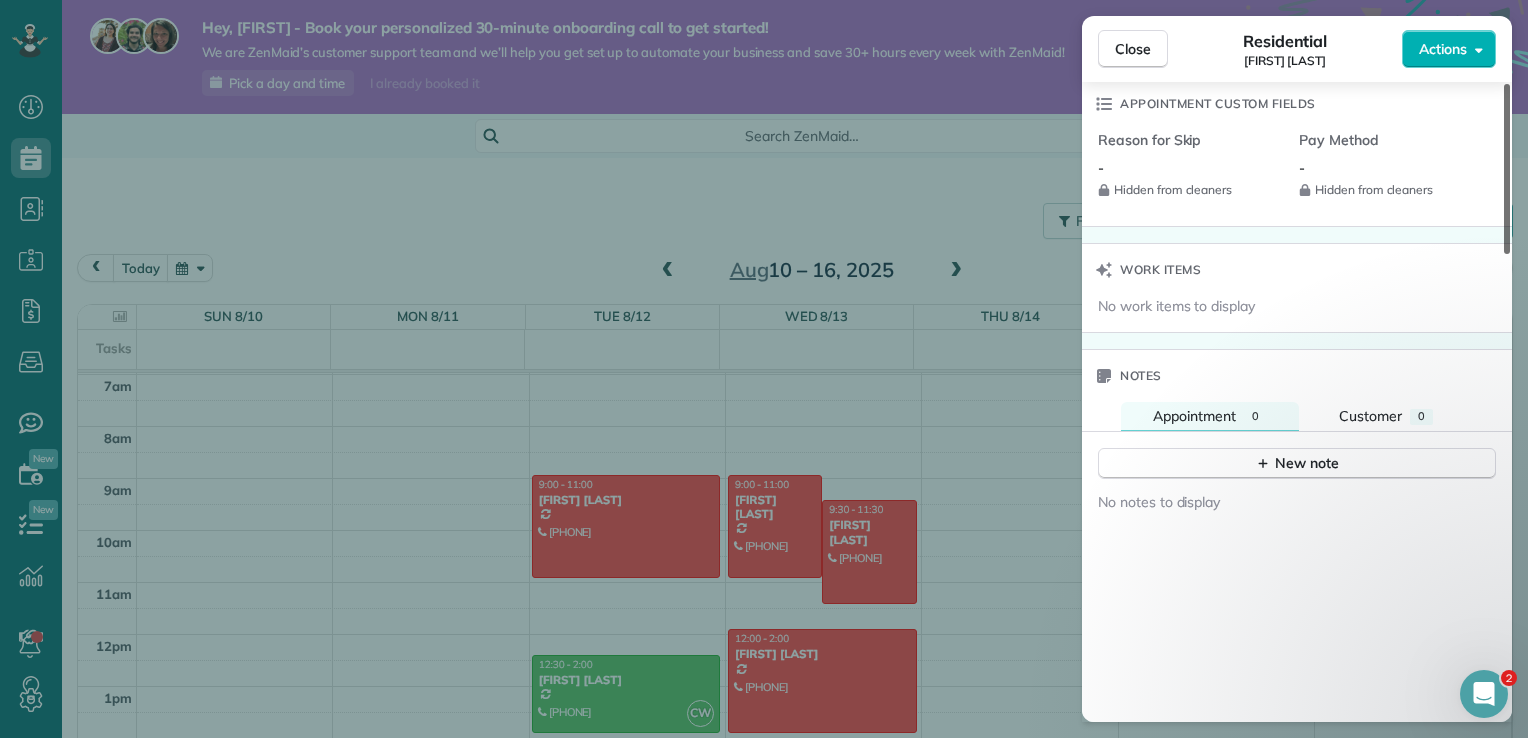 drag, startPoint x: 1508, startPoint y: 167, endPoint x: 1367, endPoint y: 554, distance: 411.8859 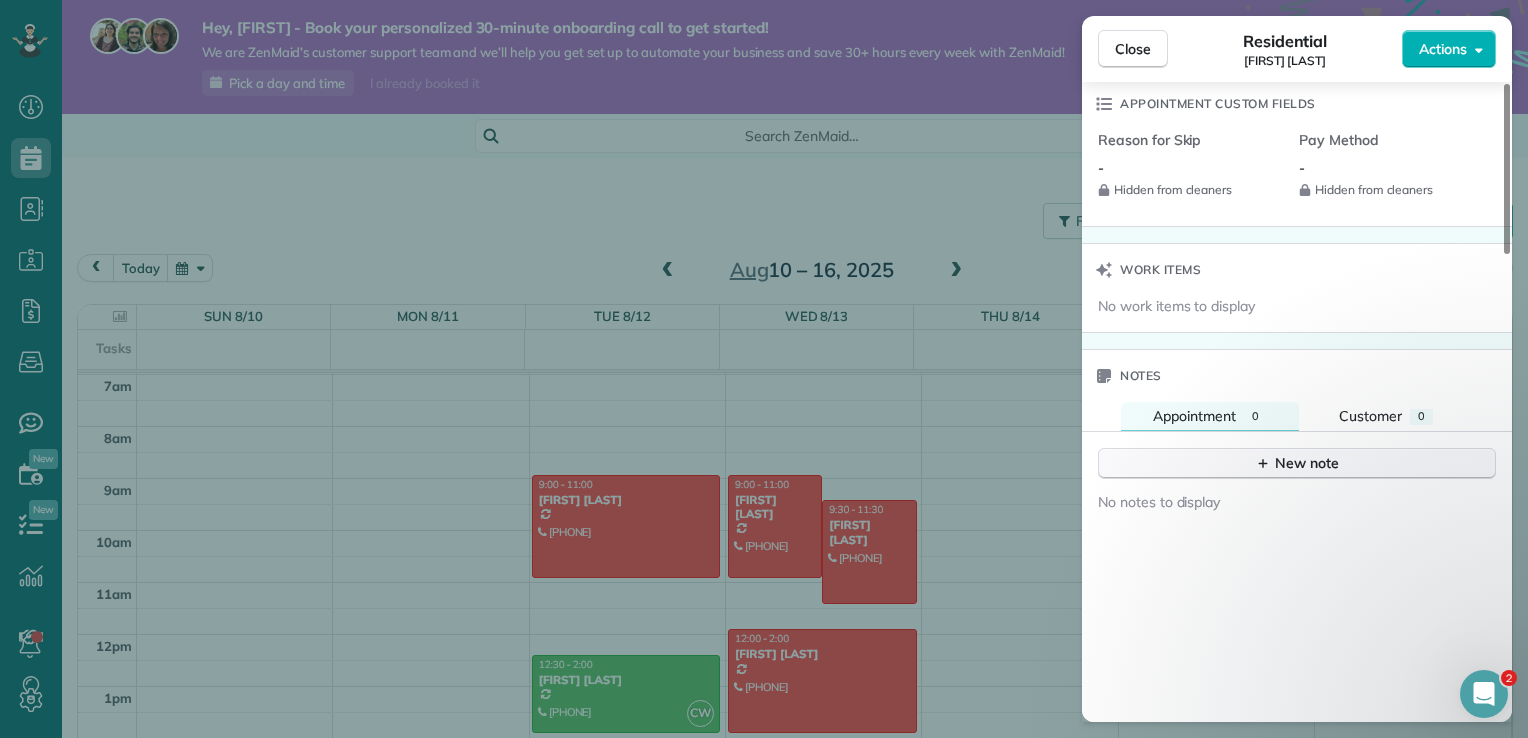 click on "New note" at bounding box center [1297, 463] 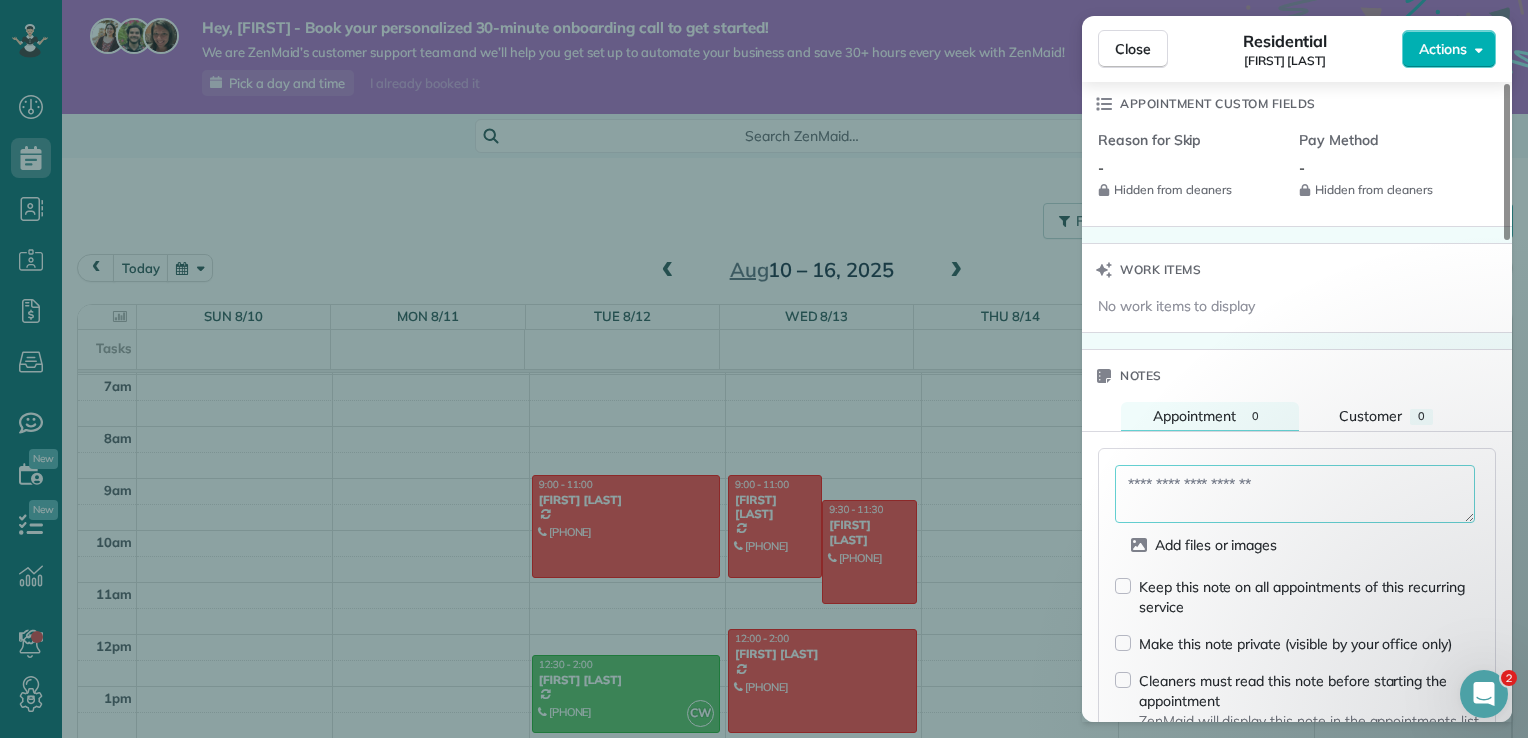 click at bounding box center (1295, 494) 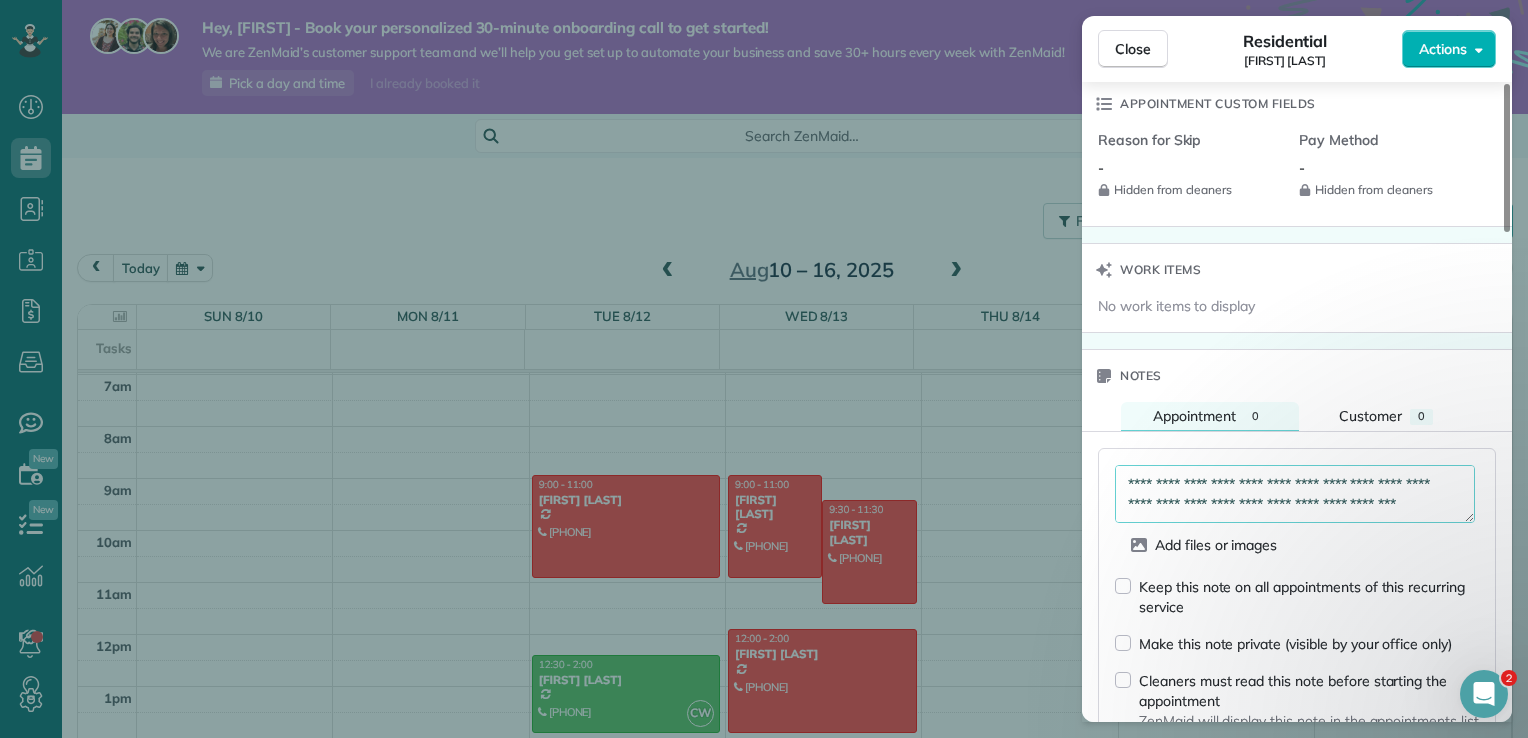 scroll, scrollTop: 70, scrollLeft: 0, axis: vertical 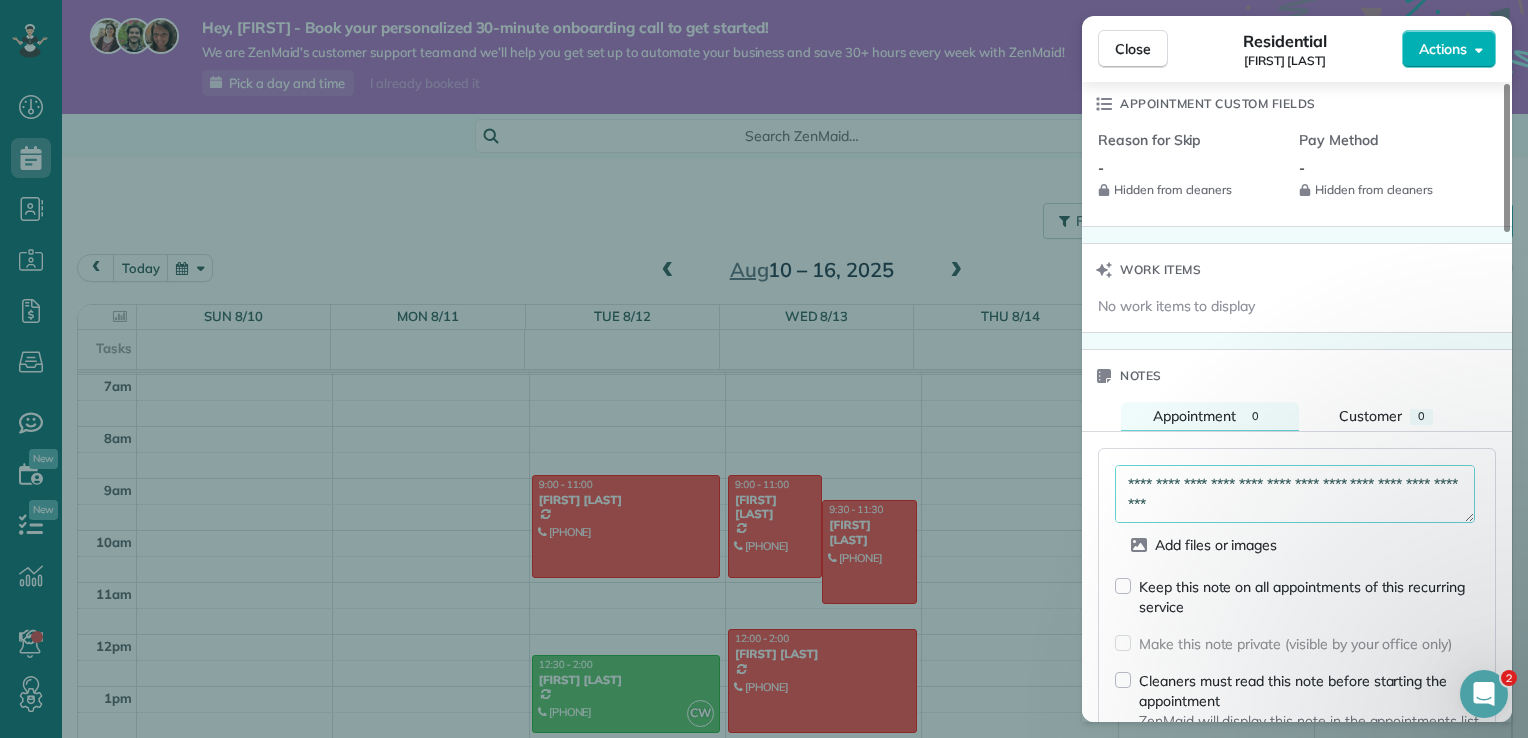 click on "**********" at bounding box center (1295, 494) 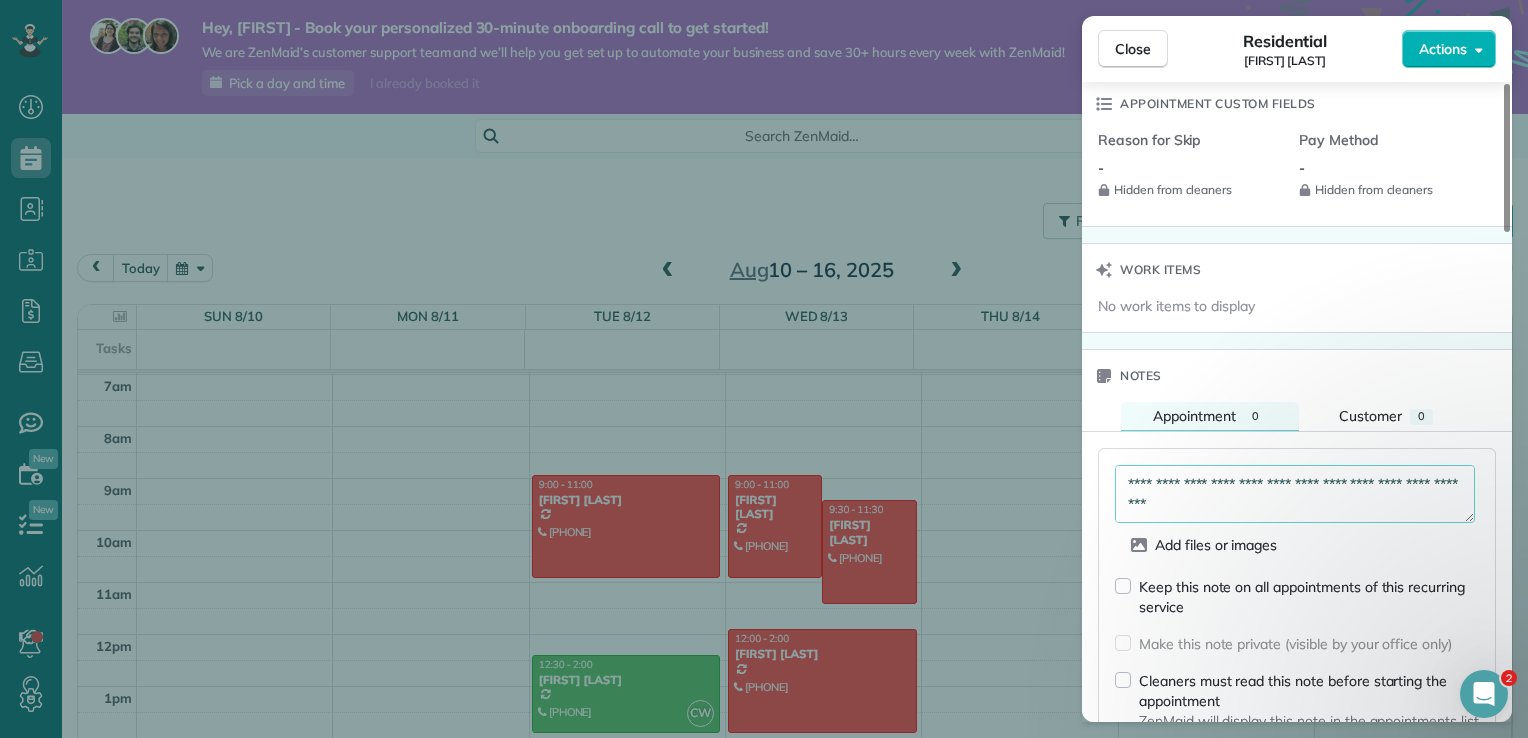 scroll, scrollTop: 30, scrollLeft: 0, axis: vertical 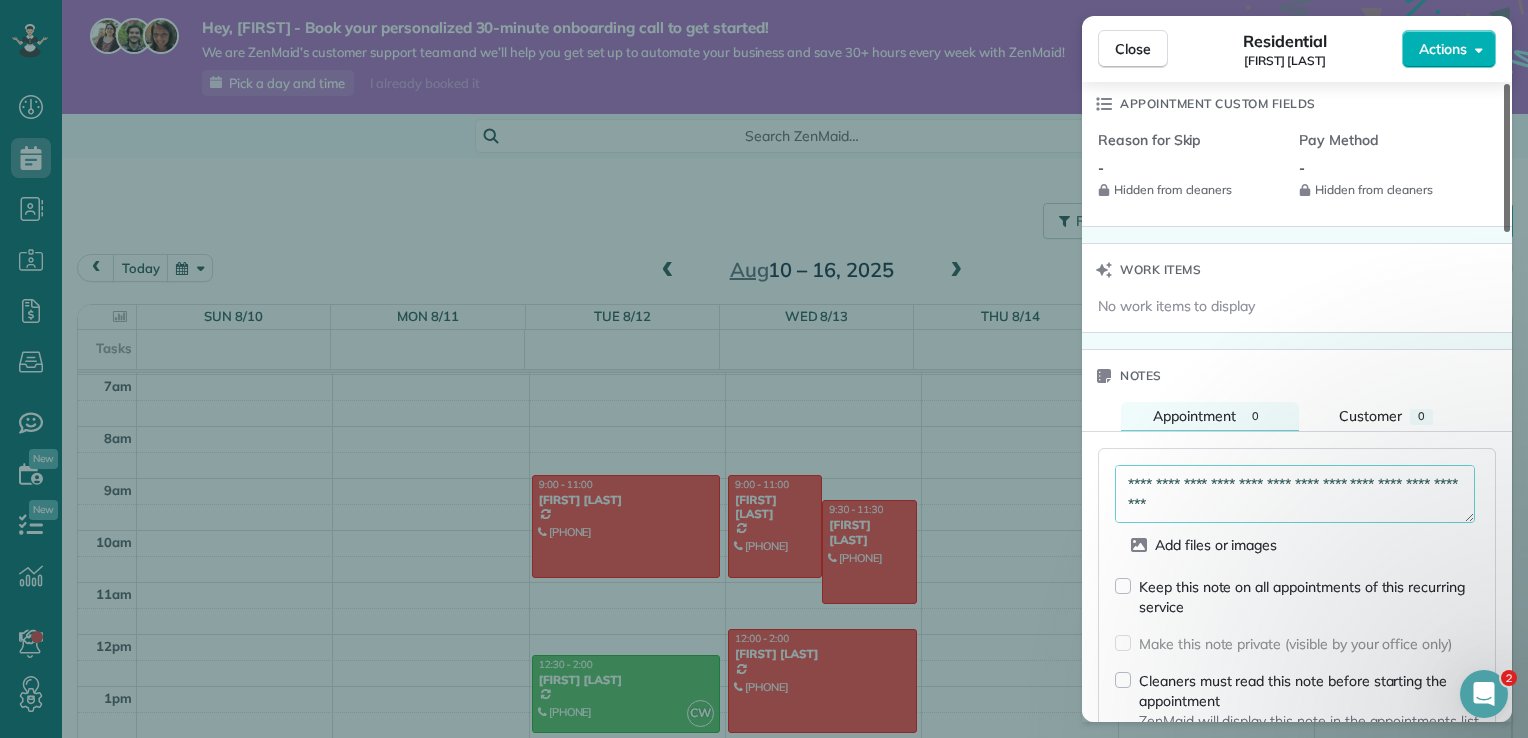 type on "**********" 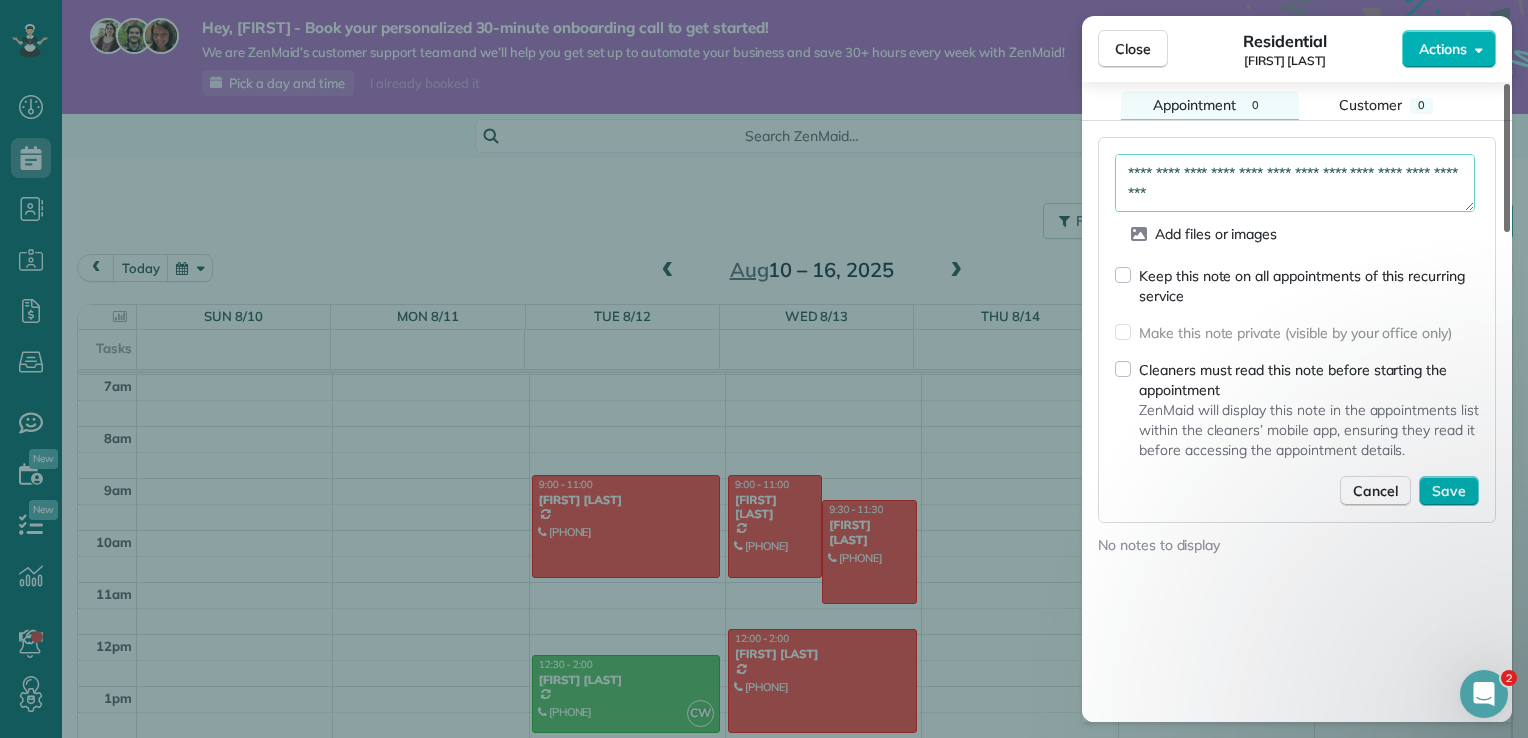 scroll, scrollTop: 1806, scrollLeft: 0, axis: vertical 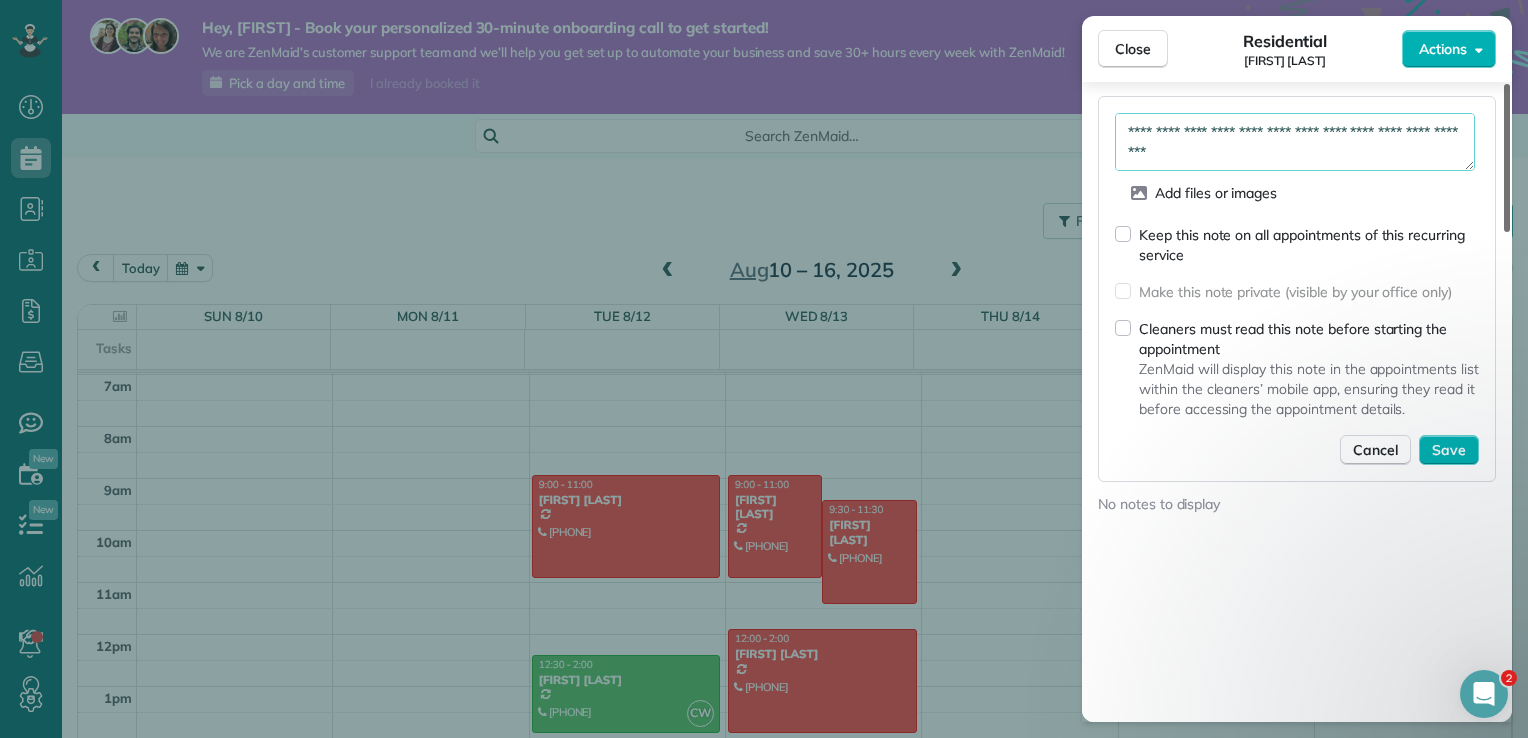 drag, startPoint x: 1508, startPoint y: 466, endPoint x: 1490, endPoint y: 547, distance: 82.9759 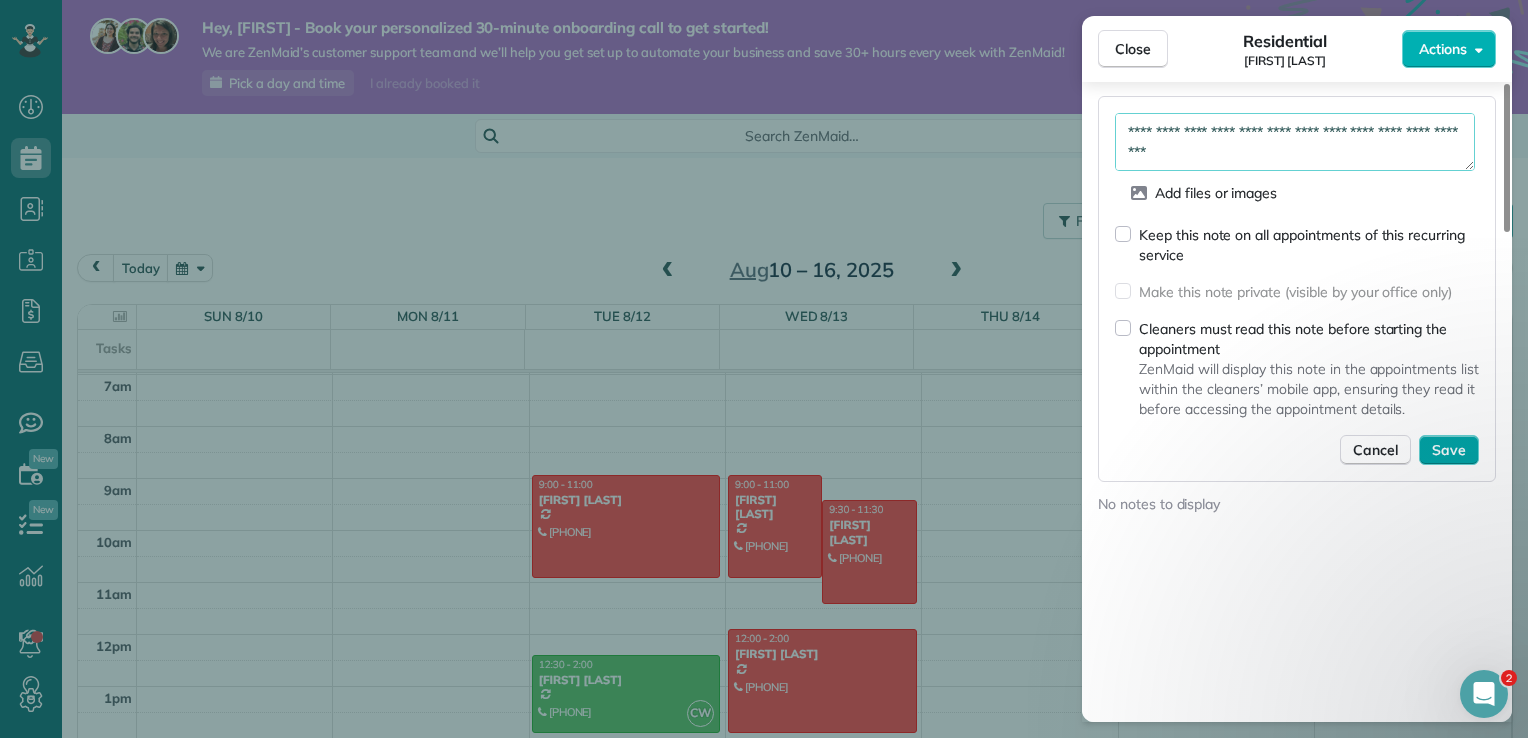 click on "Save" at bounding box center [1449, 450] 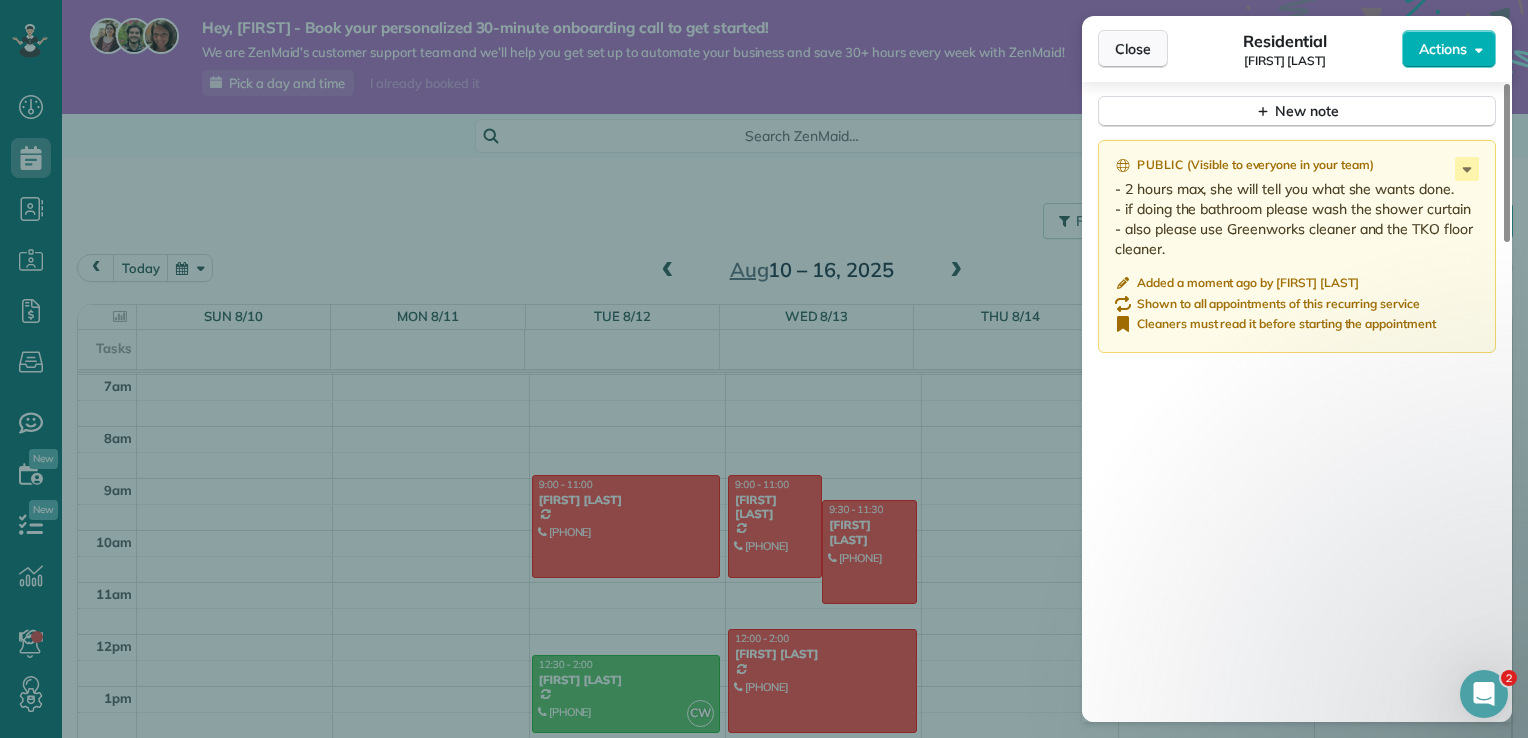 click on "Close" at bounding box center (1133, 49) 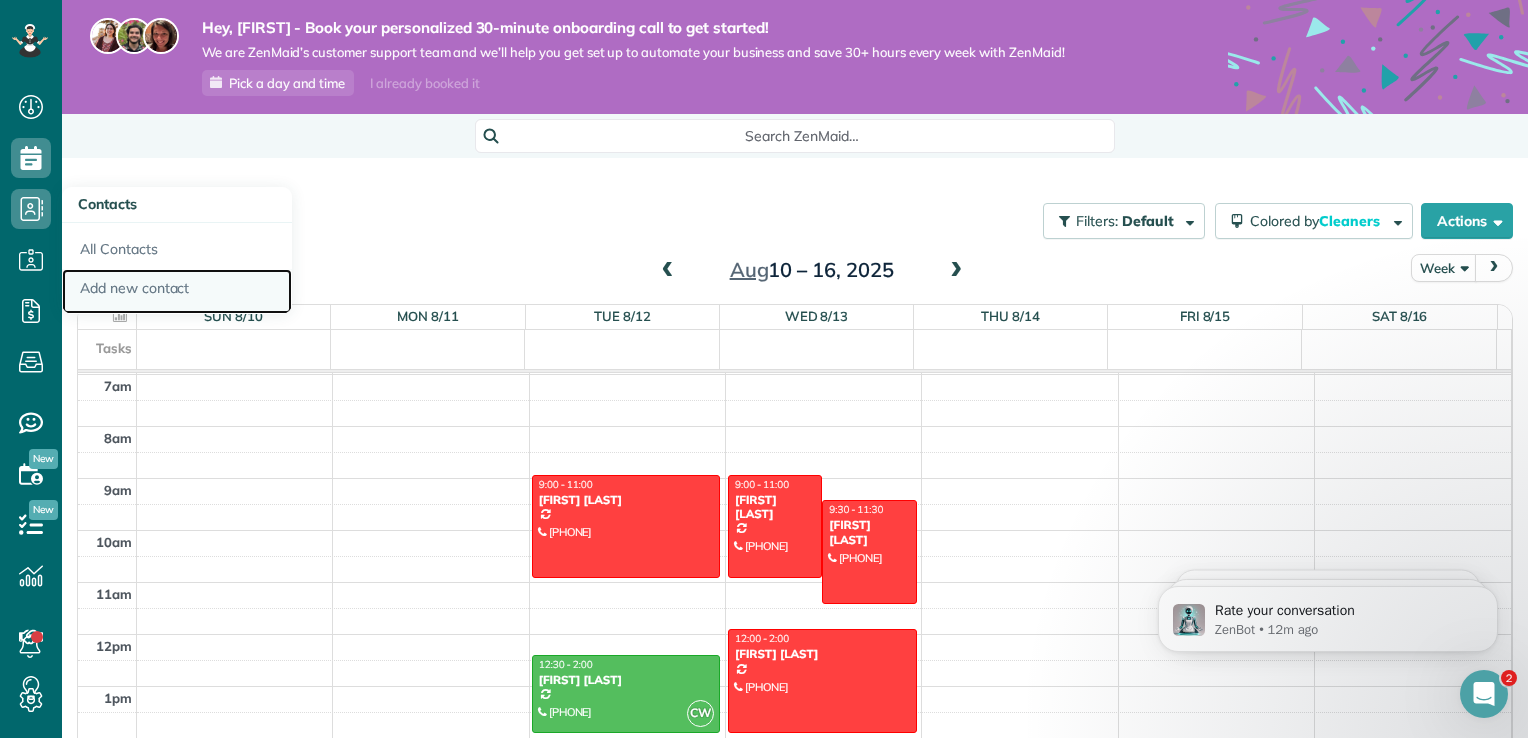click on "Add new contact" at bounding box center [177, 292] 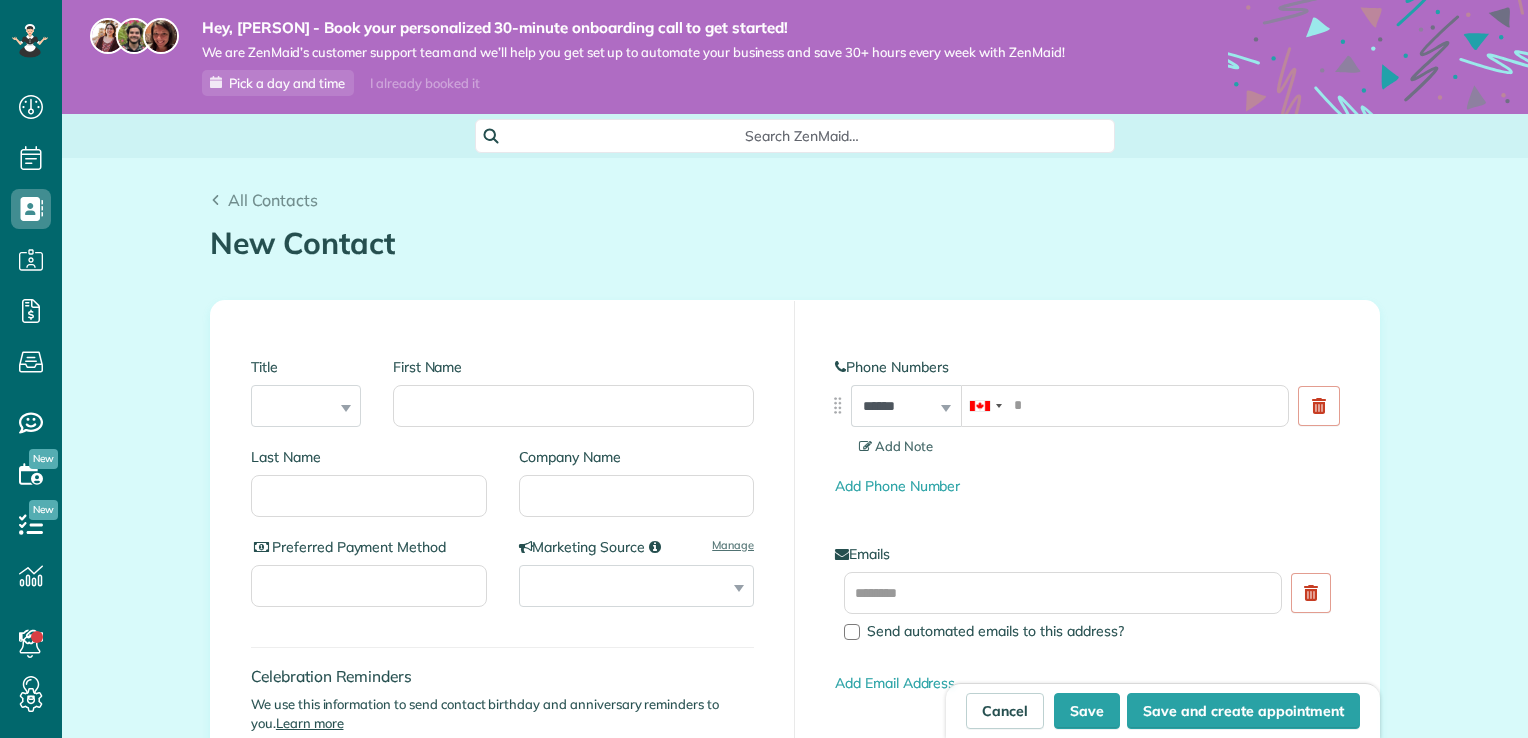 scroll, scrollTop: 0, scrollLeft: 0, axis: both 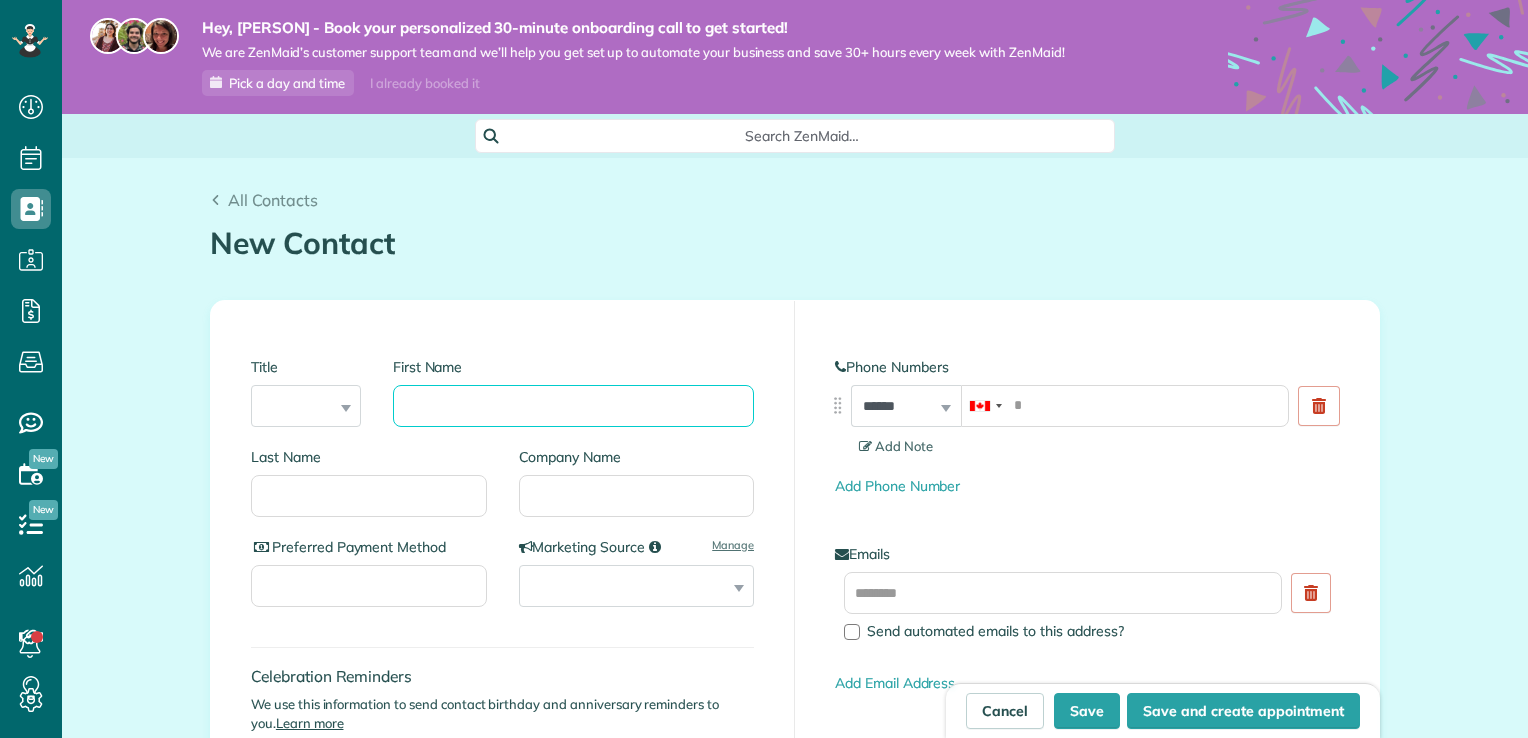 click on "First Name" at bounding box center [573, 406] 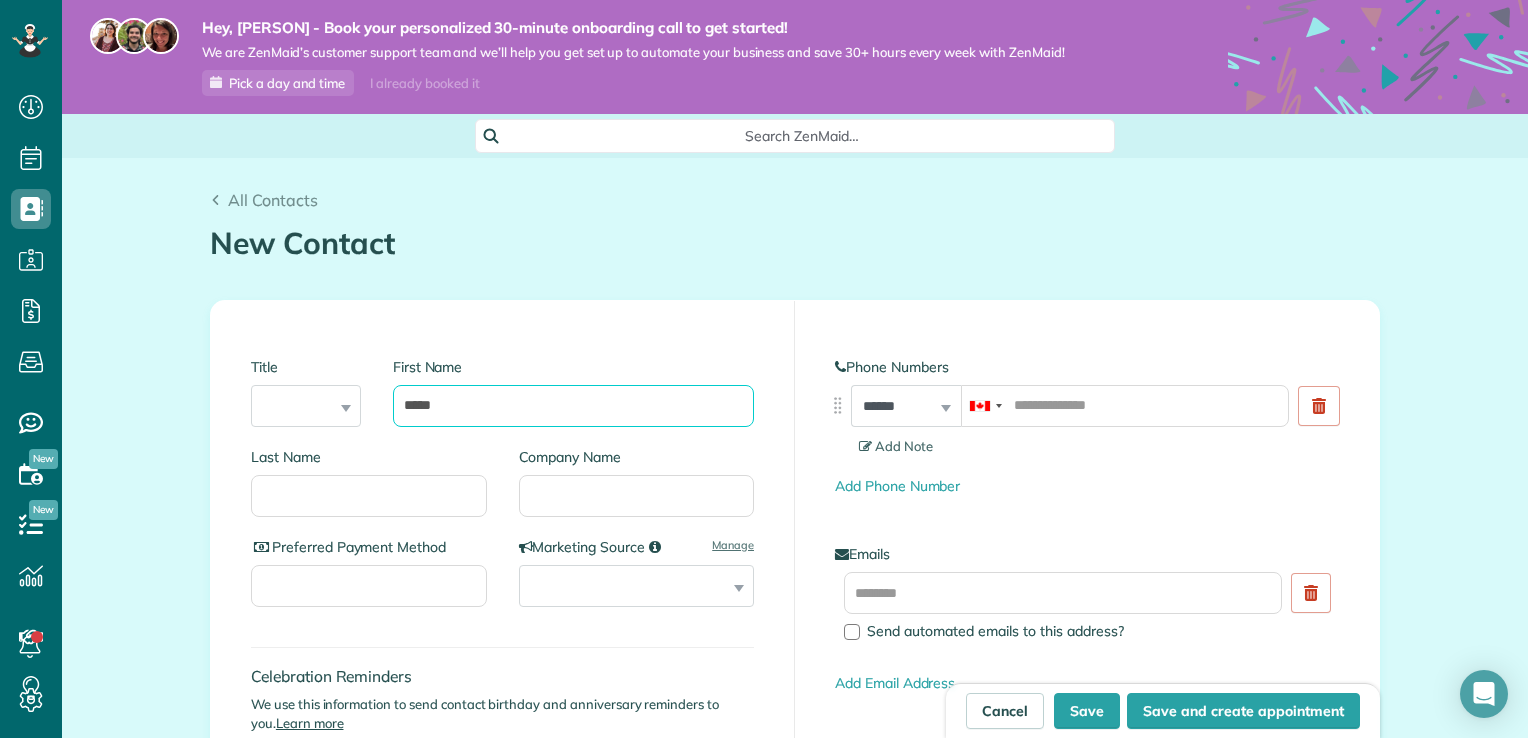 type on "*****" 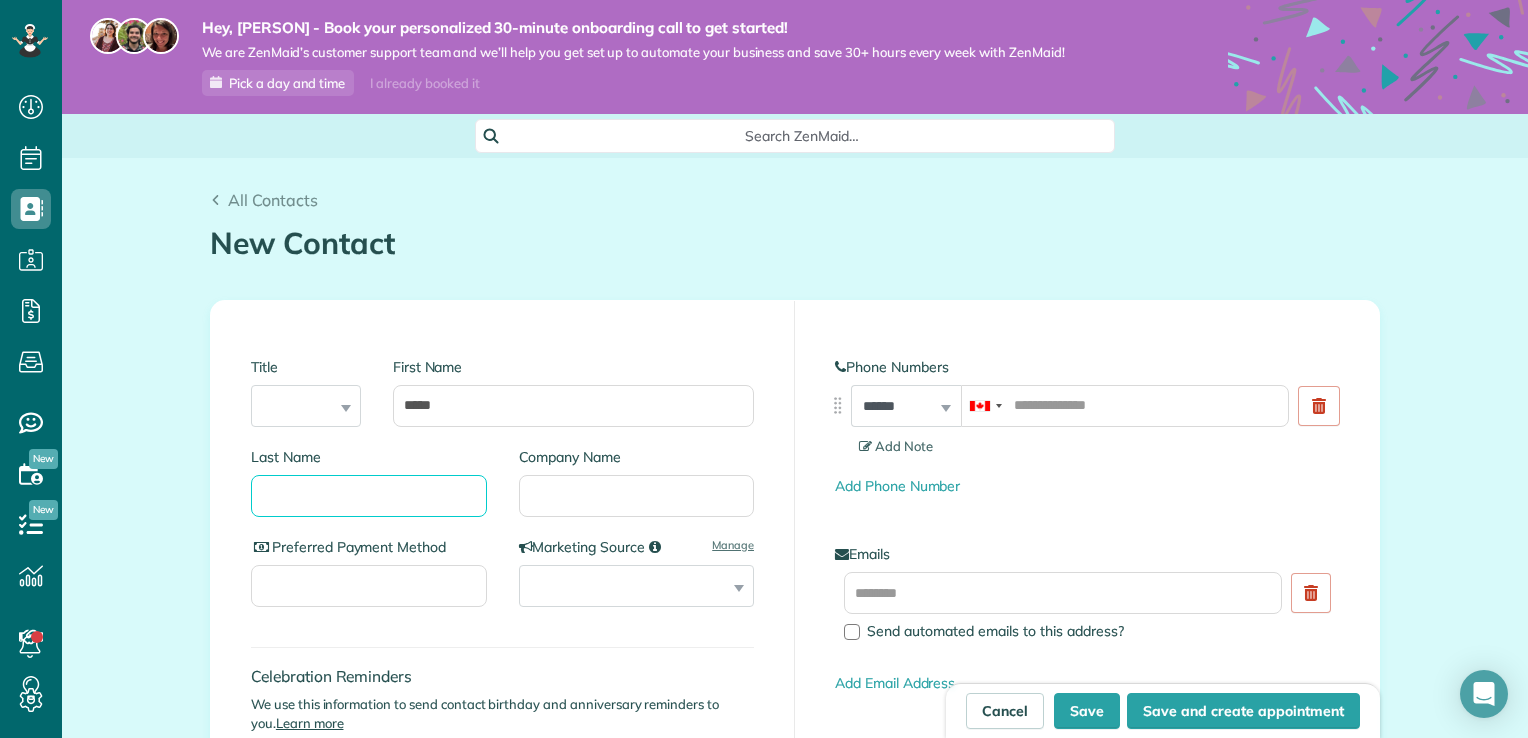click on "Last Name" at bounding box center (369, 496) 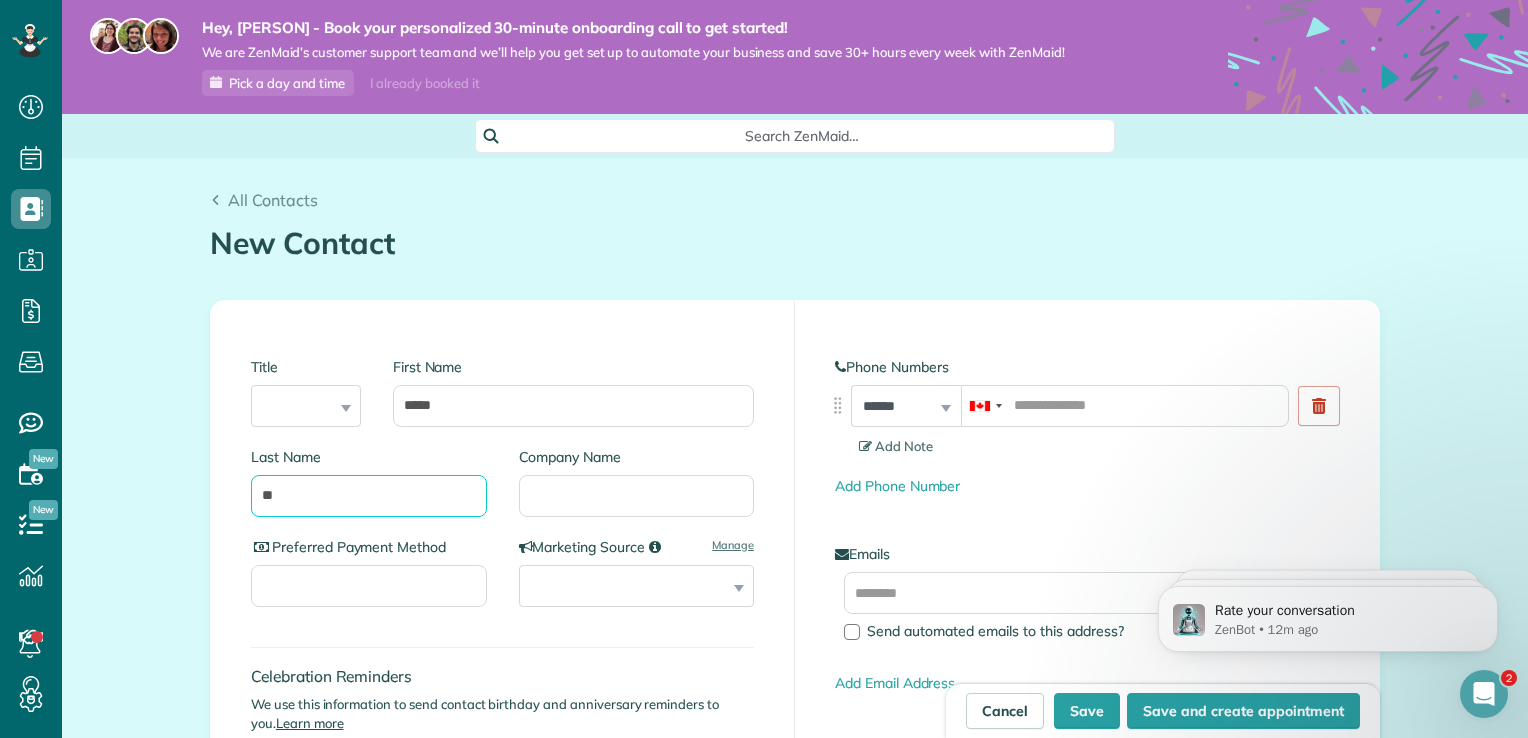 scroll, scrollTop: 0, scrollLeft: 0, axis: both 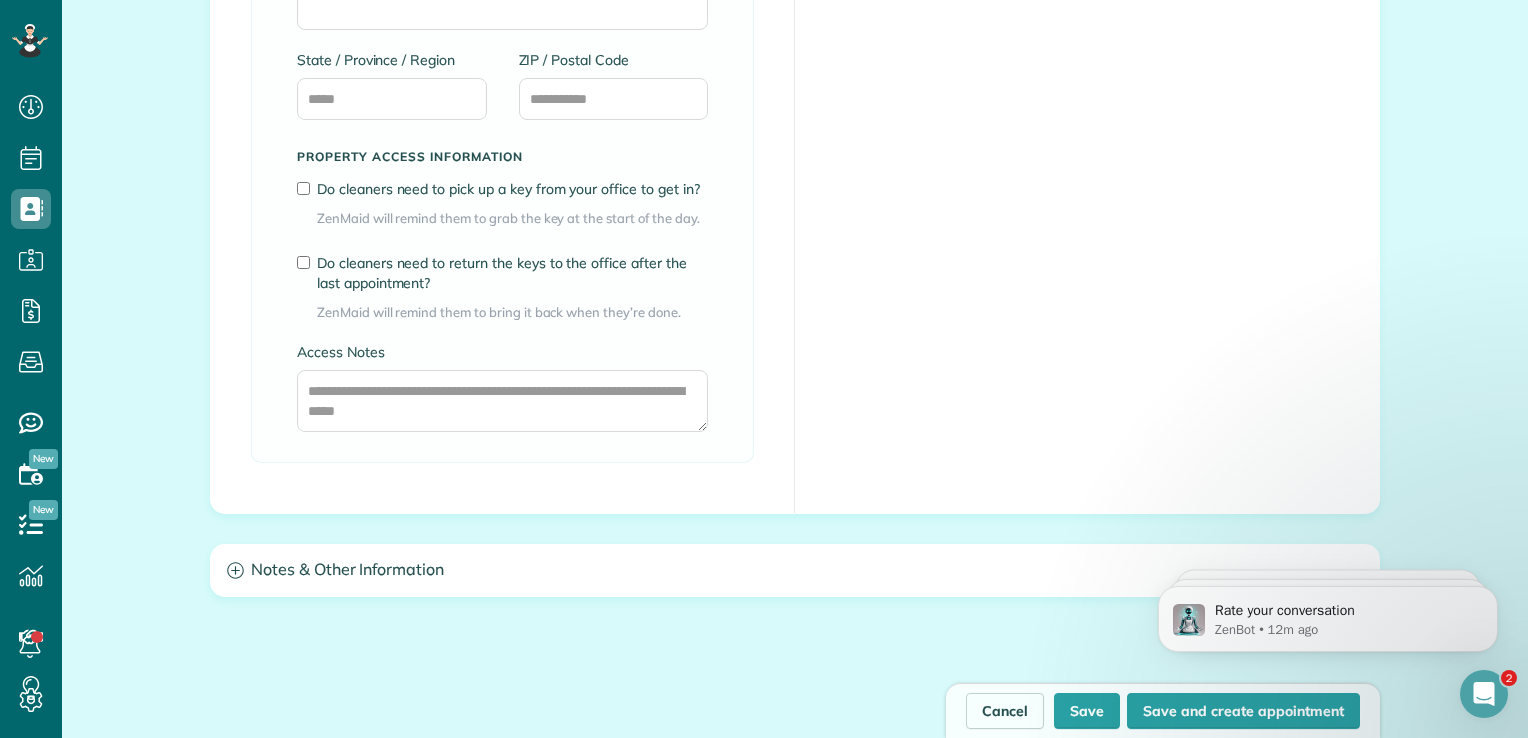 drag, startPoint x: 1520, startPoint y: 159, endPoint x: 338, endPoint y: 37, distance: 1188.2794 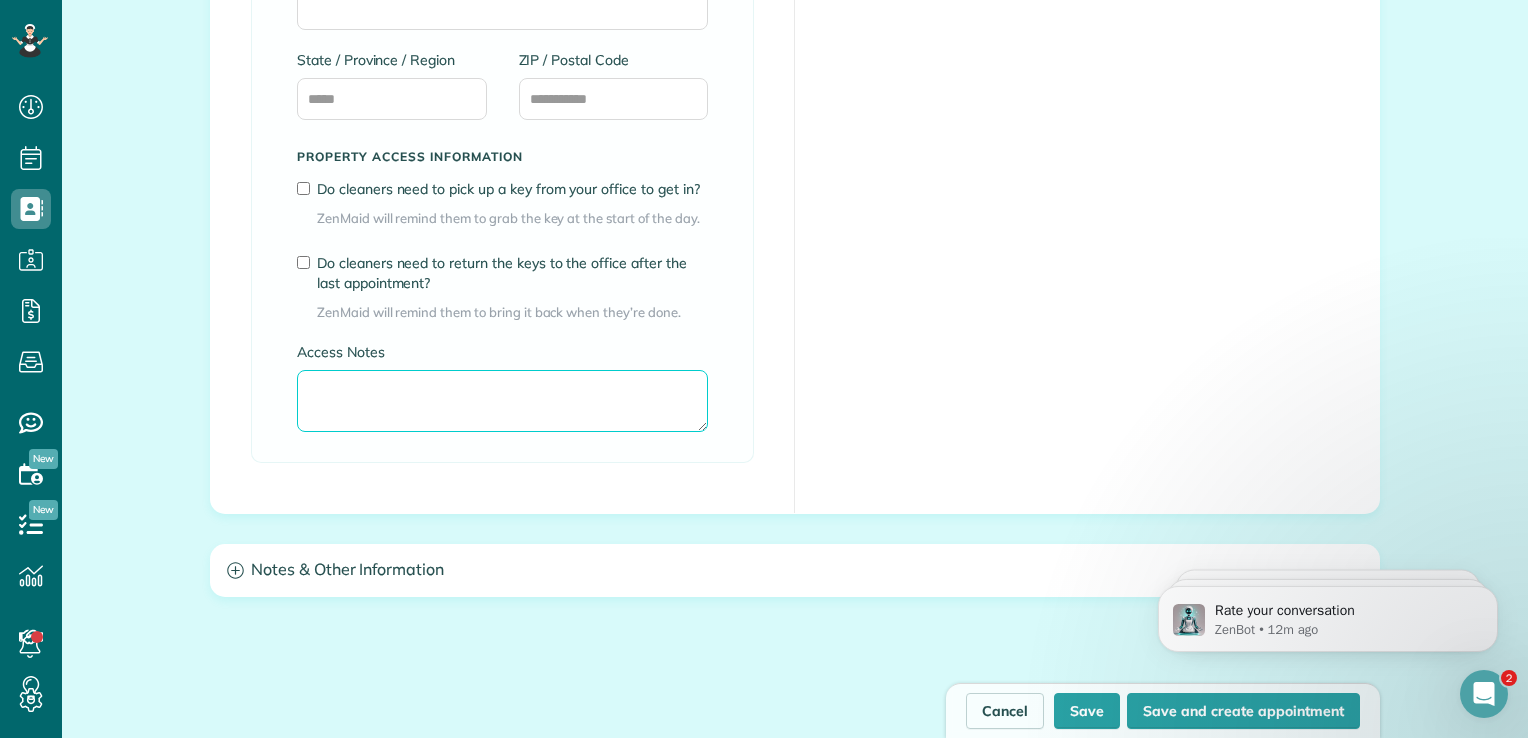 click on "Access Notes" at bounding box center (502, 401) 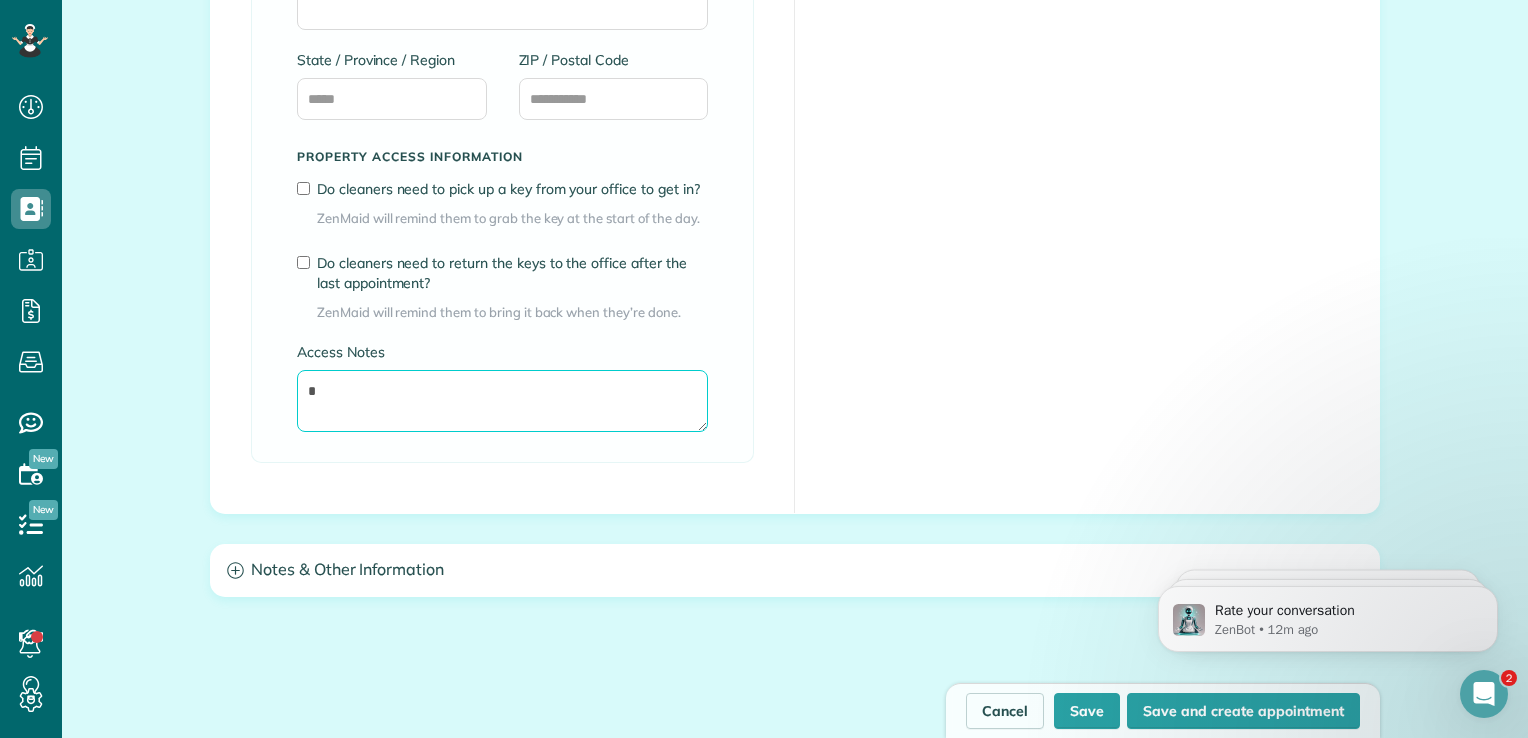 click on "*" at bounding box center (502, 401) 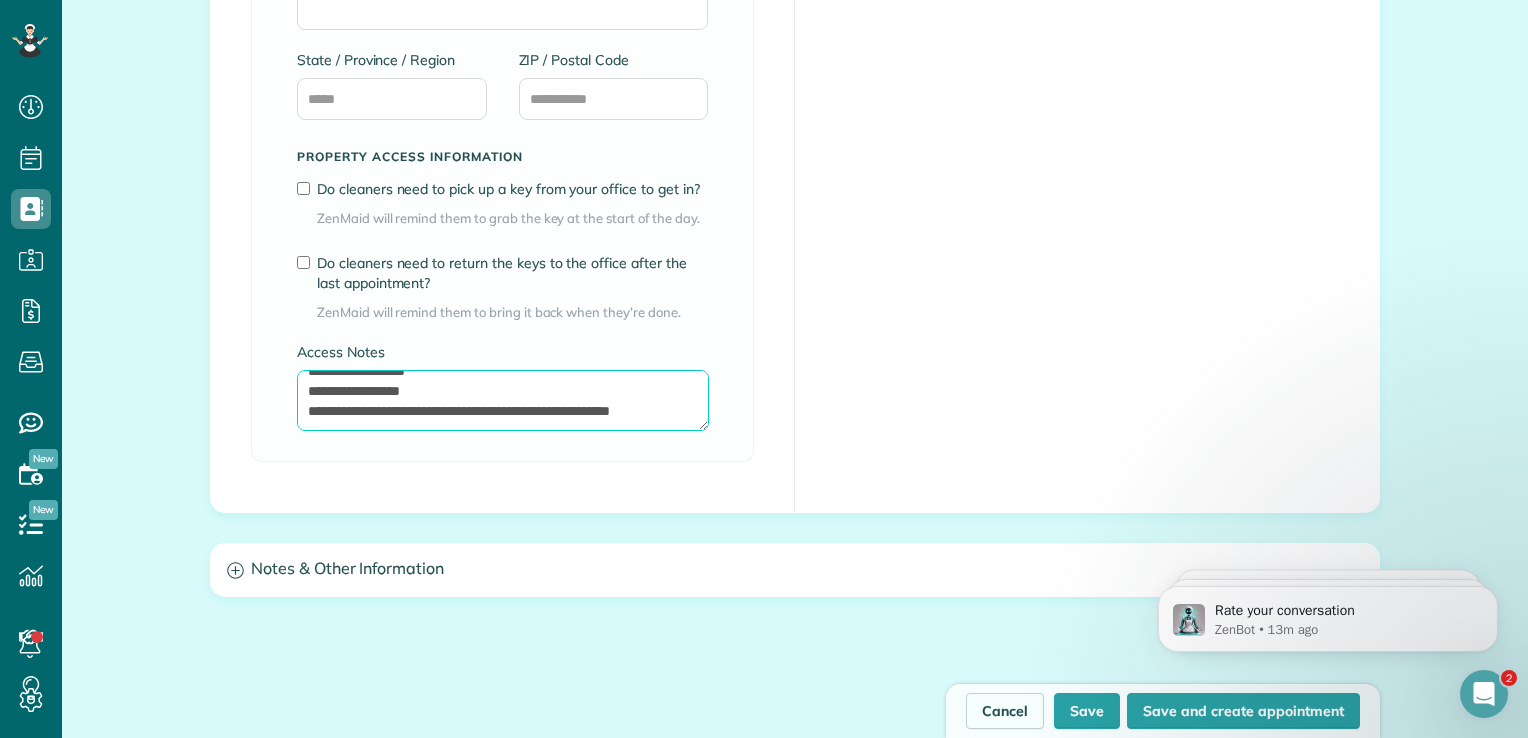 scroll, scrollTop: 28, scrollLeft: 0, axis: vertical 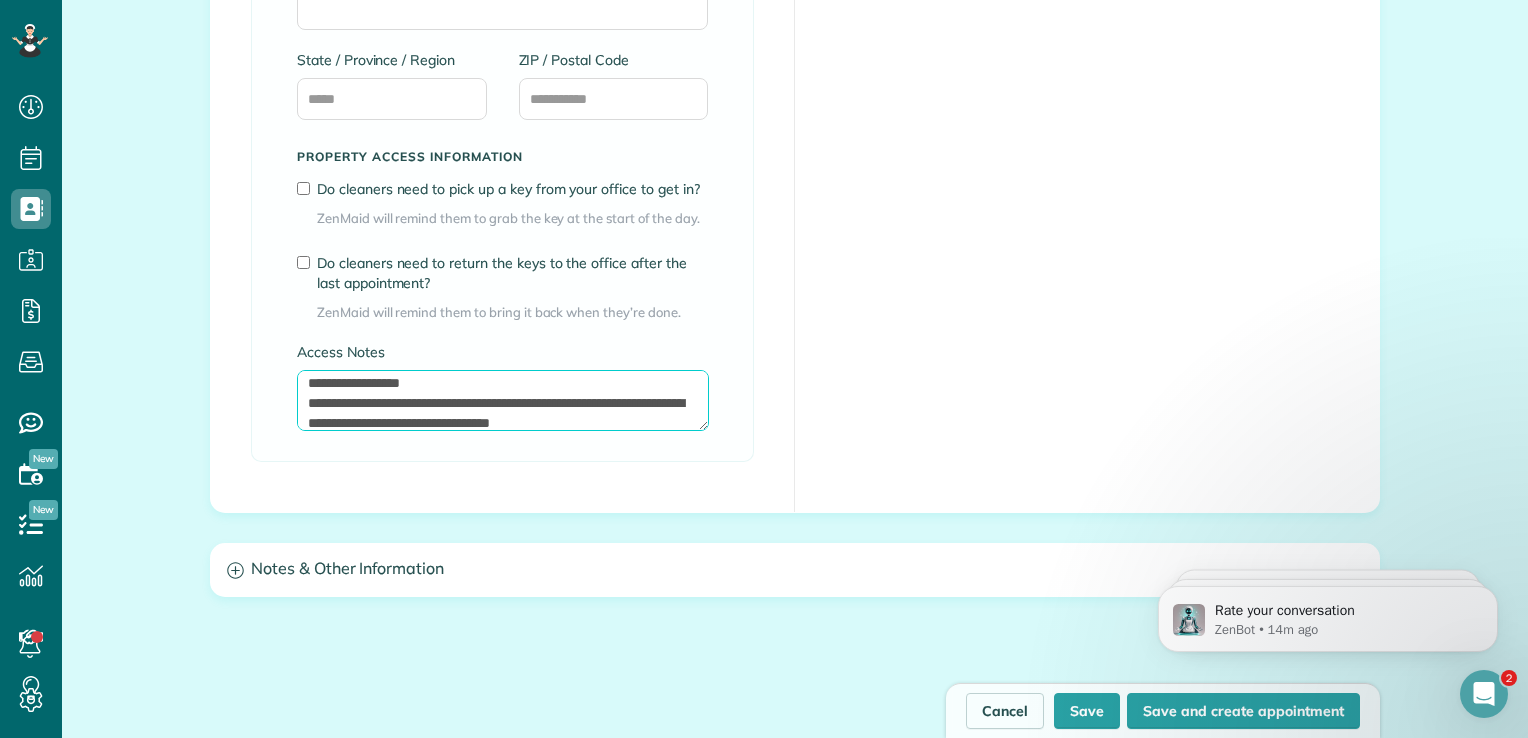 type on "**********" 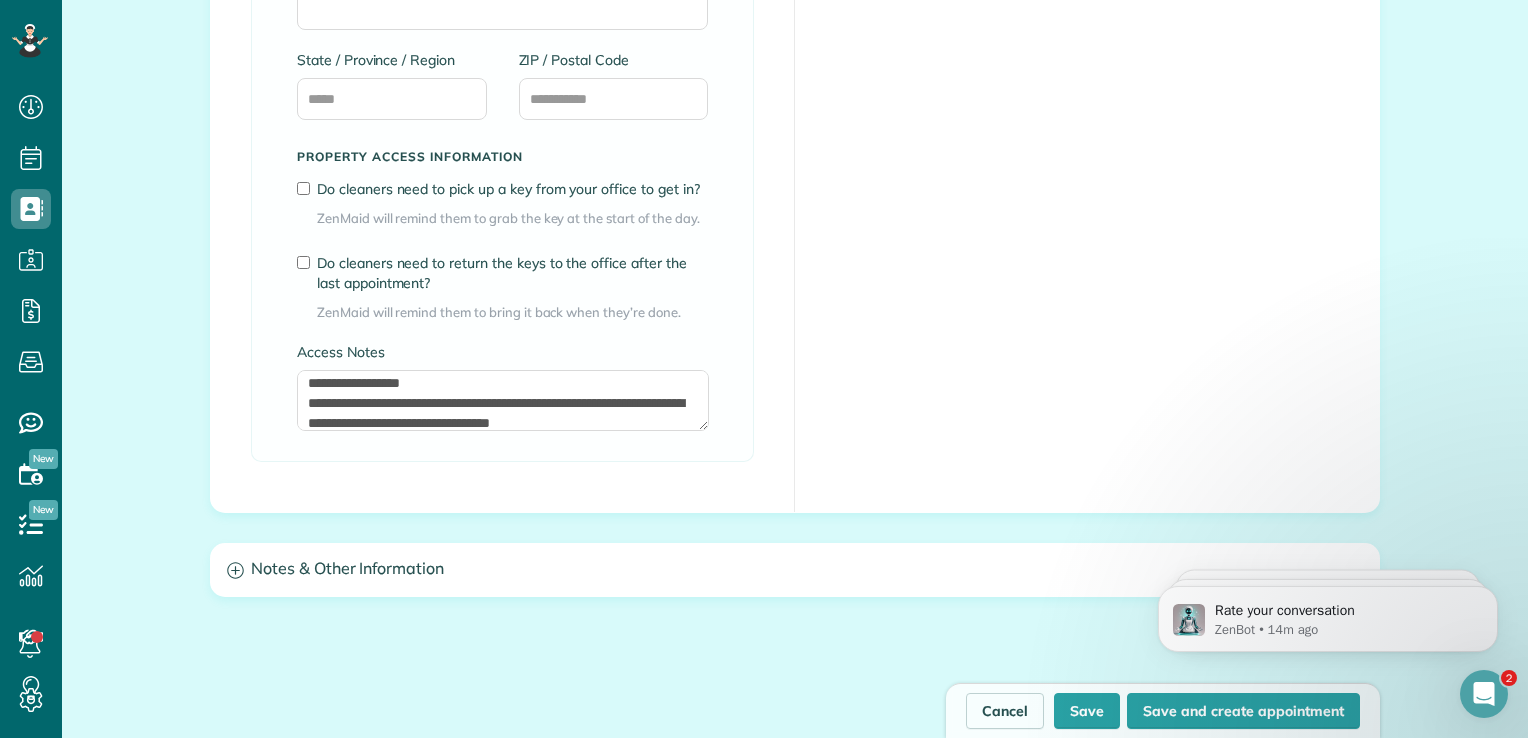 click on "Edit Current Service Address
Add Service Address
To copy over, please clear field above
Address Line 1
Address Line 2
City / Town
State / Province / Region
ZIP / Postal Code
Property access information
Do cleaners need to pick up a key from your office to get in? ZenMaid will remind them to grab the key at the start of the day.
Do cleaners need to return the keys to the office after the last appointment?" at bounding box center (795, 26) 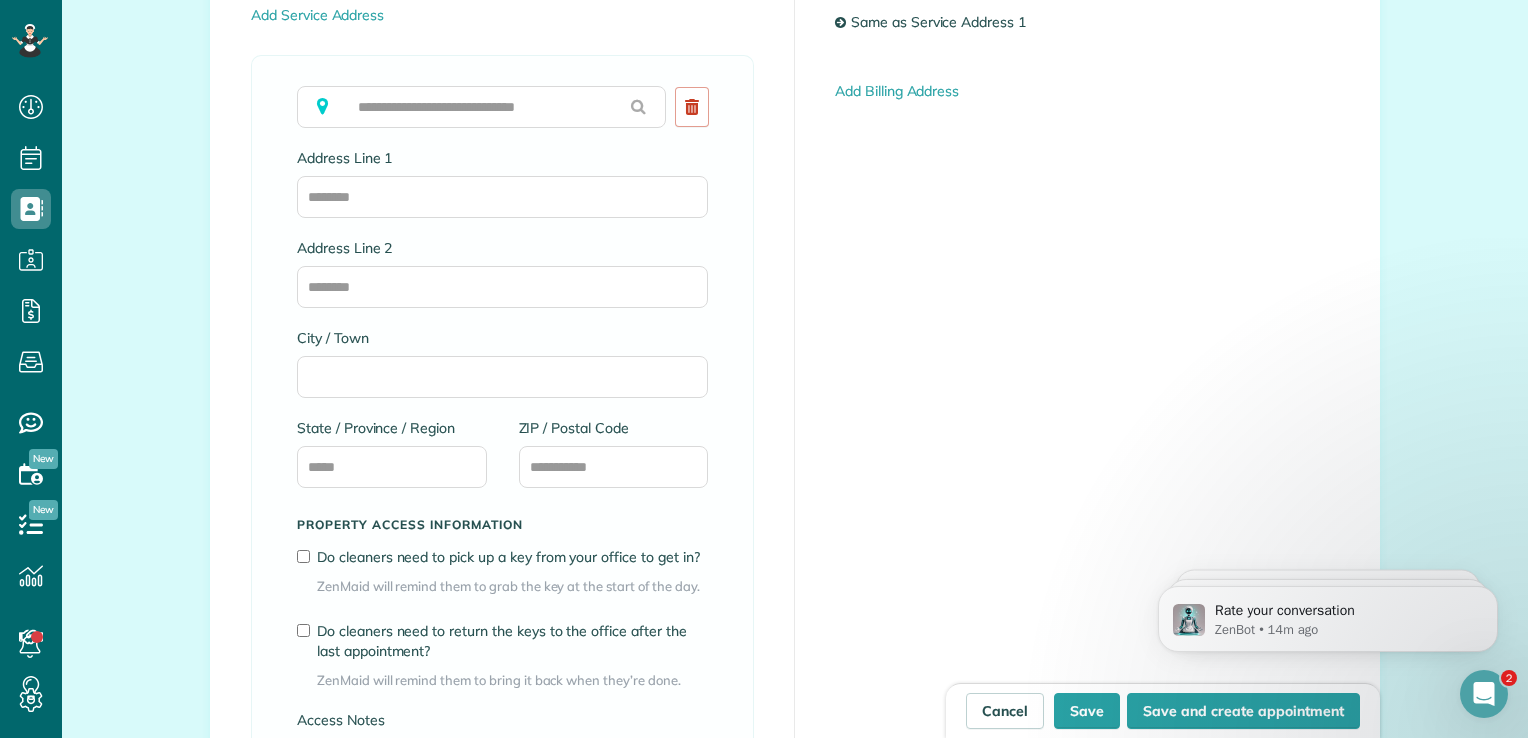 scroll, scrollTop: 1159, scrollLeft: 0, axis: vertical 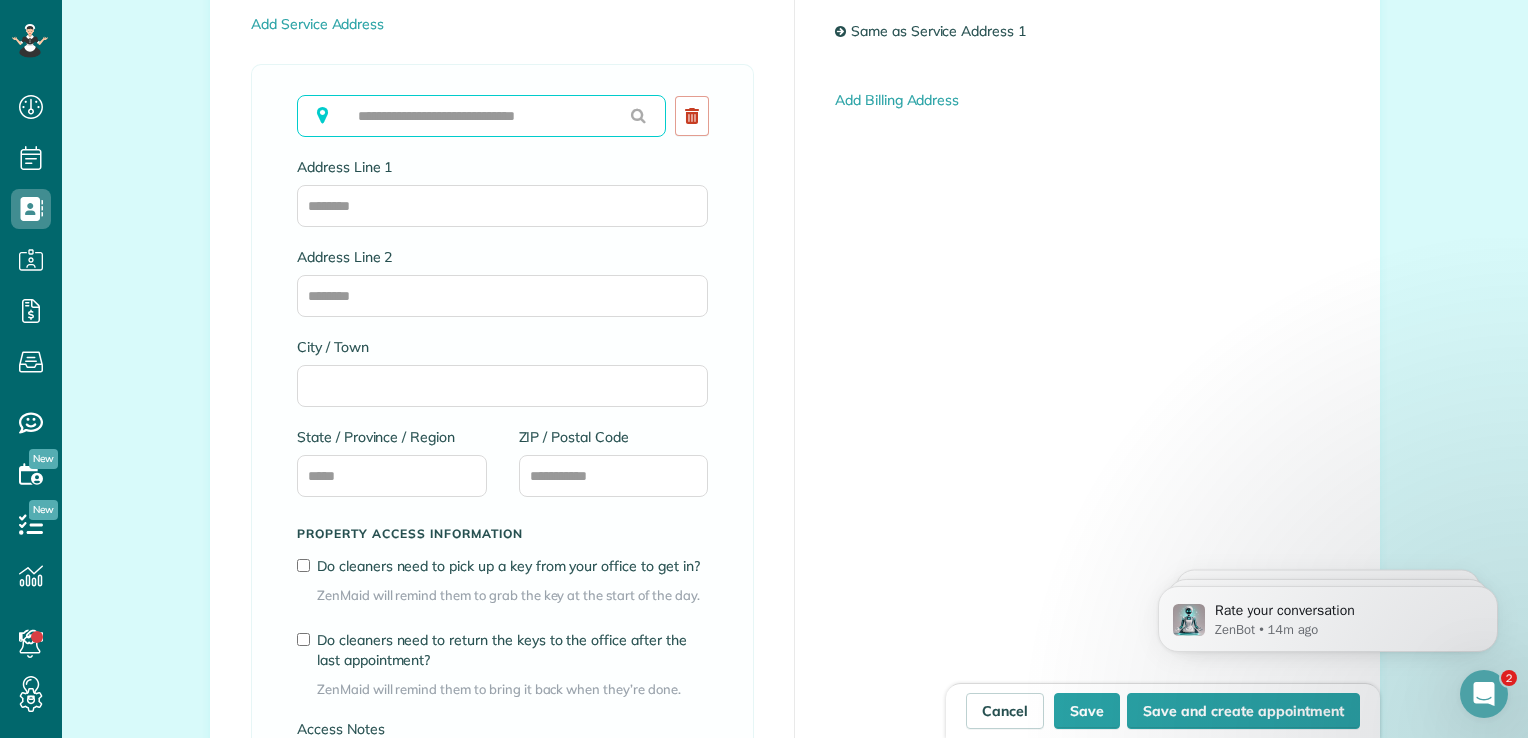 click at bounding box center (481, 116) 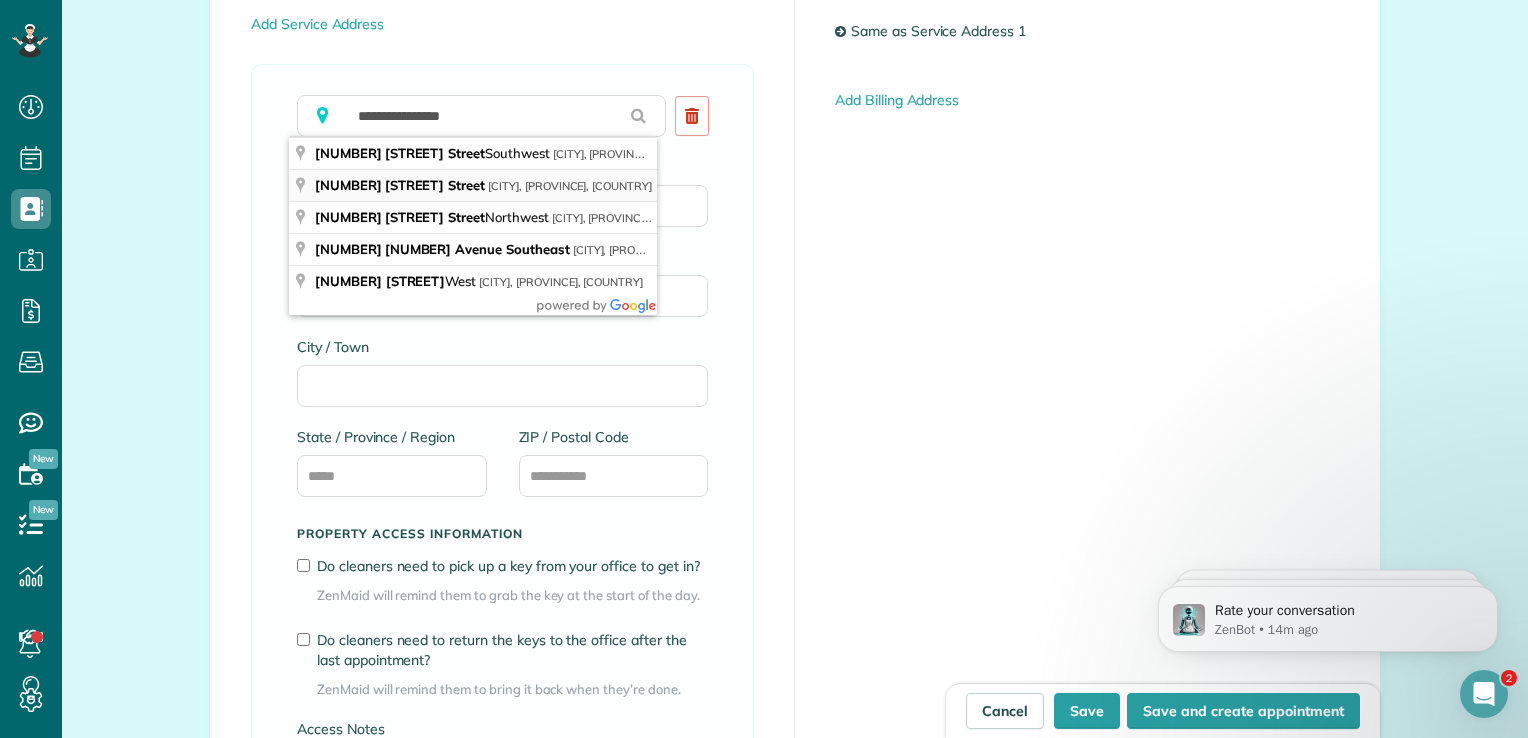type on "**********" 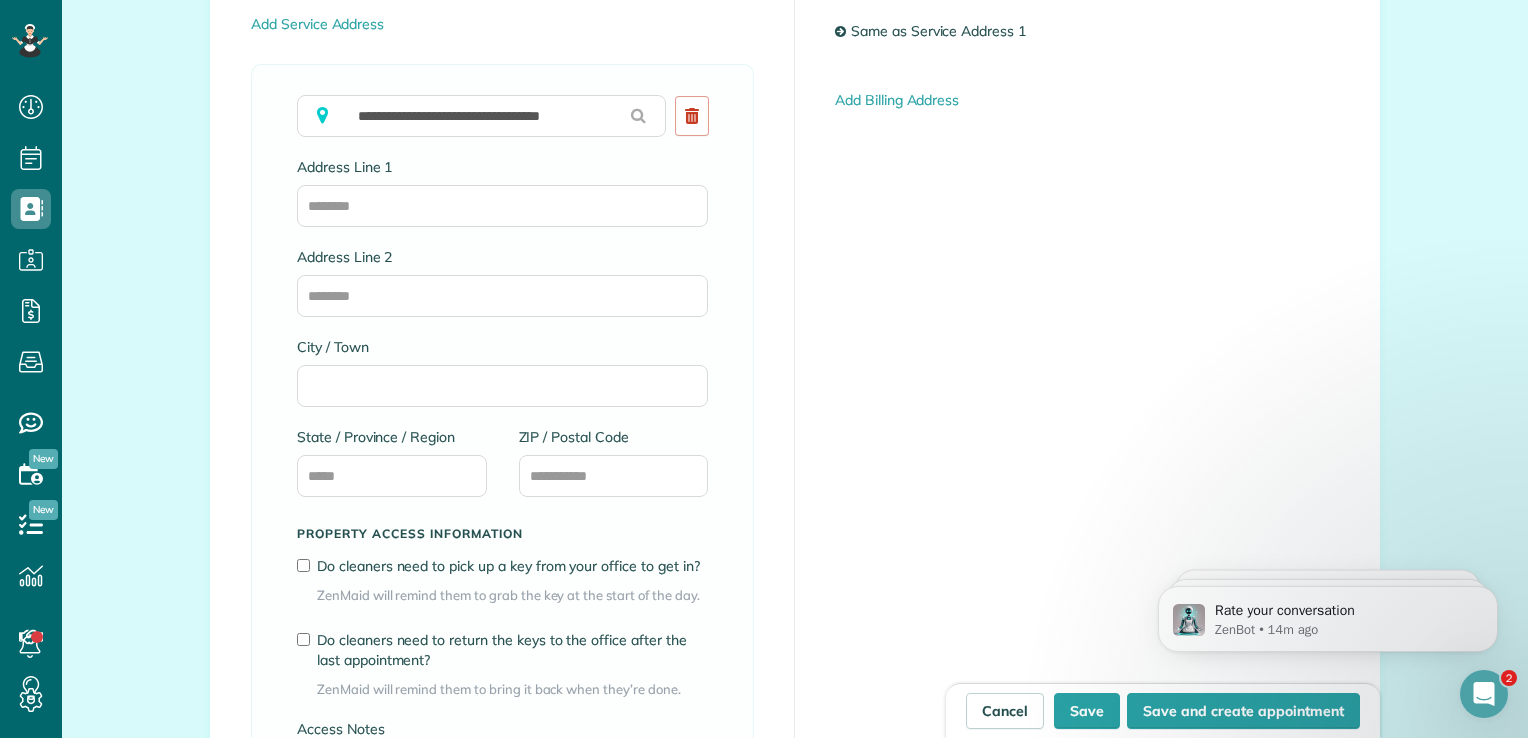 type on "**********" 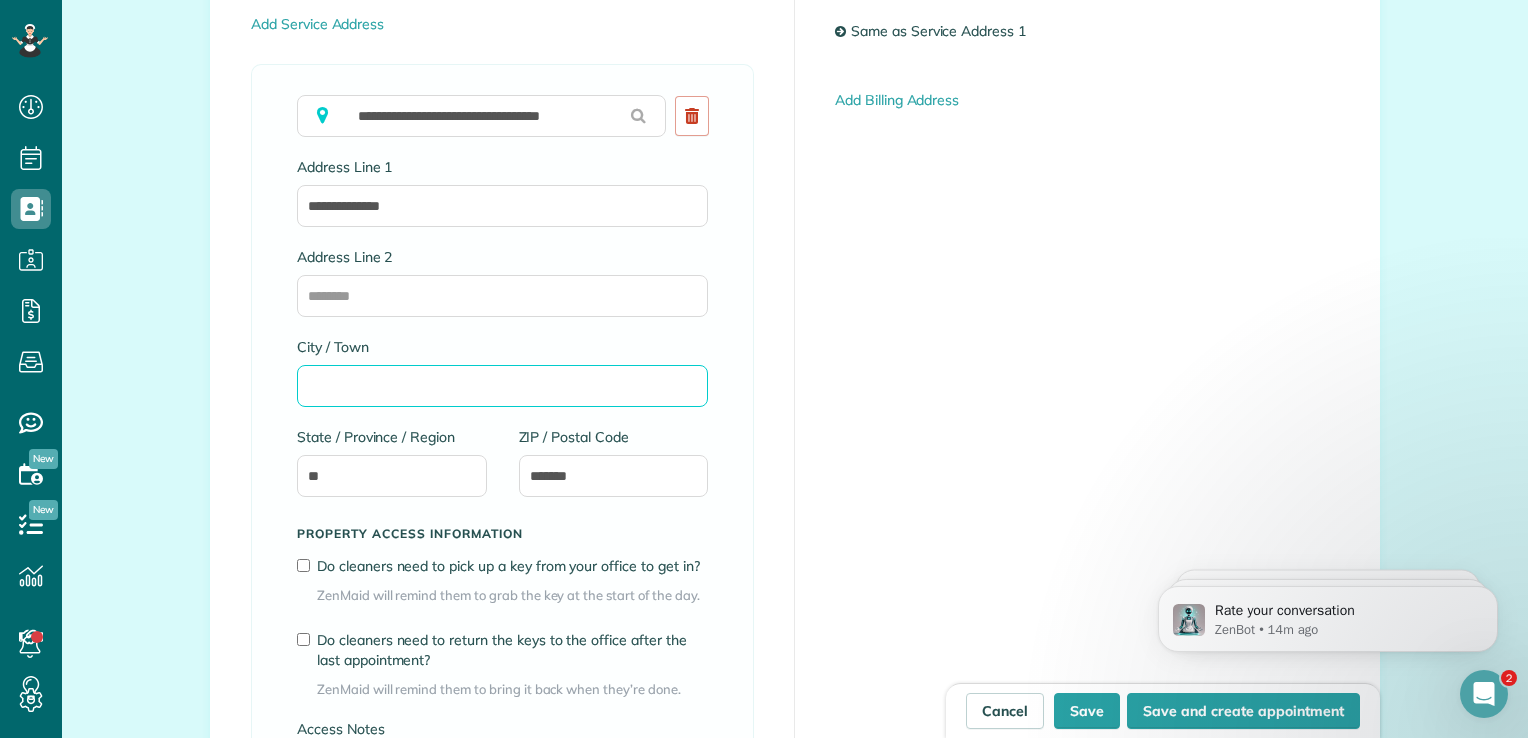 click on "City / Town" at bounding box center [502, 386] 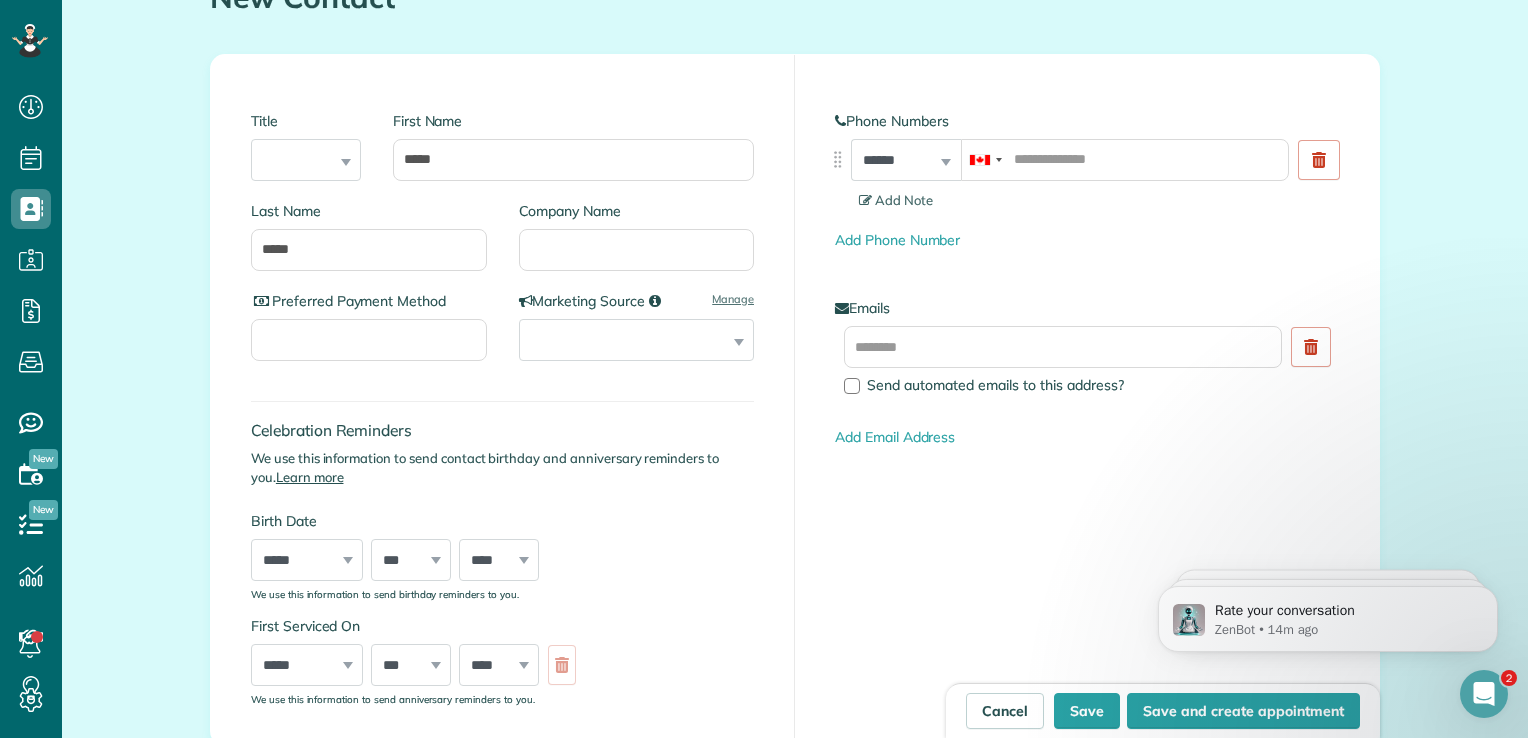 scroll, scrollTop: 208, scrollLeft: 0, axis: vertical 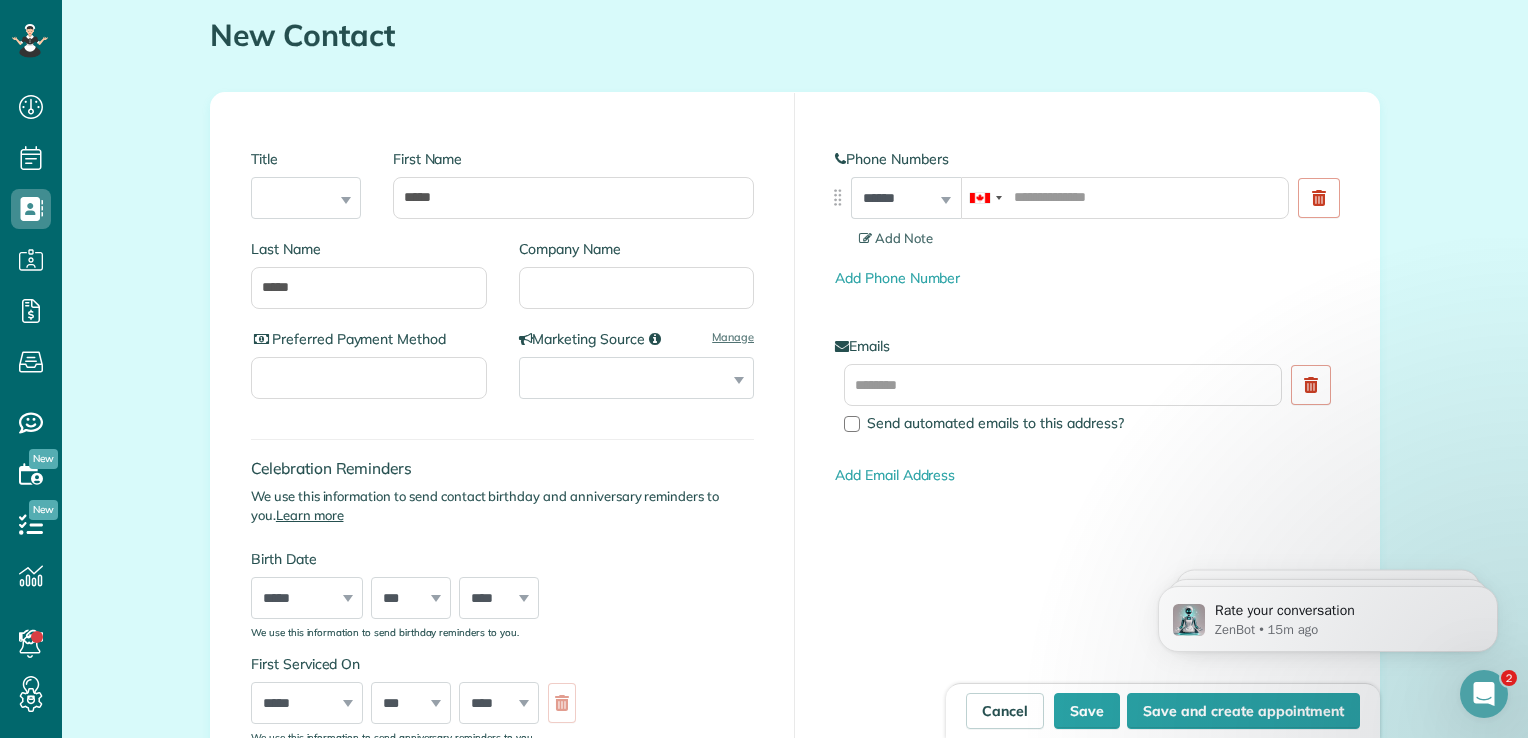 type on "******" 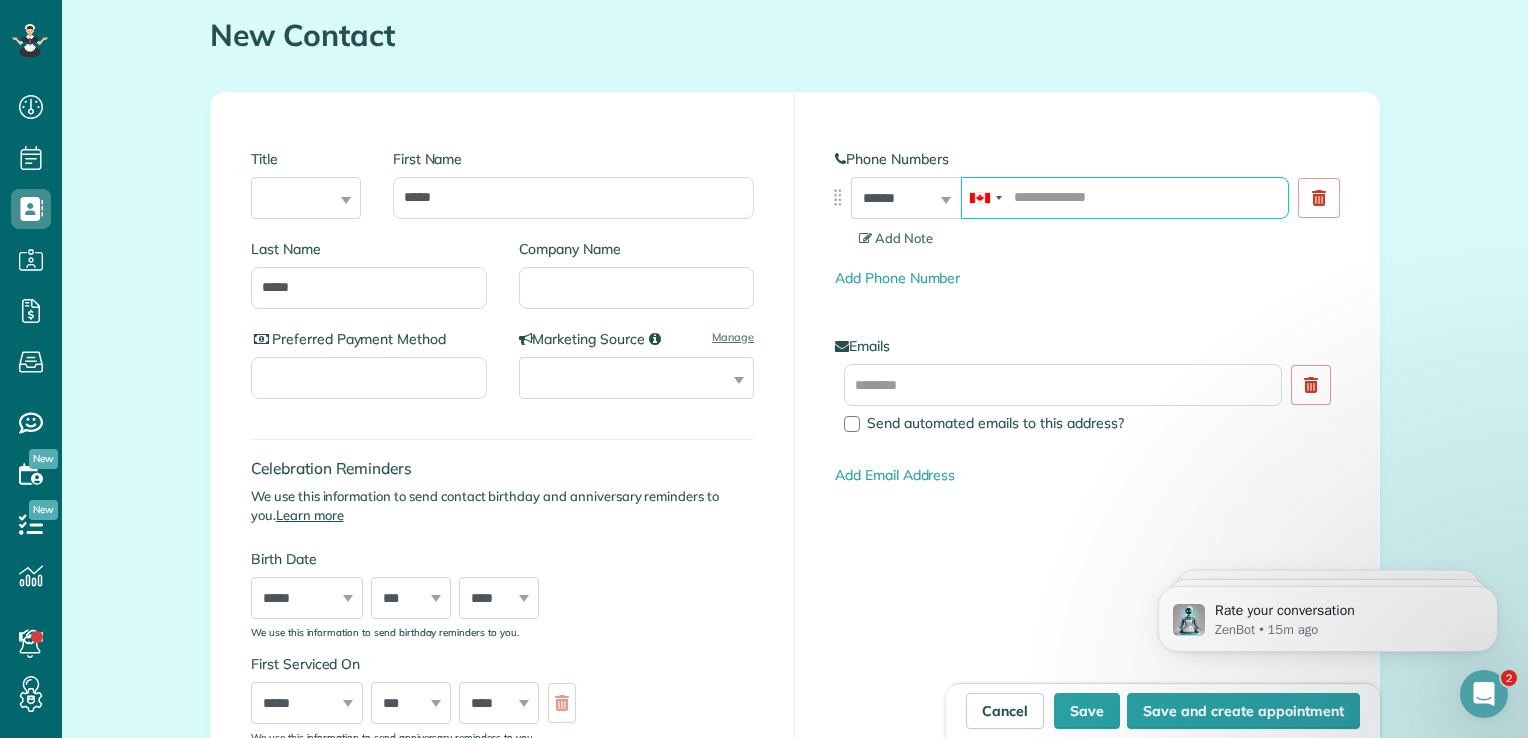 click at bounding box center [1125, 198] 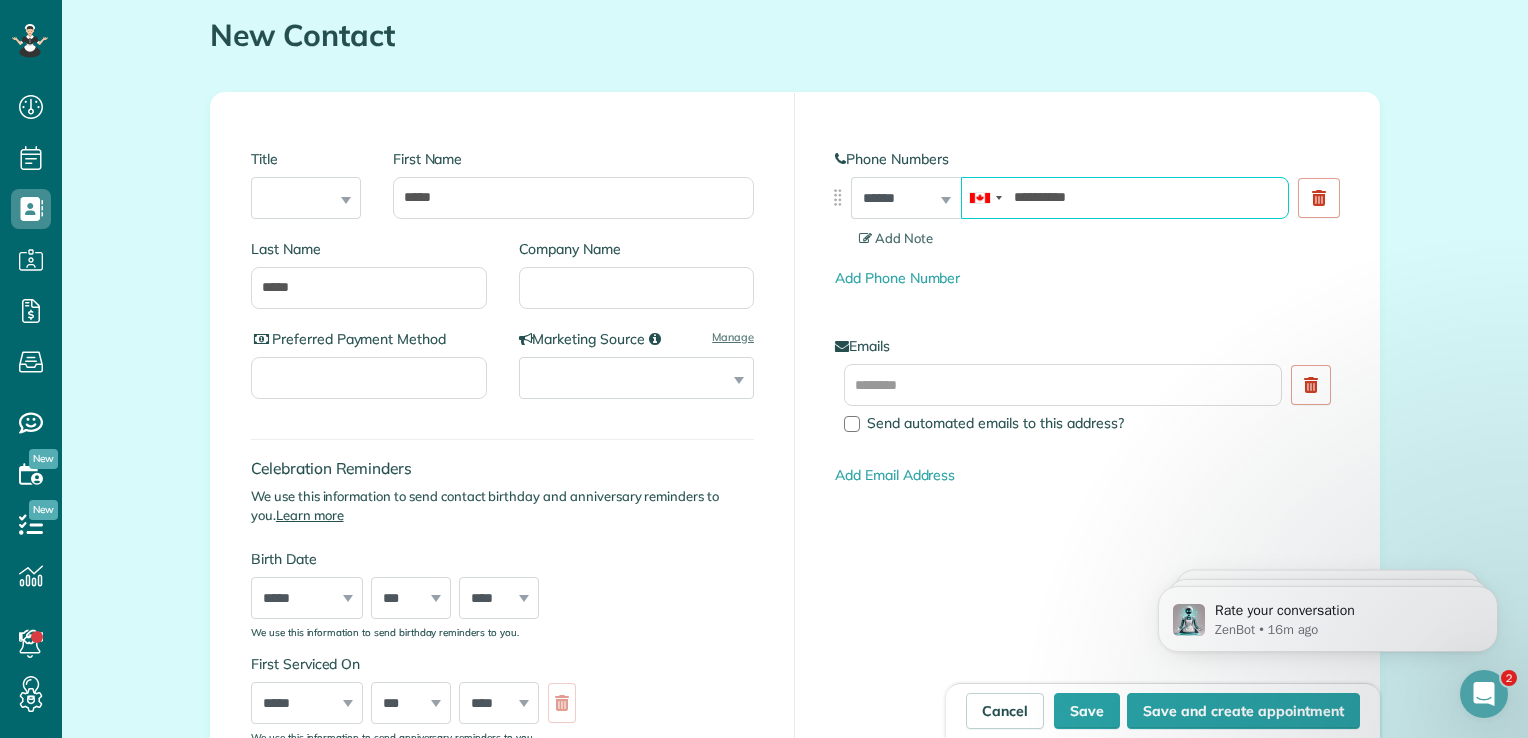 type on "**********" 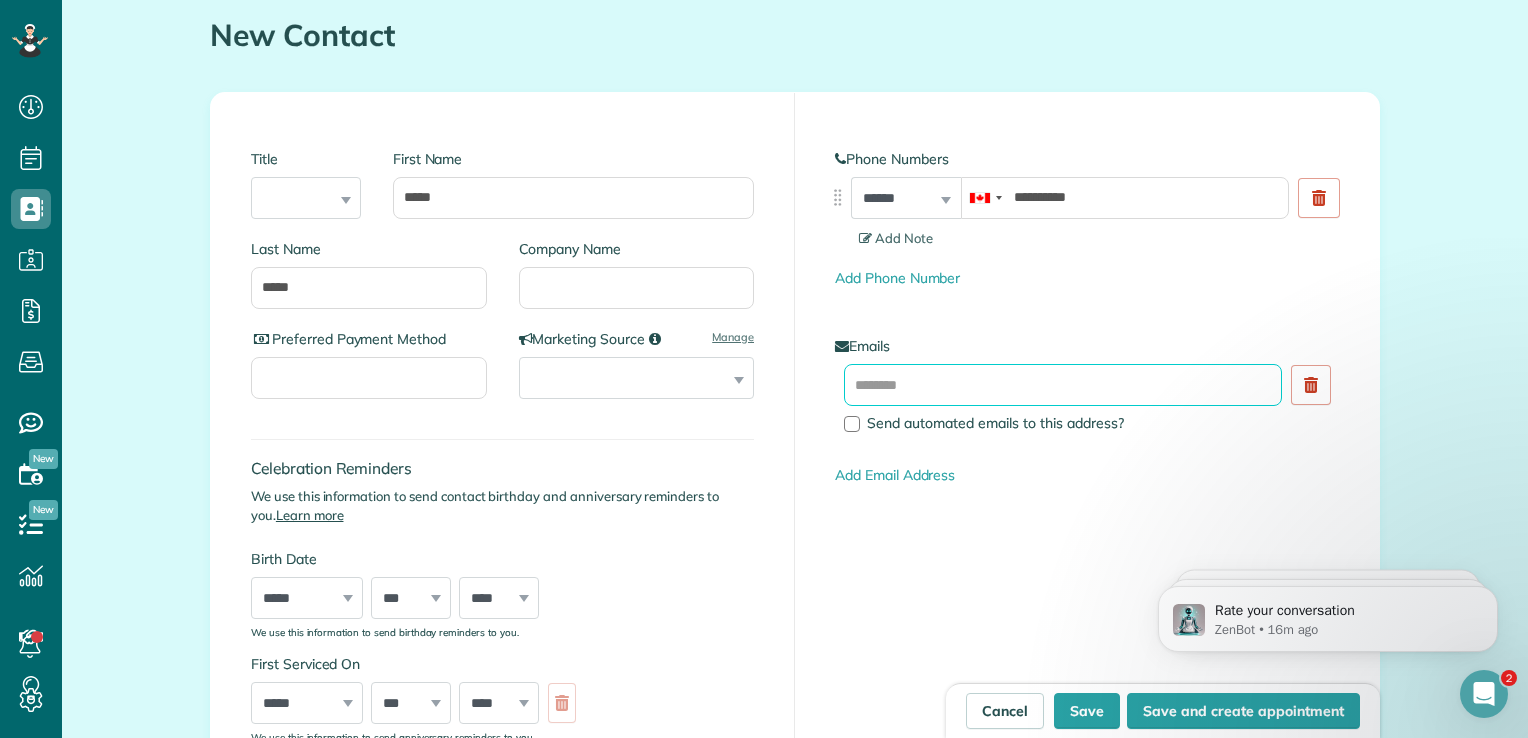 click at bounding box center (1063, 385) 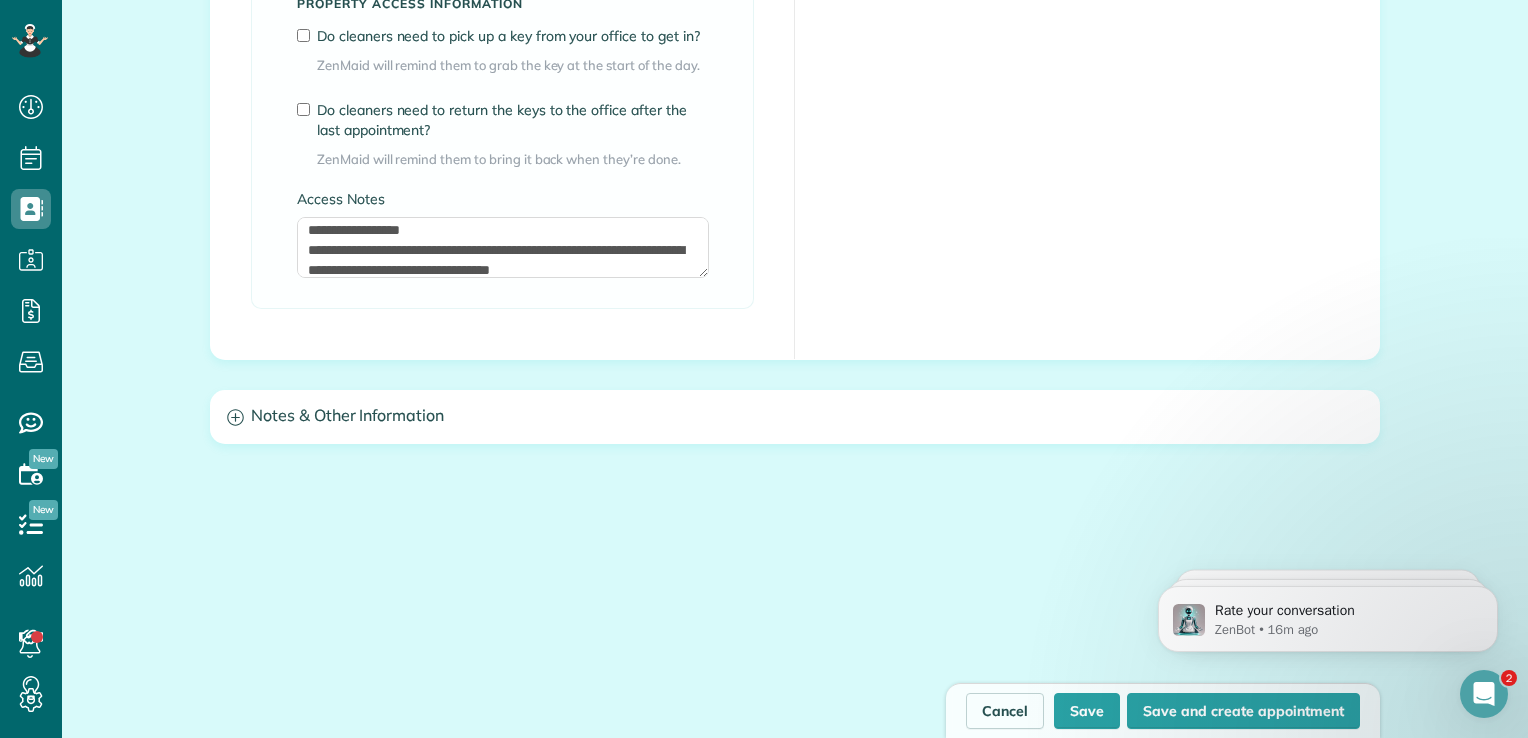 drag, startPoint x: 1521, startPoint y: 246, endPoint x: 316, endPoint y: 118, distance: 1211.7793 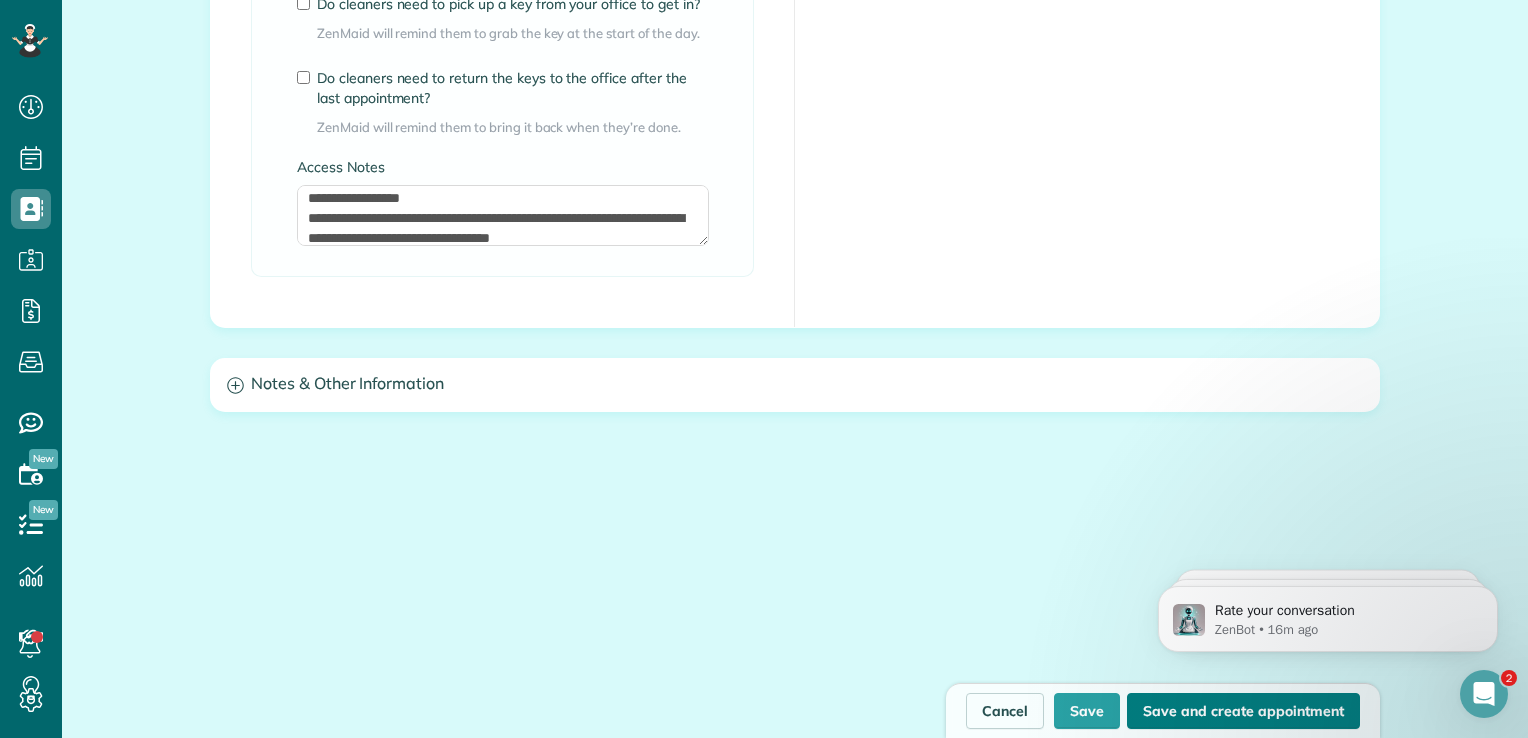 type on "**********" 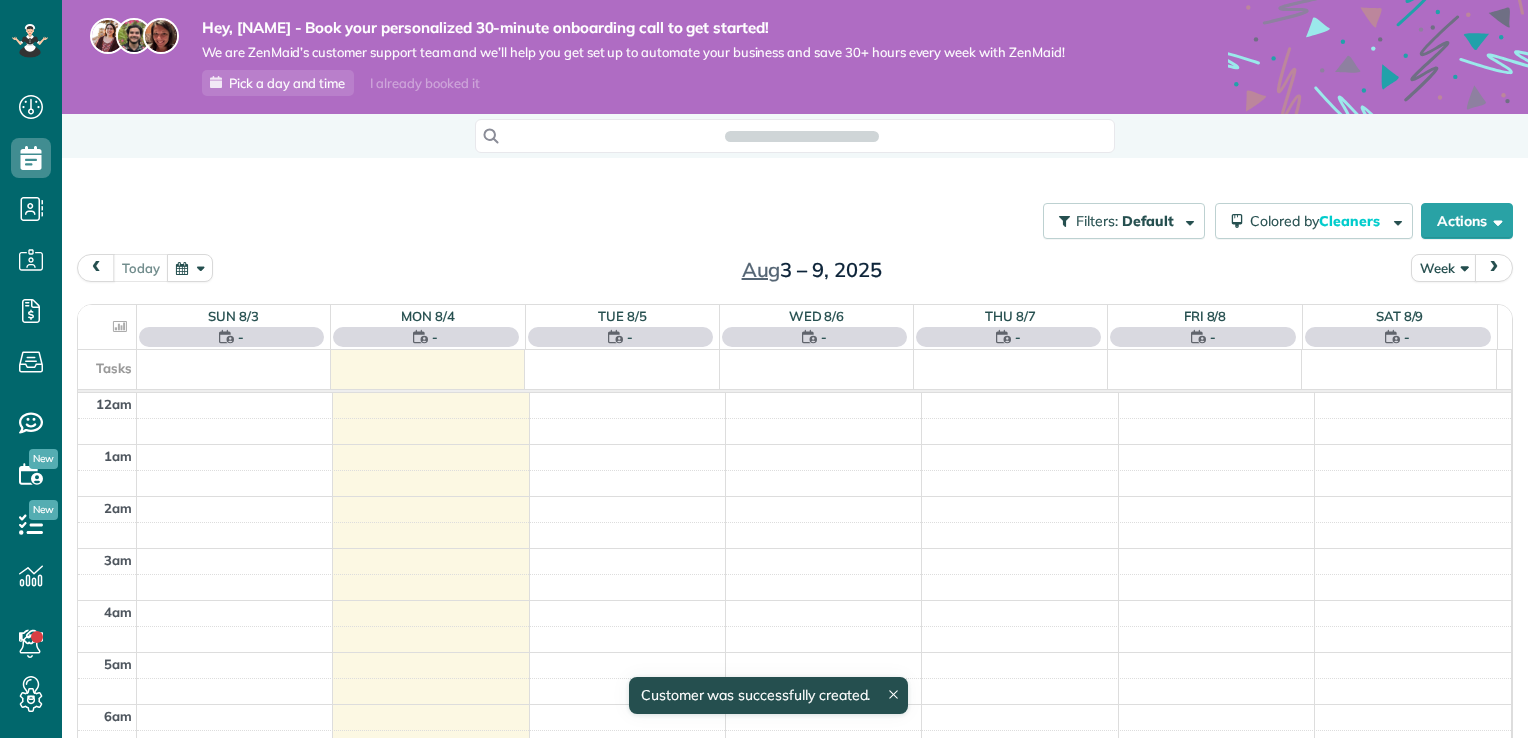 scroll, scrollTop: 0, scrollLeft: 0, axis: both 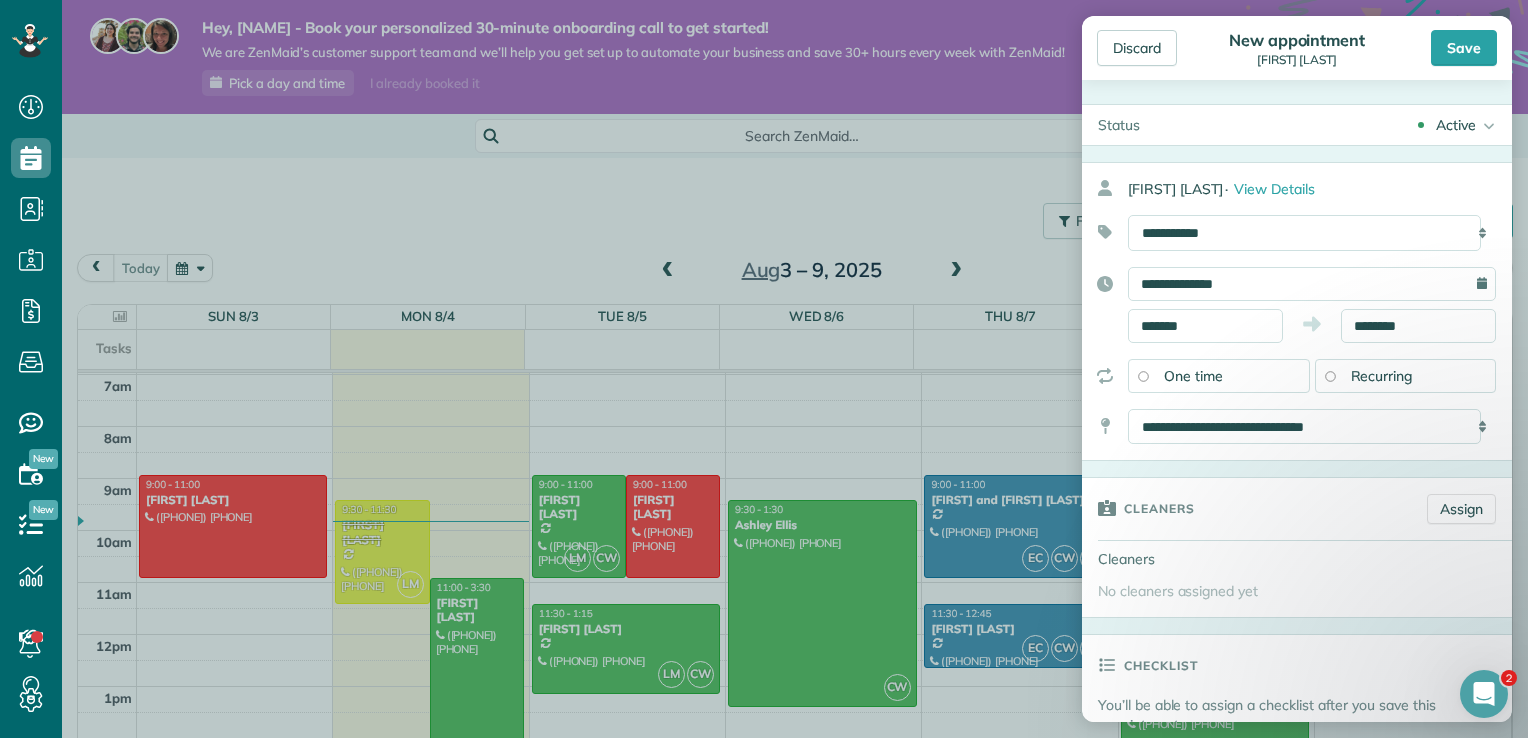 click on "**********" at bounding box center [1312, 284] 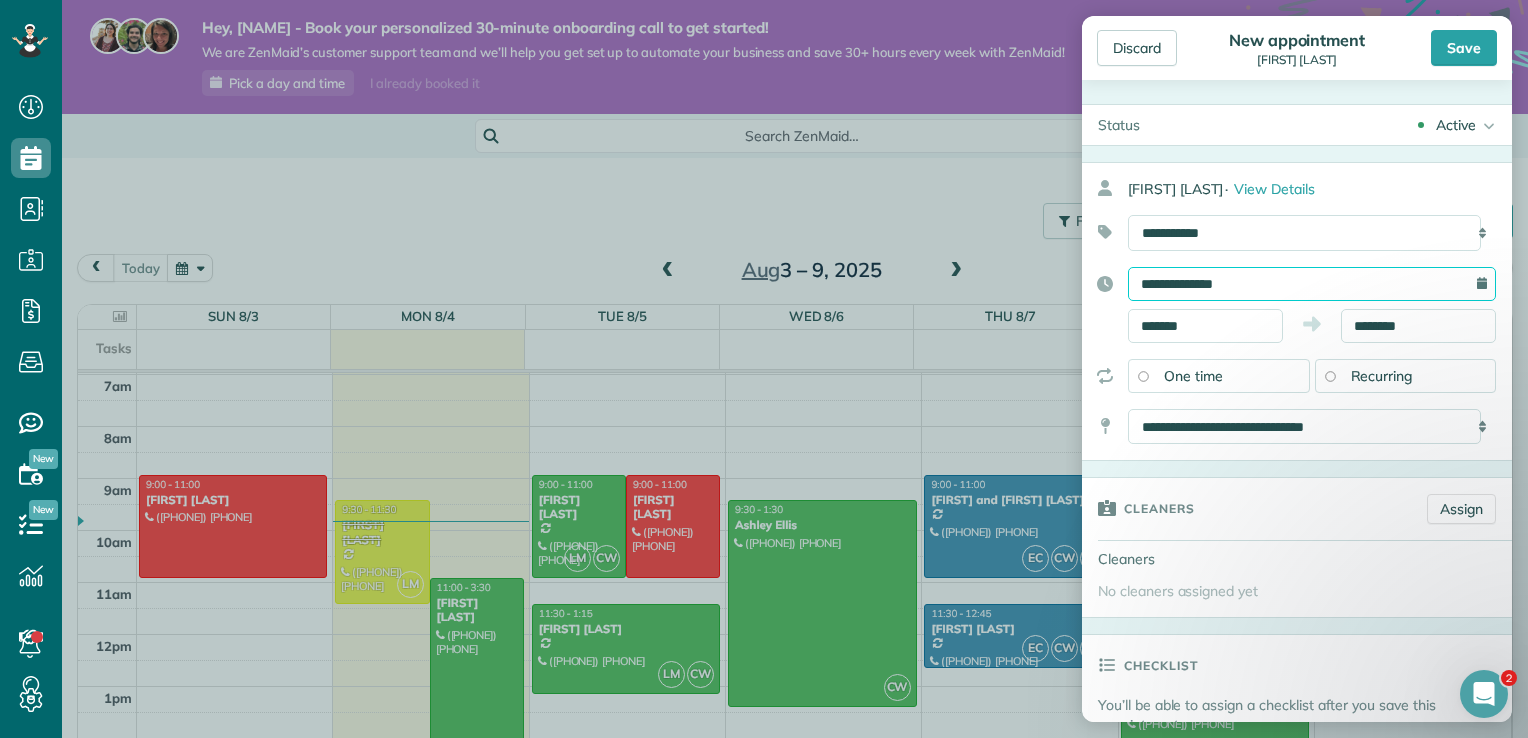 click on "**********" at bounding box center (1312, 284) 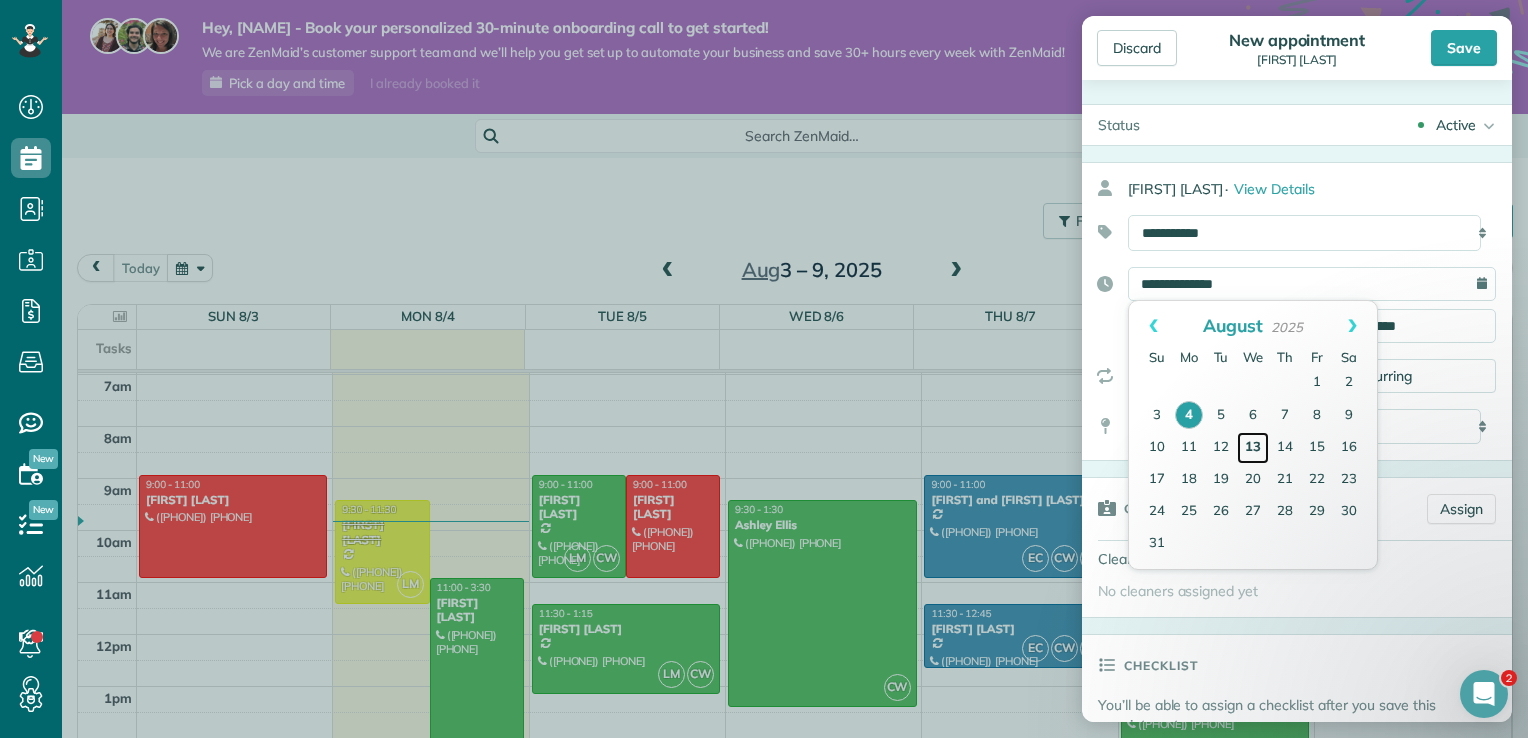 click on "13" at bounding box center [1253, 448] 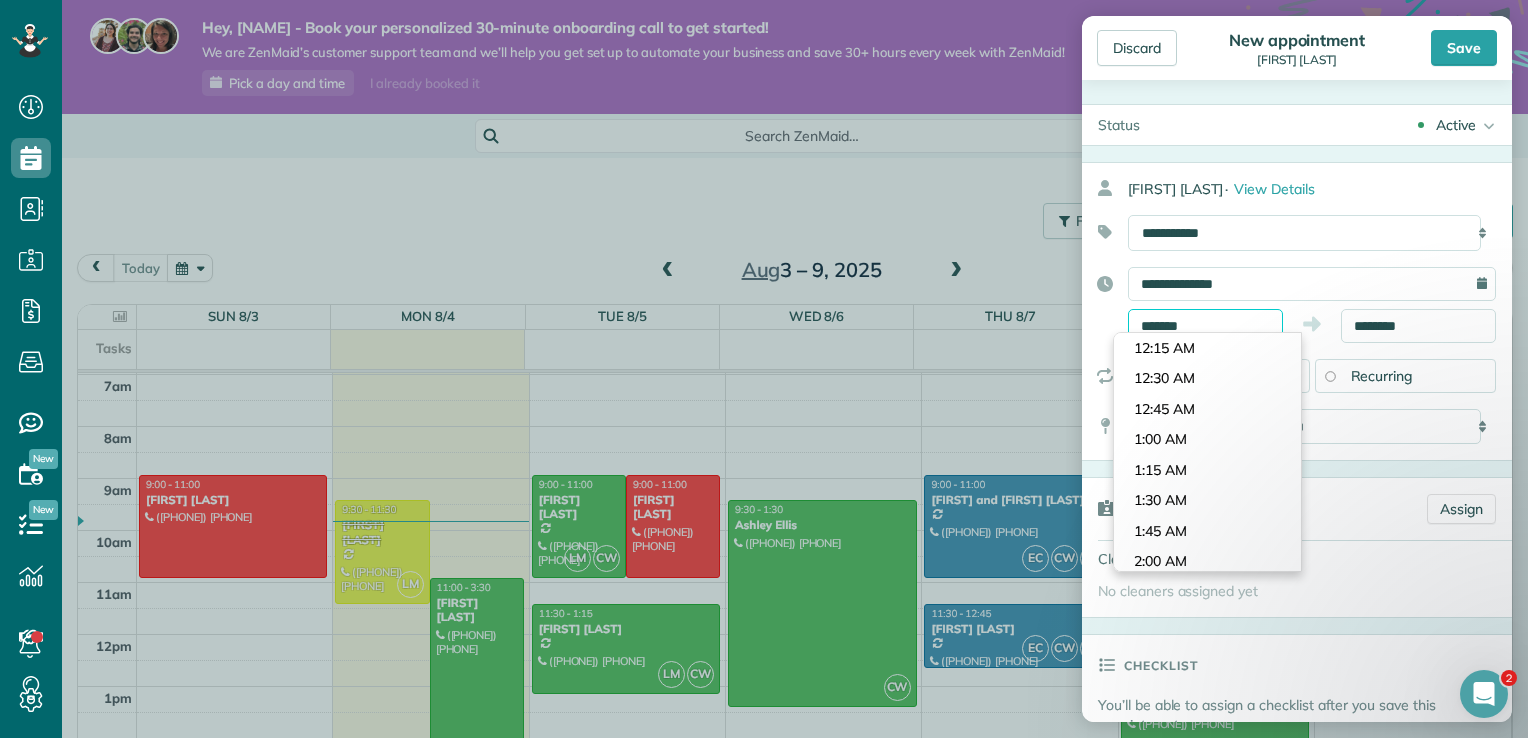 click on "Dashboard
Scheduling
Calendar View
List View
Dispatch View - Weekly scheduling (Beta)" at bounding box center [764, 369] 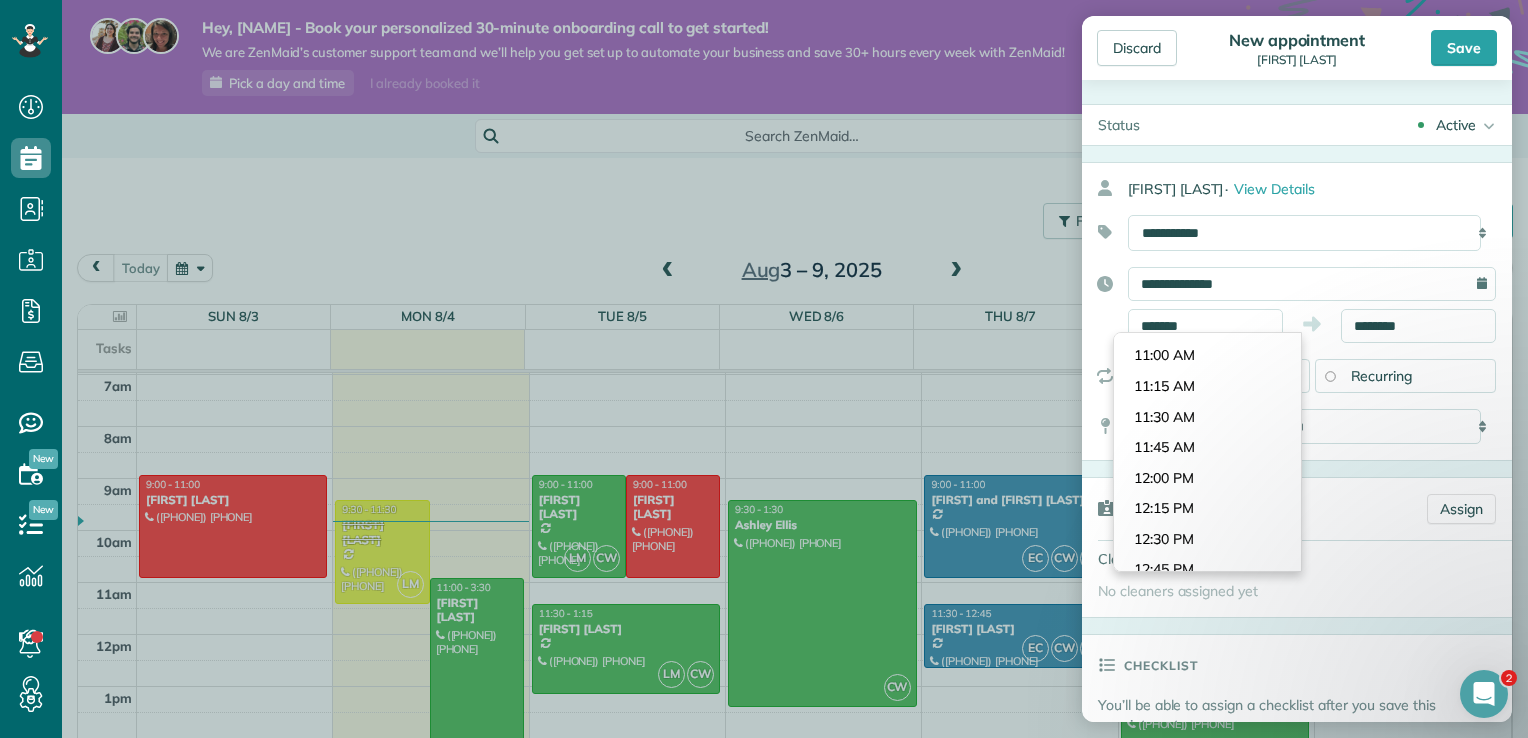 scroll, scrollTop: 1317, scrollLeft: 0, axis: vertical 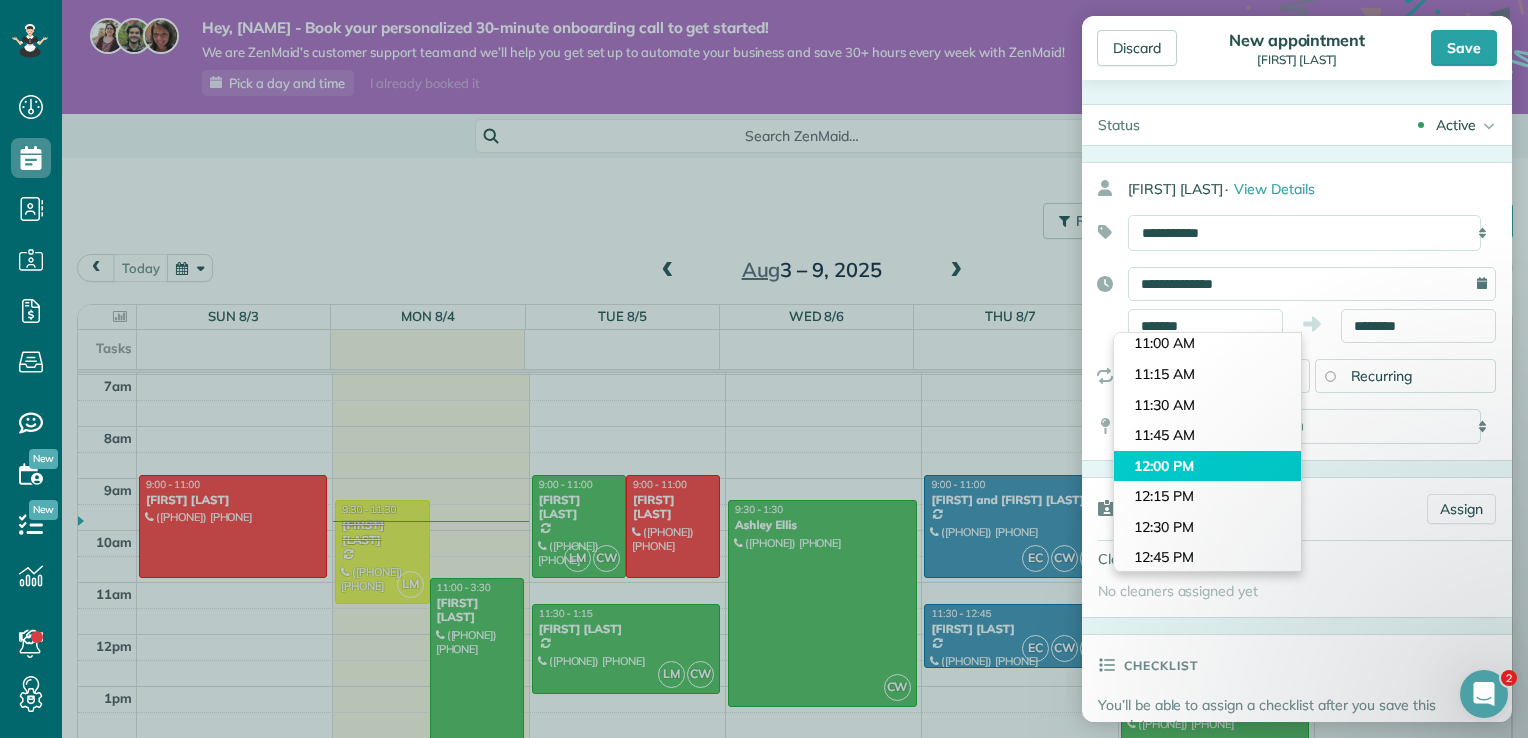 type on "********" 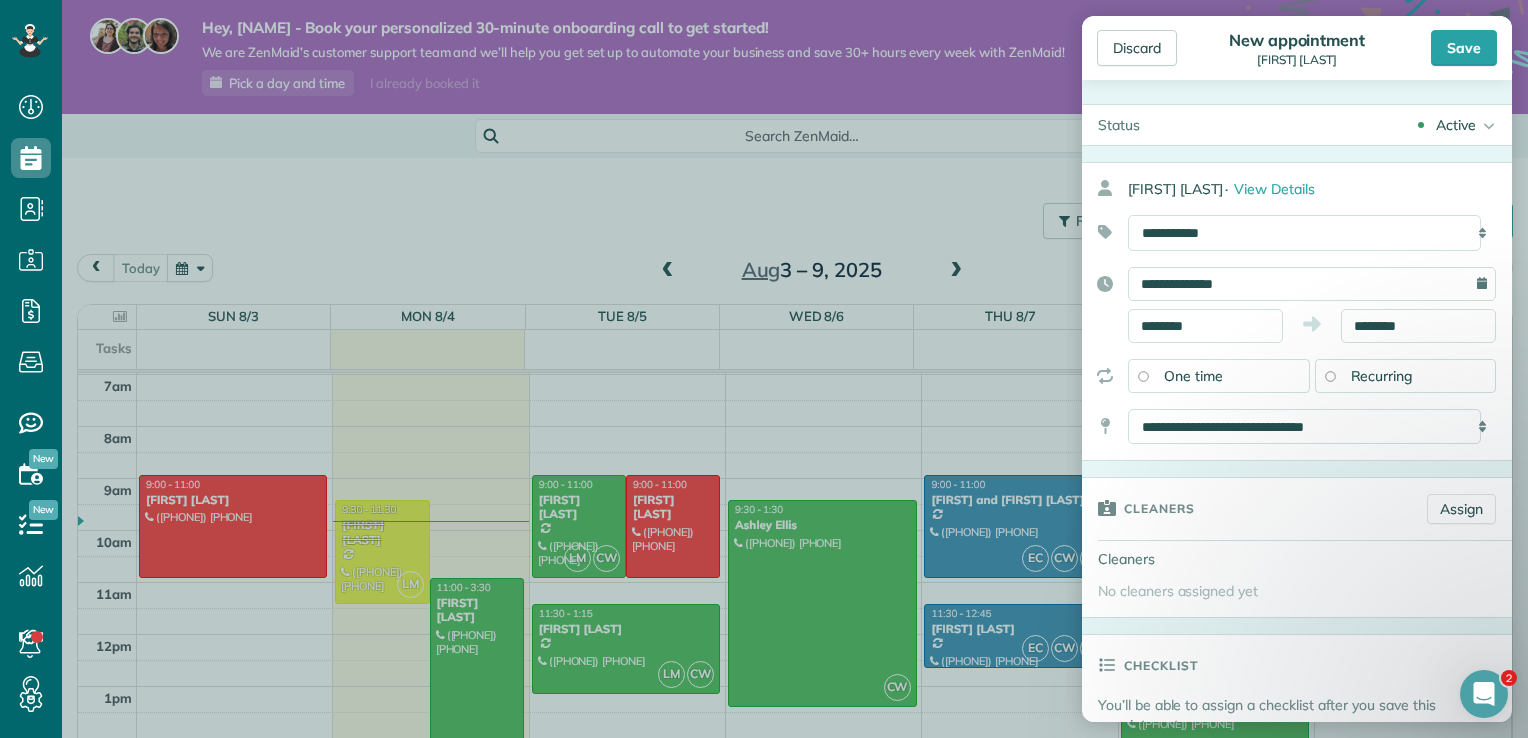 click on "Dashboard
Scheduling
Calendar View
List View
Dispatch View - Weekly scheduling (Beta)" at bounding box center (764, 369) 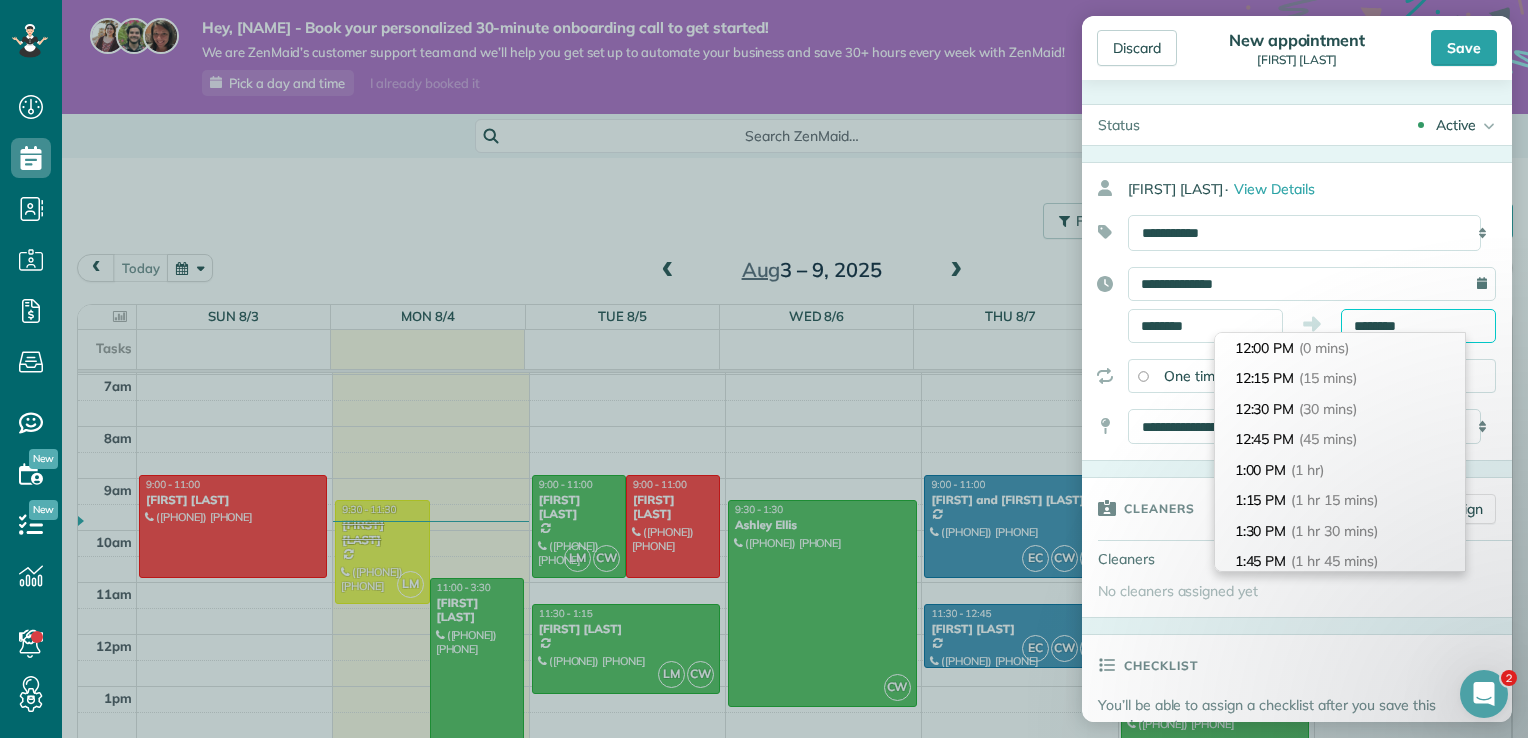 click on "********" at bounding box center [1418, 326] 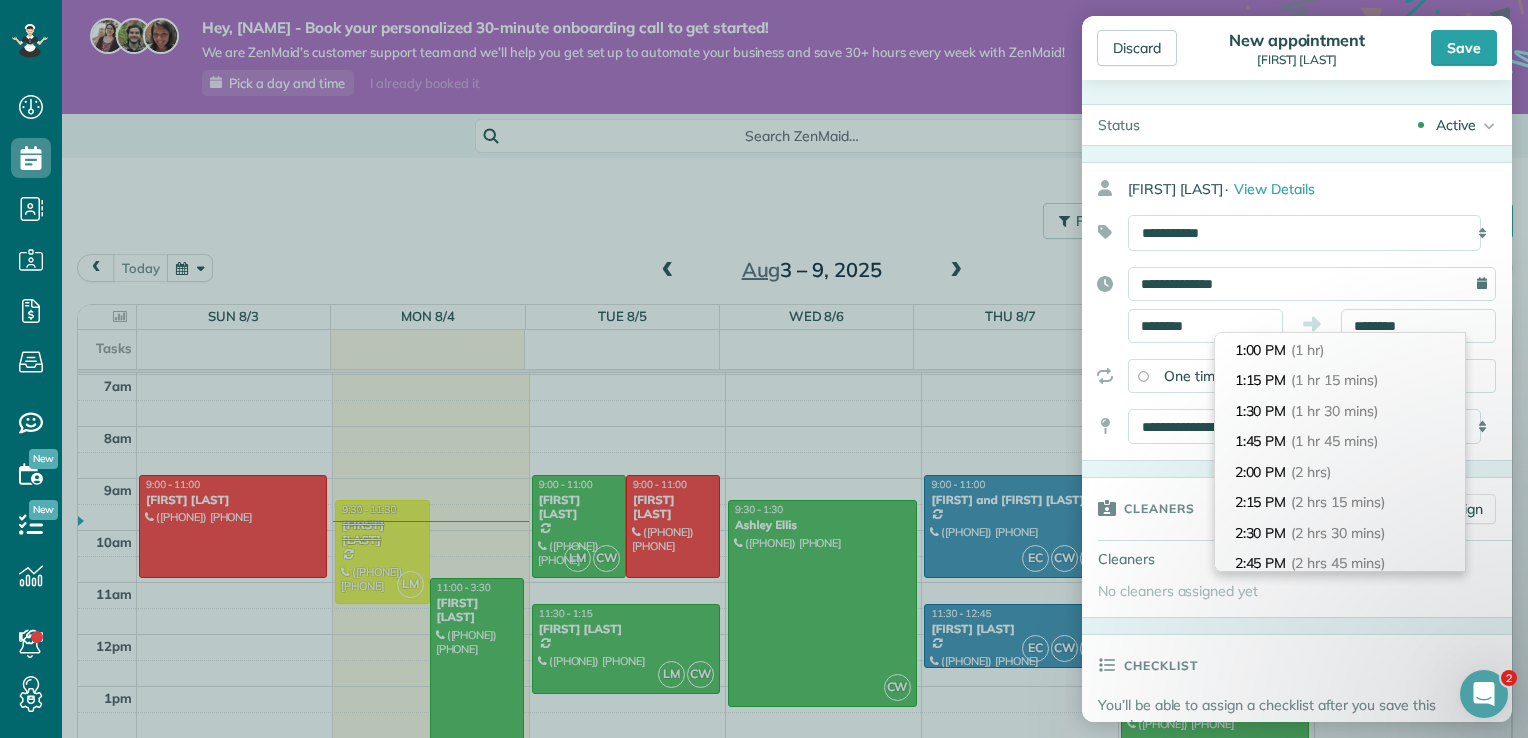 scroll, scrollTop: 160, scrollLeft: 0, axis: vertical 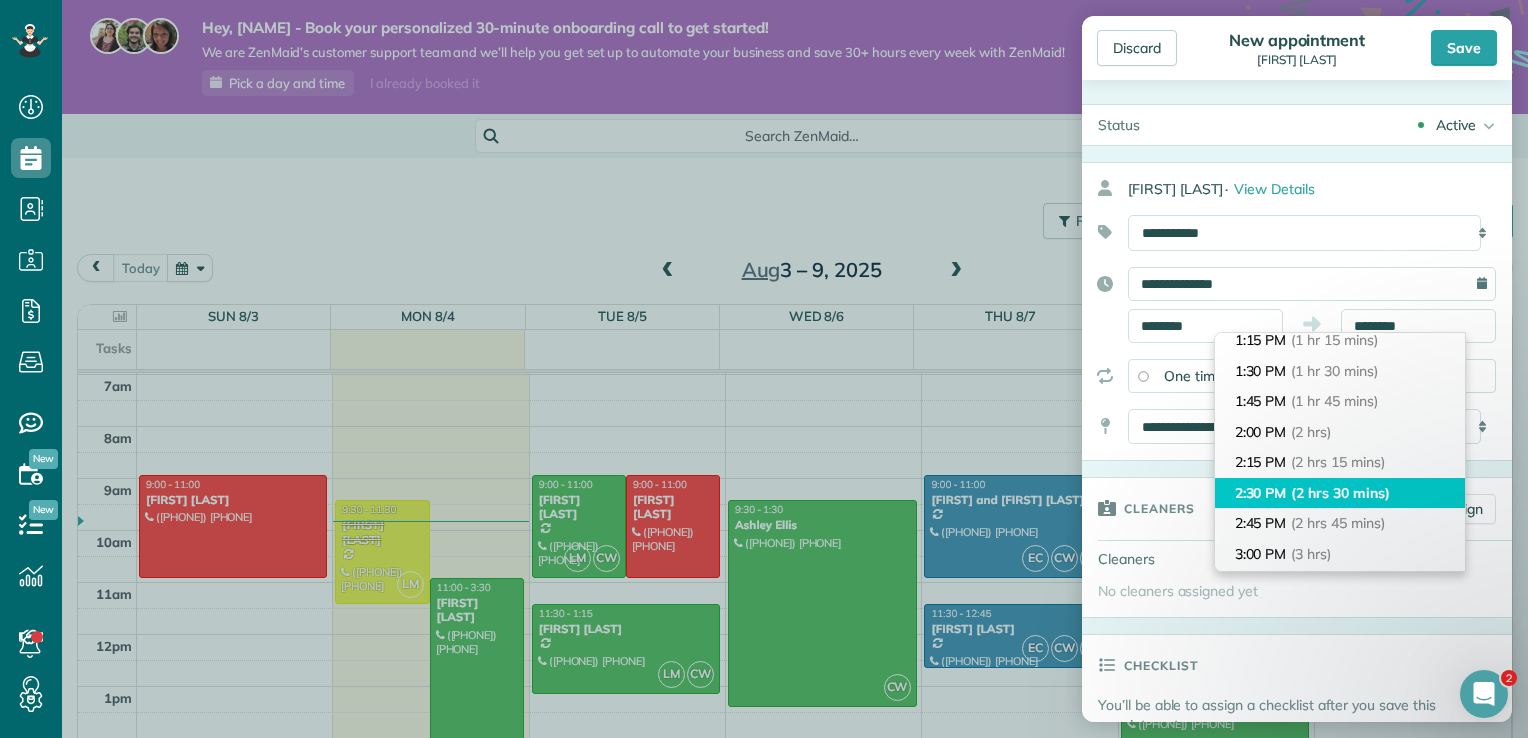 type on "*******" 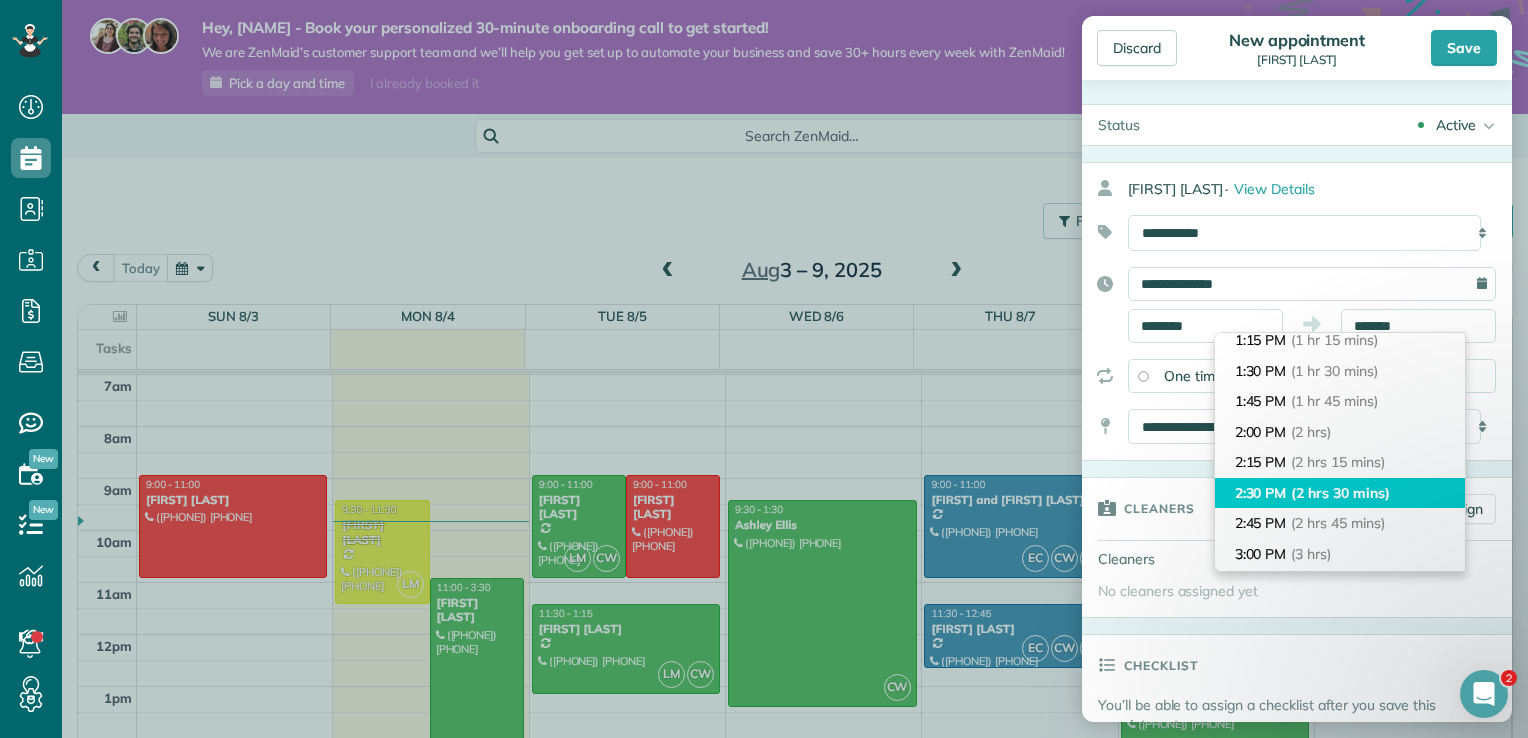 click on "(2 hrs 30 mins)" at bounding box center (1340, 493) 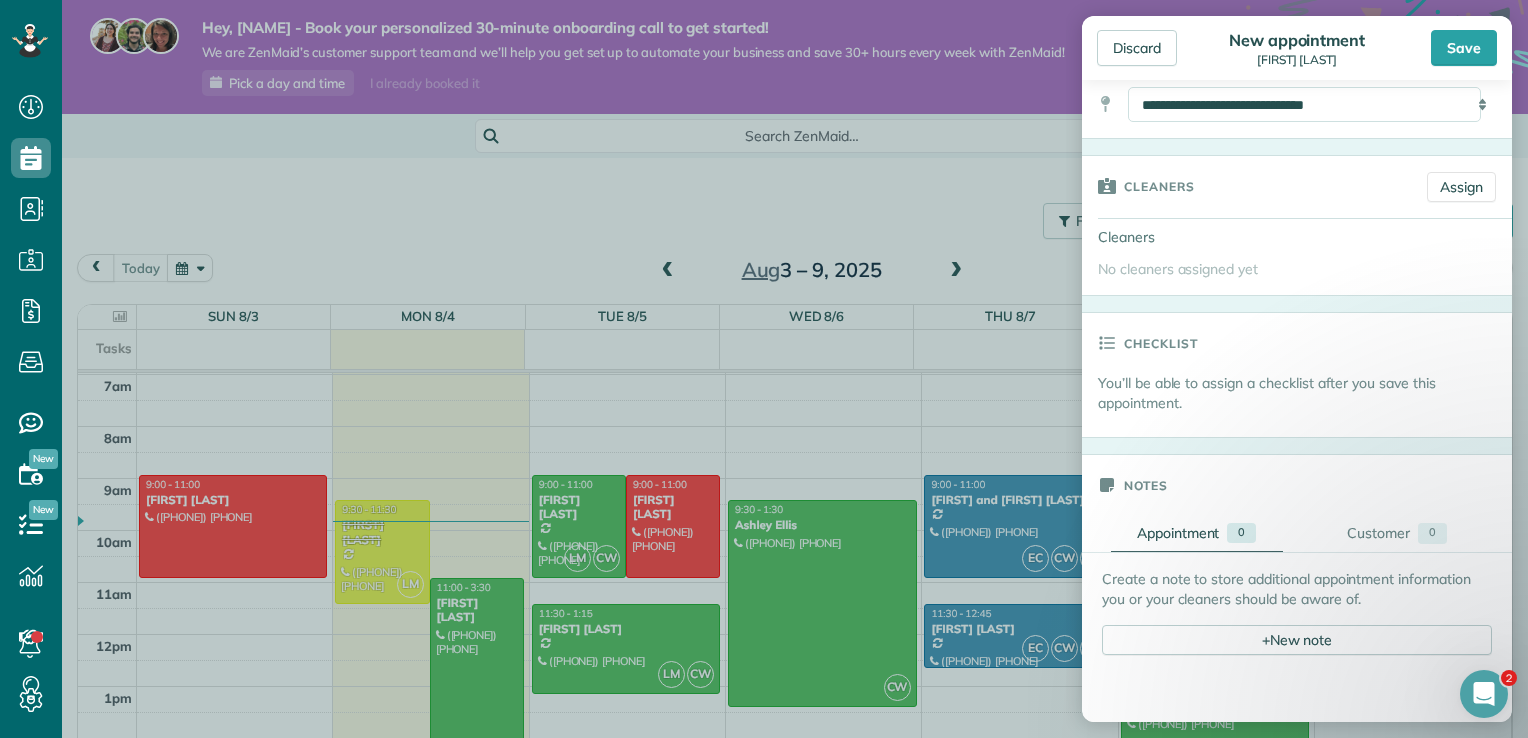 scroll, scrollTop: 456, scrollLeft: 0, axis: vertical 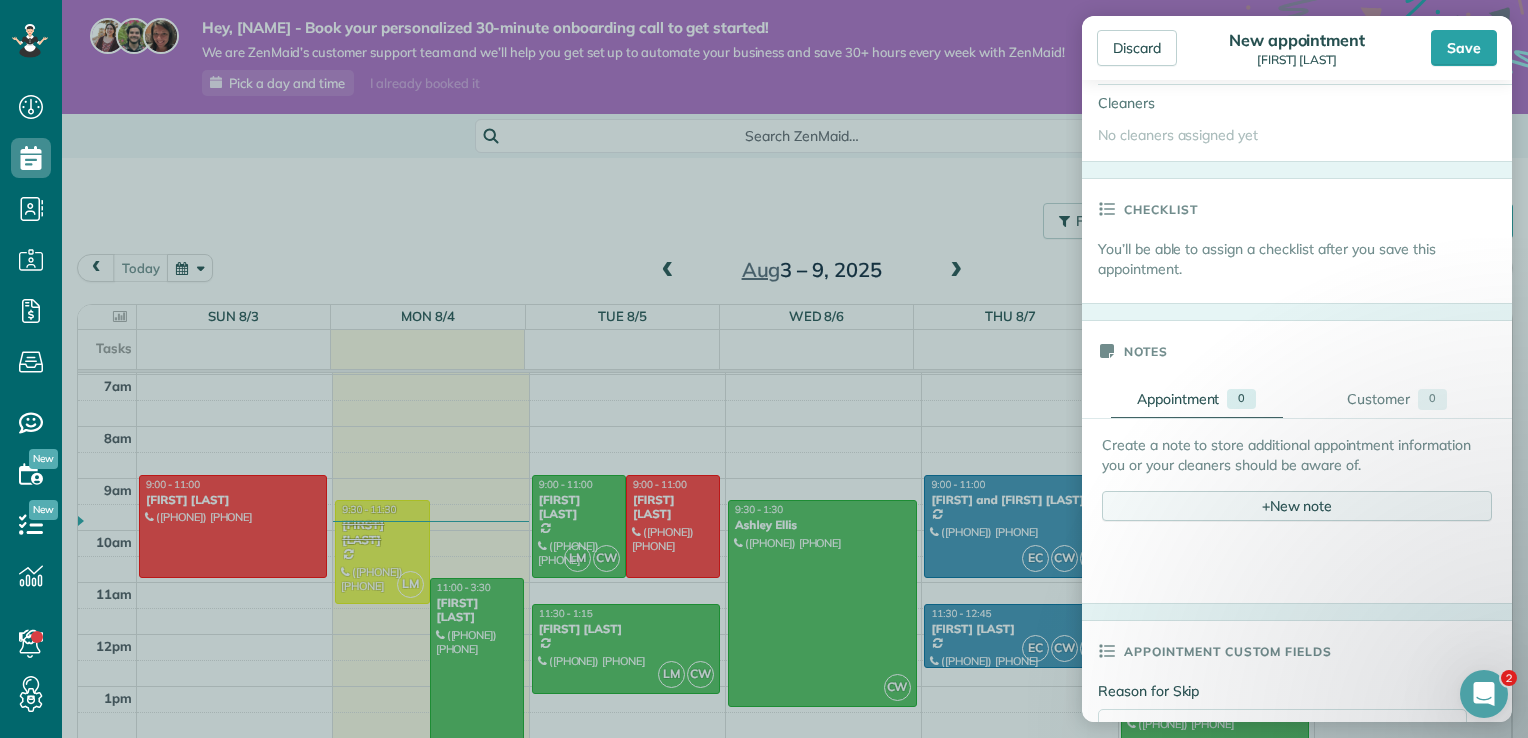 click on "+ New note" at bounding box center (1297, 506) 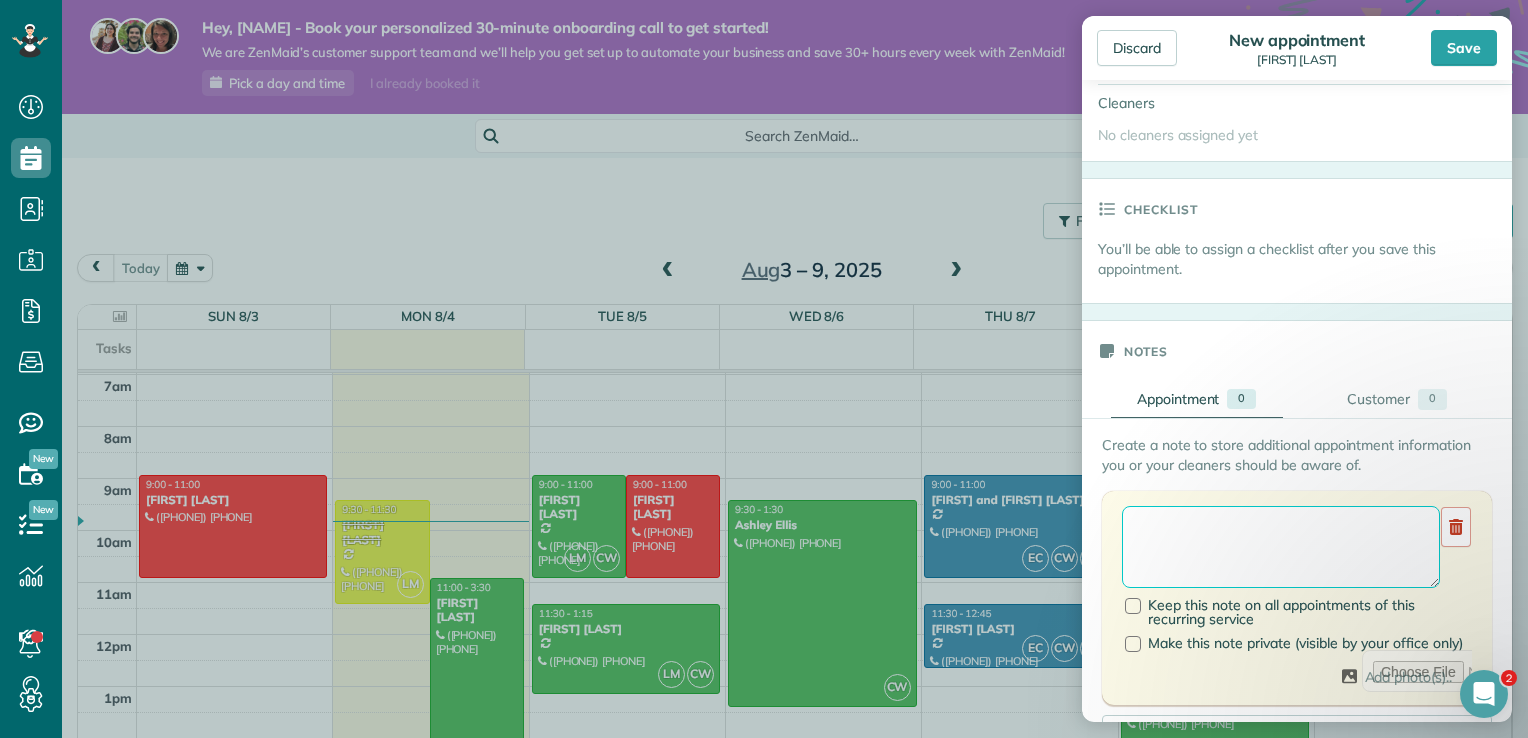 click at bounding box center (1281, 547) 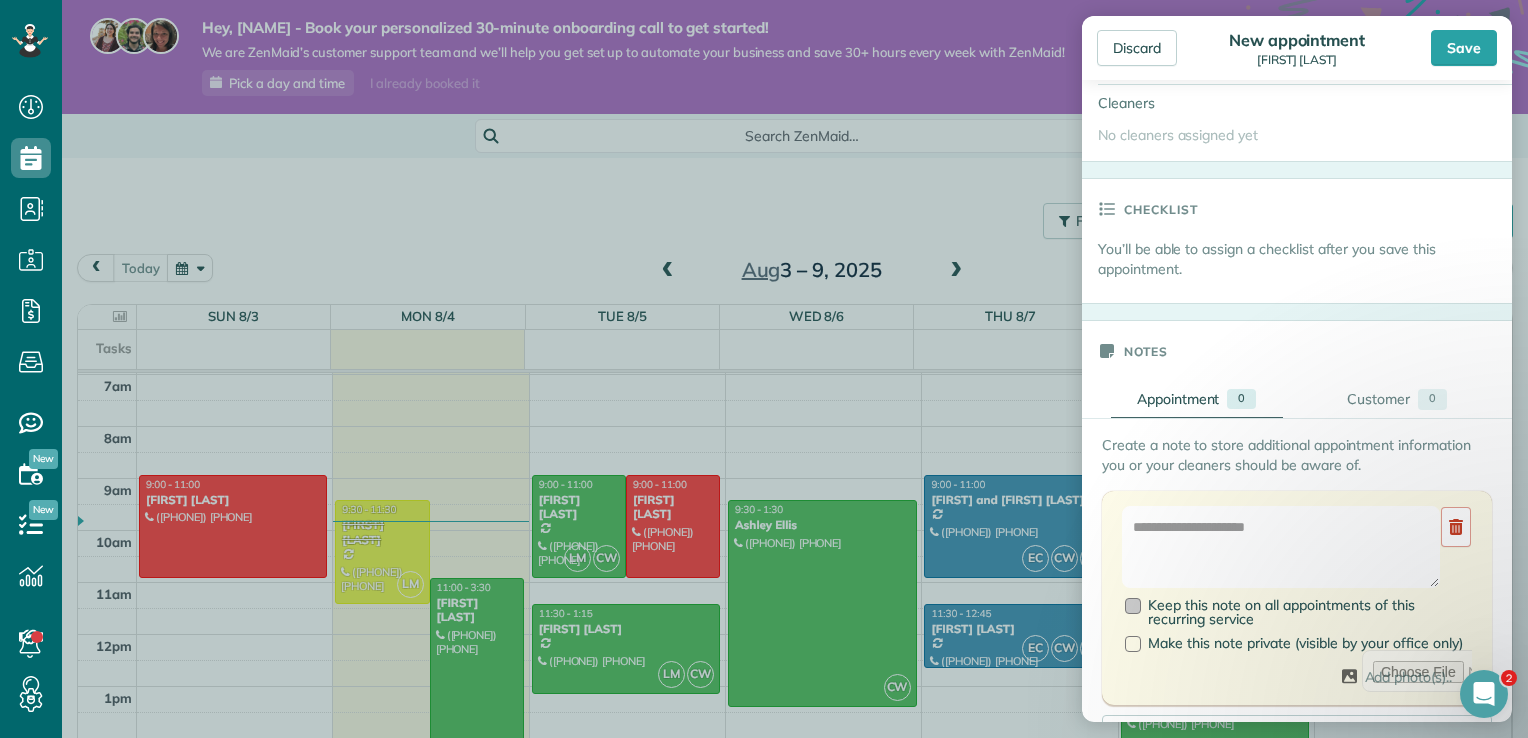 click on "Keep this note on all appointments of this recurring service" at bounding box center [1298, 612] 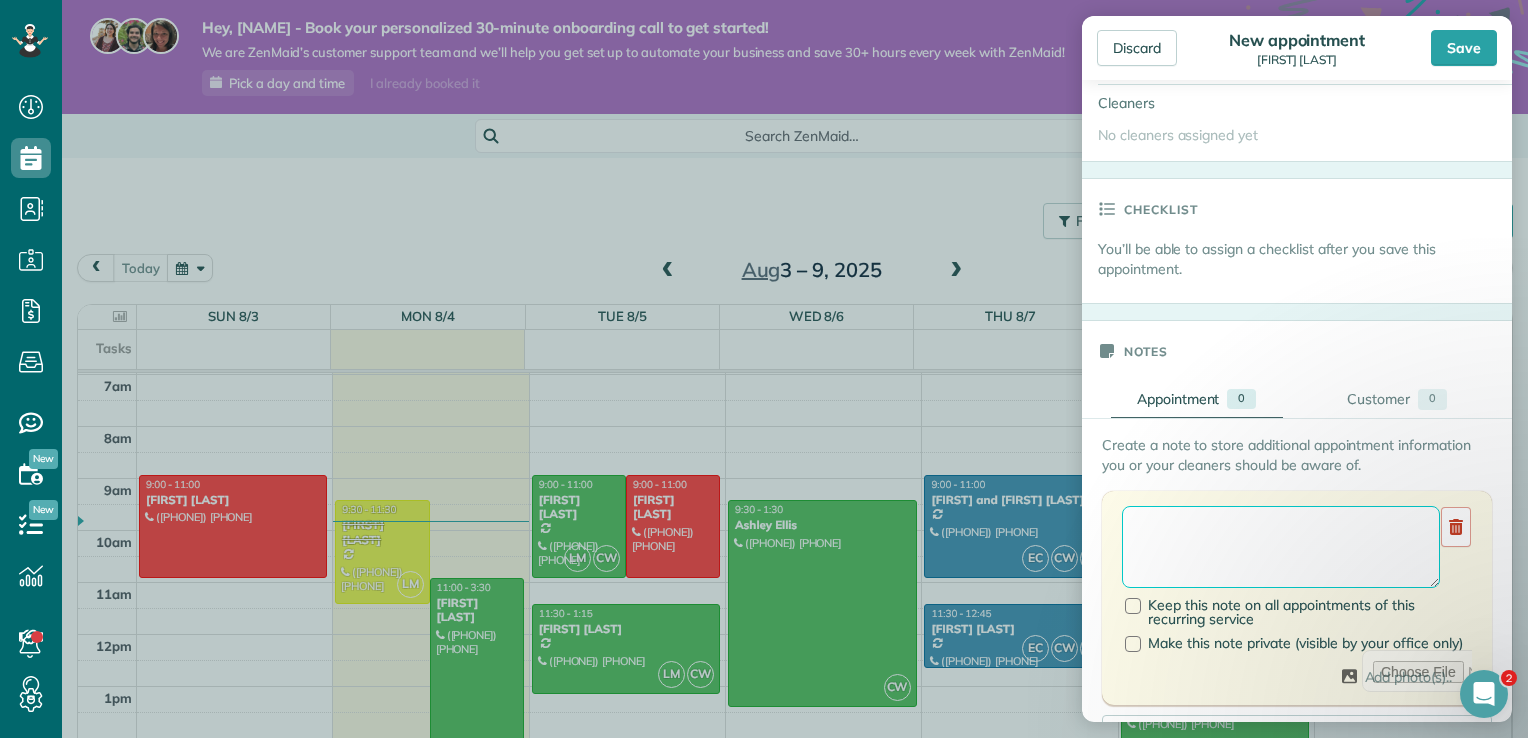 click at bounding box center [1281, 547] 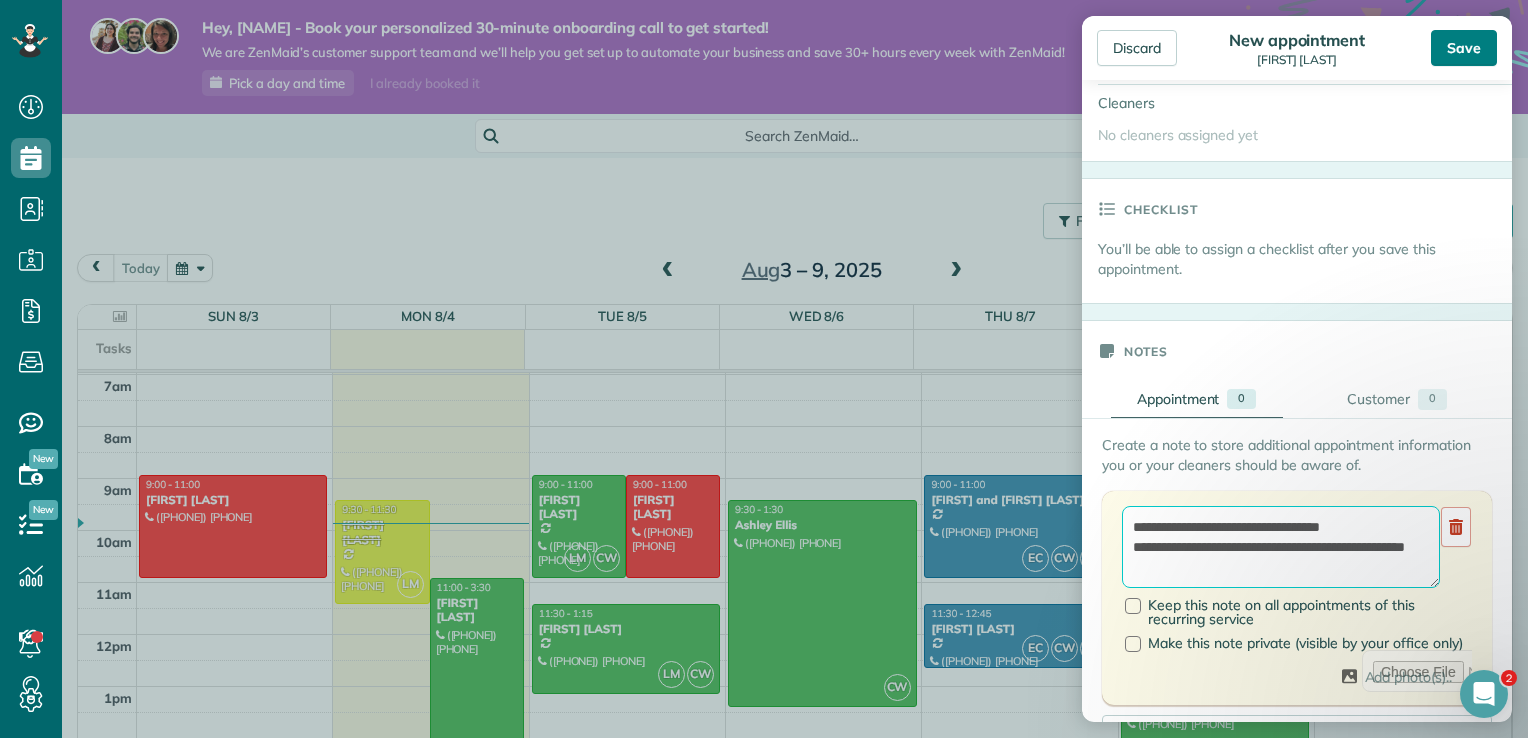 type on "**********" 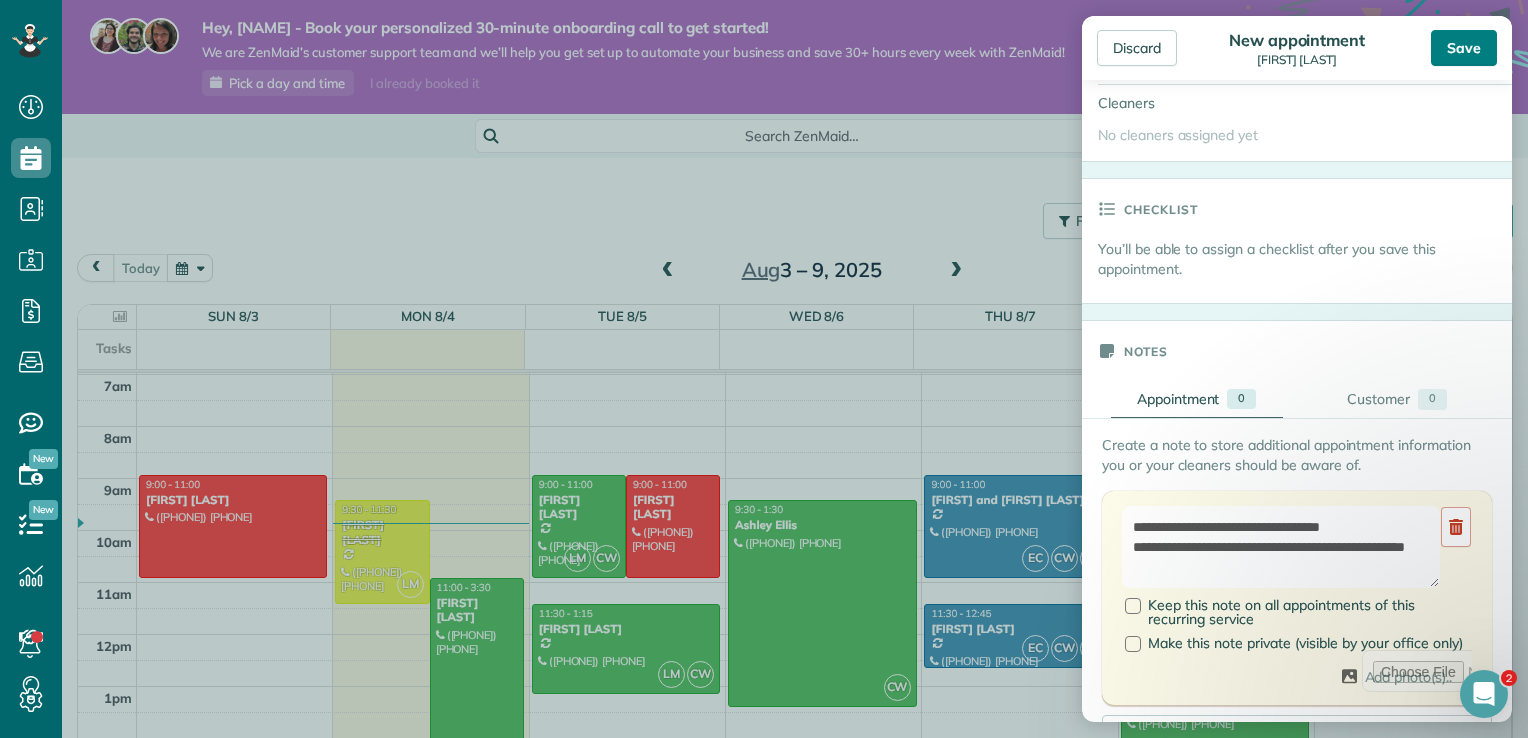 click on "Save" at bounding box center [1464, 48] 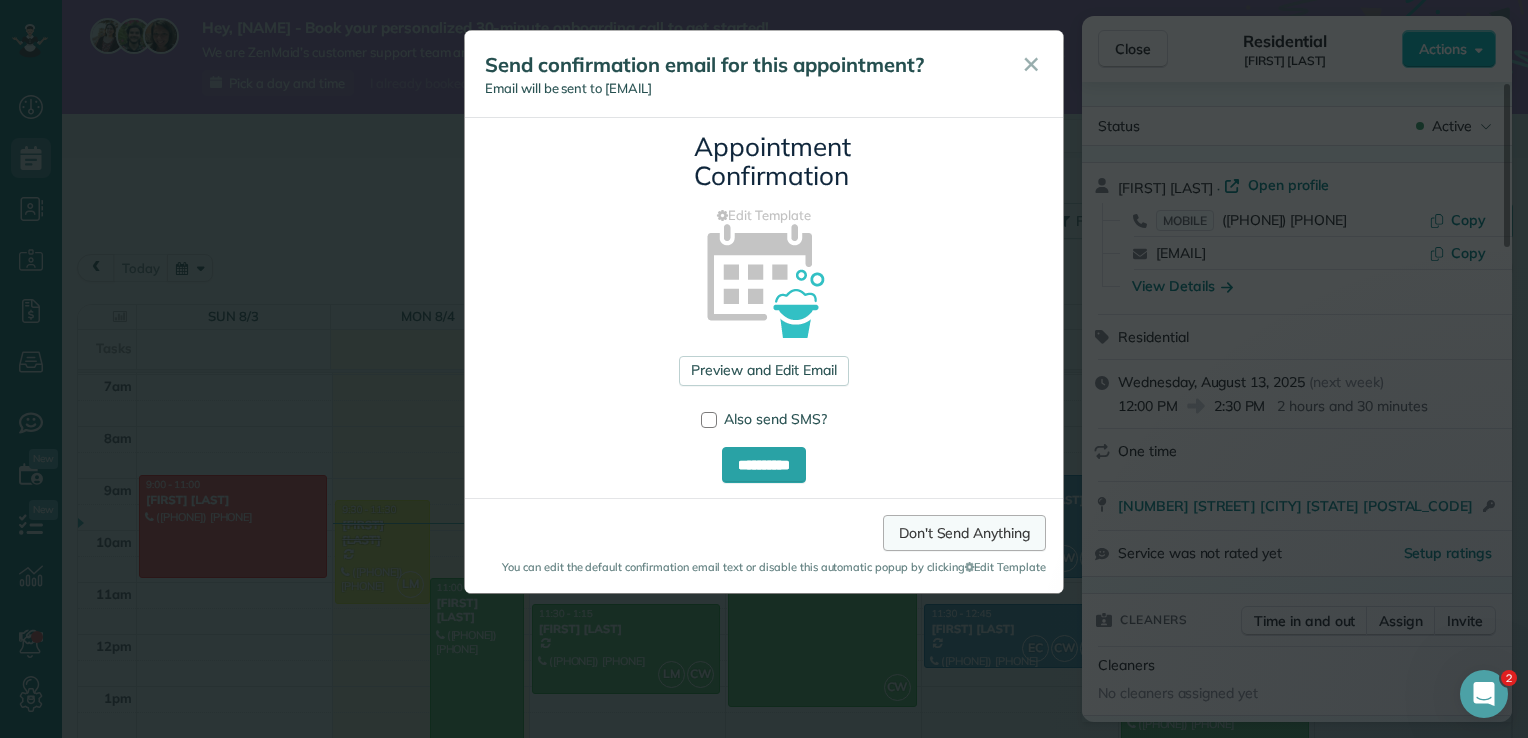 click on "Don't Send Anything" at bounding box center (964, 533) 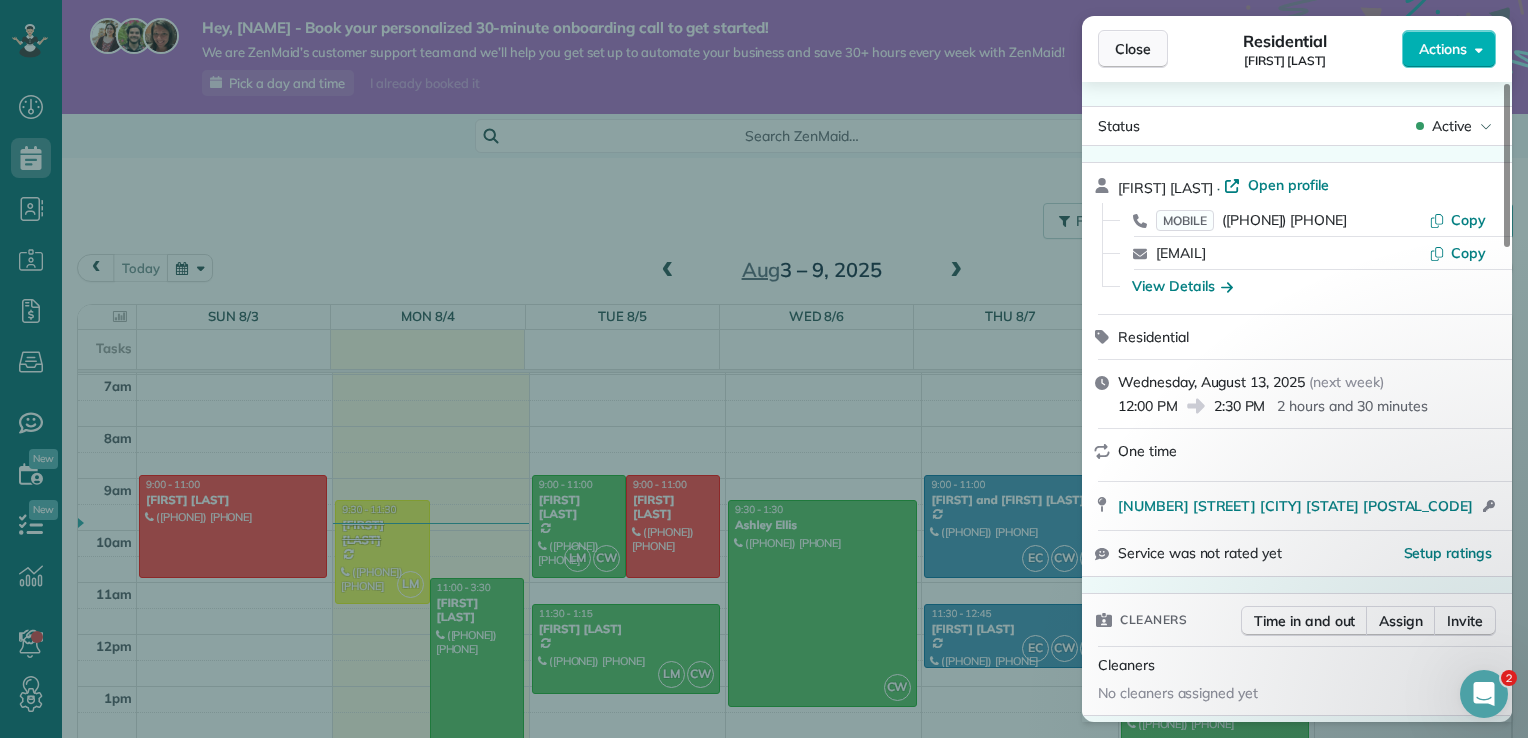 click on "Close" at bounding box center [1133, 49] 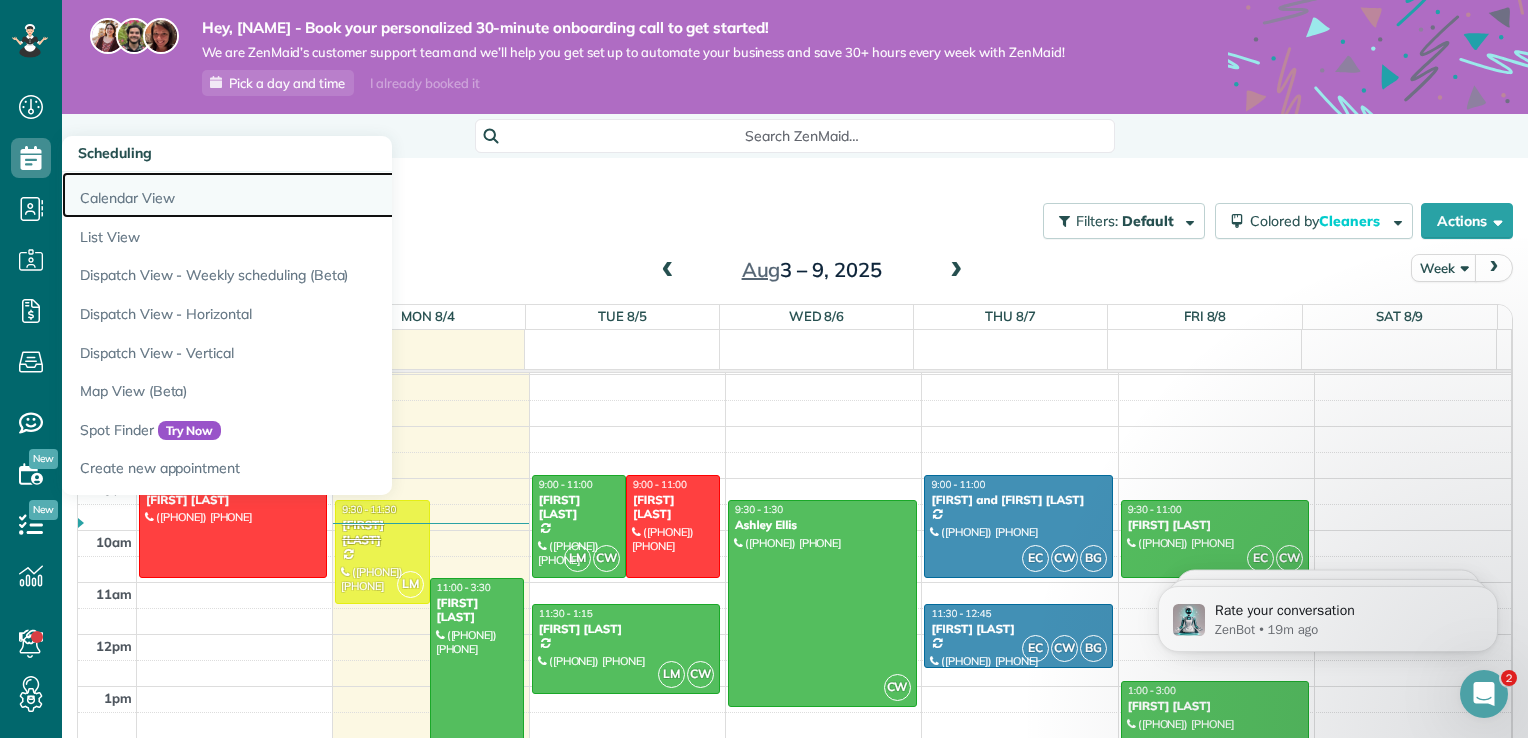 click on "Calendar View" at bounding box center (312, 195) 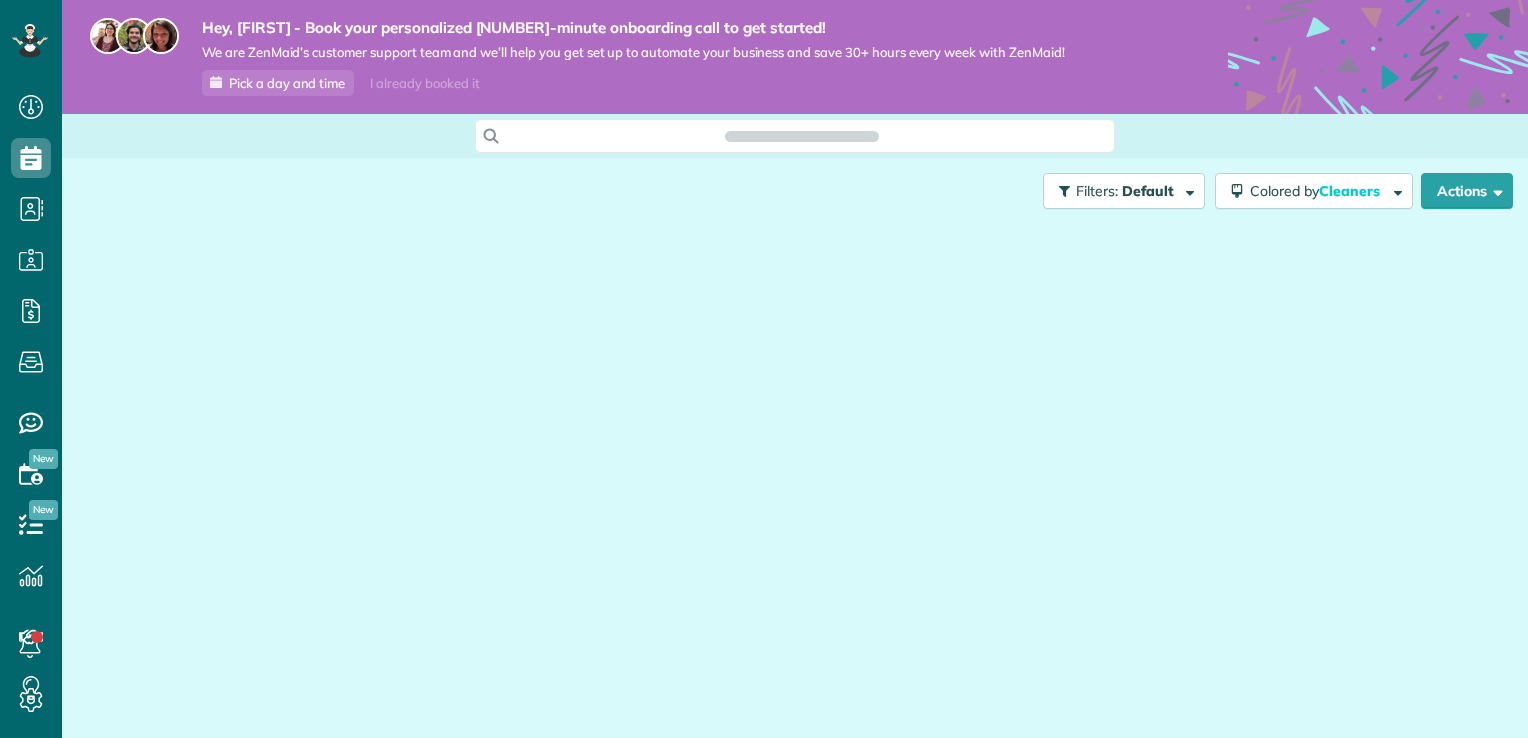 scroll, scrollTop: 0, scrollLeft: 0, axis: both 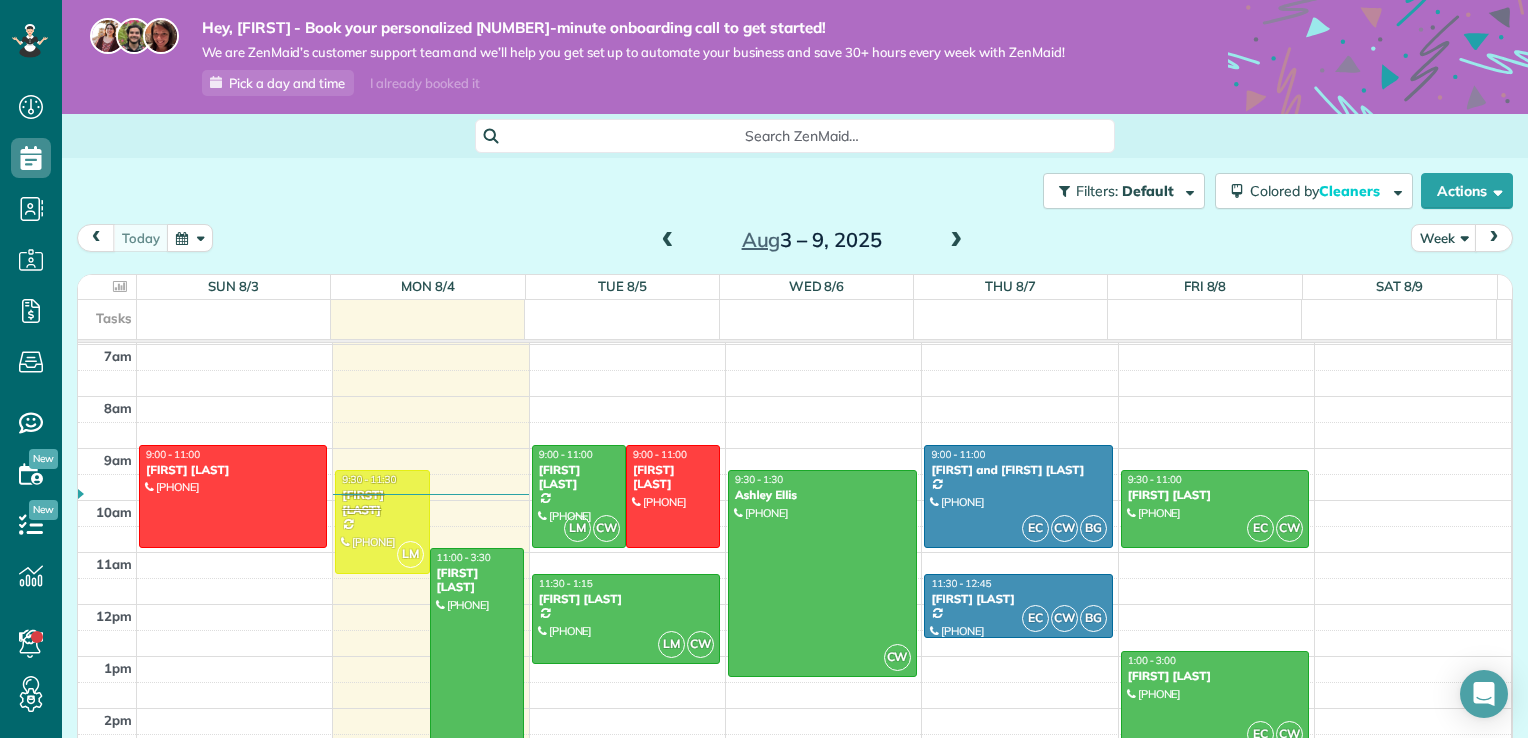 click at bounding box center [956, 241] 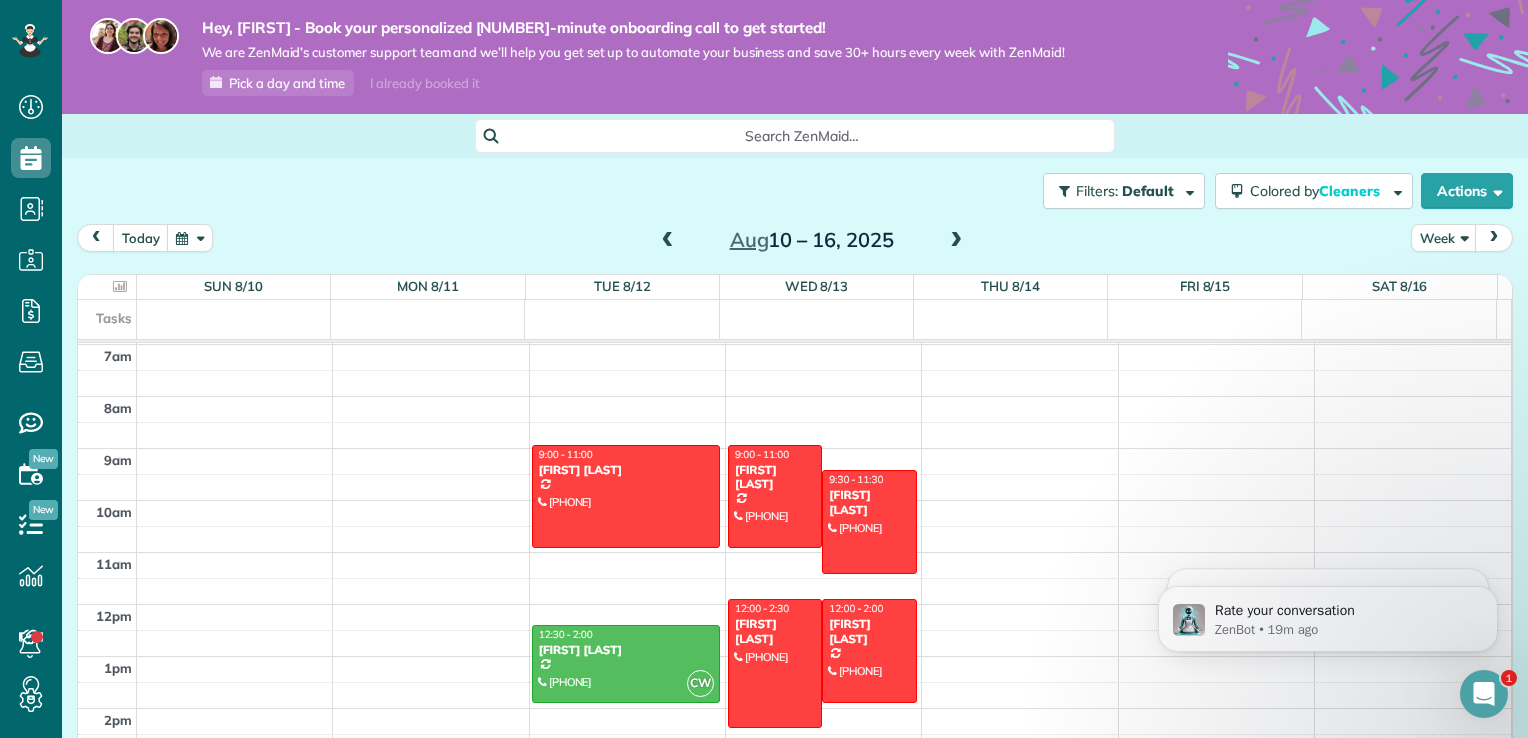 scroll, scrollTop: 0, scrollLeft: 0, axis: both 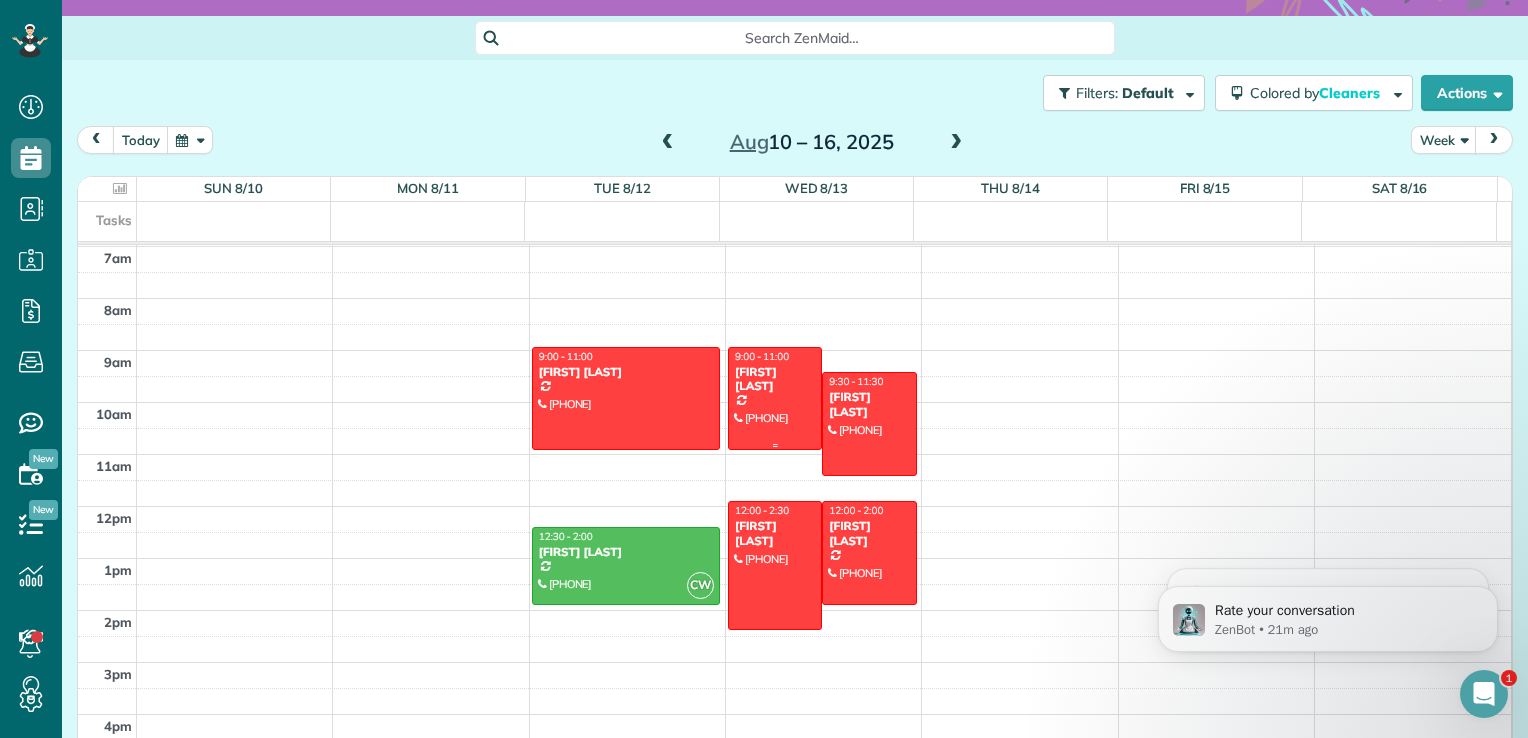 click at bounding box center (775, 398) 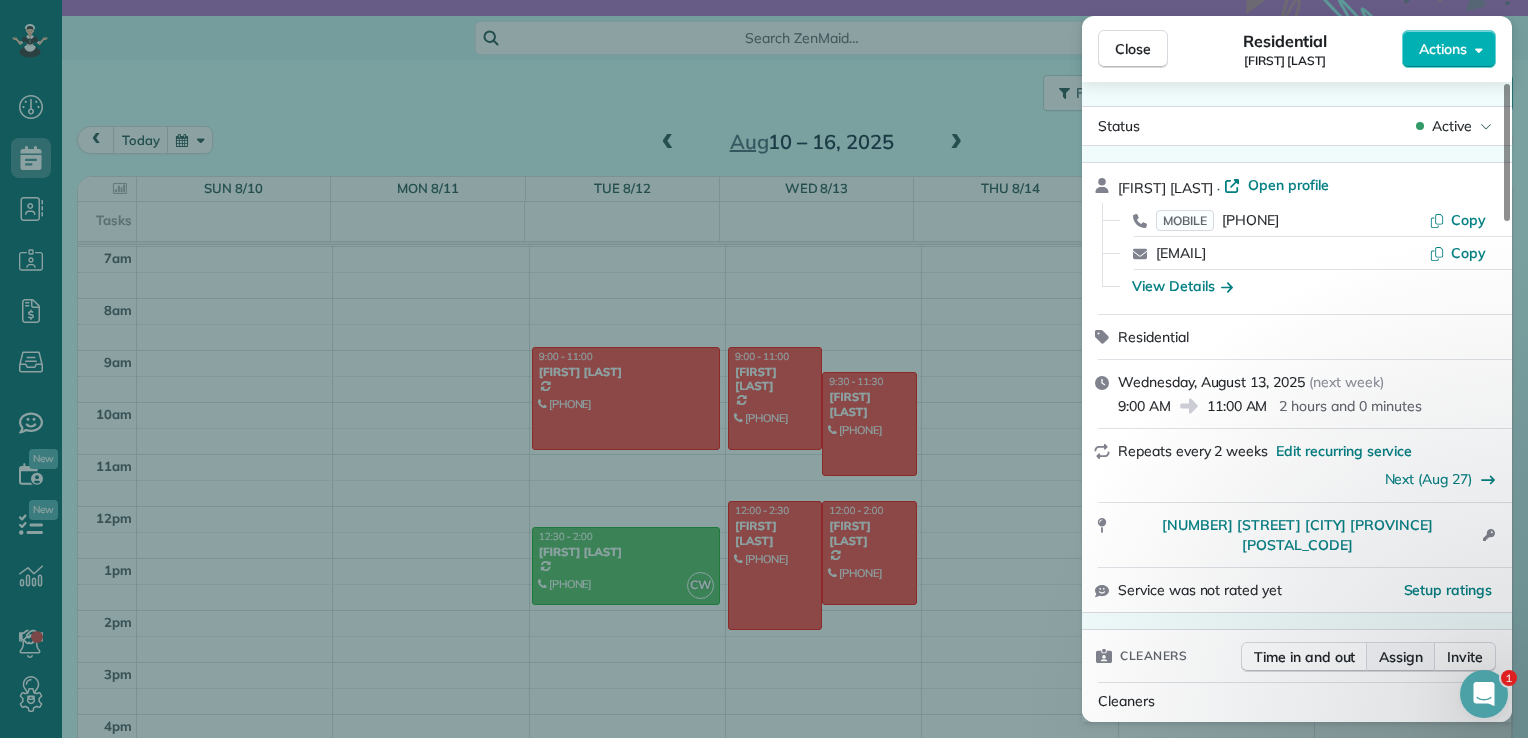 click on "Assign" at bounding box center [1401, 657] 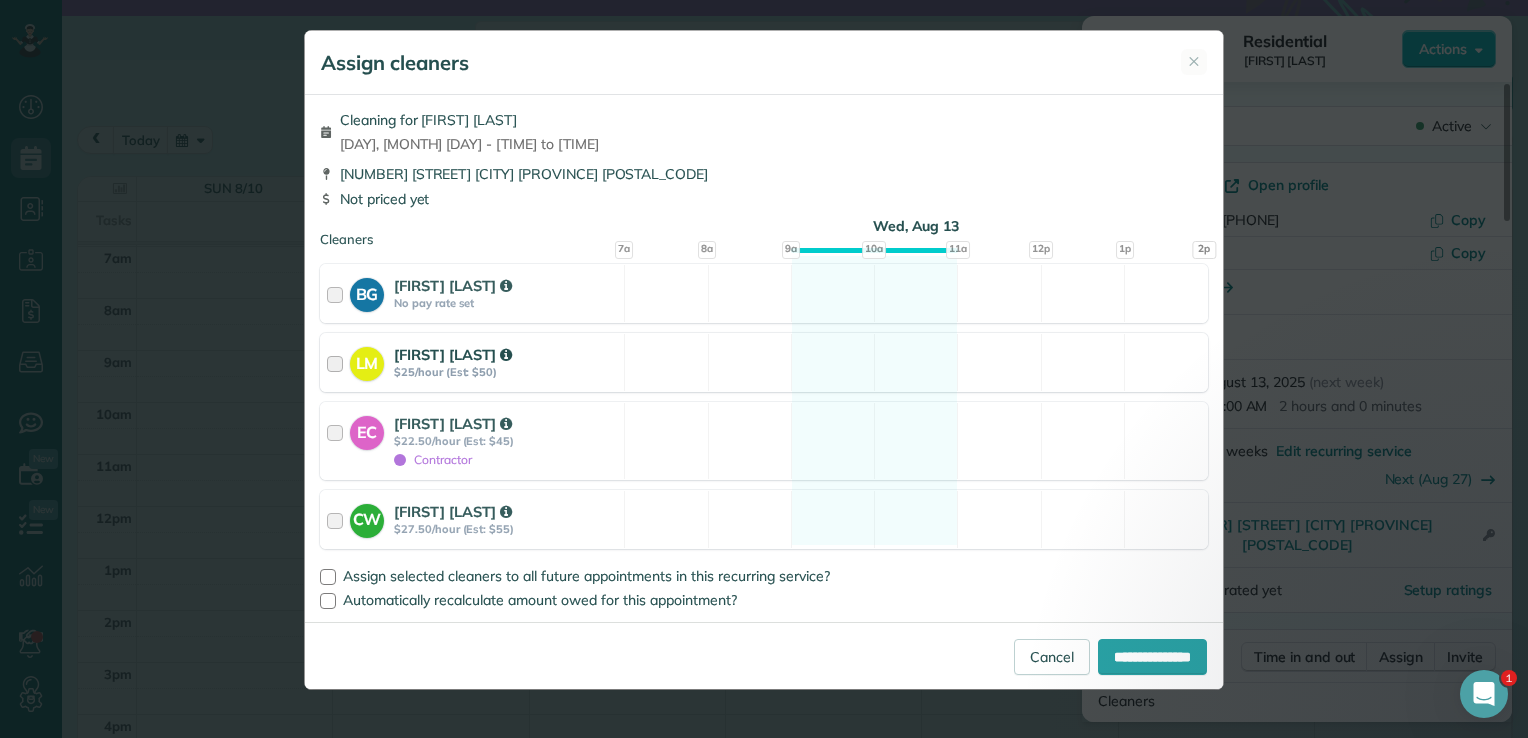 click at bounding box center (338, 362) 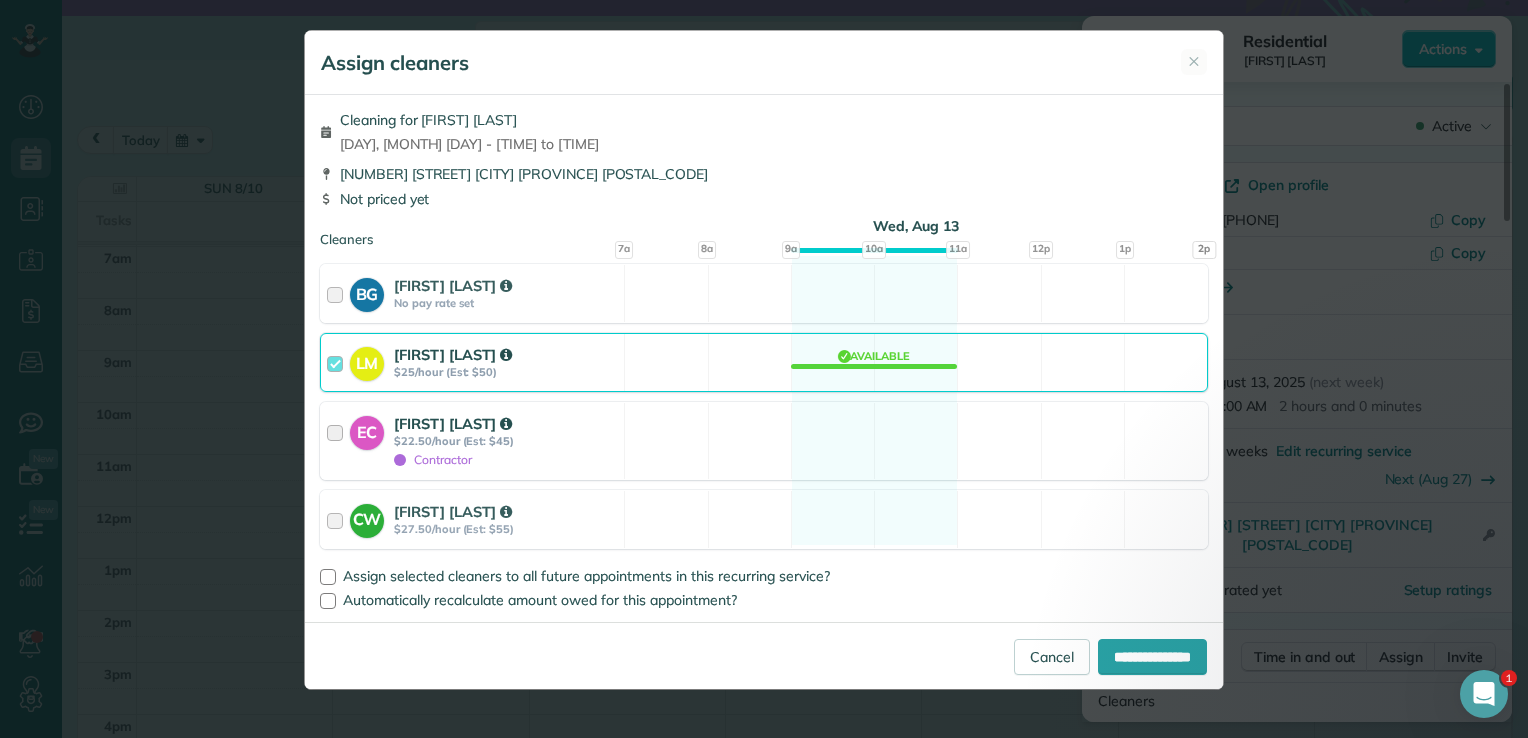 click at bounding box center (338, 441) 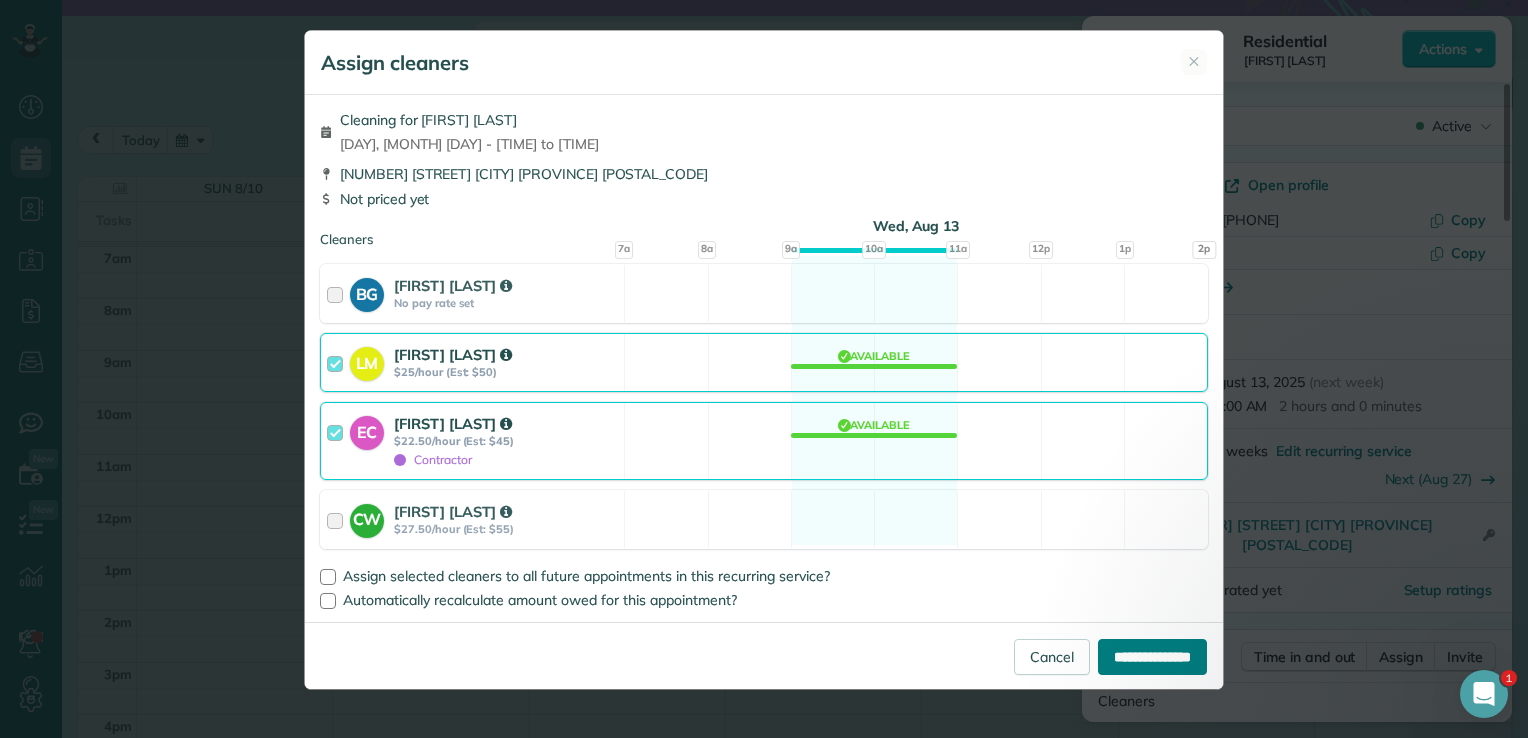 click on "**********" at bounding box center (1152, 657) 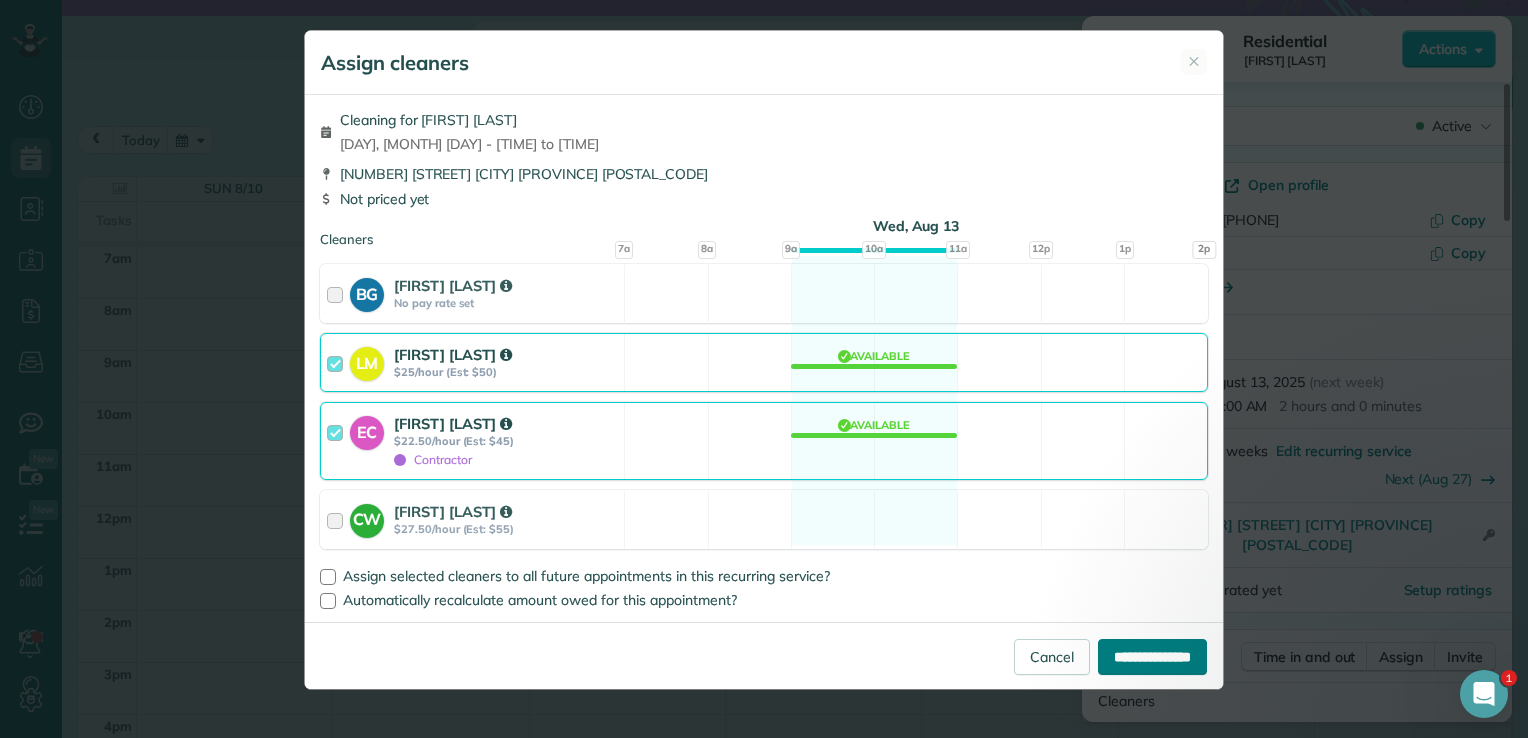type on "**********" 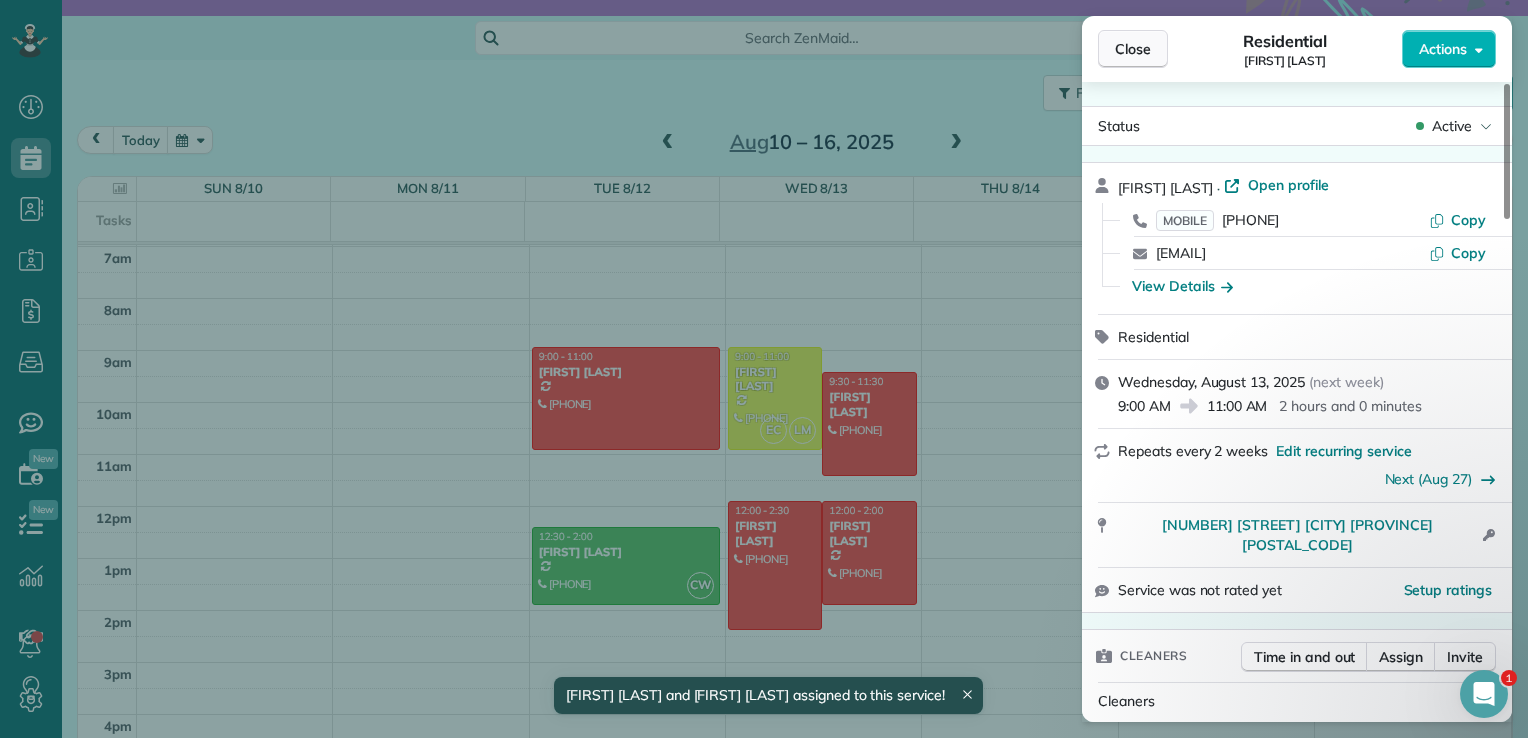 click on "Close" at bounding box center [1133, 49] 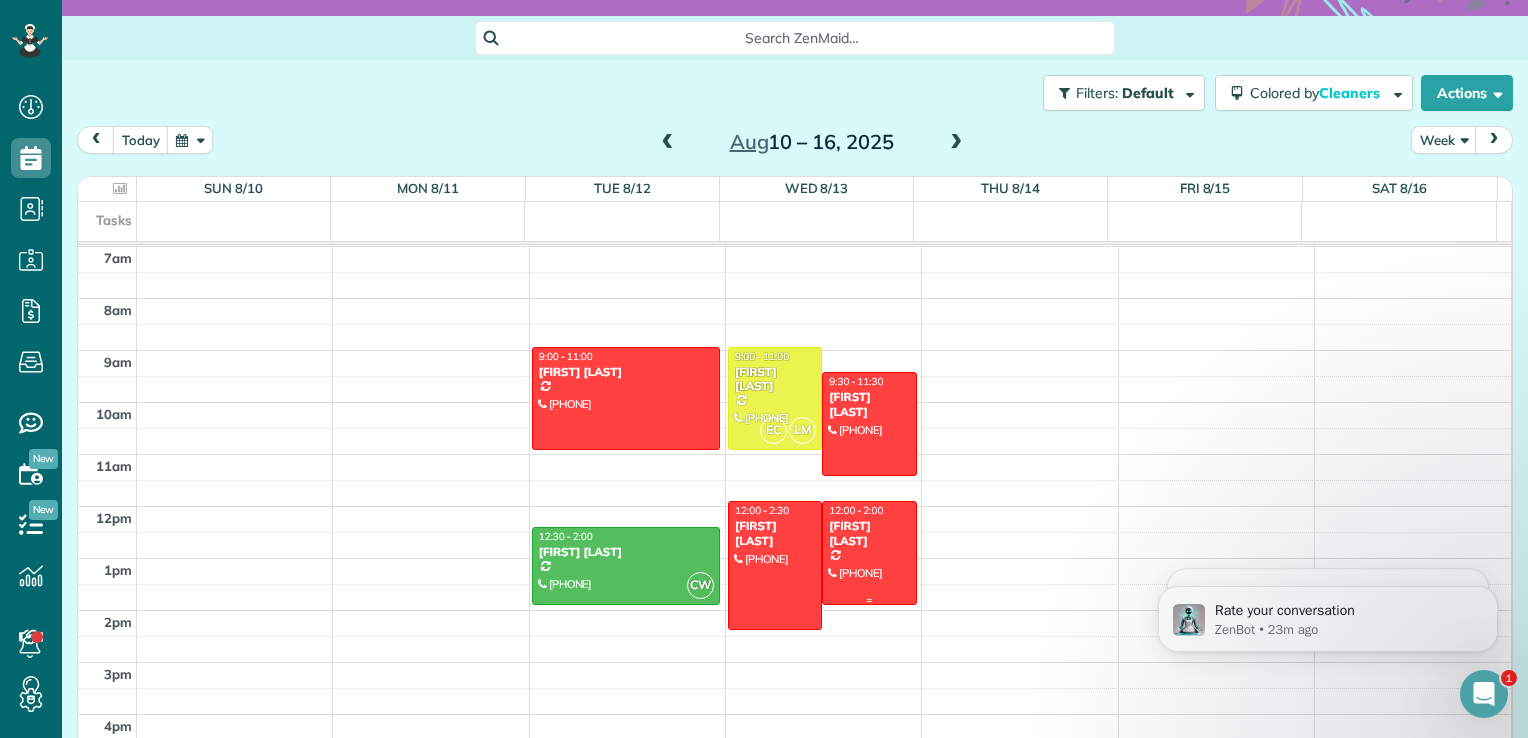 click at bounding box center (869, 552) 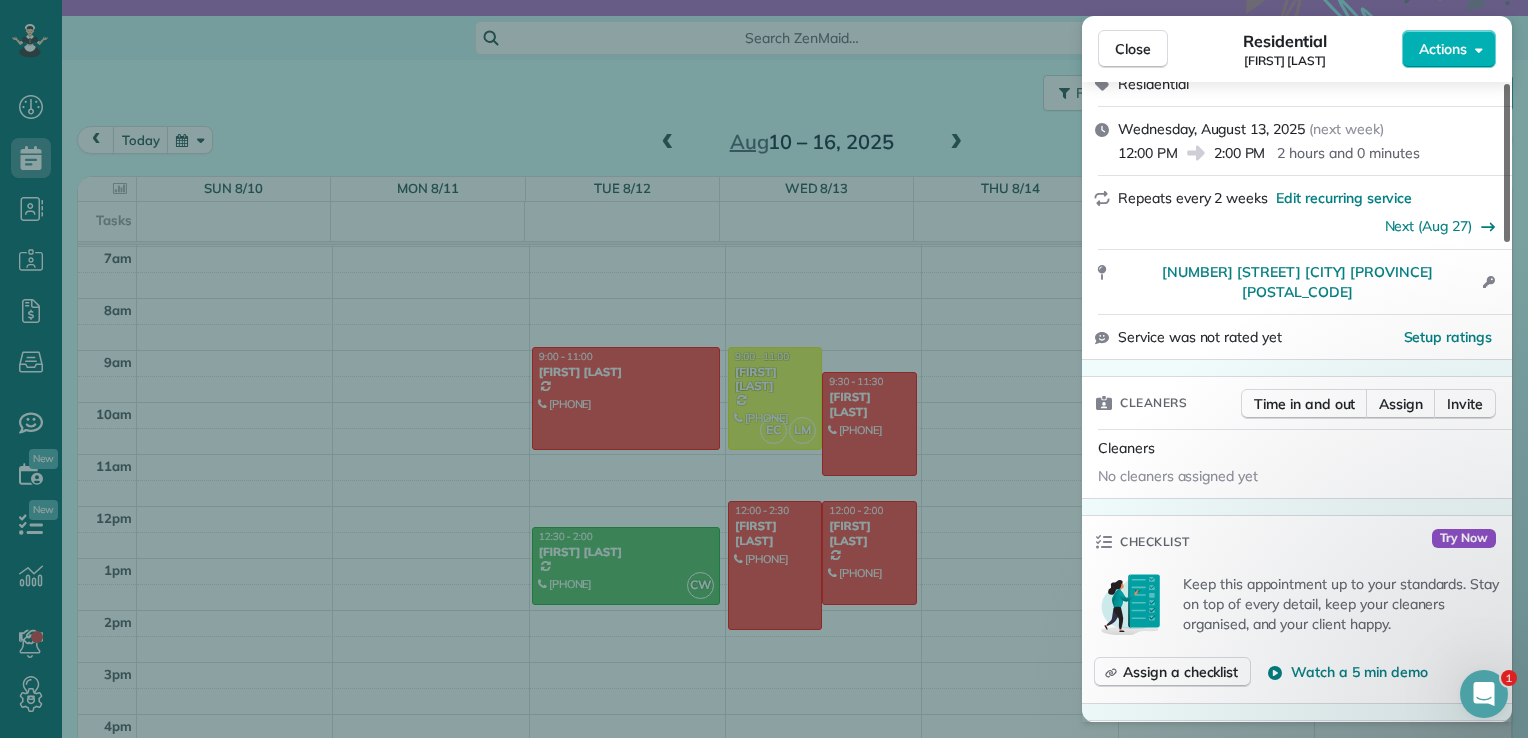 scroll, scrollTop: 266, scrollLeft: 0, axis: vertical 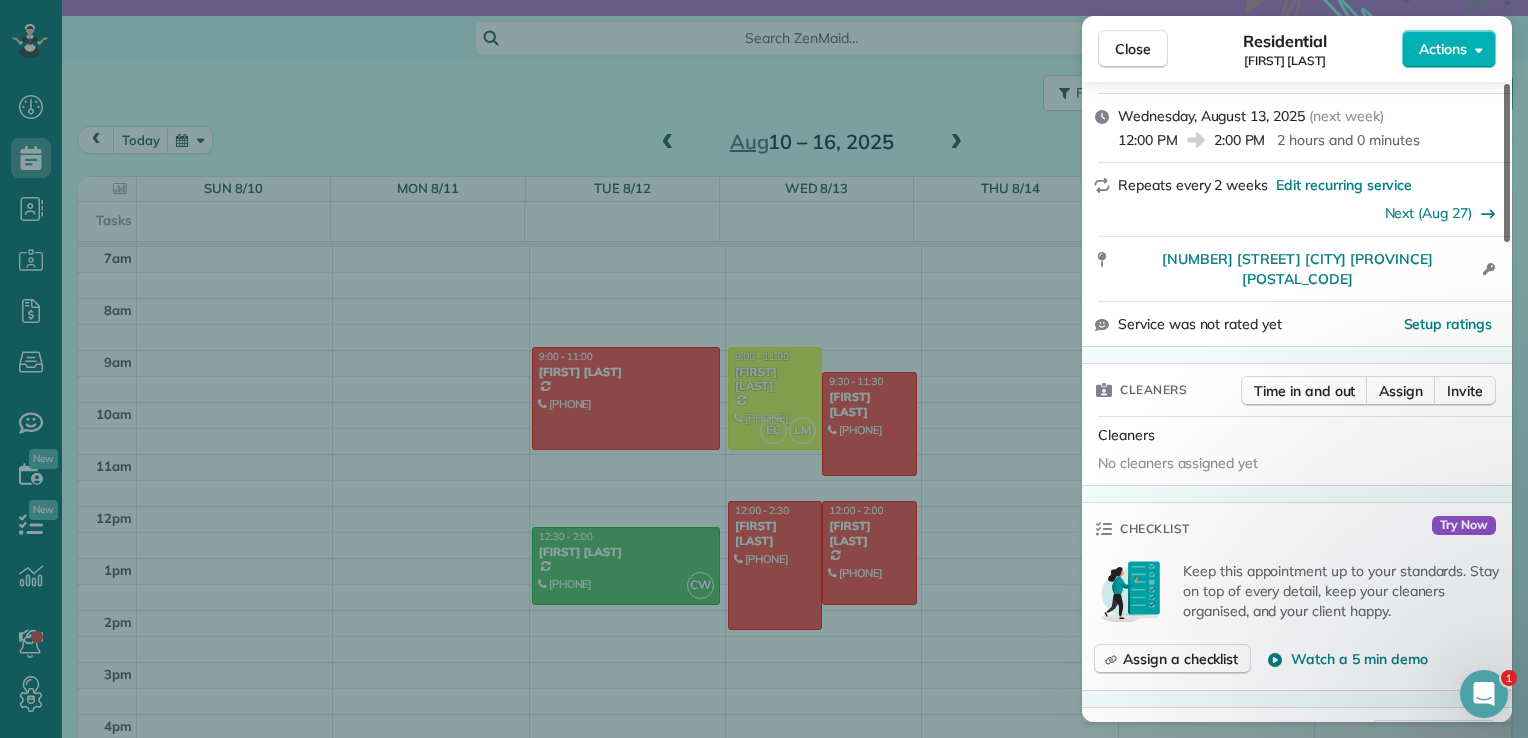 drag, startPoint x: 1510, startPoint y: 216, endPoint x: 1483, endPoint y: 282, distance: 71.30919 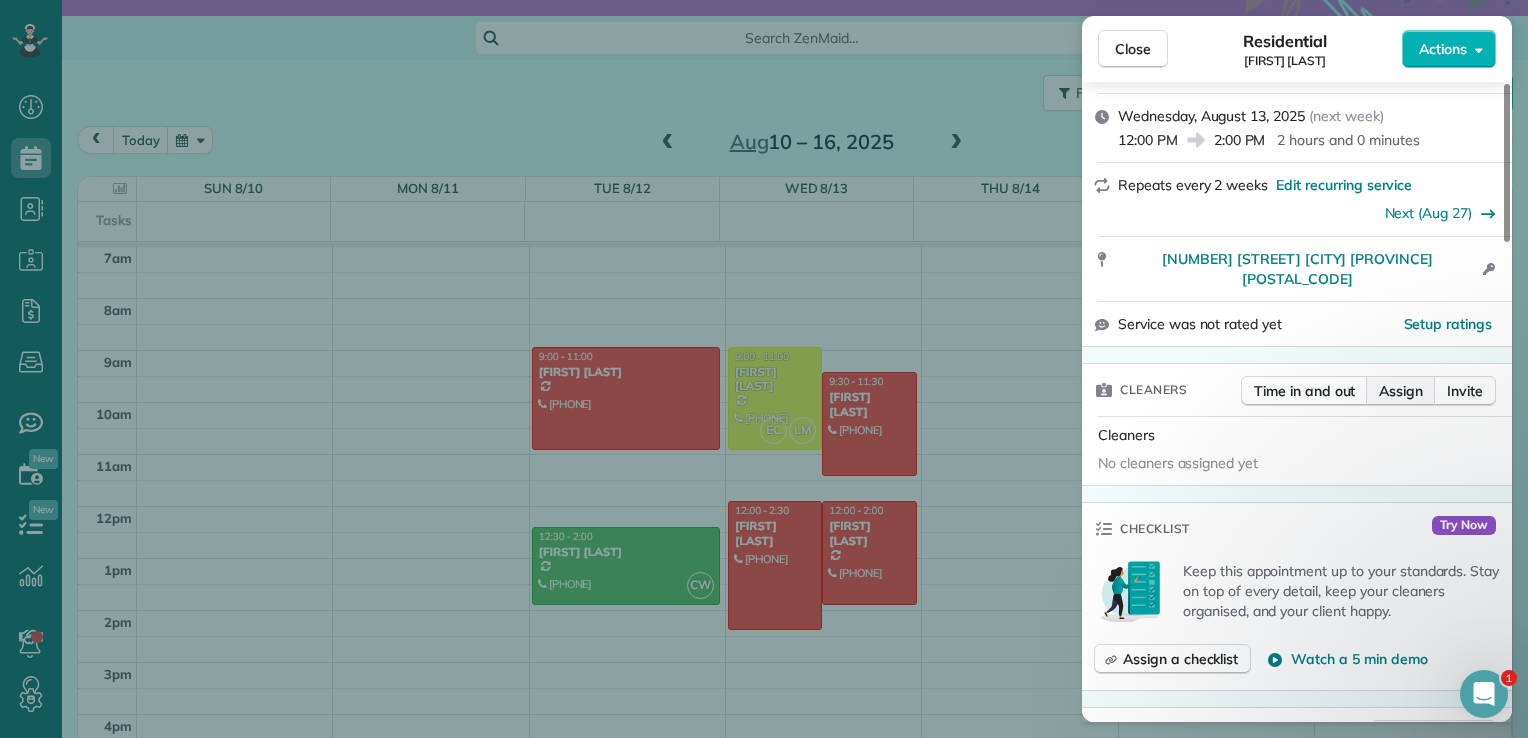 click on "Assign" at bounding box center (1401, 391) 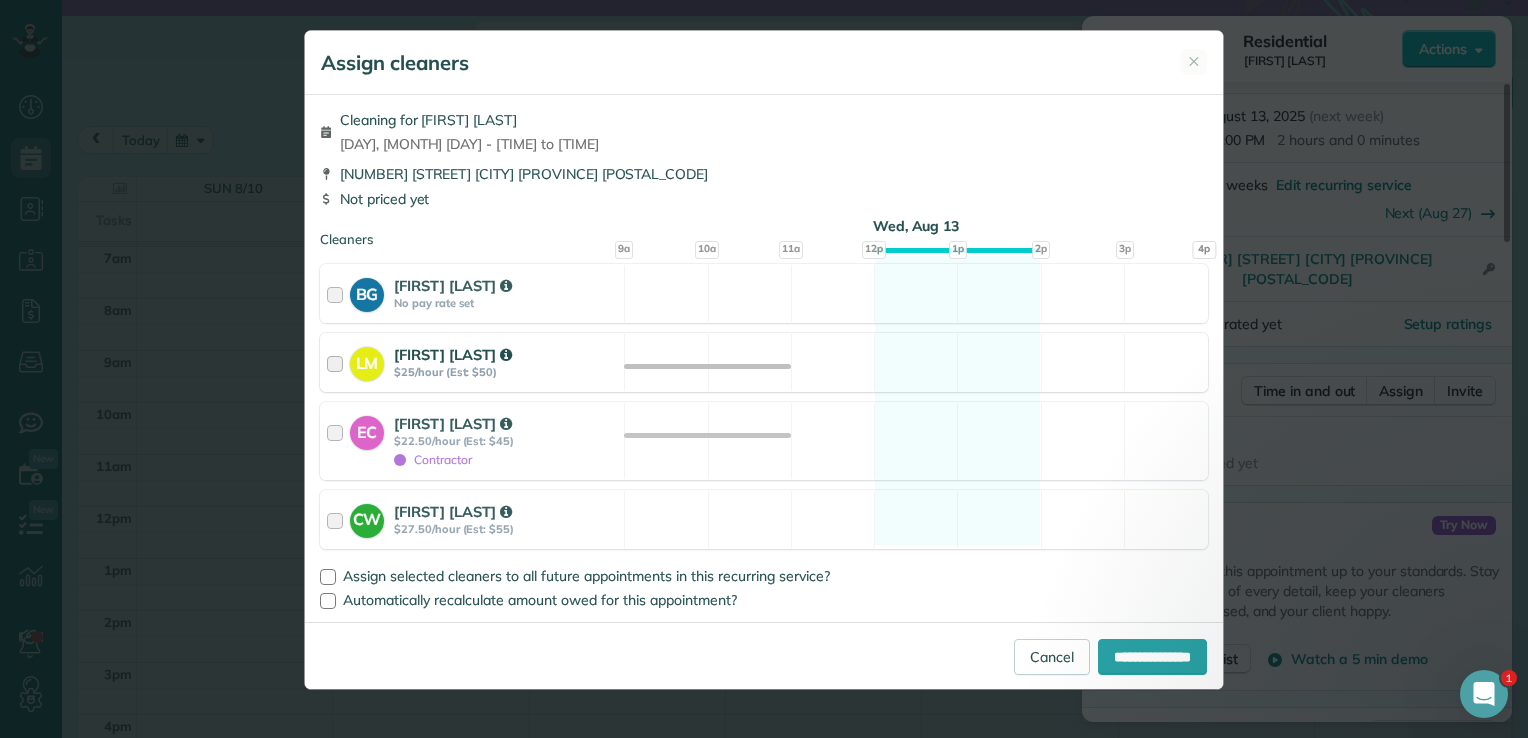 click at bounding box center [338, 362] 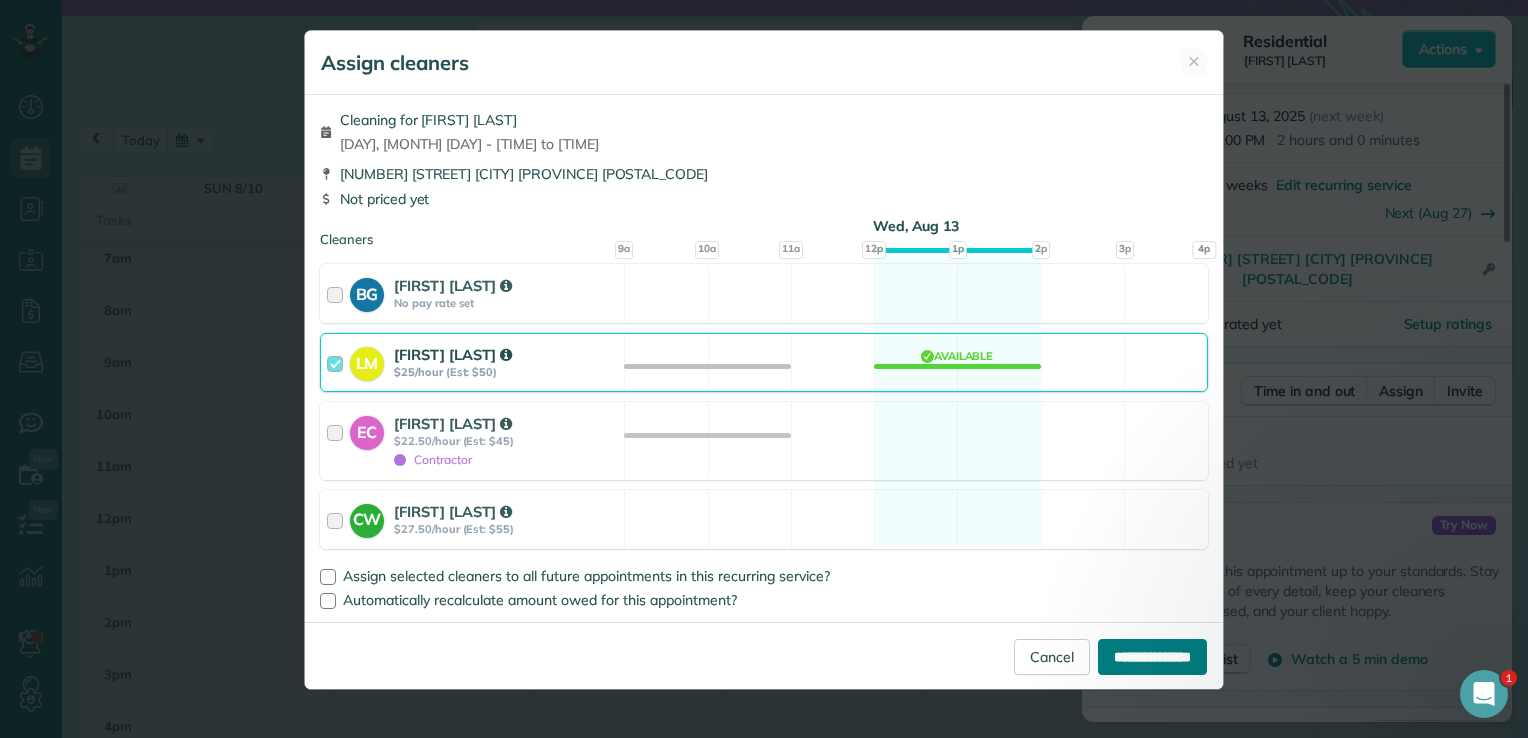 click on "**********" at bounding box center (1152, 657) 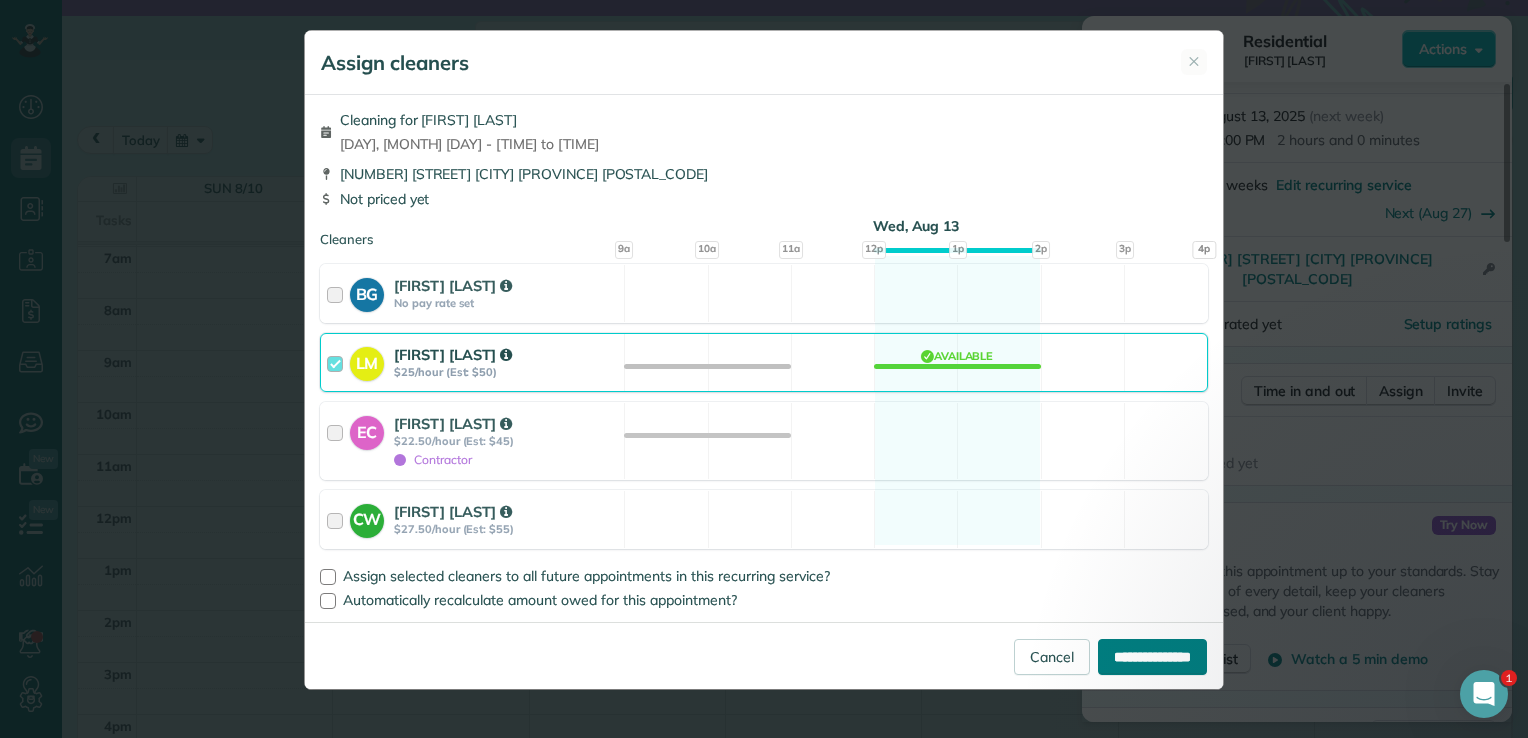type on "**********" 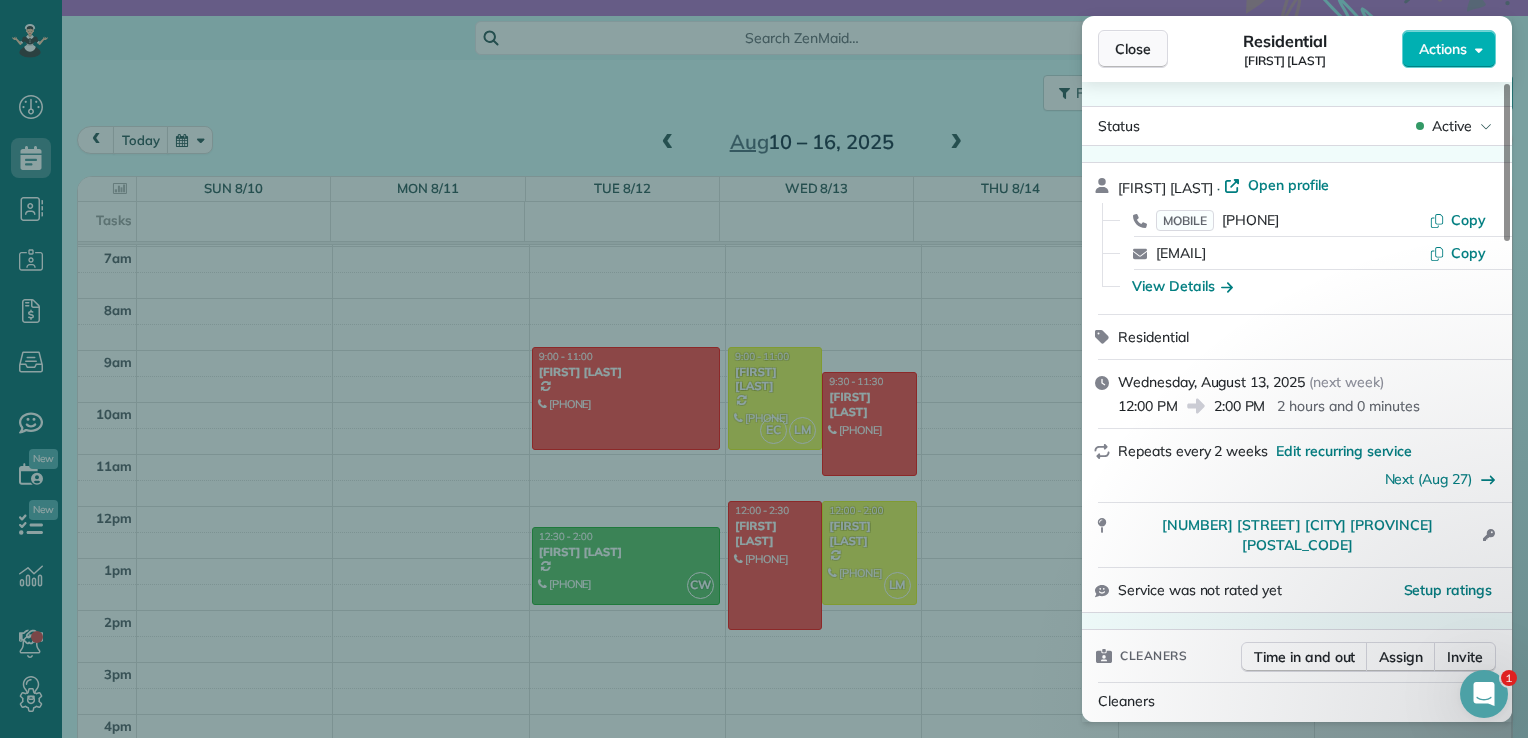 click on "Close" at bounding box center [1133, 49] 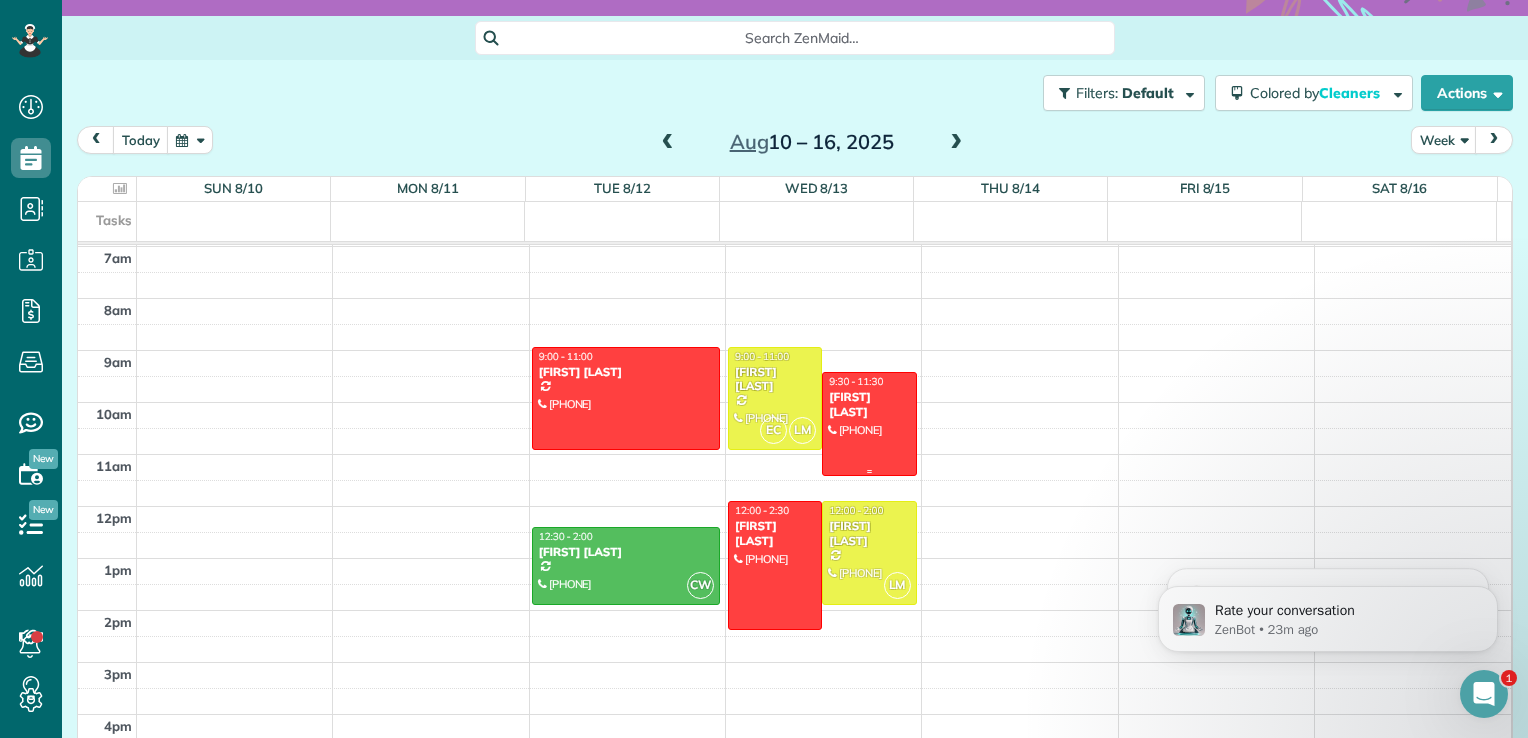 click at bounding box center (869, 423) 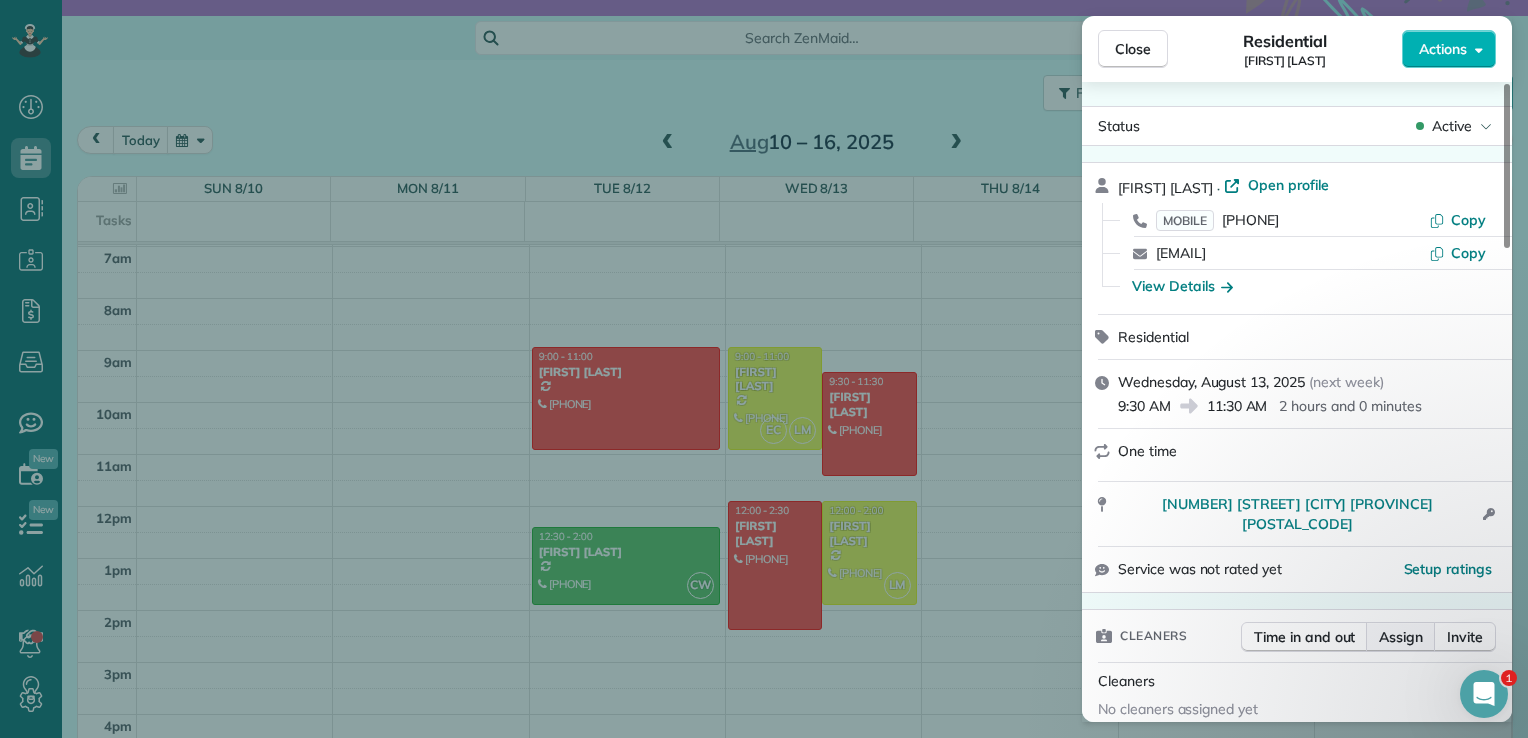 click on "Assign" at bounding box center (1401, 637) 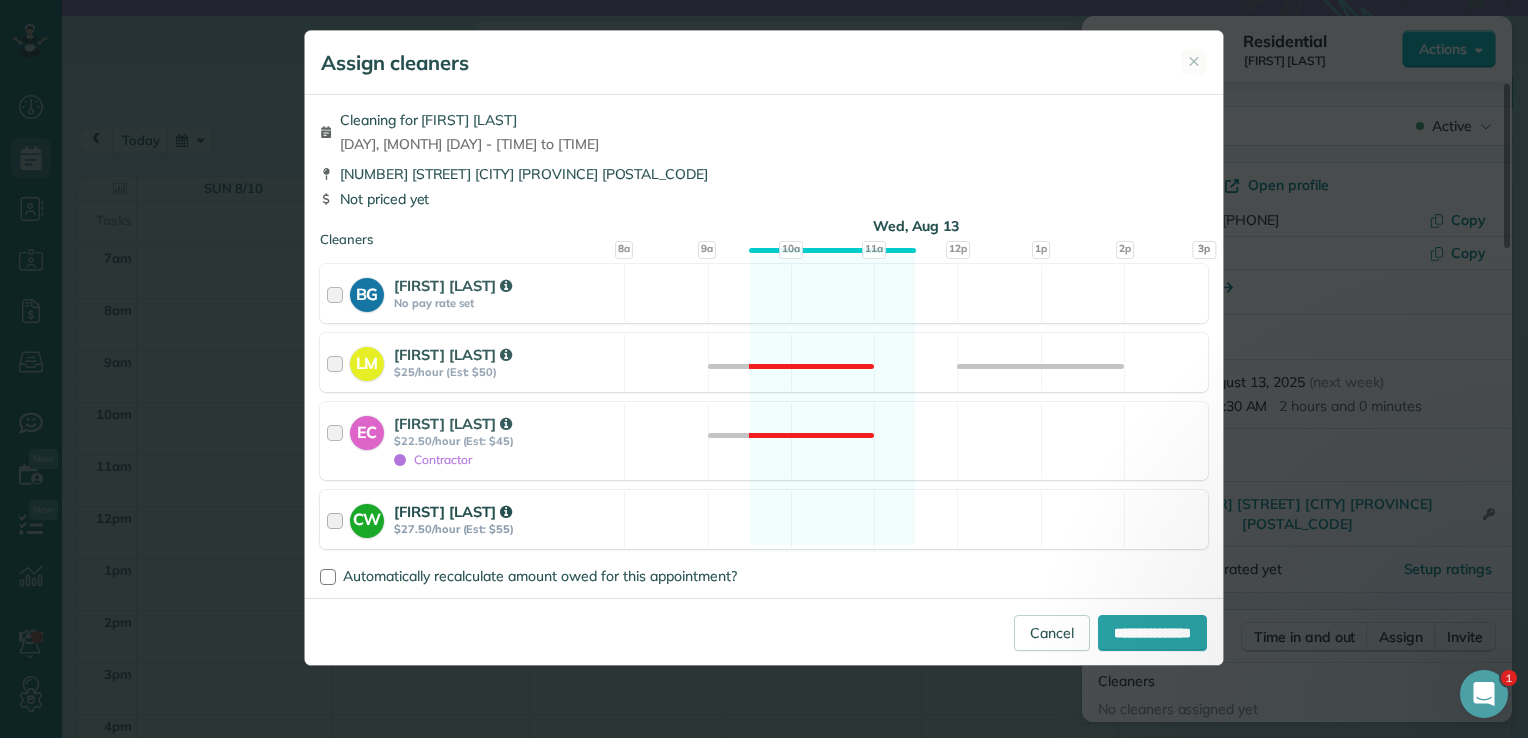 click at bounding box center (338, 519) 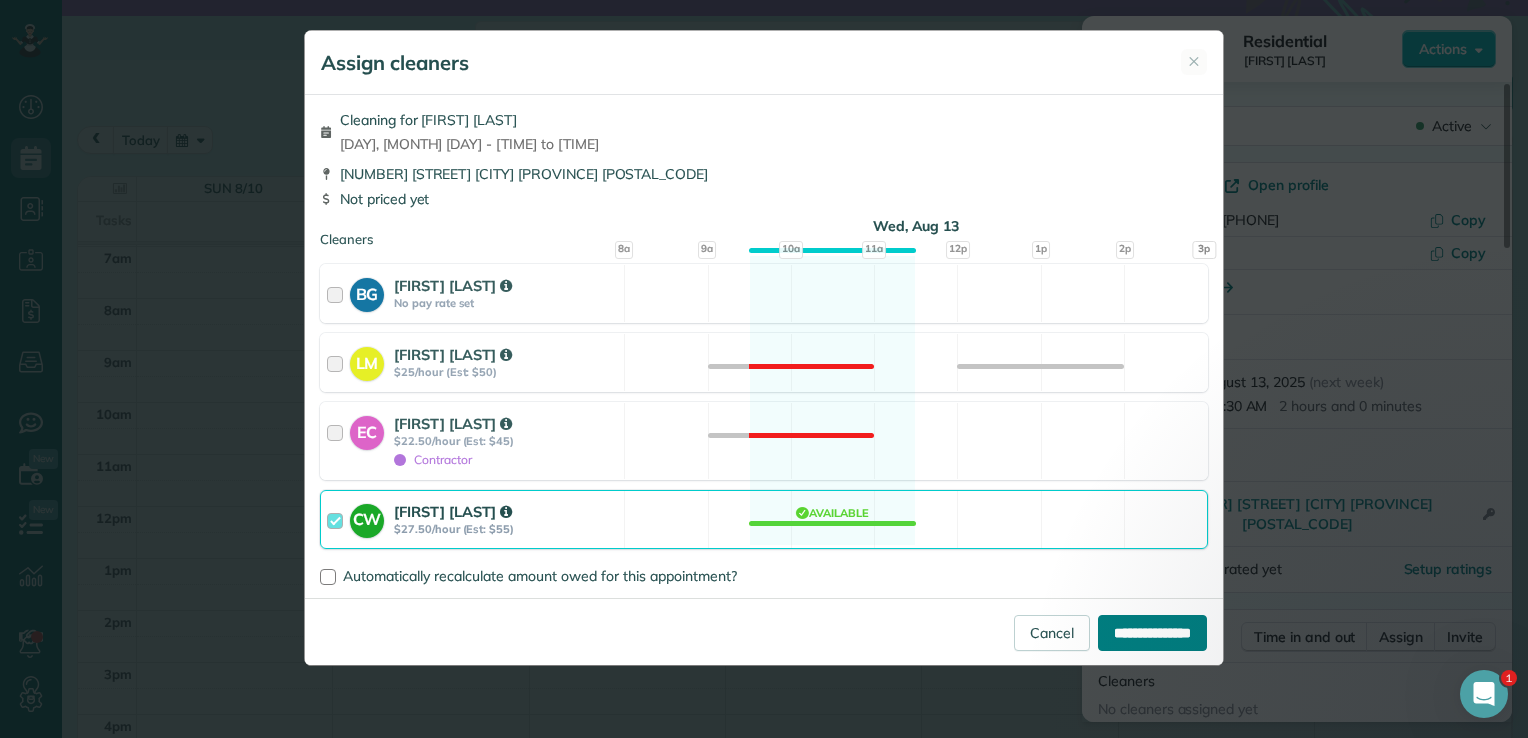click on "**********" at bounding box center (1152, 633) 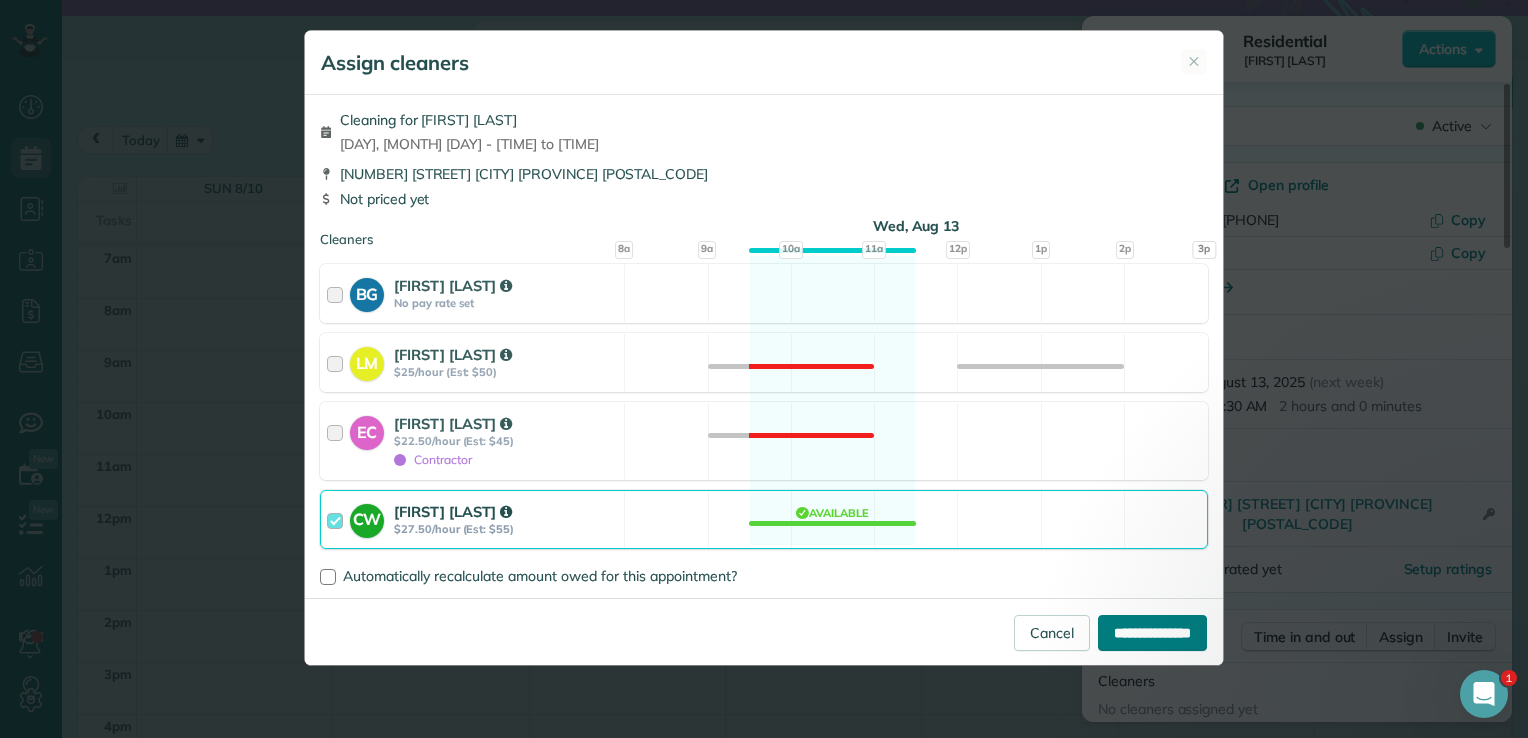 type on "**********" 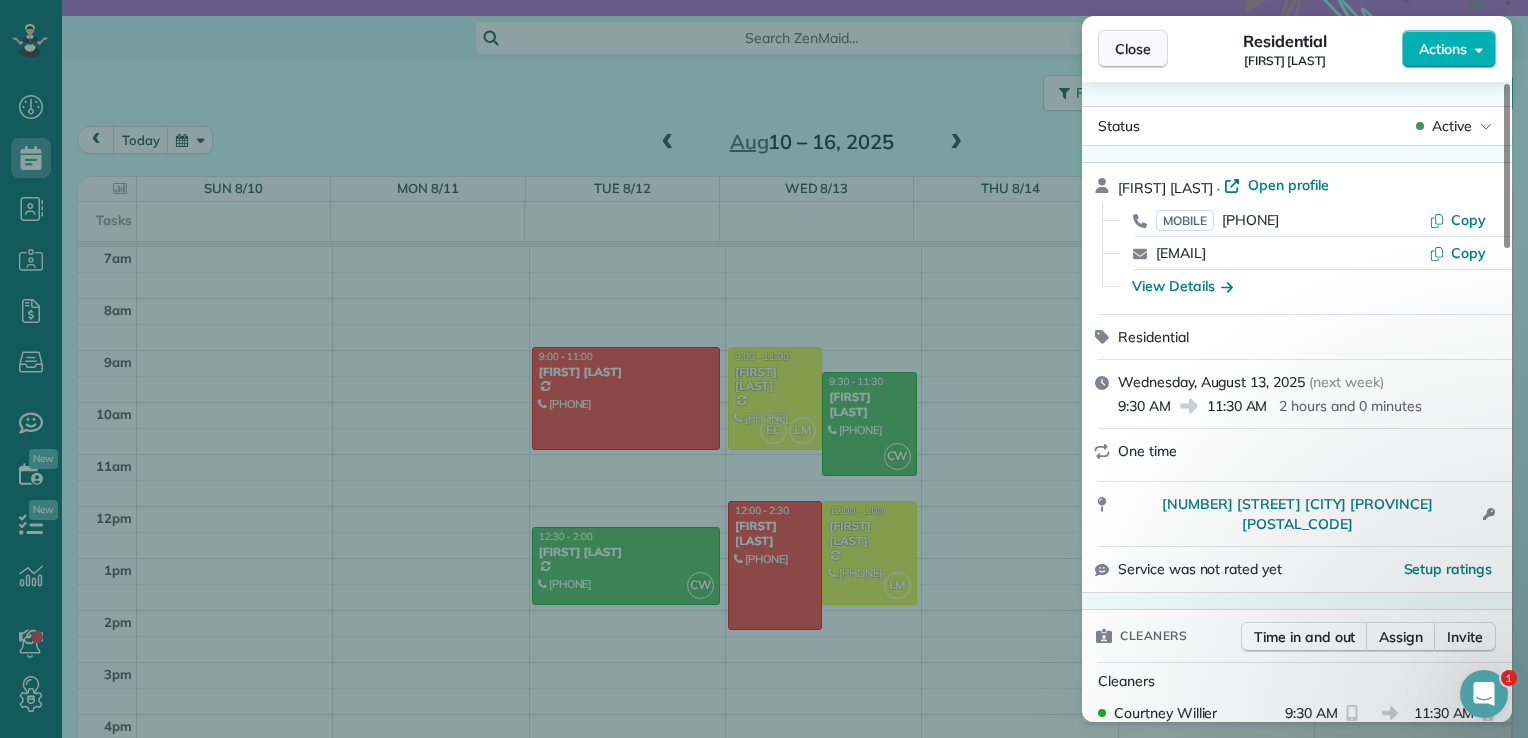 click on "Close" at bounding box center (1133, 49) 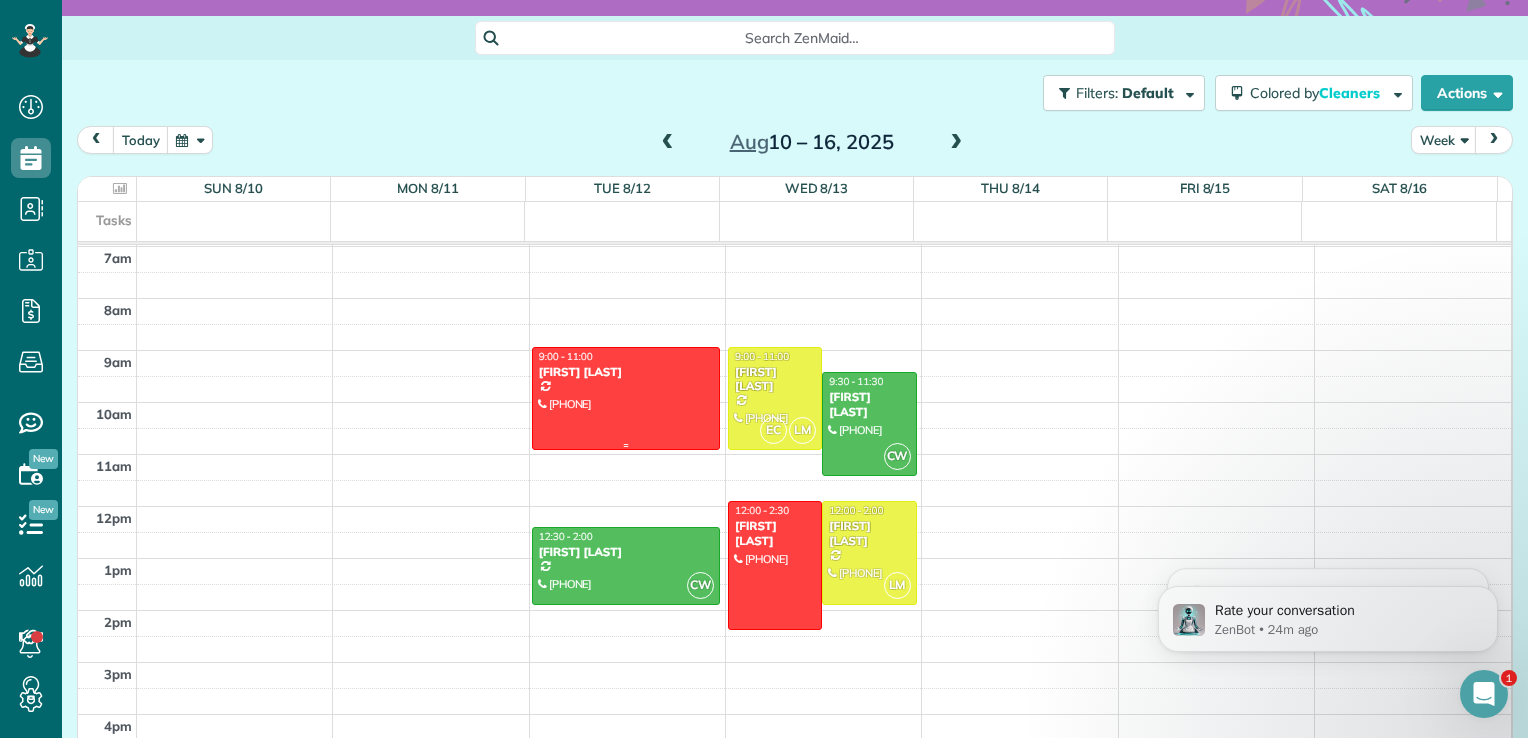 click at bounding box center [626, 398] 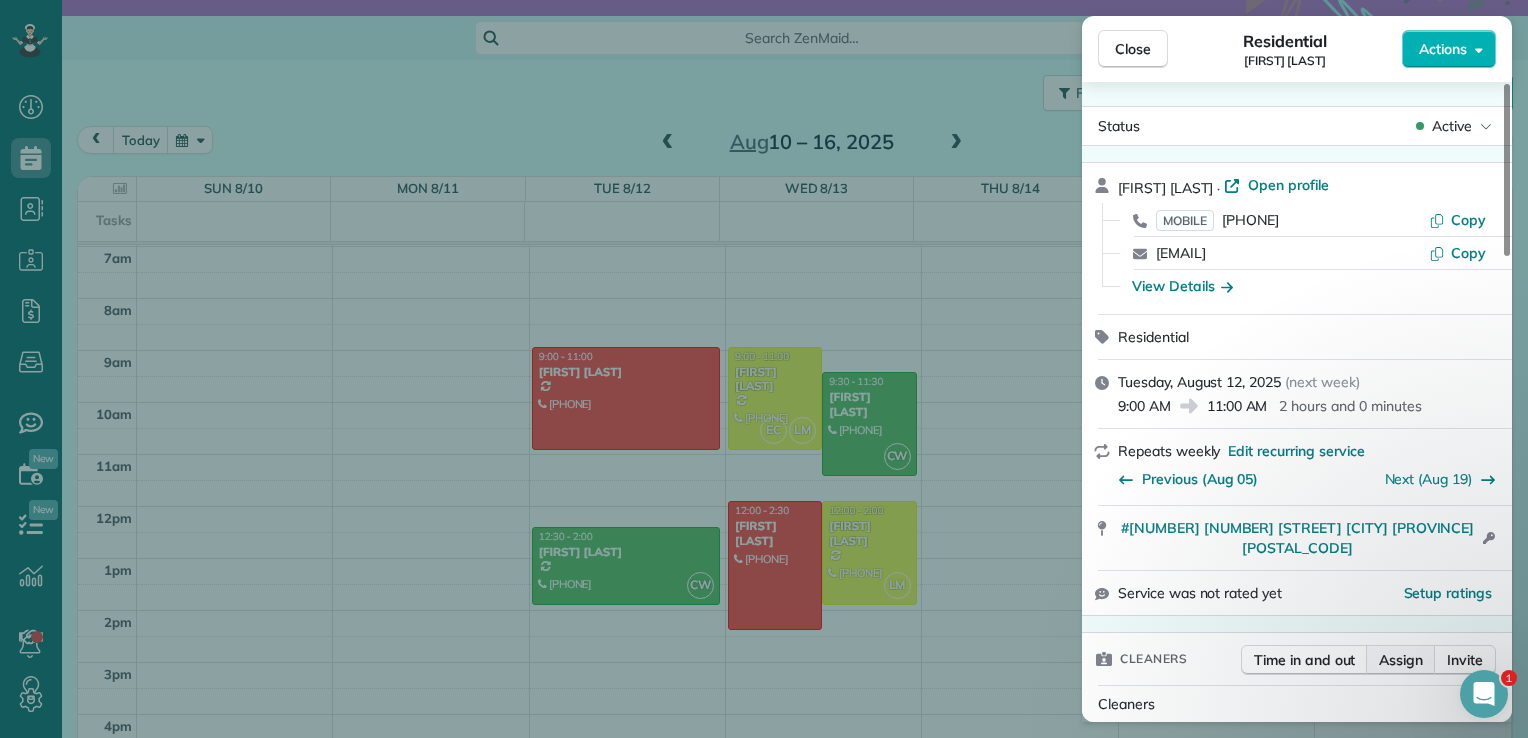 click on "Assign" at bounding box center (1401, 660) 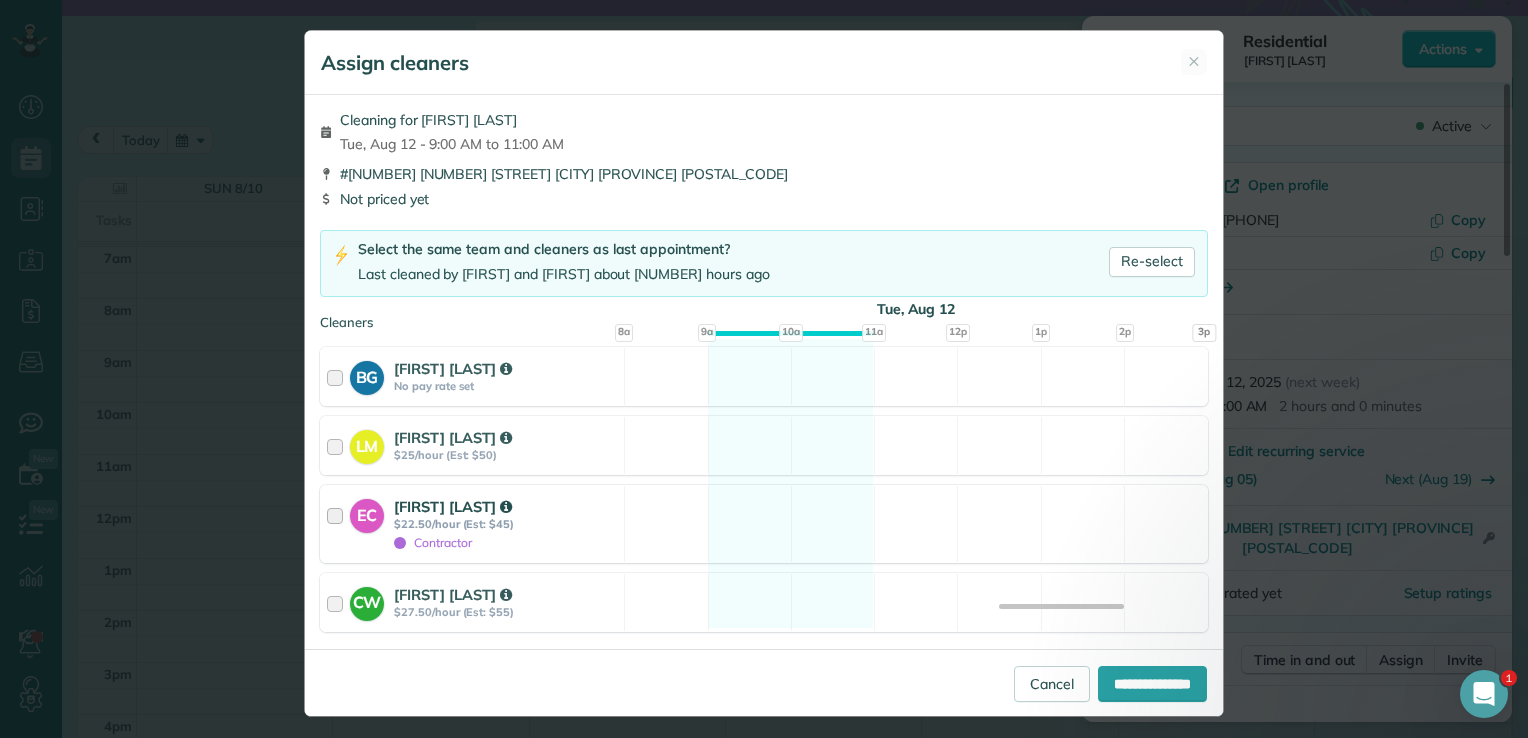 click at bounding box center [338, 524] 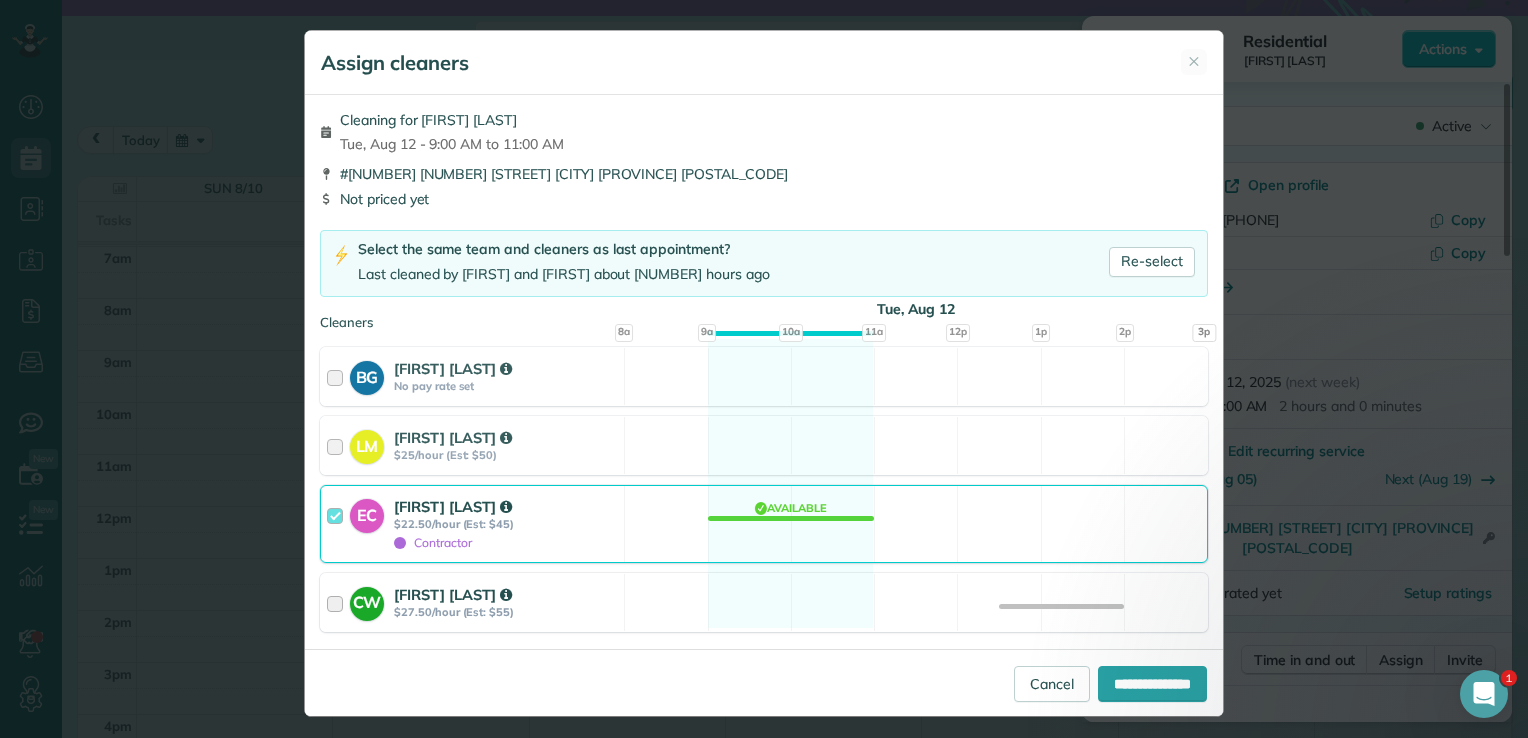 click at bounding box center (338, 602) 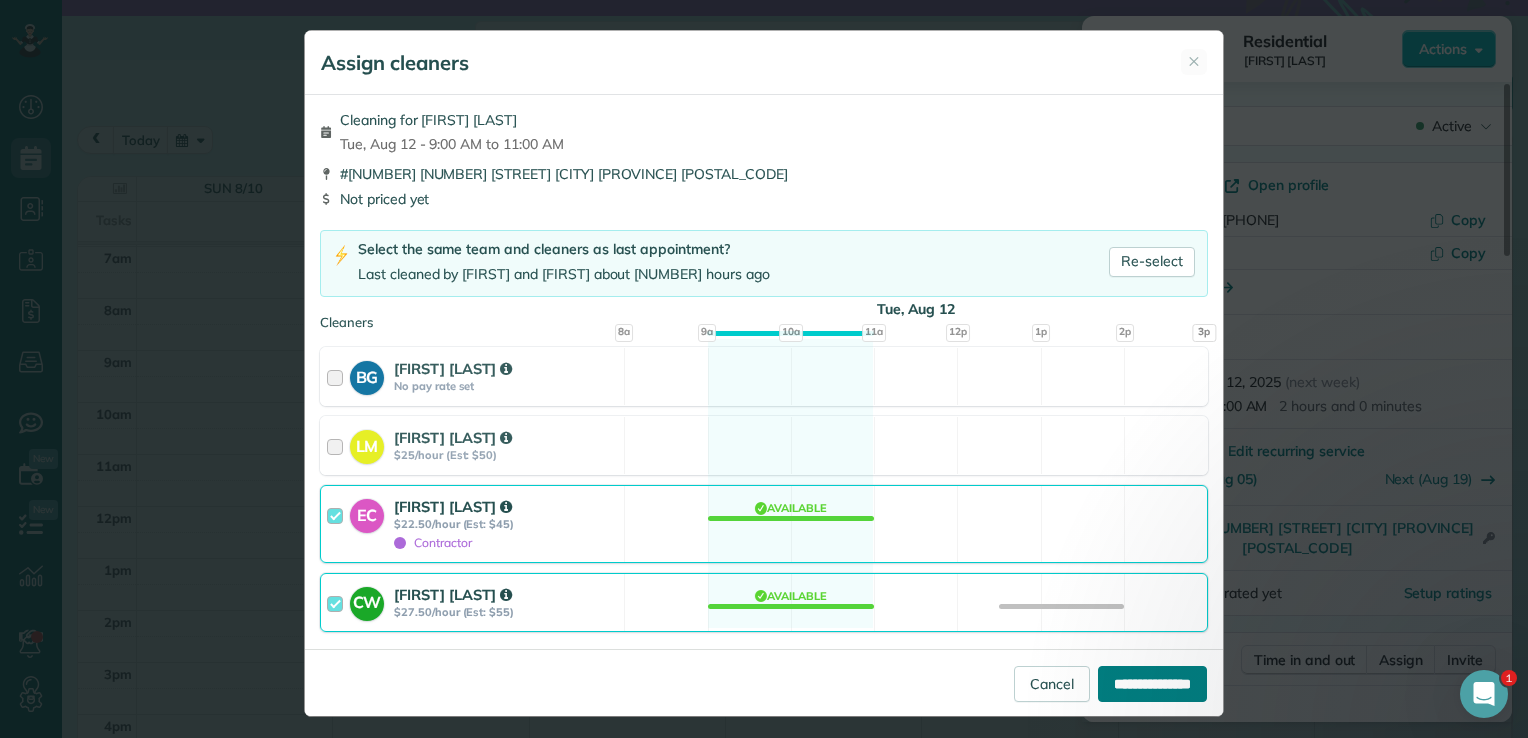 click on "**********" at bounding box center (1152, 684) 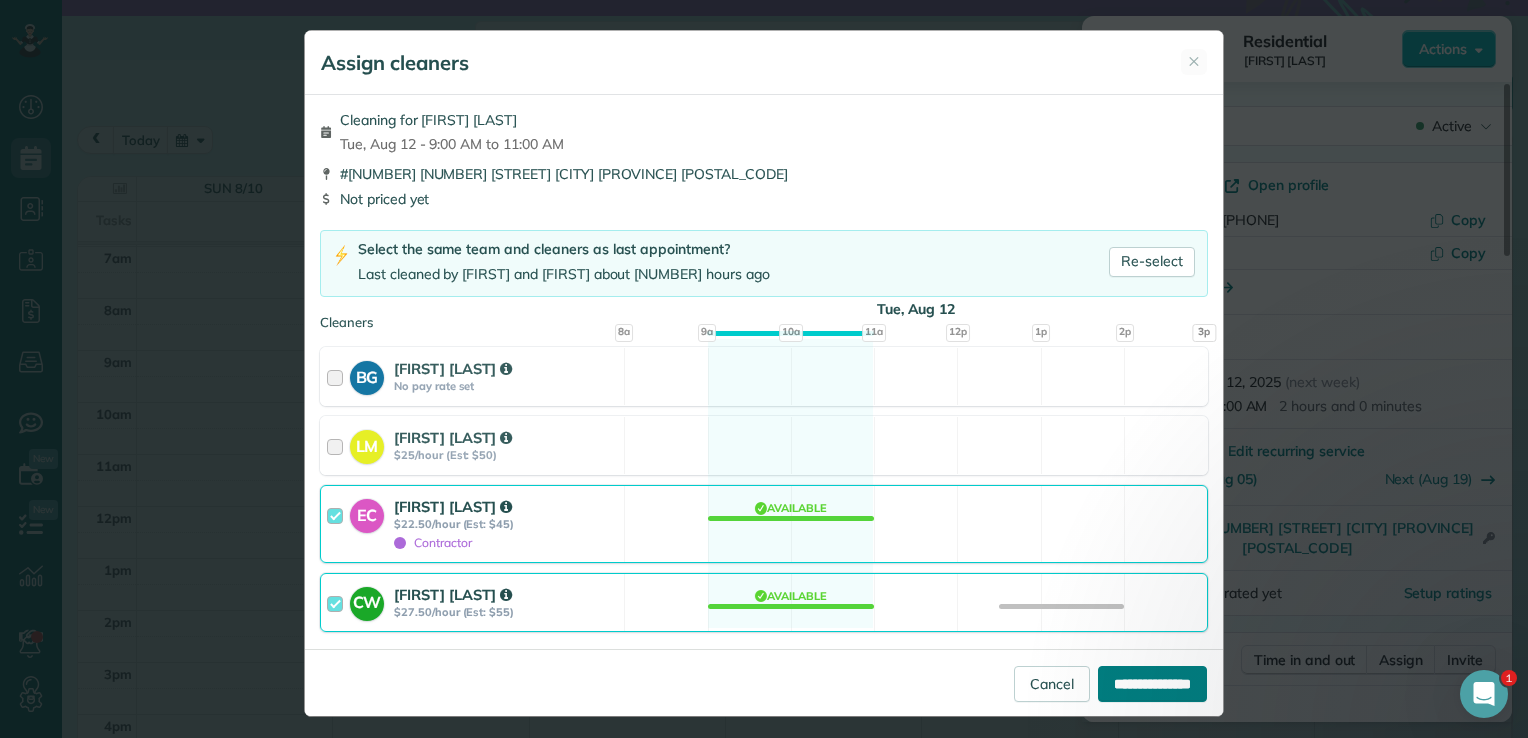 type on "**********" 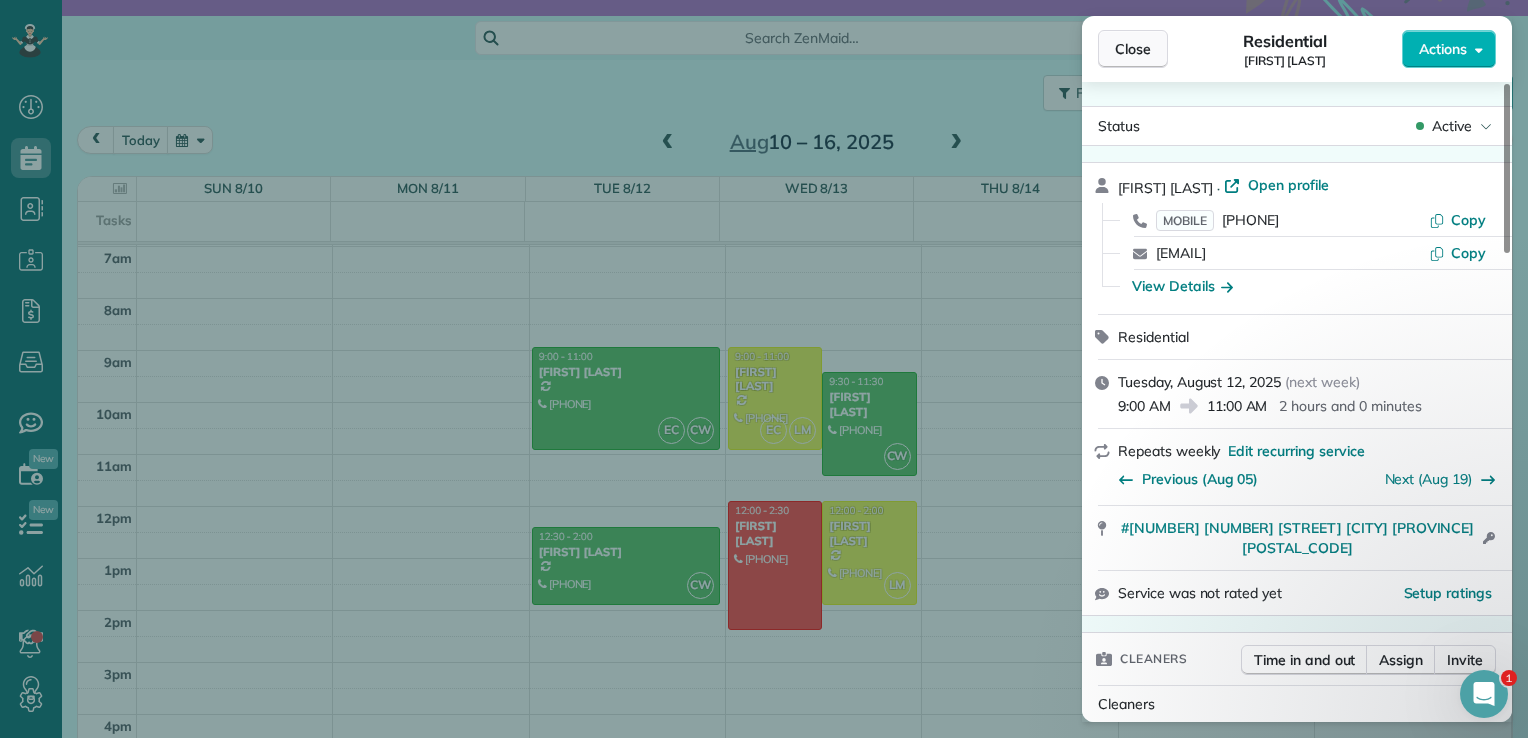click on "Close" at bounding box center (1133, 49) 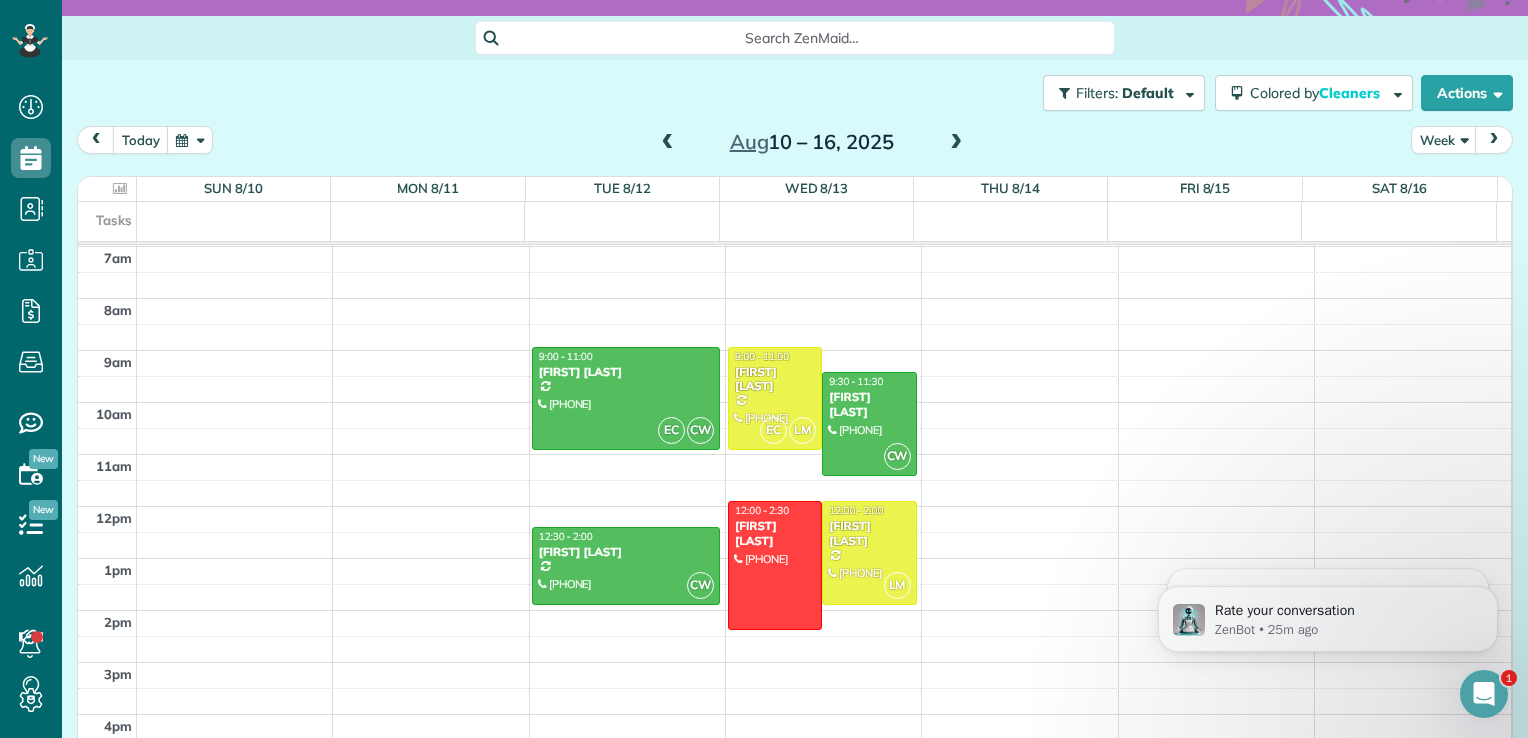 click at bounding box center [668, 143] 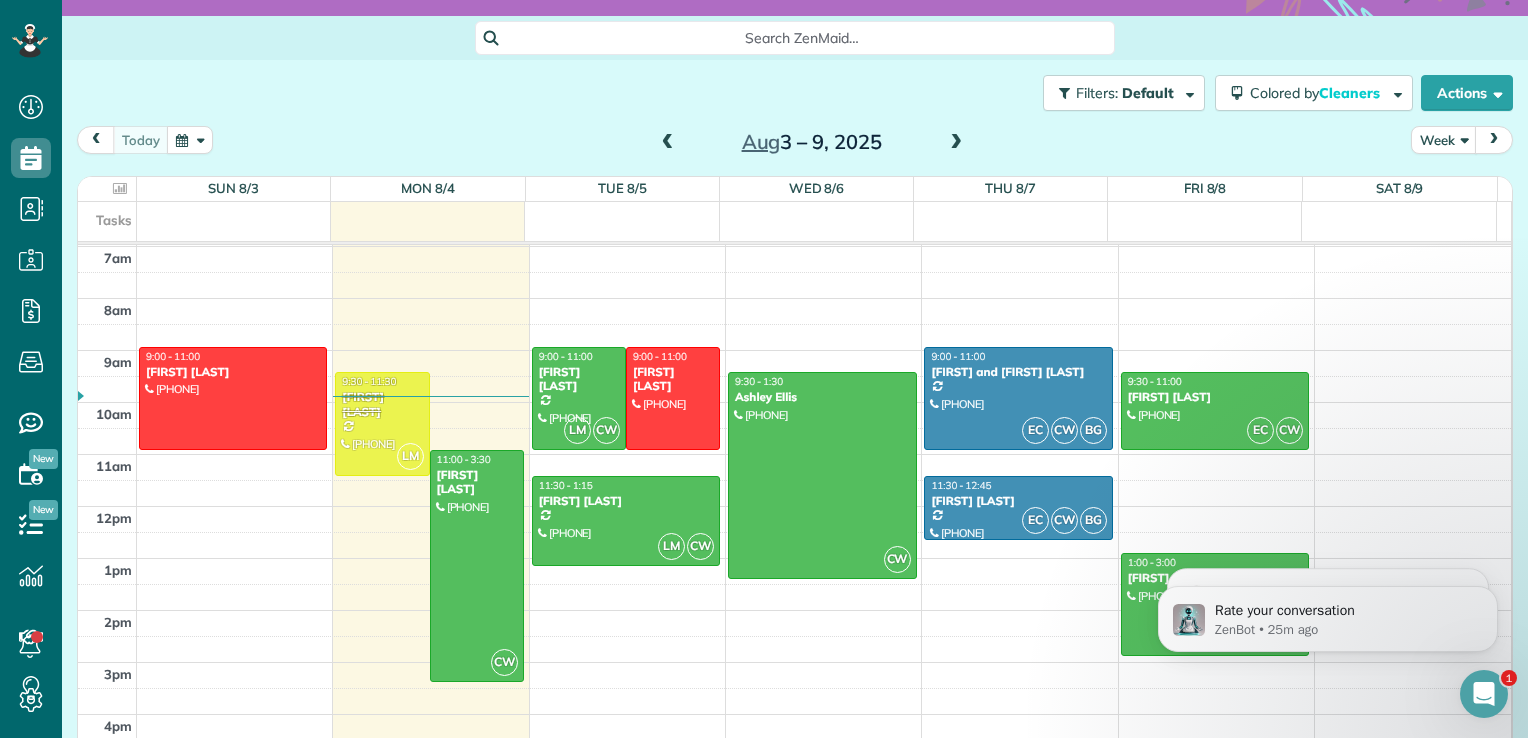 click at bounding box center (956, 143) 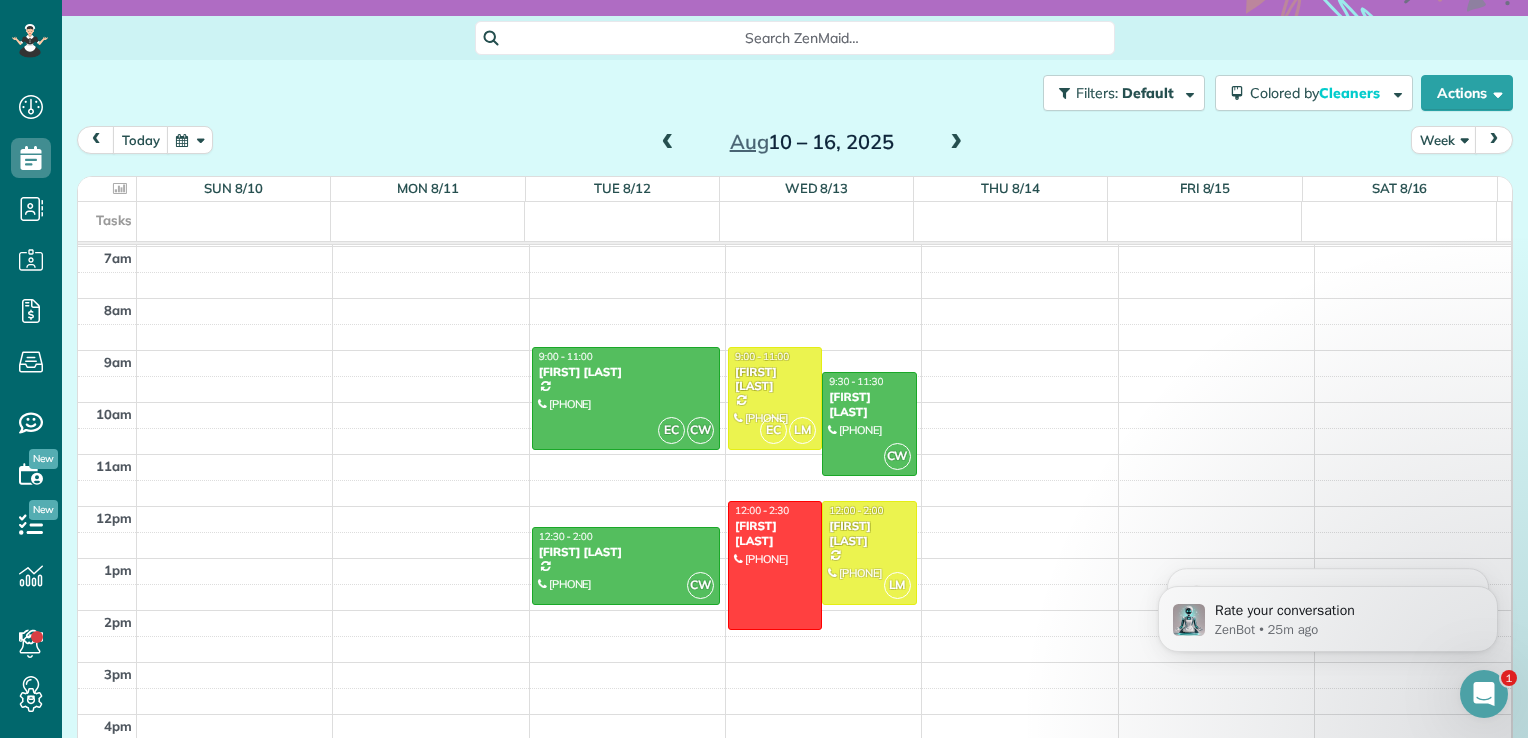 click at bounding box center (668, 143) 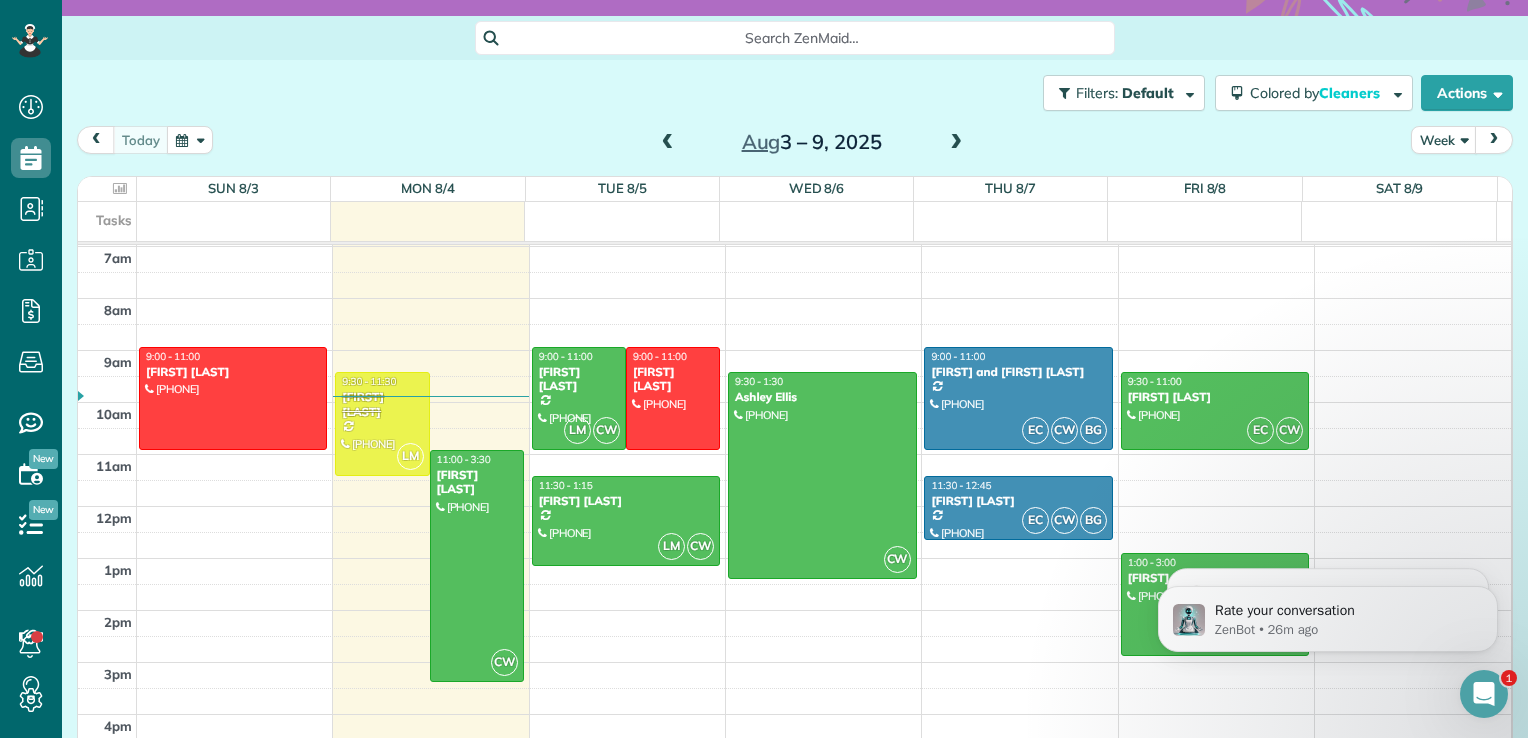 click at bounding box center (956, 143) 